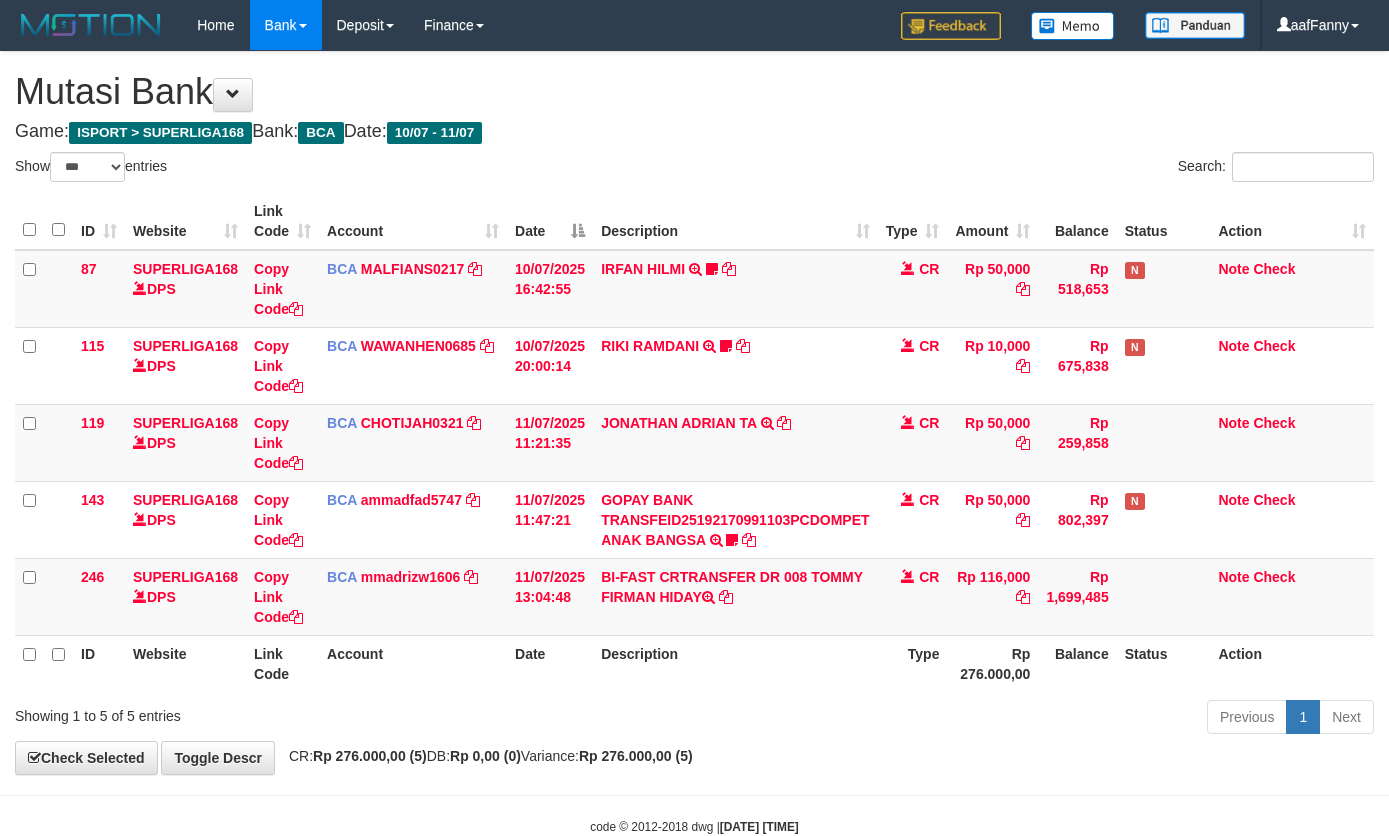 select on "***" 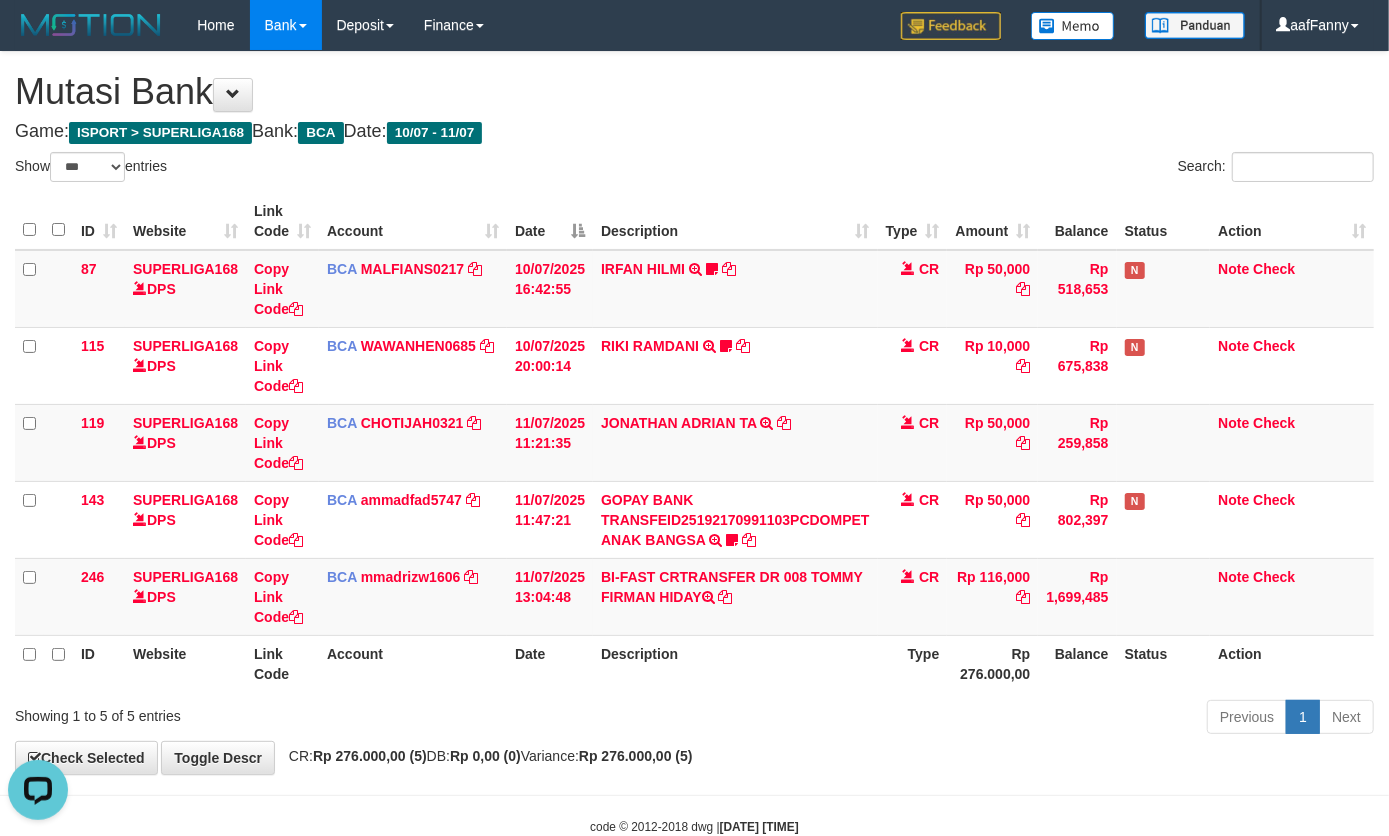 scroll, scrollTop: 0, scrollLeft: 0, axis: both 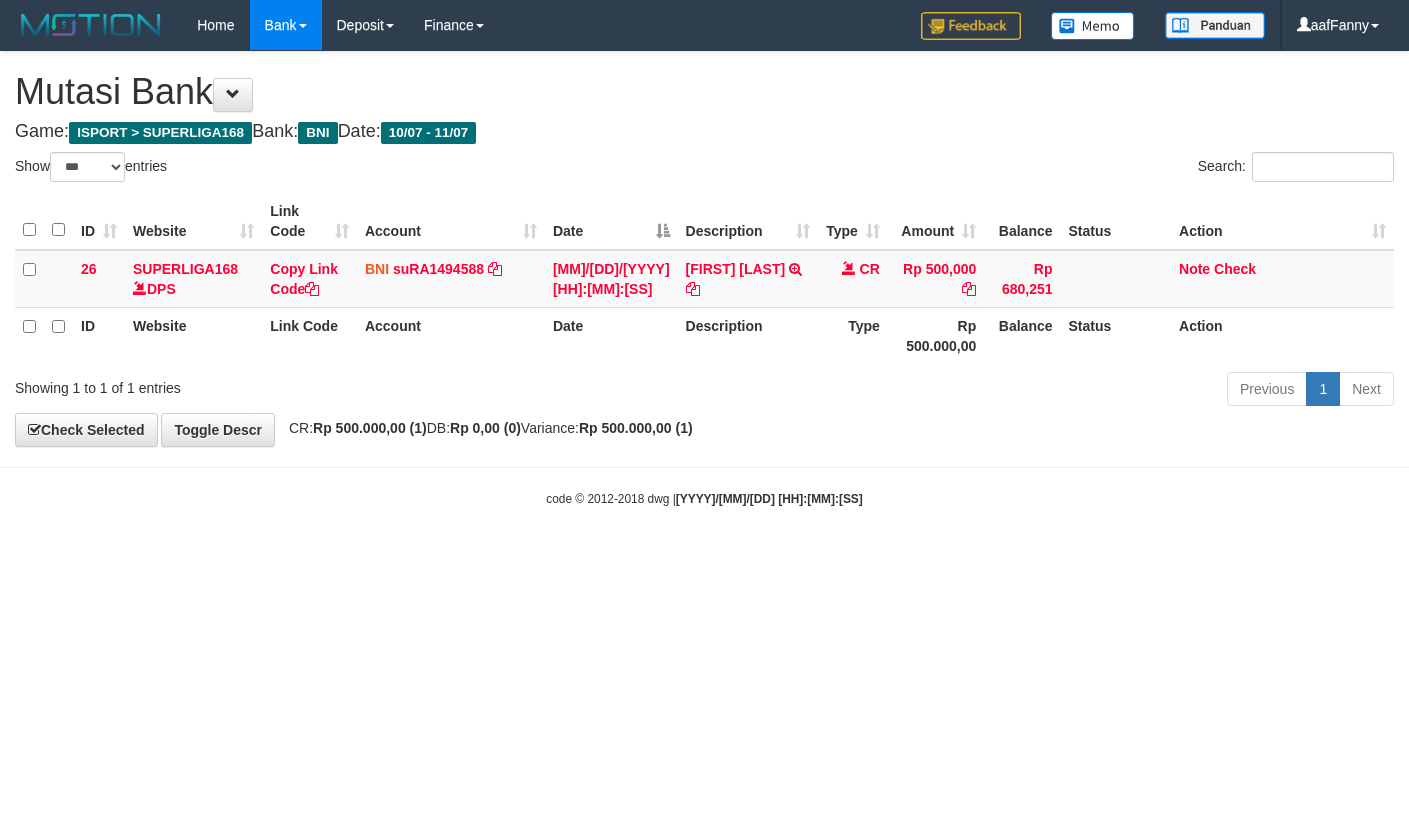 select on "***" 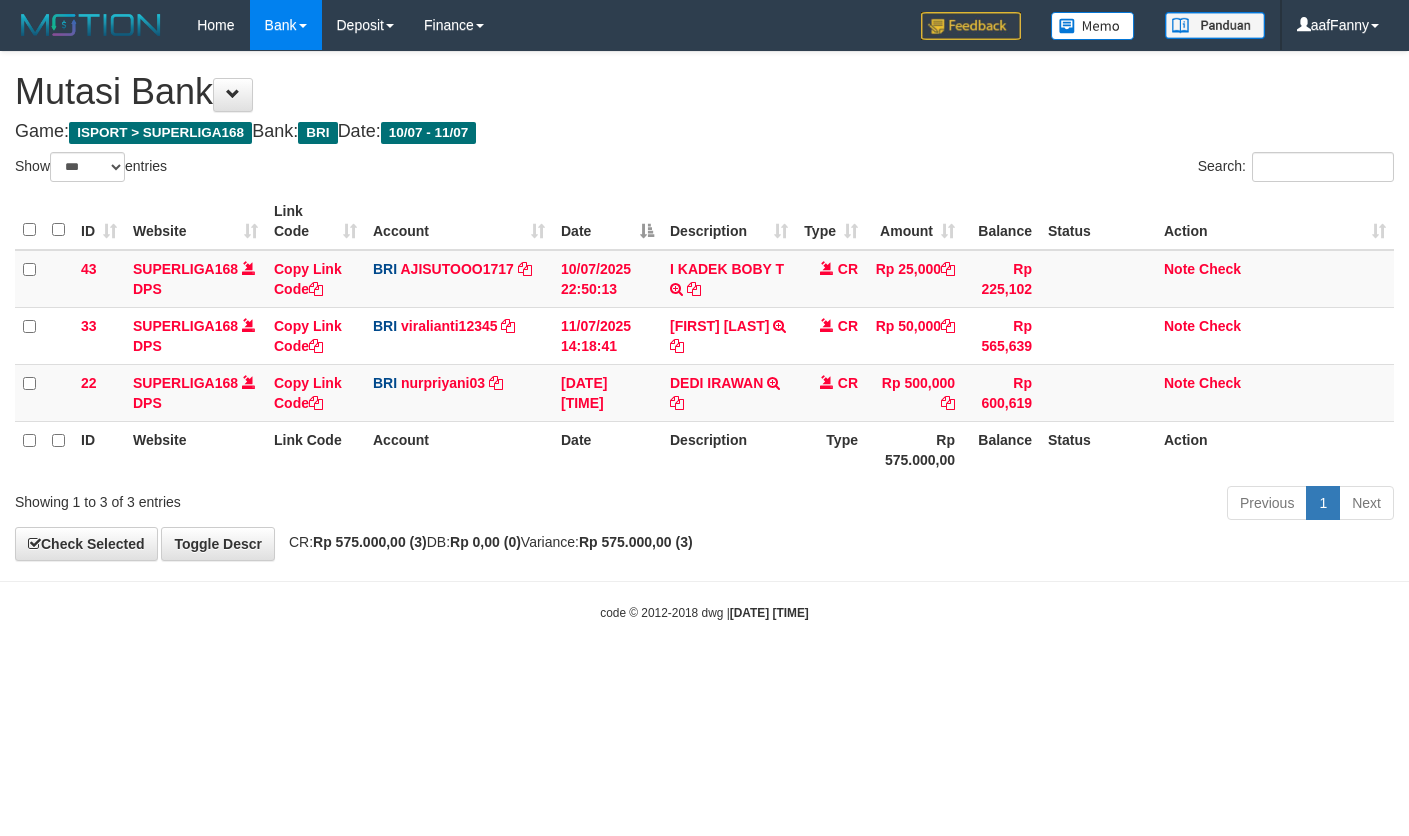 select on "***" 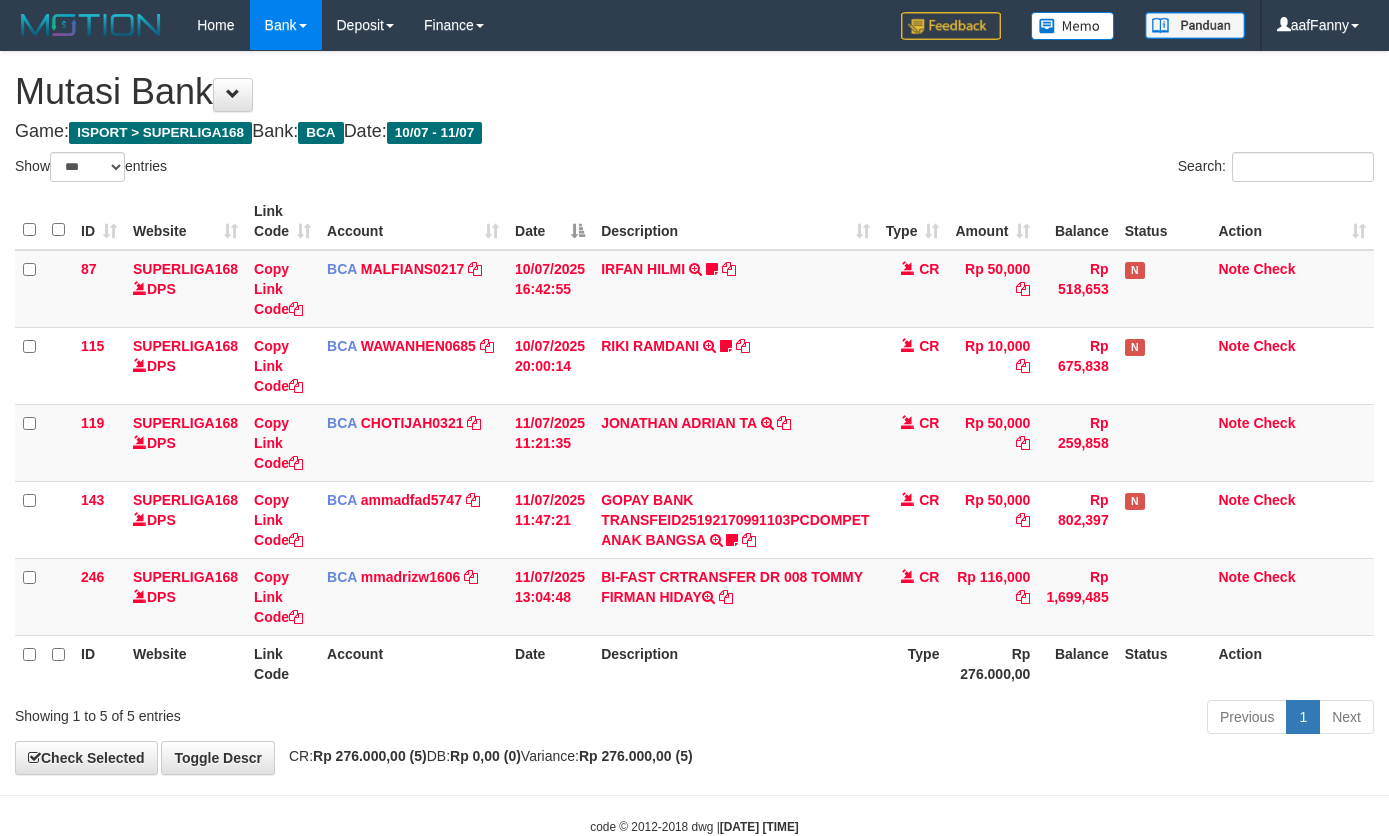 select on "***" 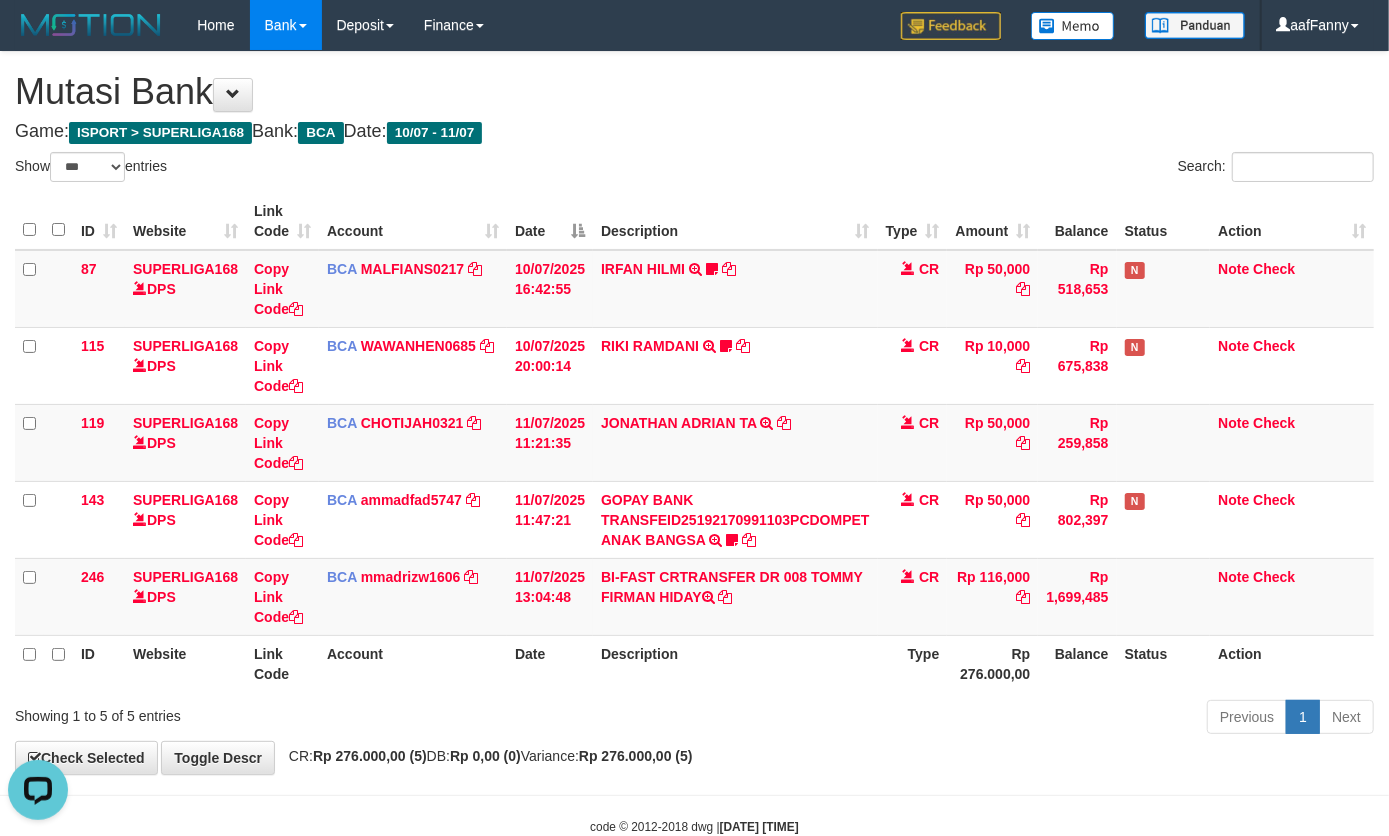 scroll, scrollTop: 0, scrollLeft: 0, axis: both 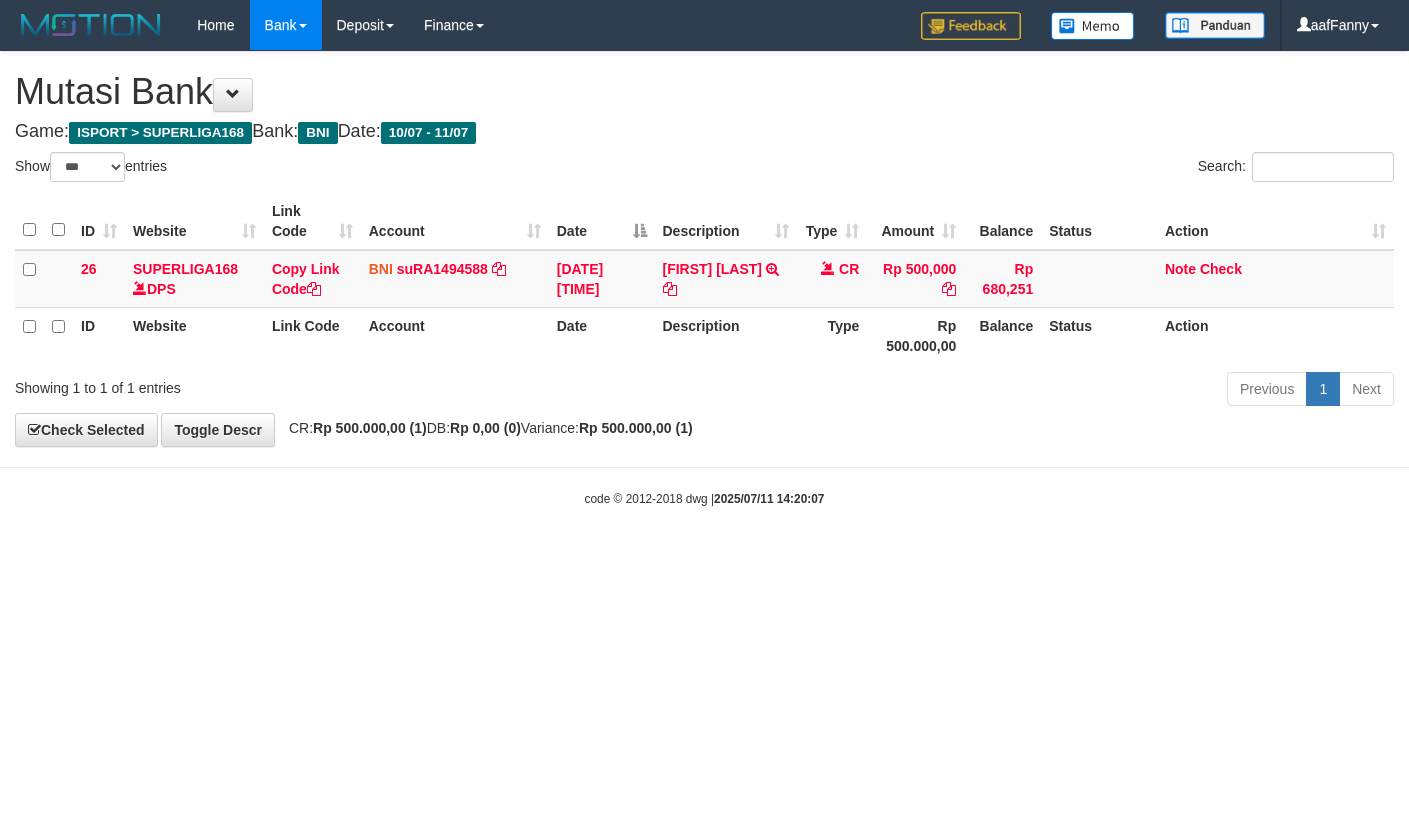select on "***" 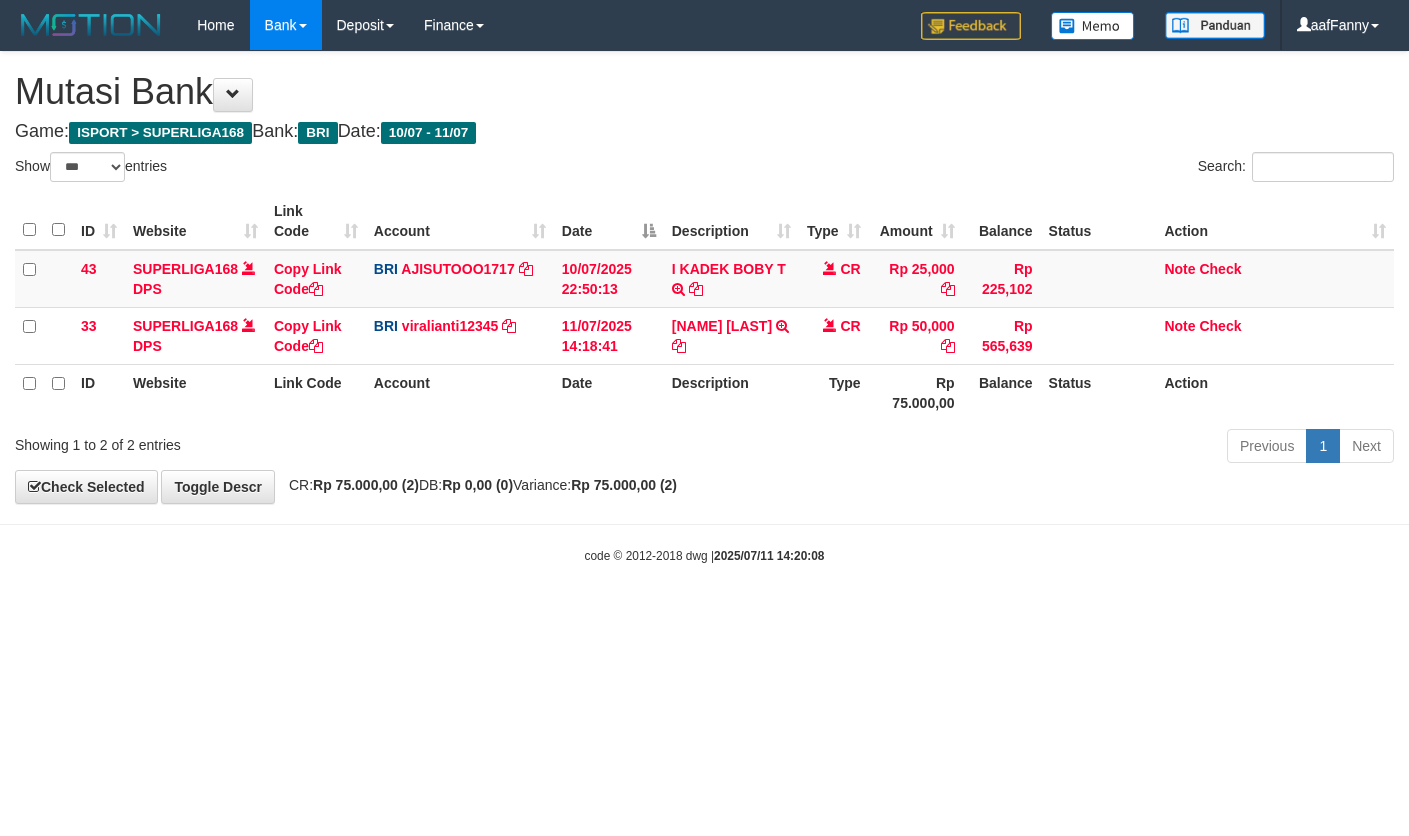 select on "***" 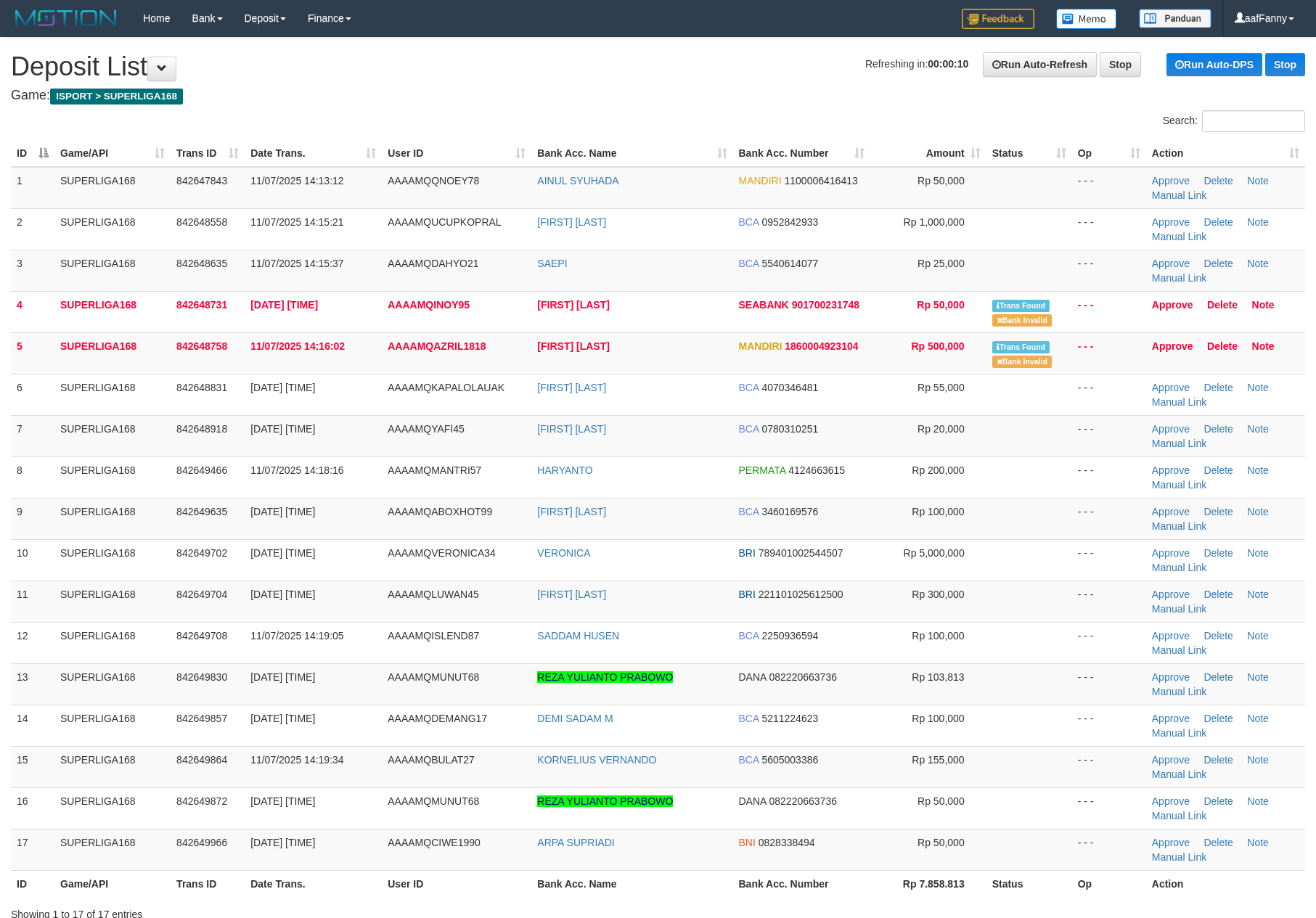 scroll, scrollTop: 0, scrollLeft: 0, axis: both 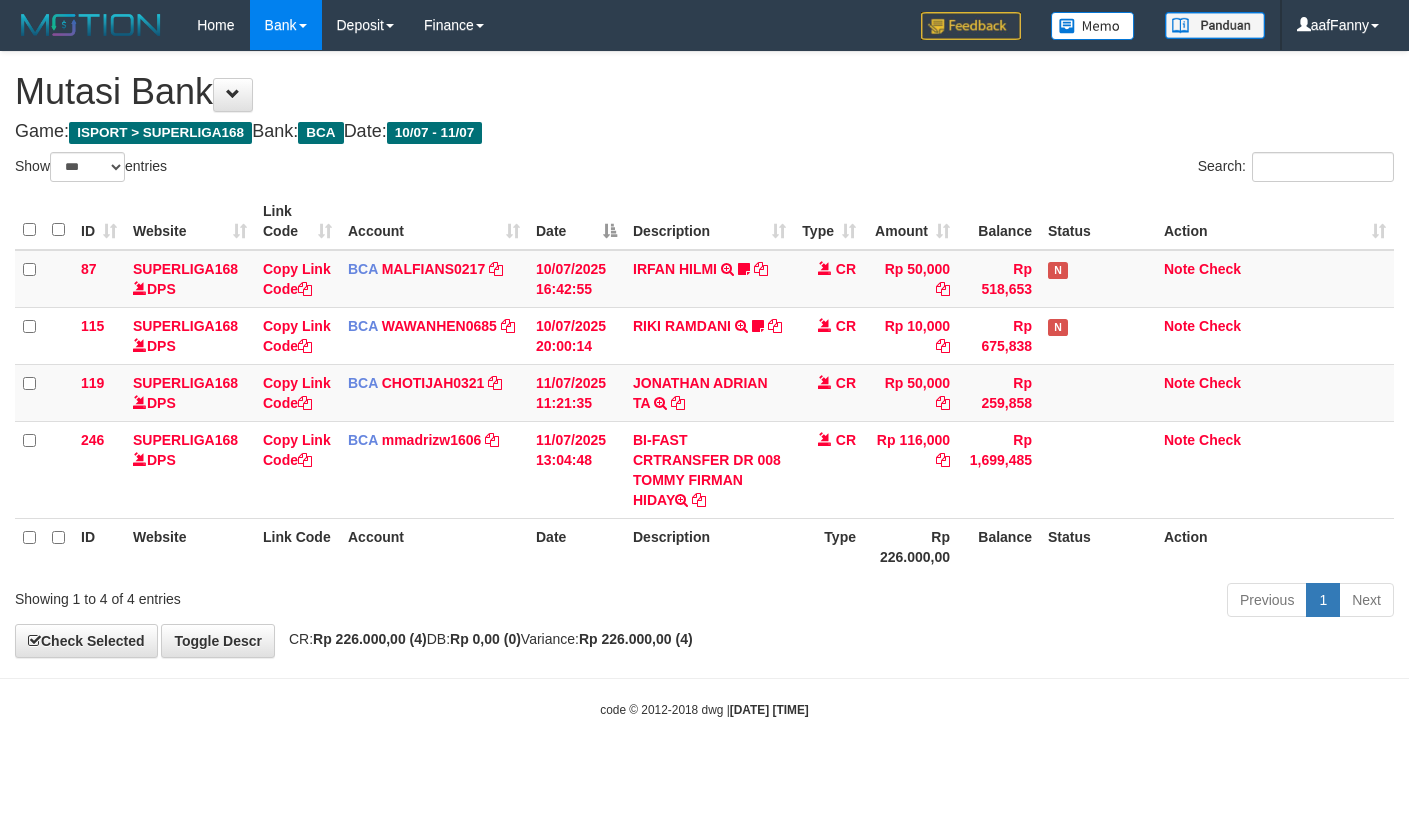 select on "***" 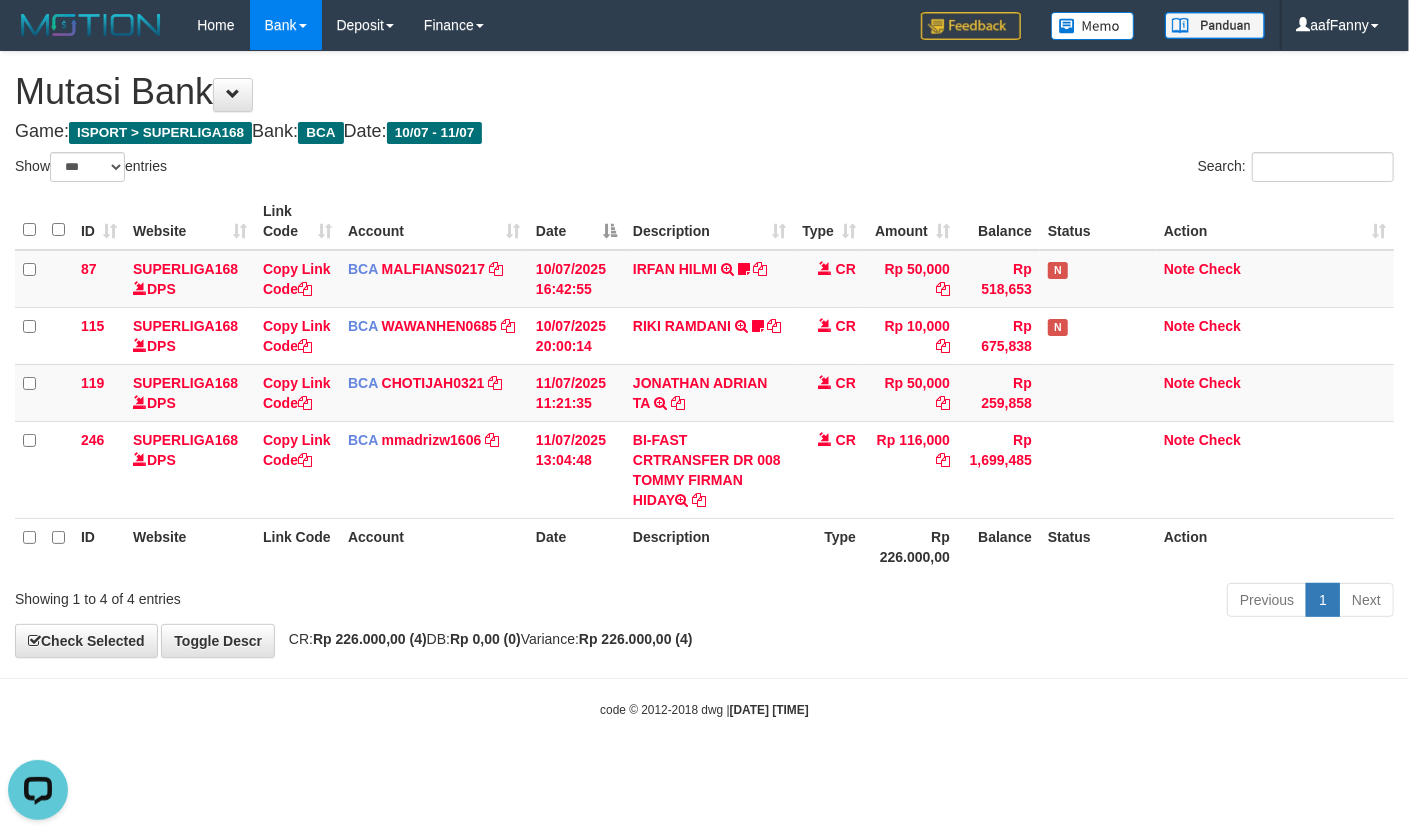 scroll, scrollTop: 0, scrollLeft: 0, axis: both 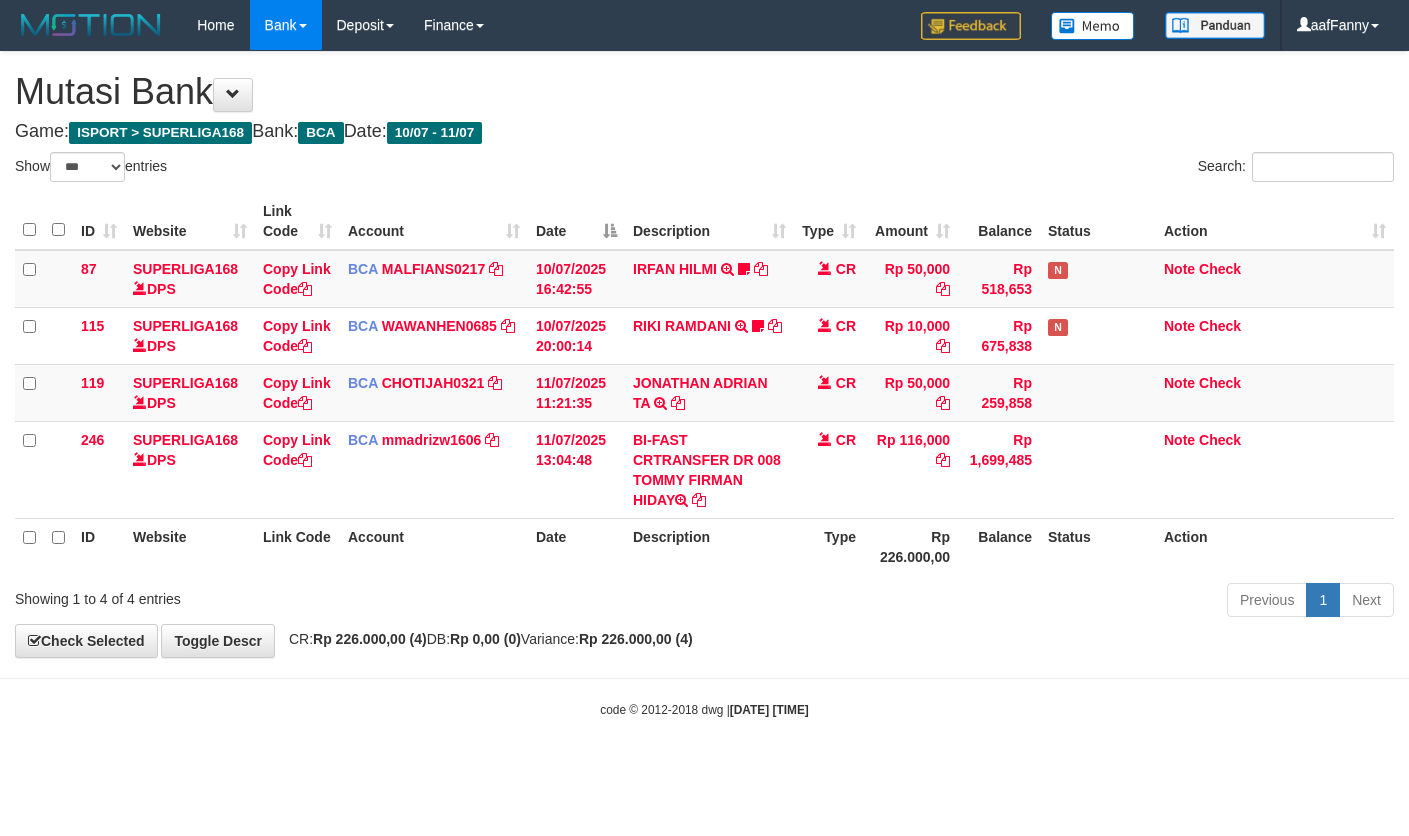 select on "***" 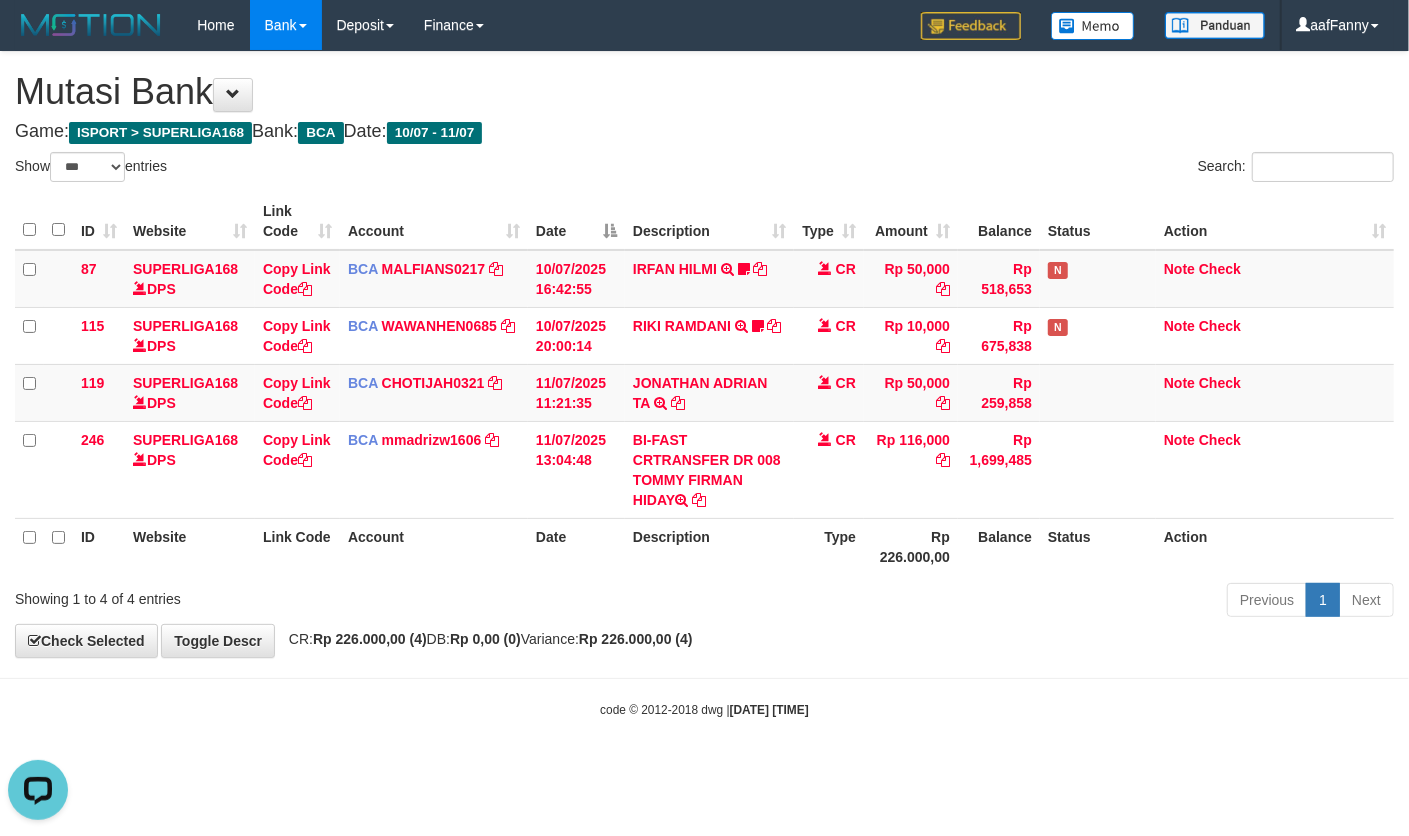 scroll, scrollTop: 0, scrollLeft: 0, axis: both 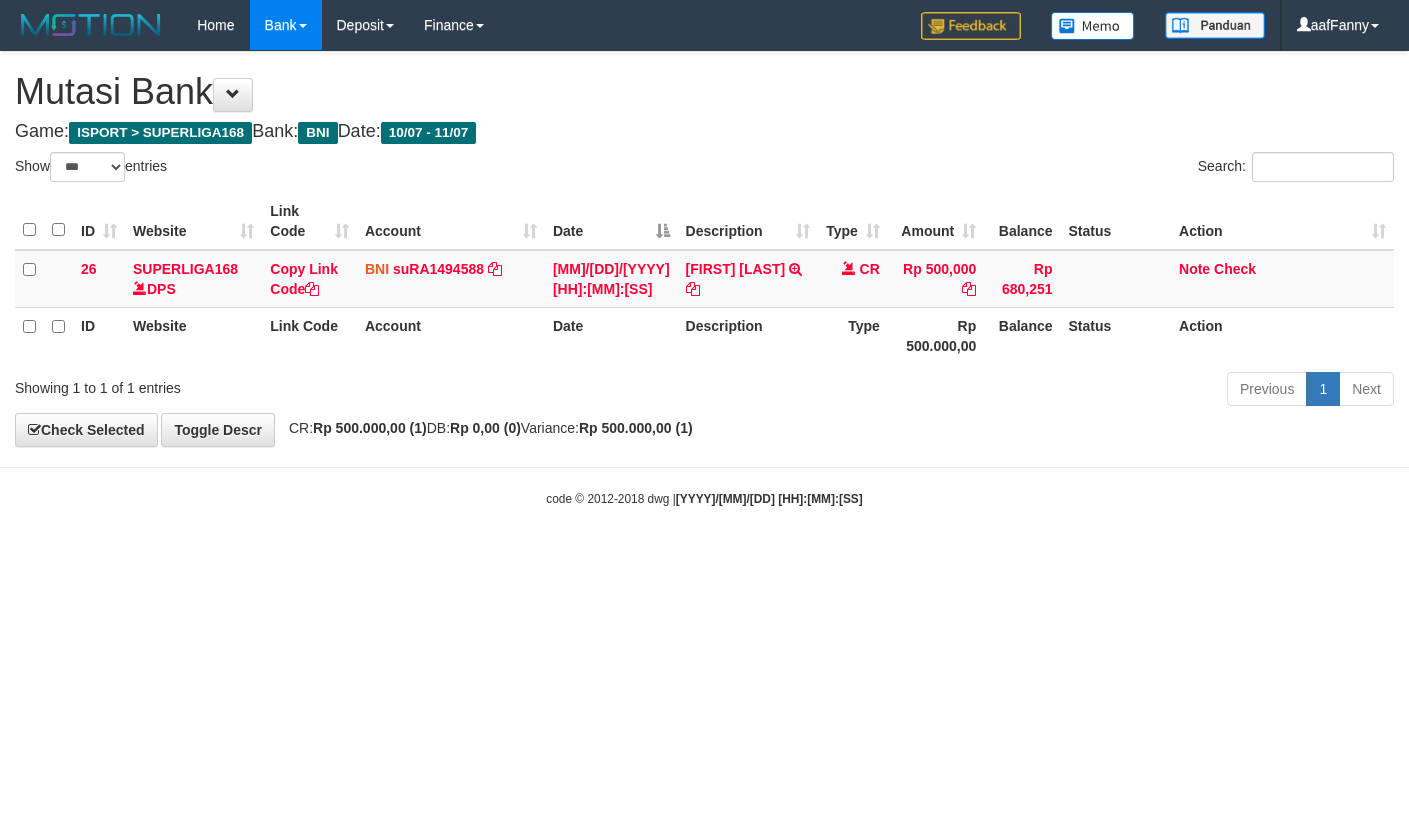 select on "***" 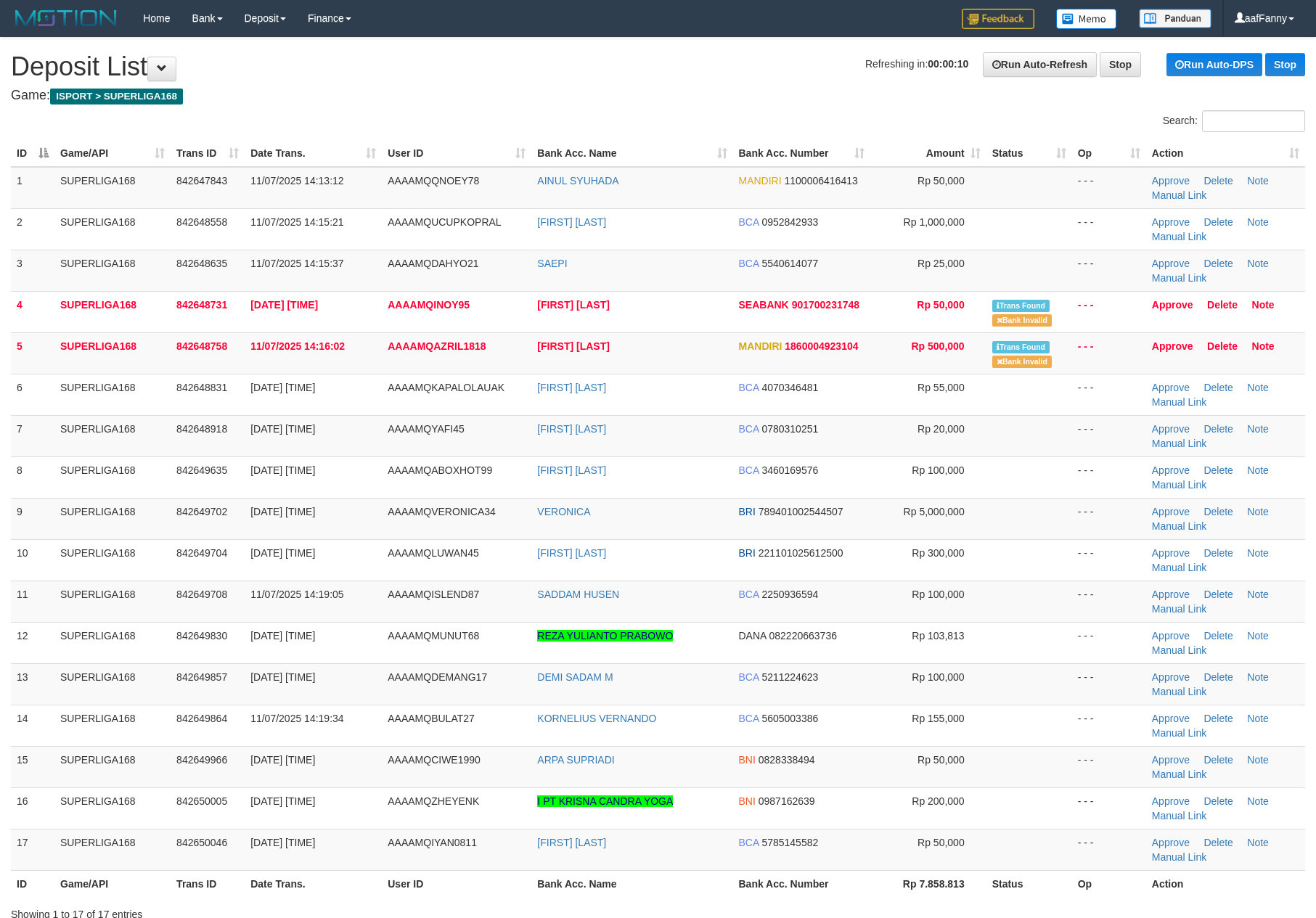 scroll, scrollTop: 0, scrollLeft: 0, axis: both 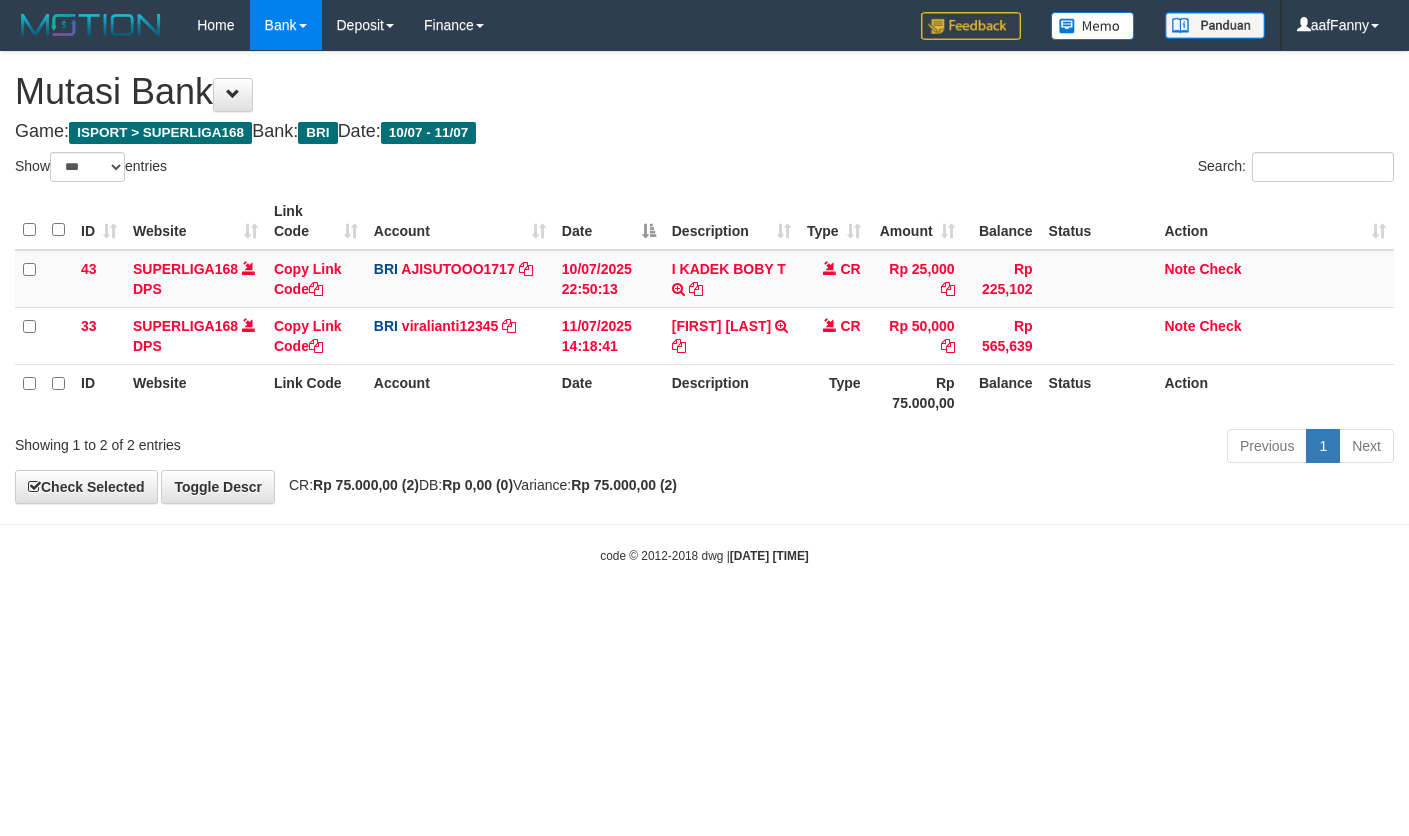 select on "***" 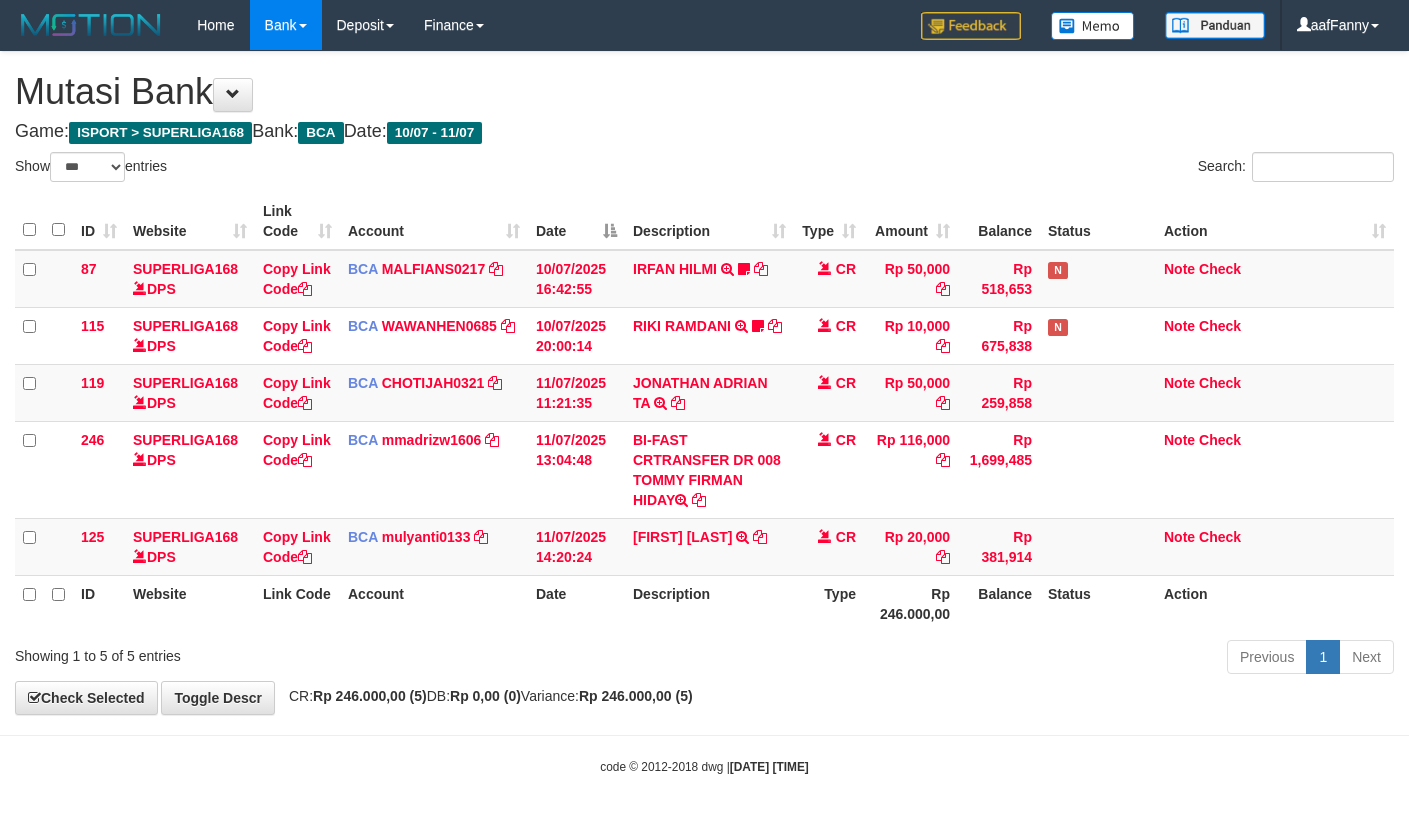 select on "***" 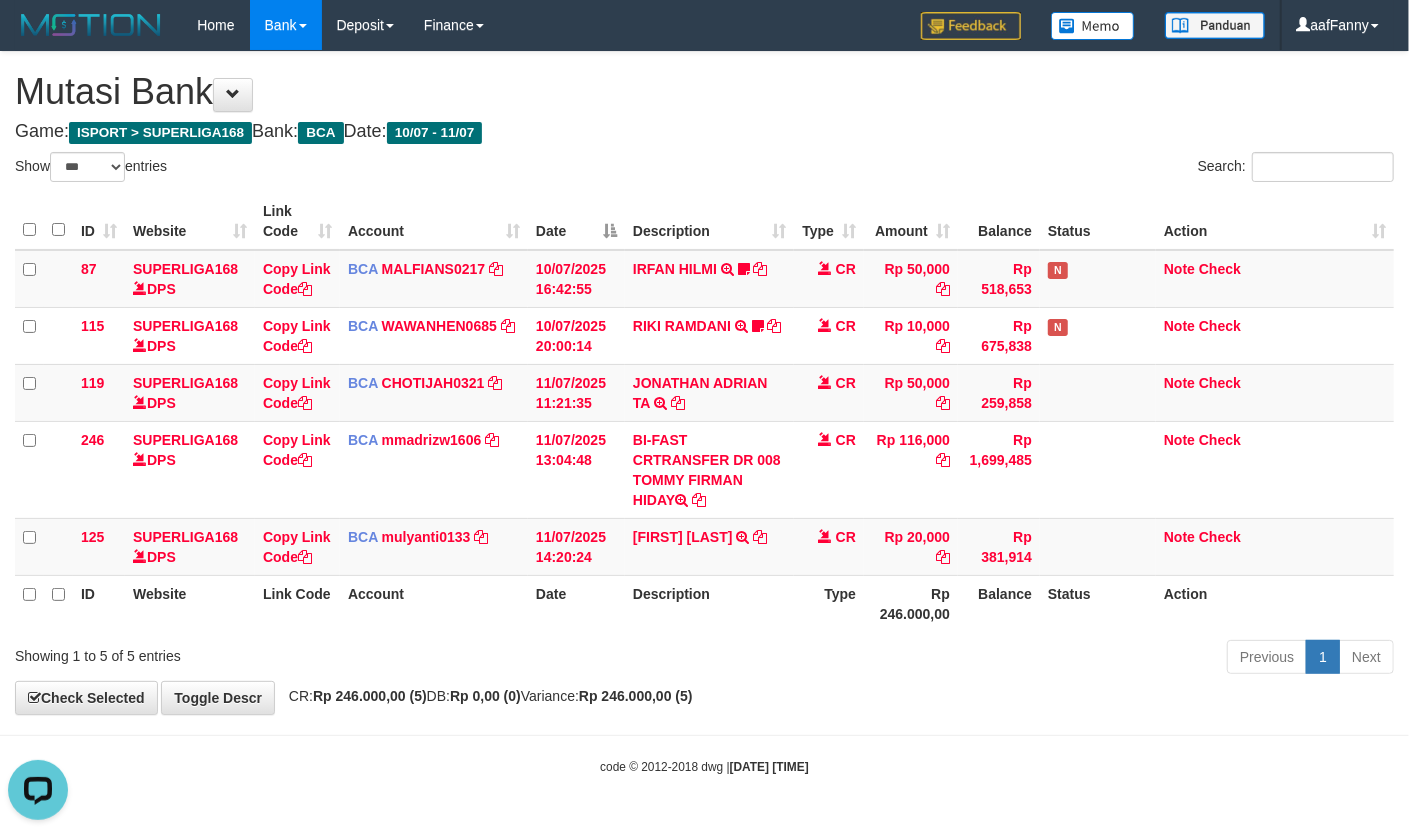 scroll, scrollTop: 0, scrollLeft: 0, axis: both 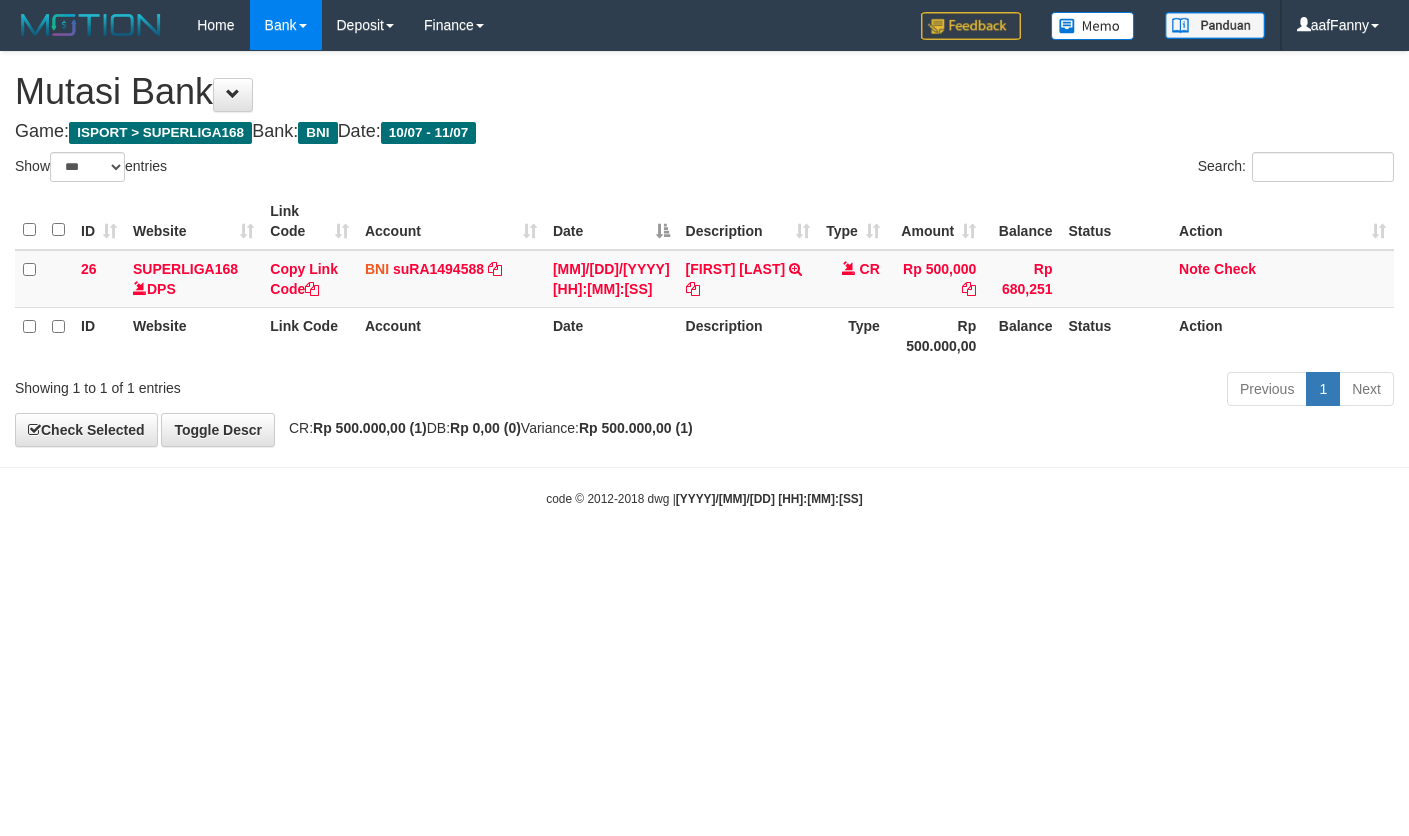 select on "***" 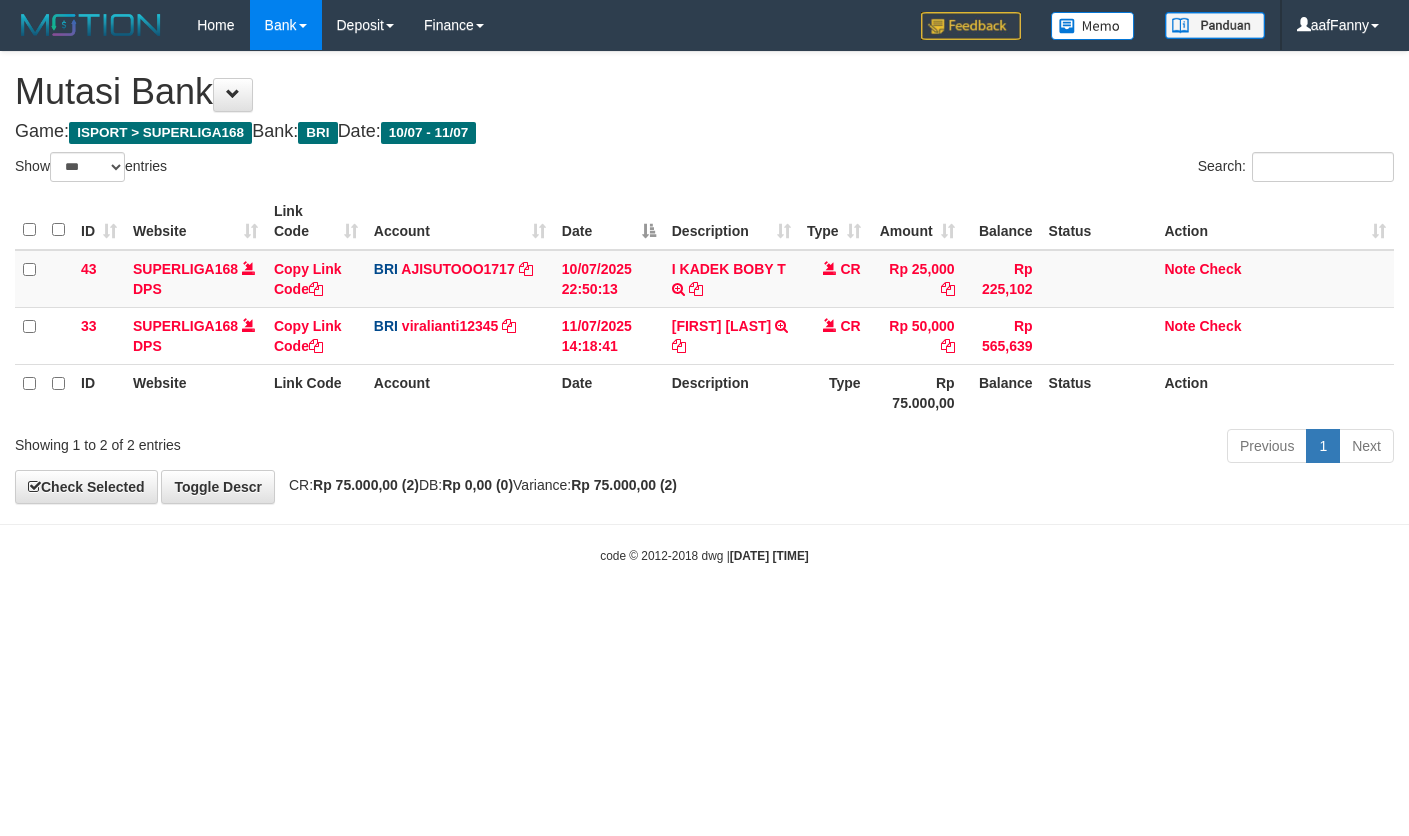 select on "***" 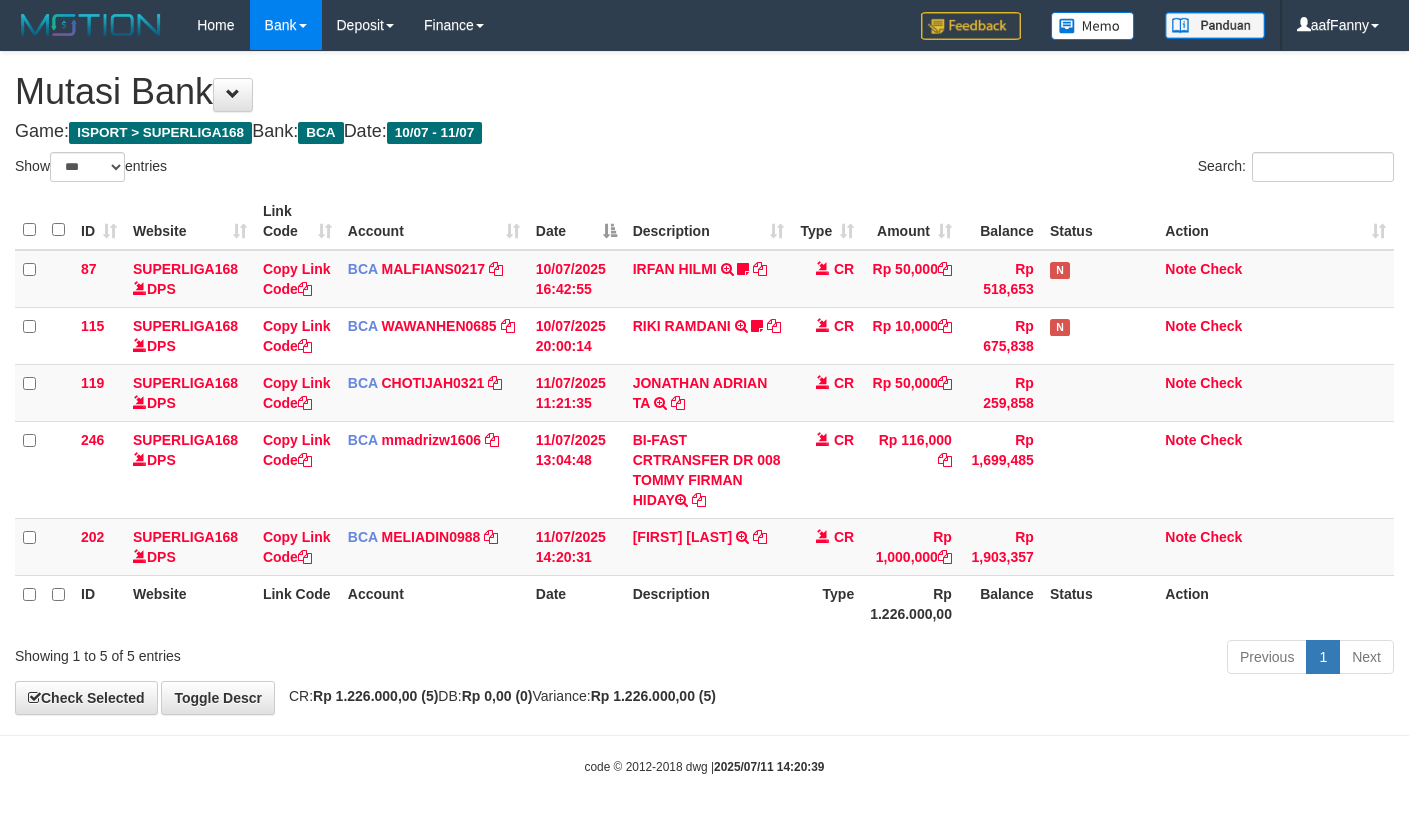 select on "***" 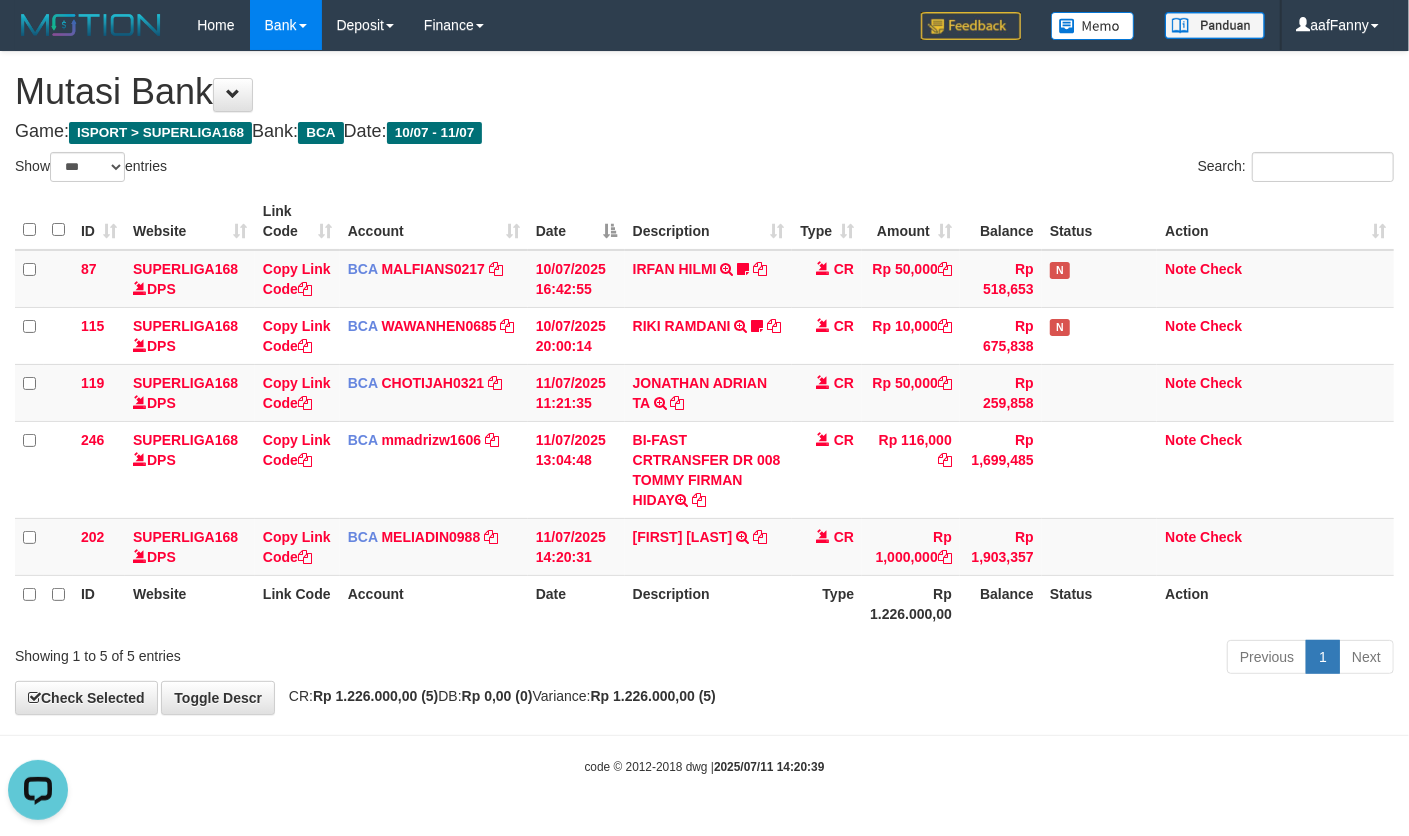 scroll, scrollTop: 0, scrollLeft: 0, axis: both 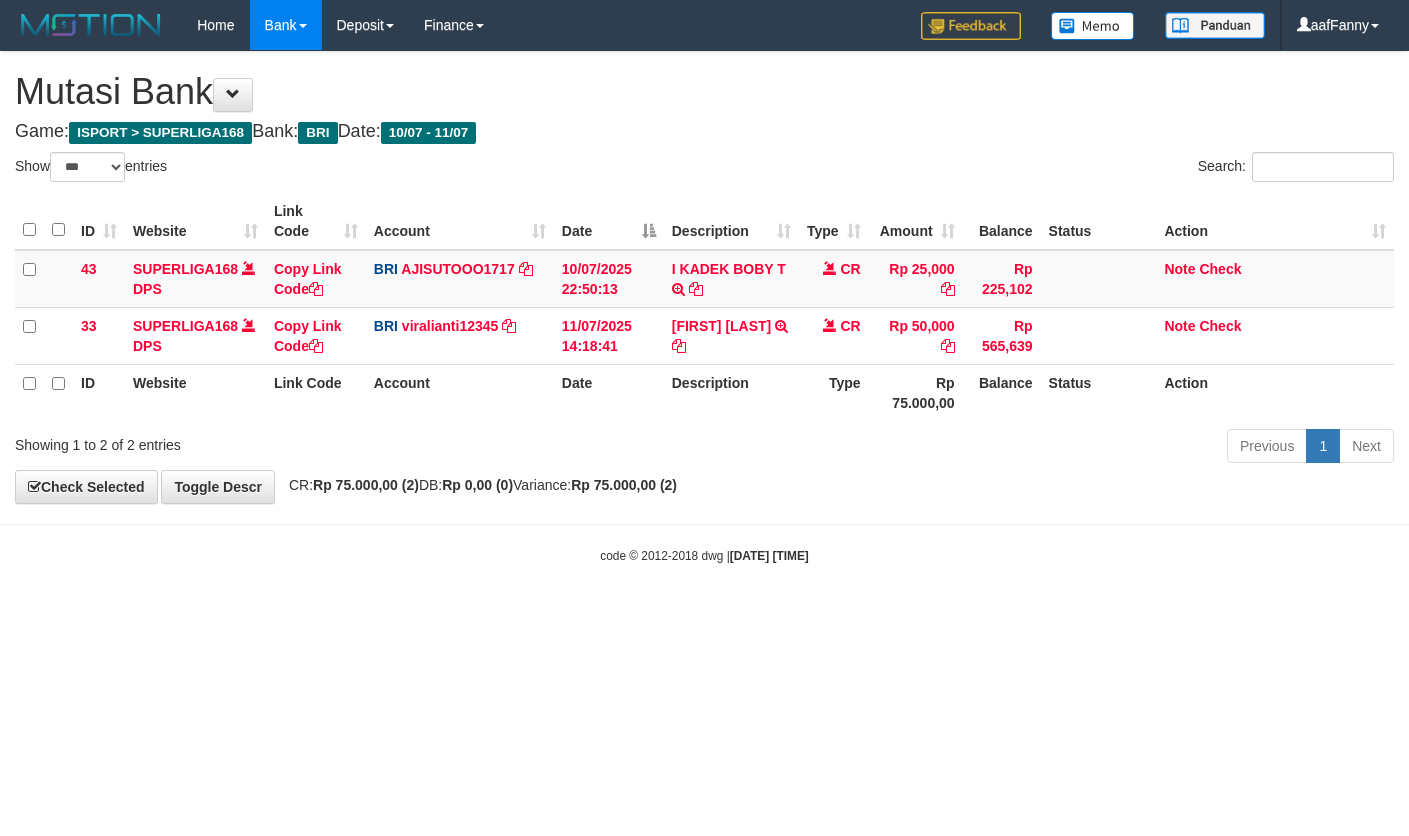 select on "***" 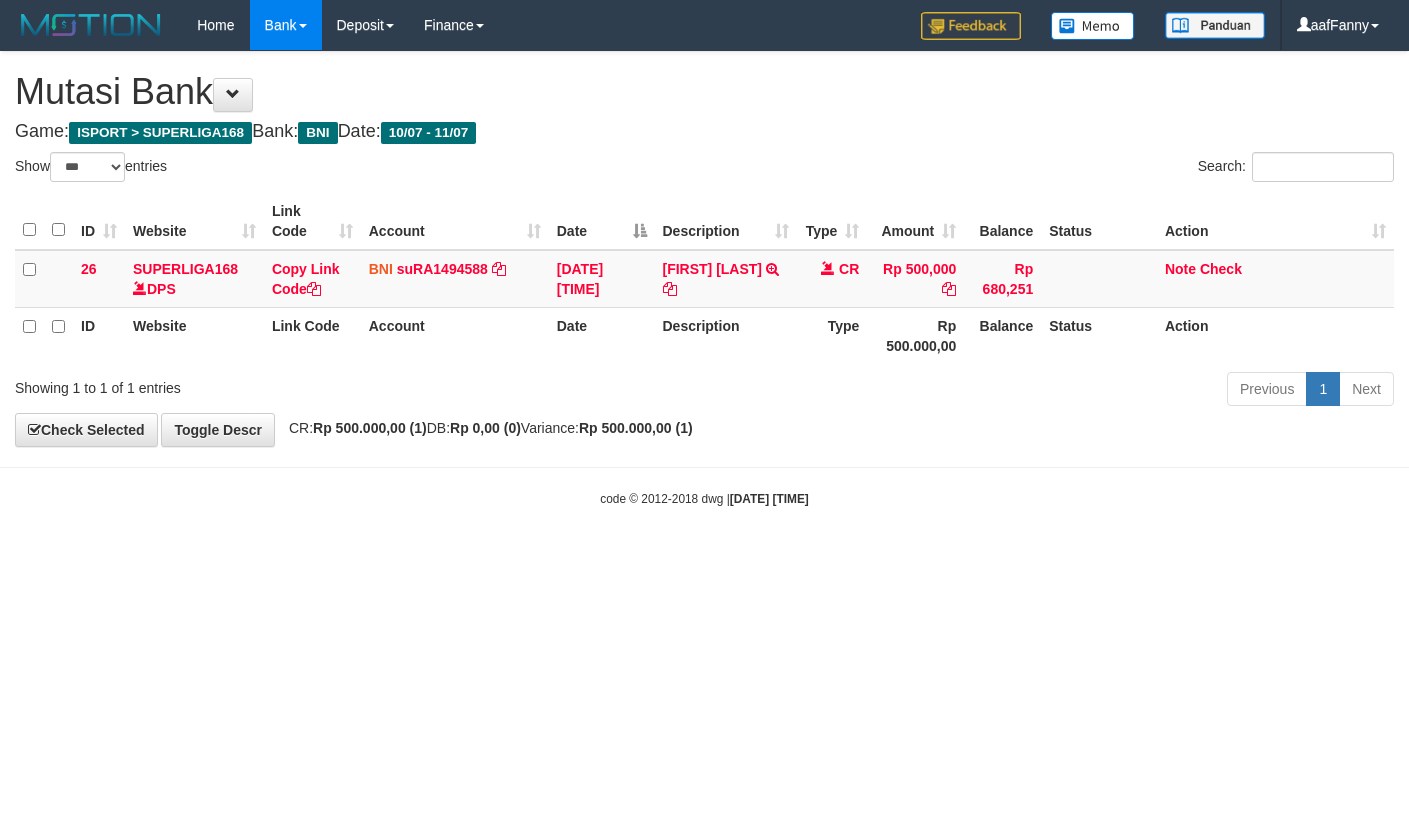 select on "***" 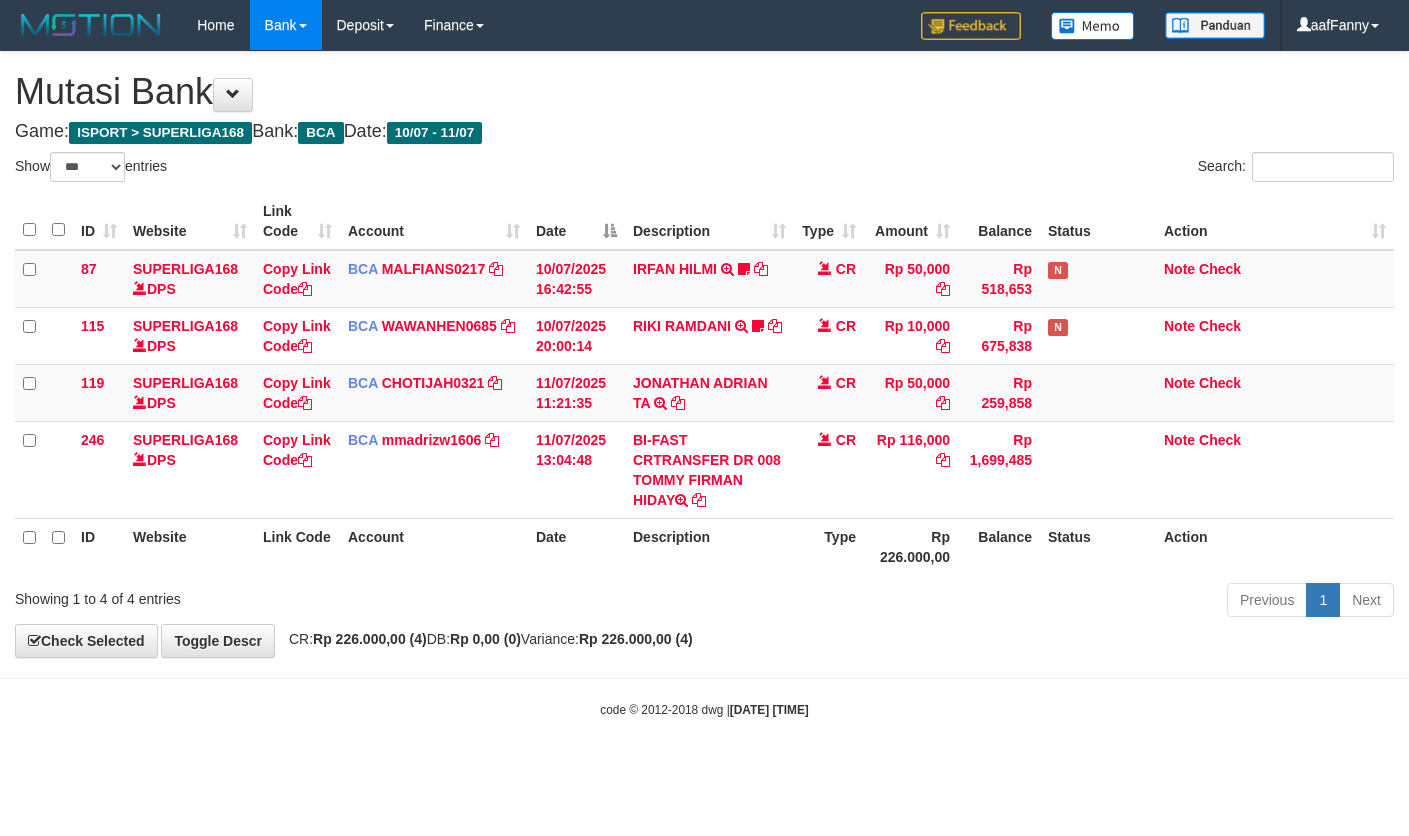 select on "***" 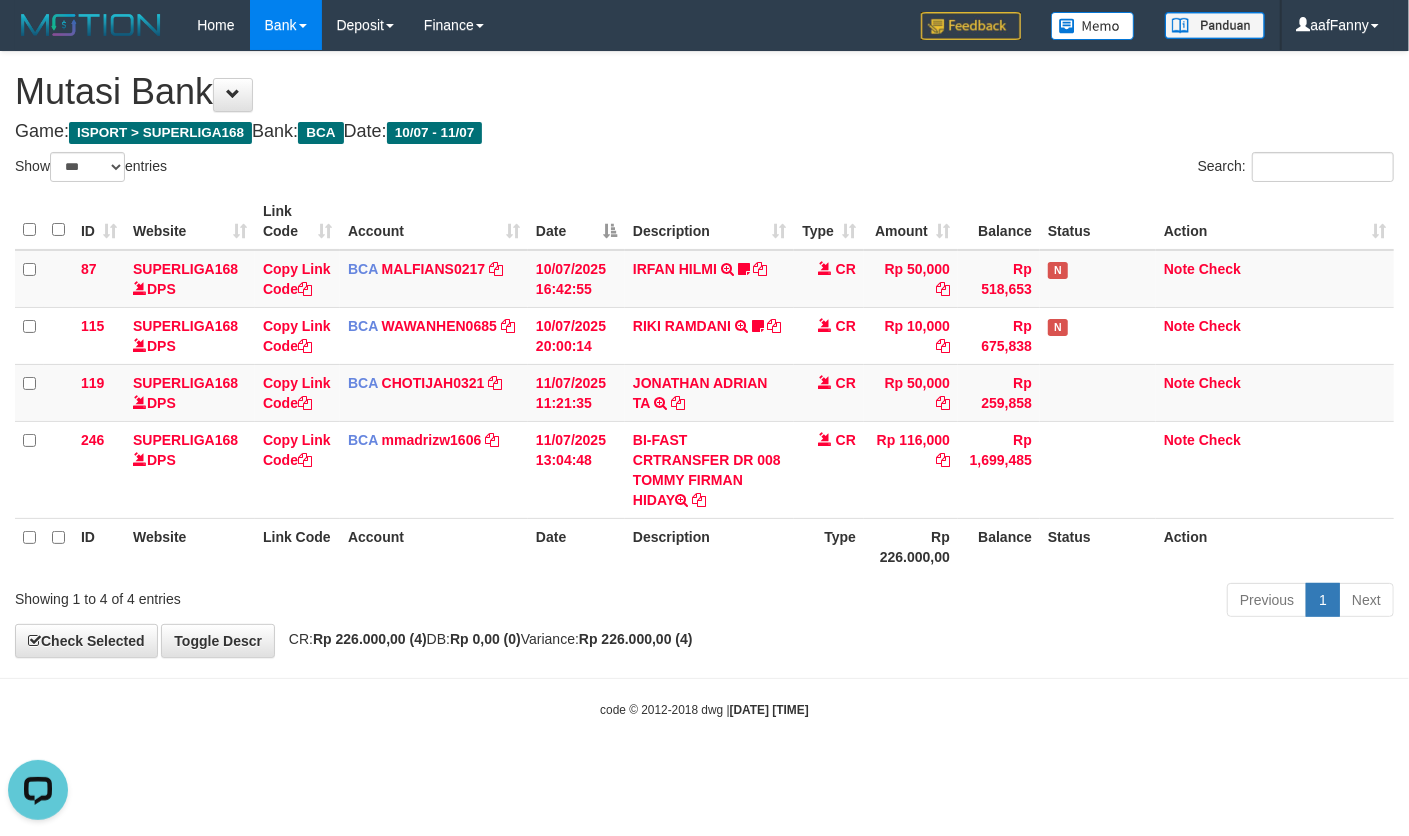 scroll, scrollTop: 0, scrollLeft: 0, axis: both 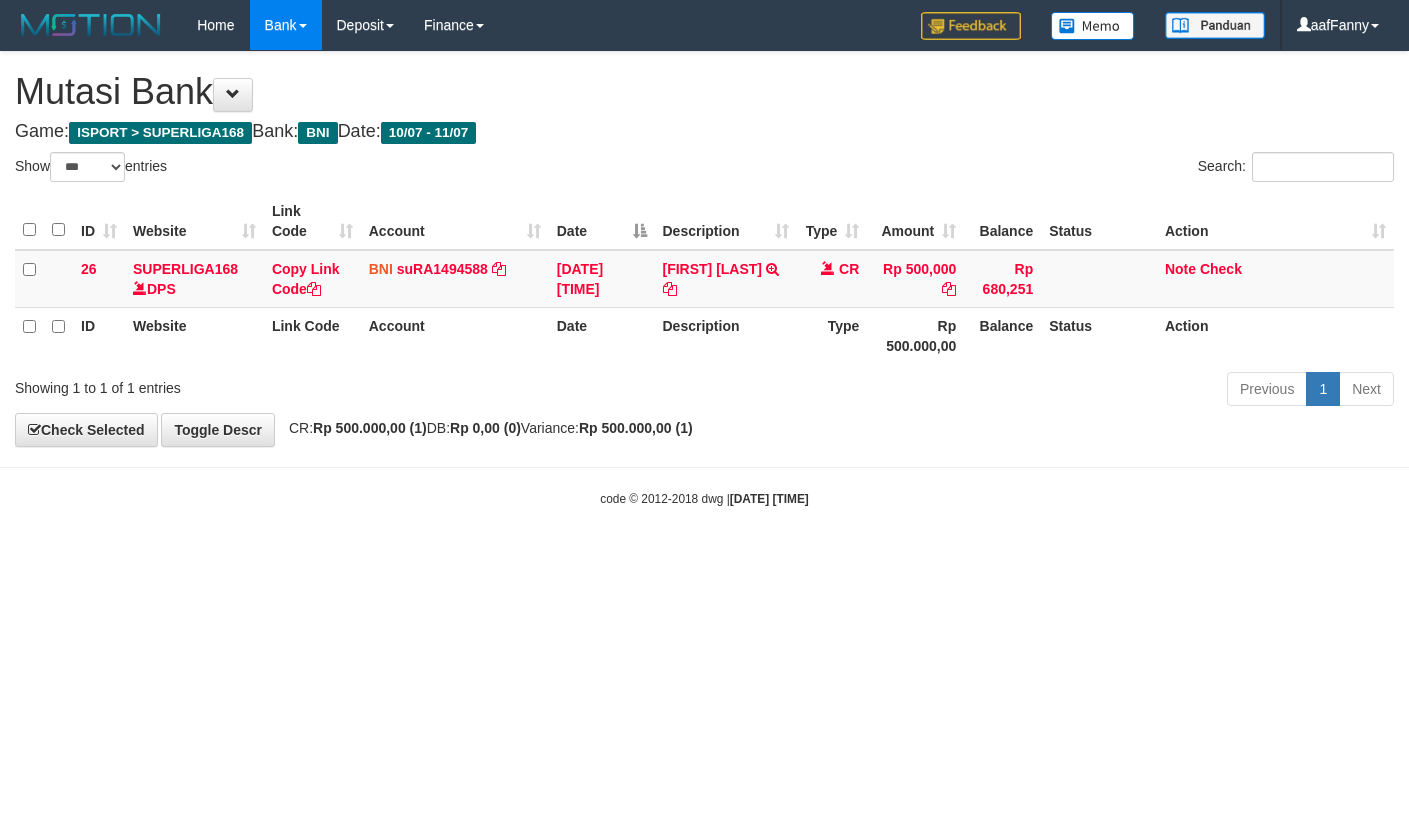 select on "***" 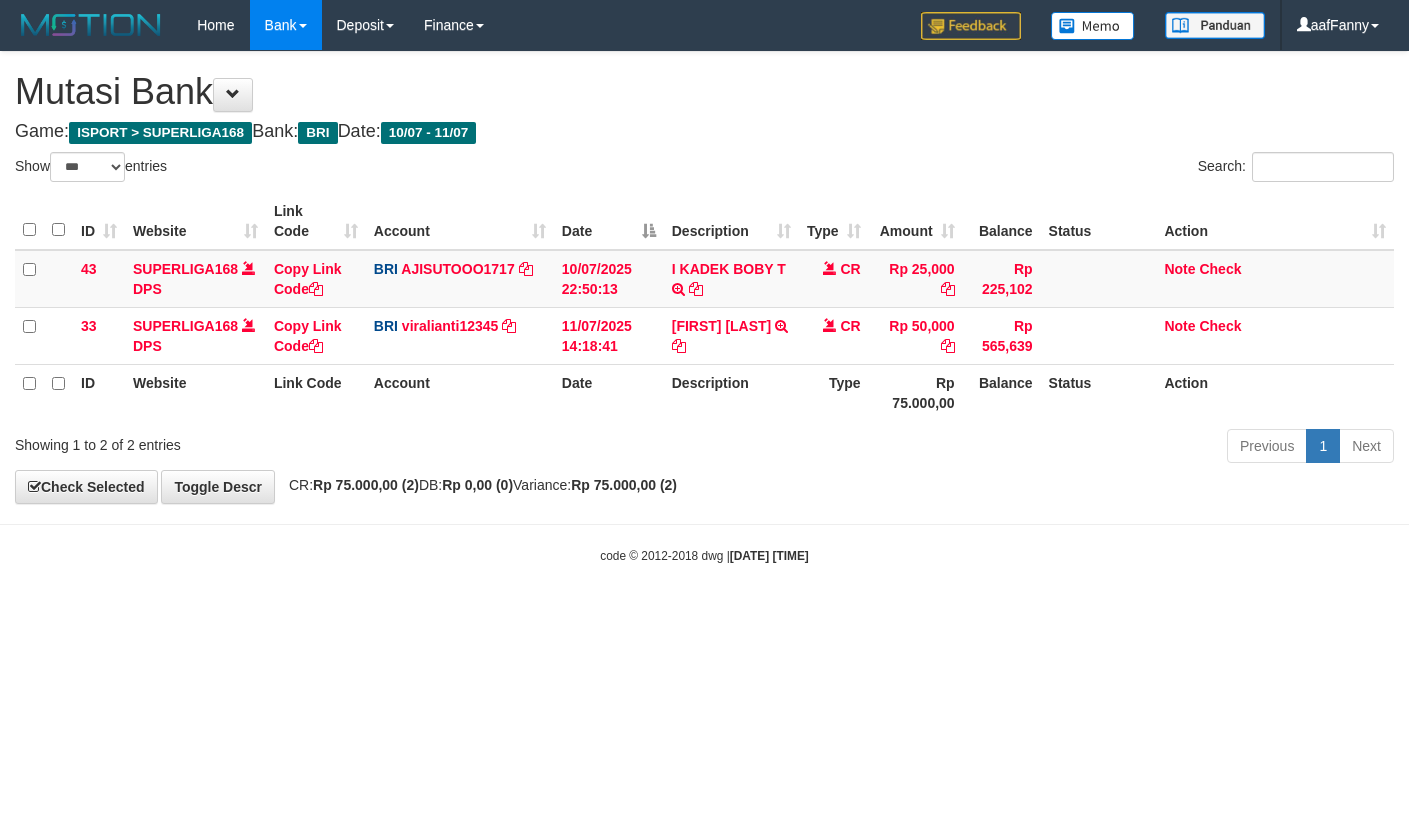 select on "***" 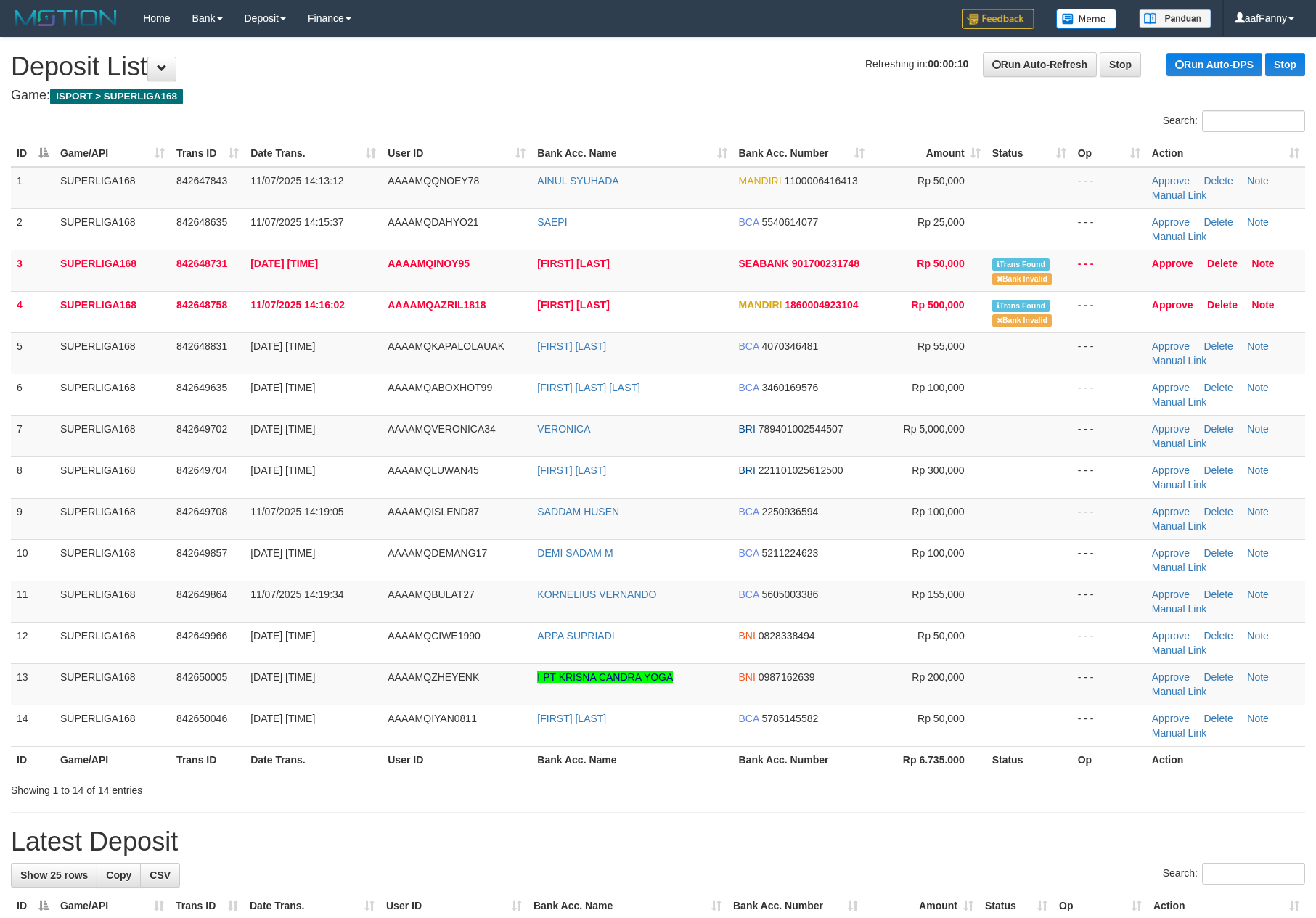 scroll, scrollTop: 0, scrollLeft: 0, axis: both 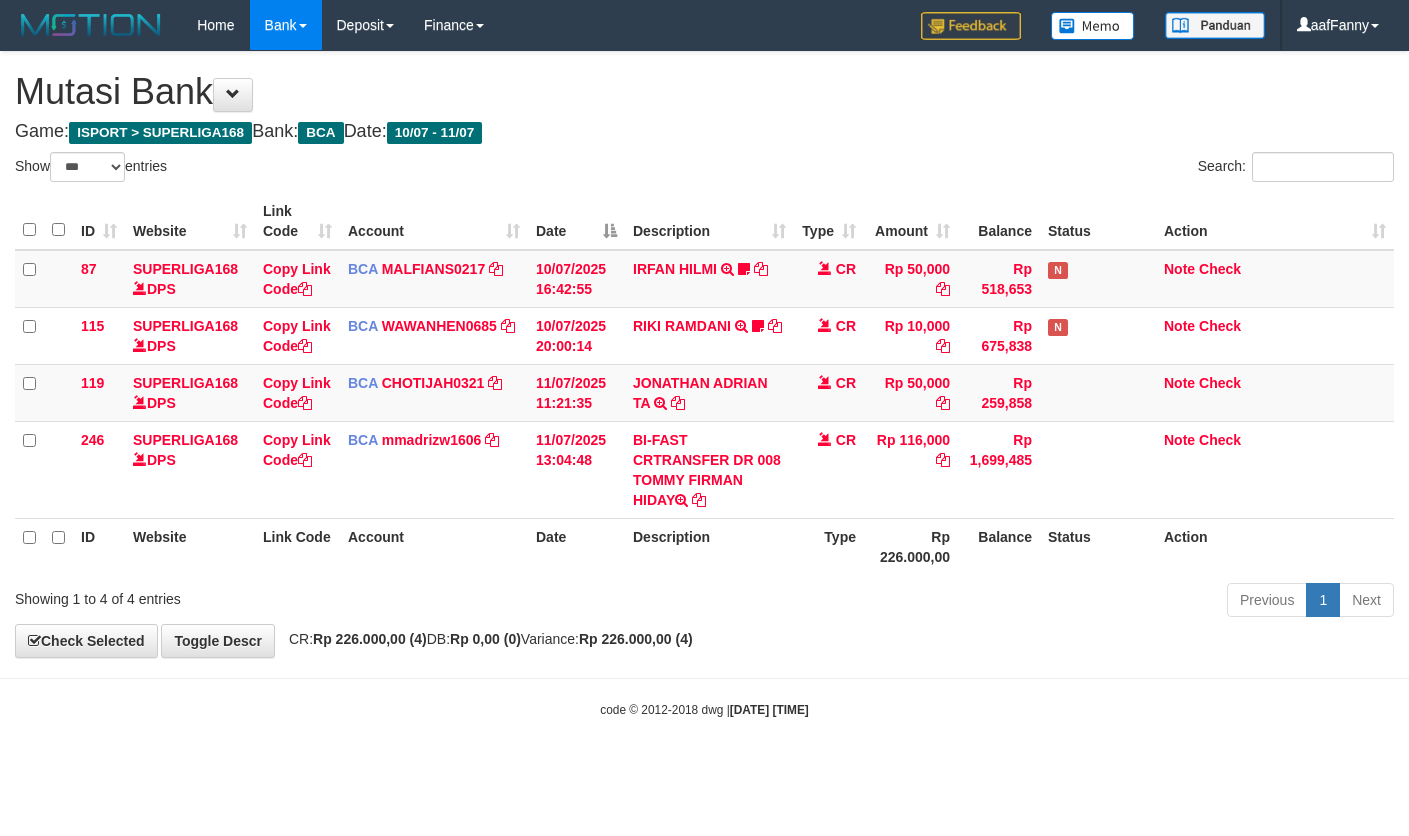 select on "***" 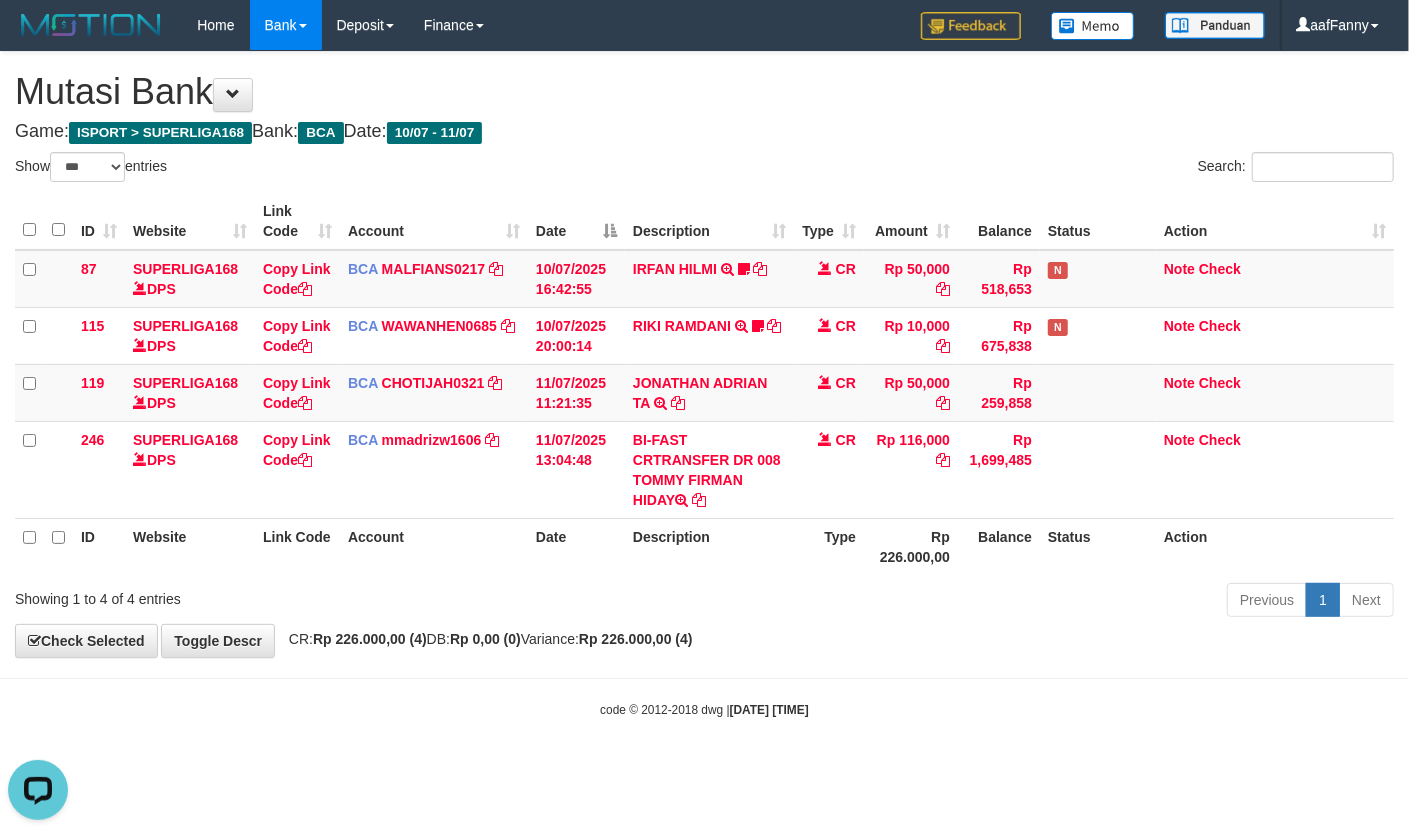 scroll, scrollTop: 0, scrollLeft: 0, axis: both 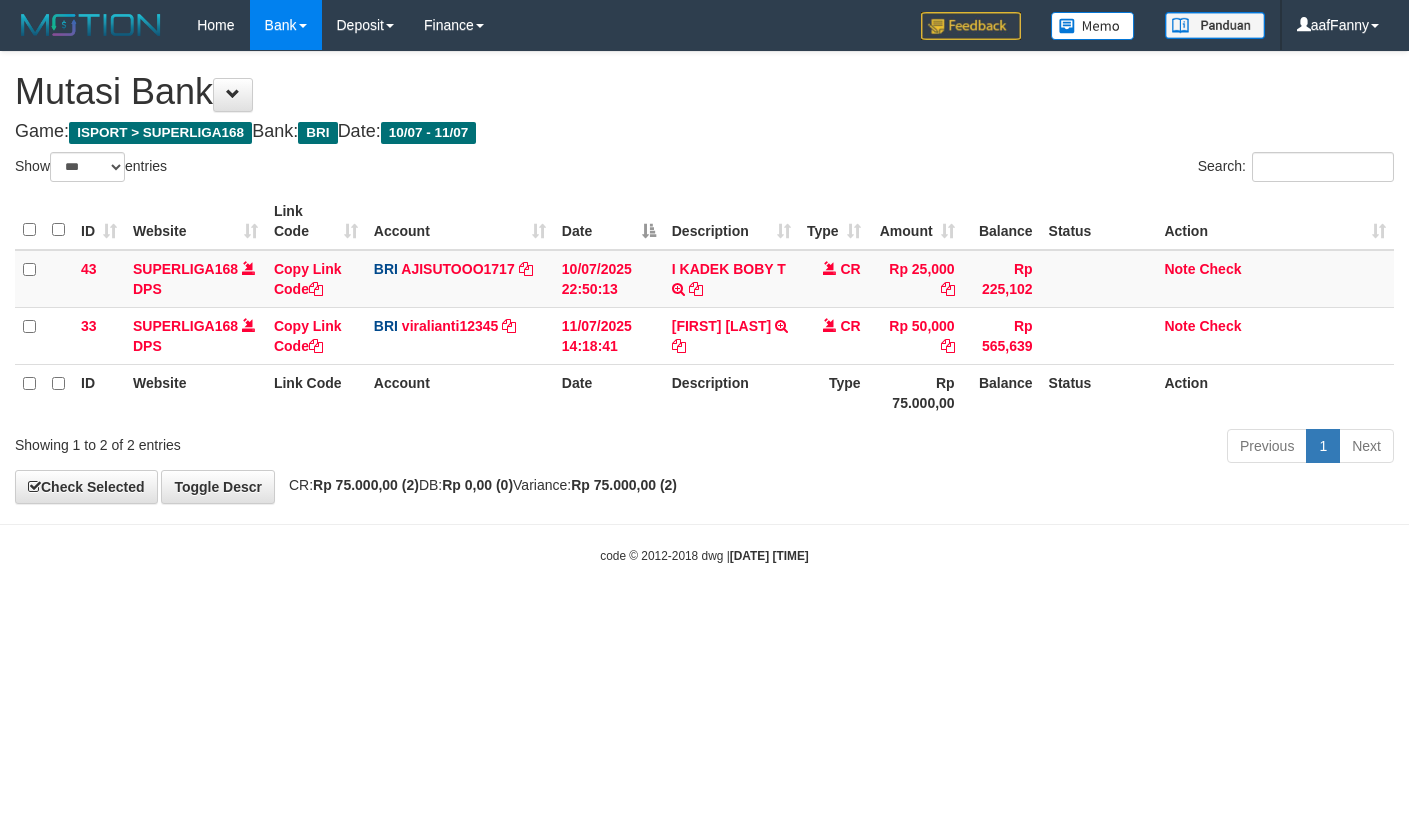 select on "***" 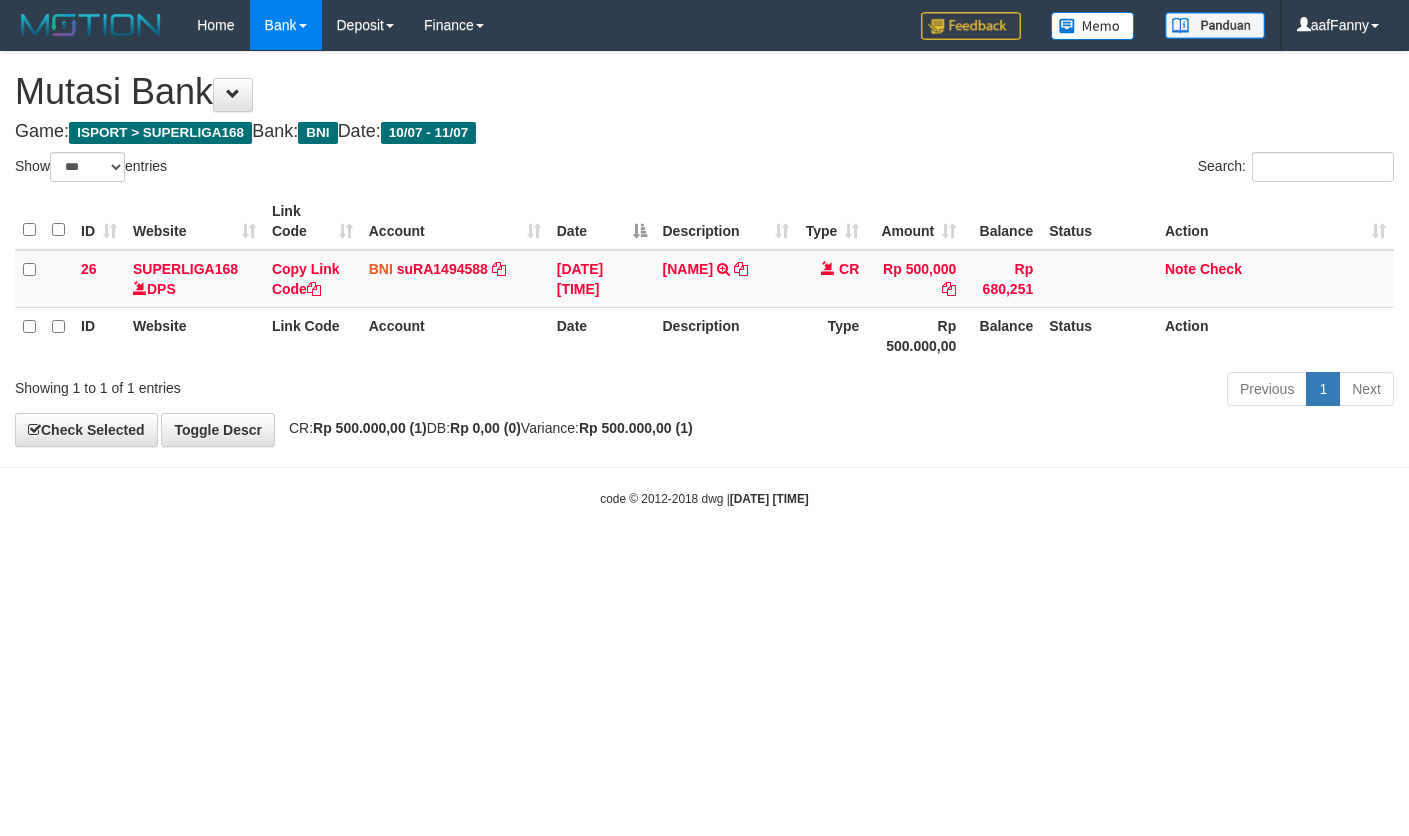 select on "***" 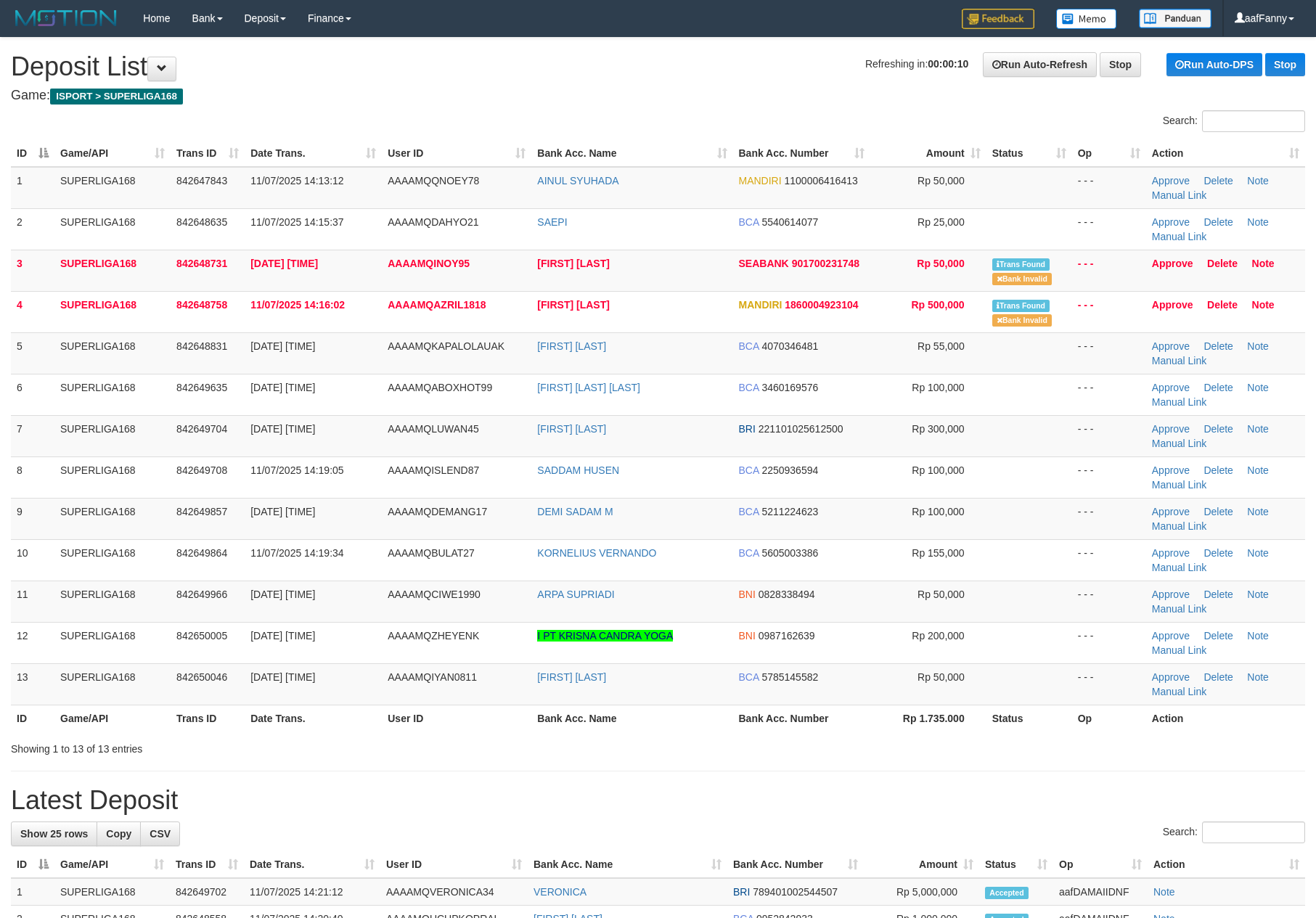 scroll, scrollTop: 0, scrollLeft: 0, axis: both 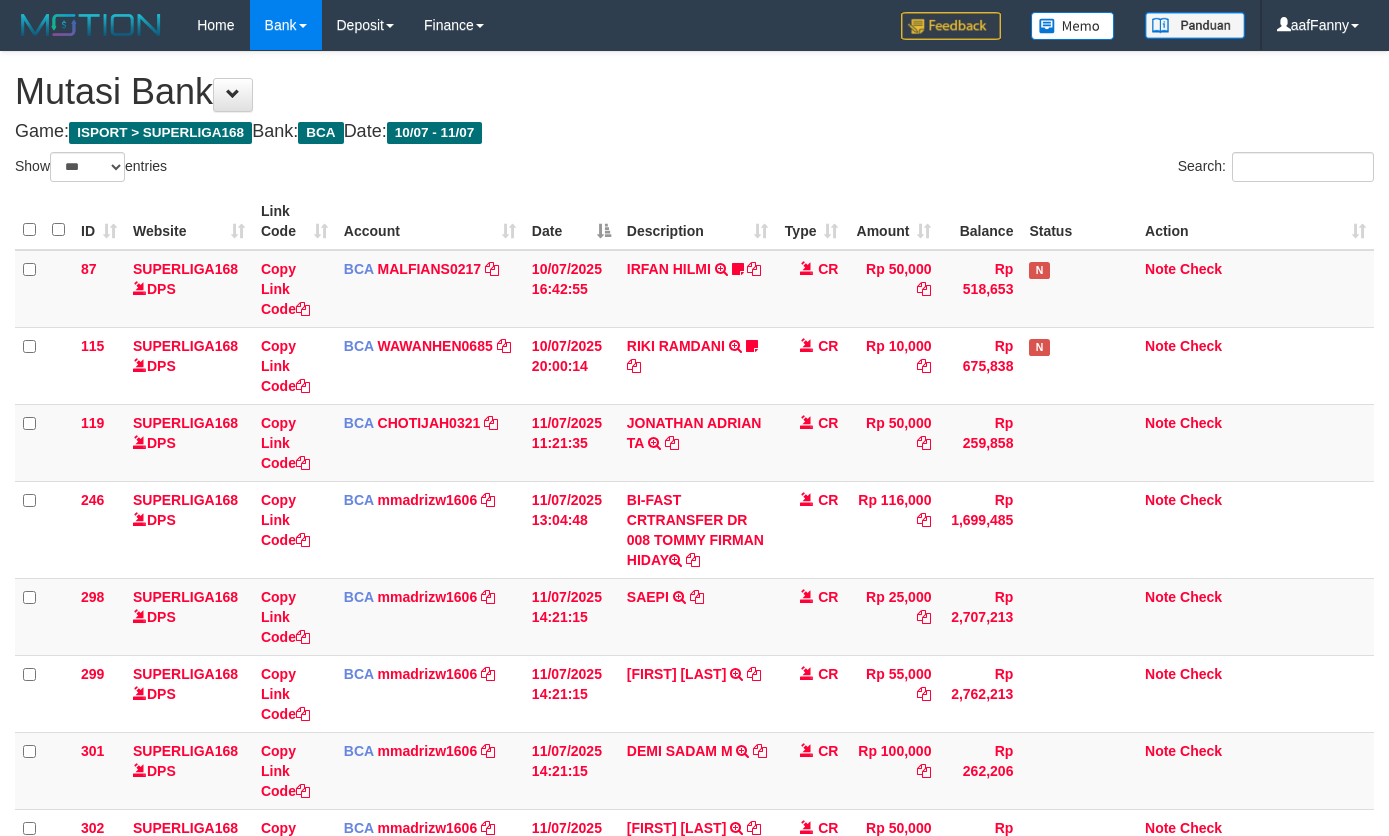 select on "***" 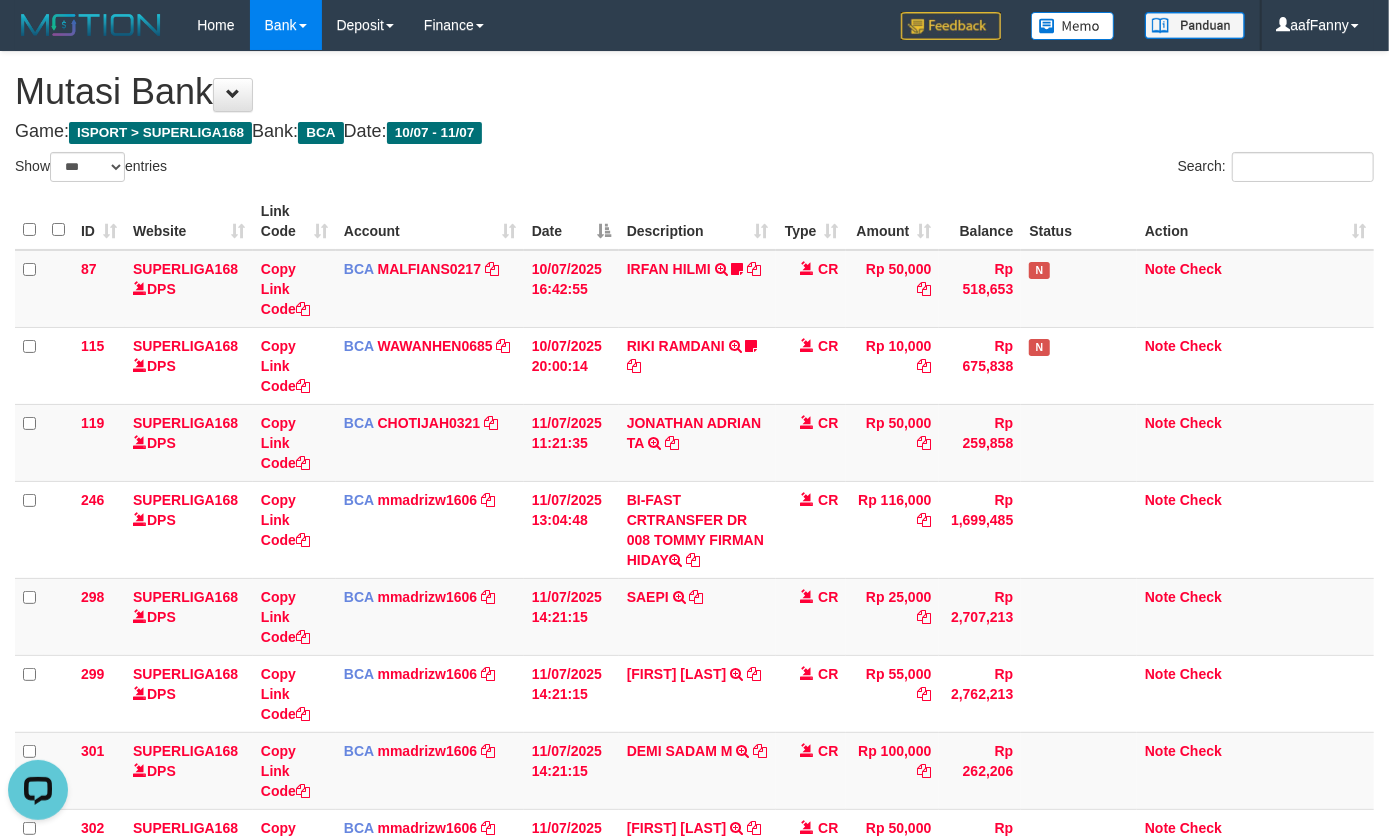scroll, scrollTop: 0, scrollLeft: 0, axis: both 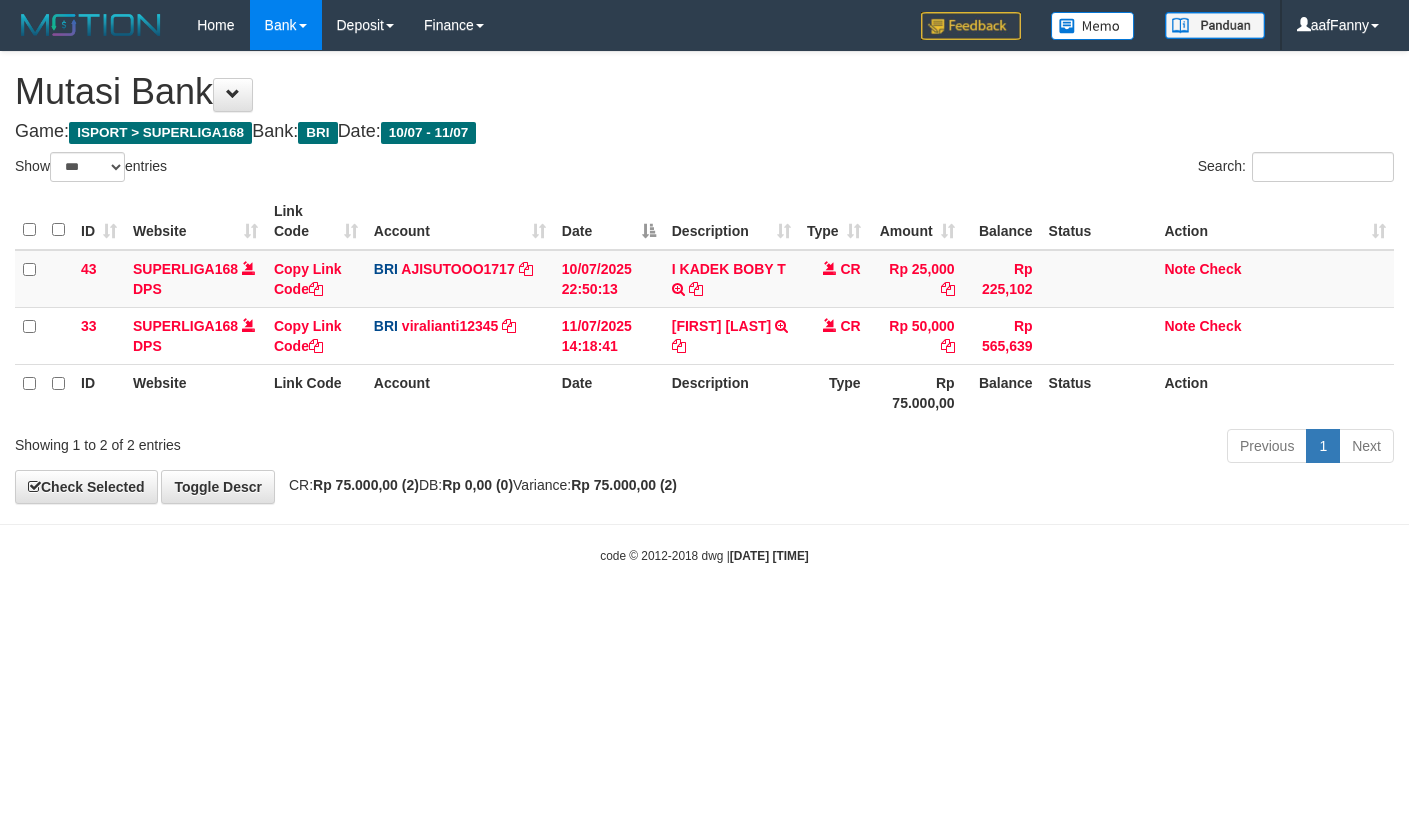 select on "***" 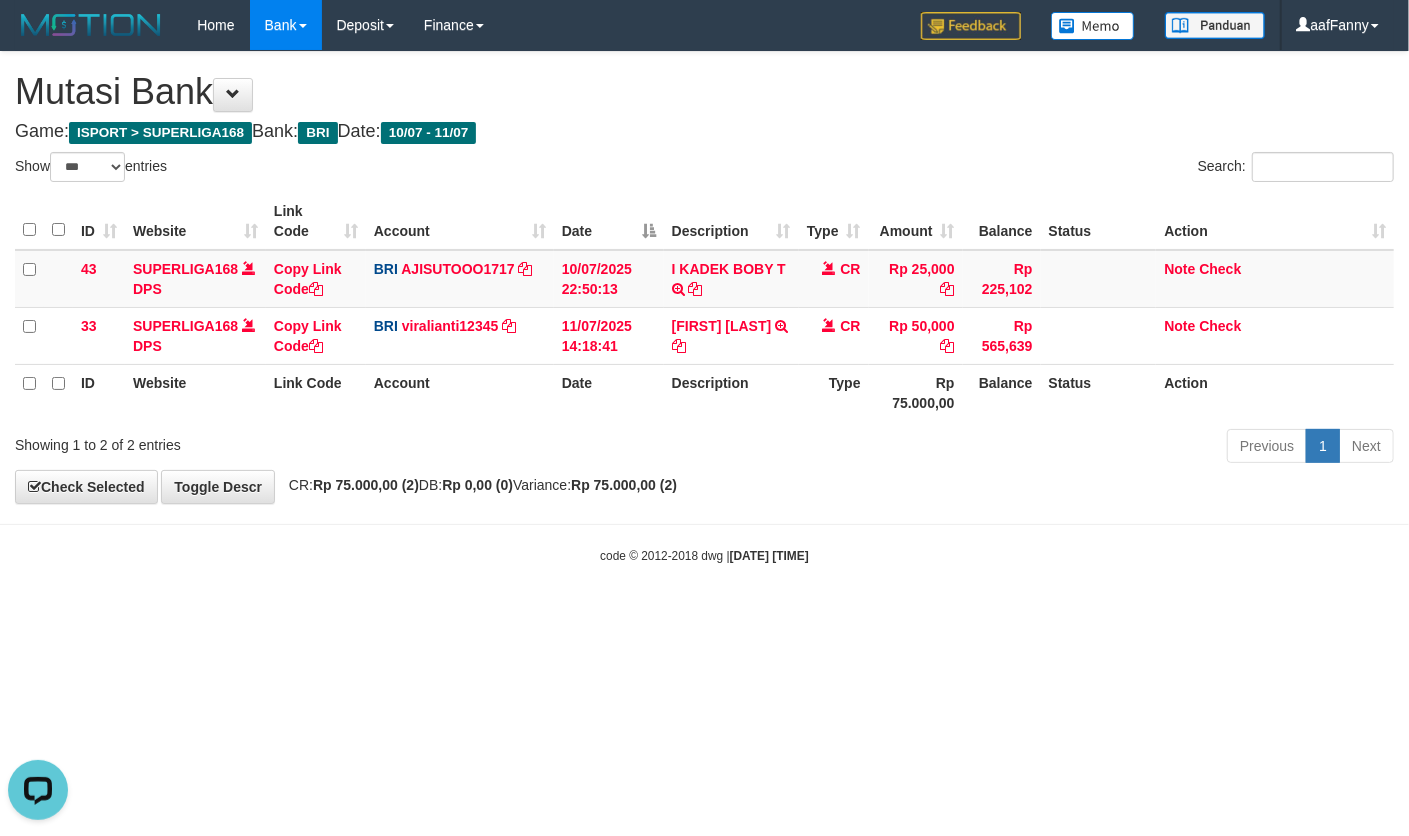 scroll, scrollTop: 0, scrollLeft: 0, axis: both 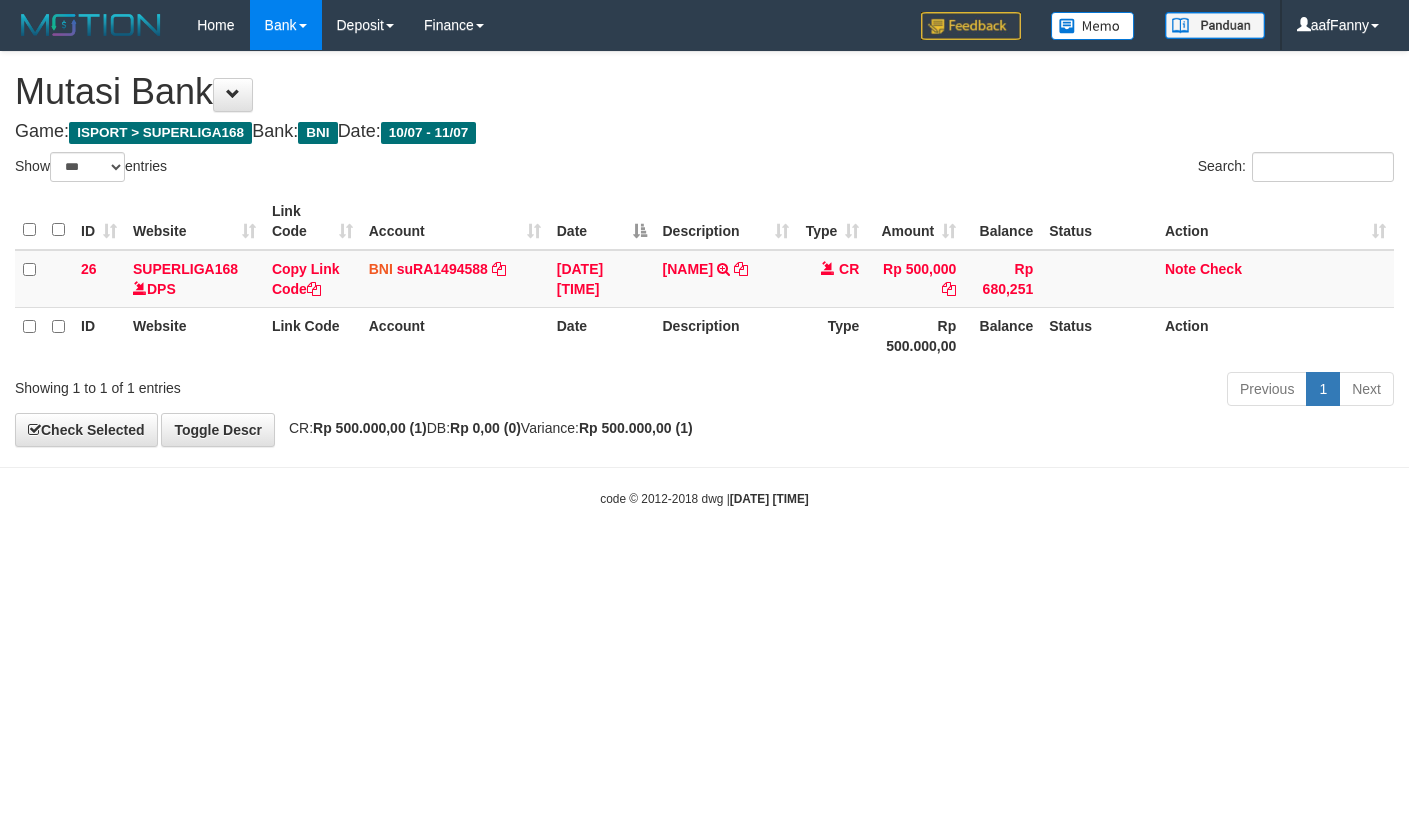select on "***" 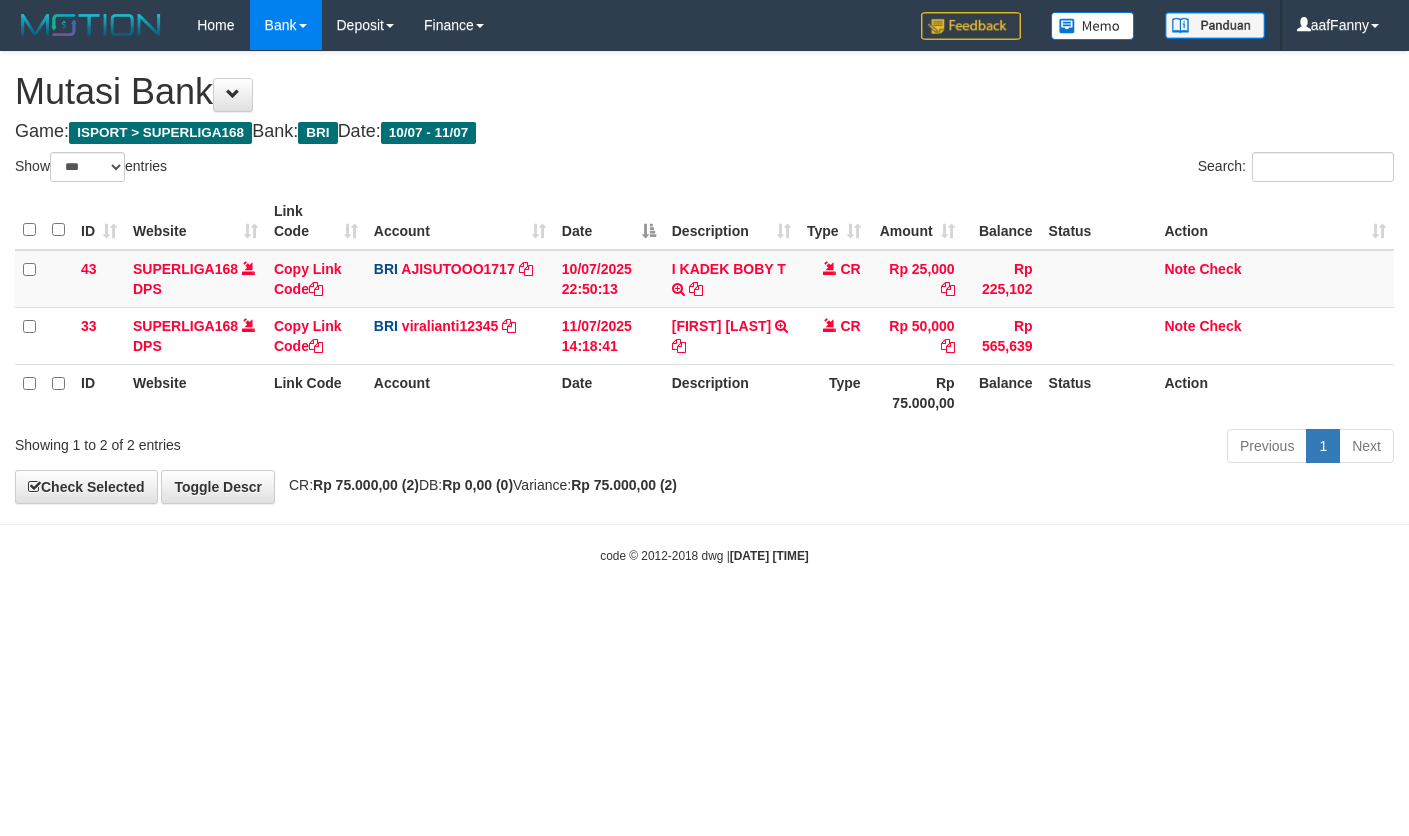 select on "***" 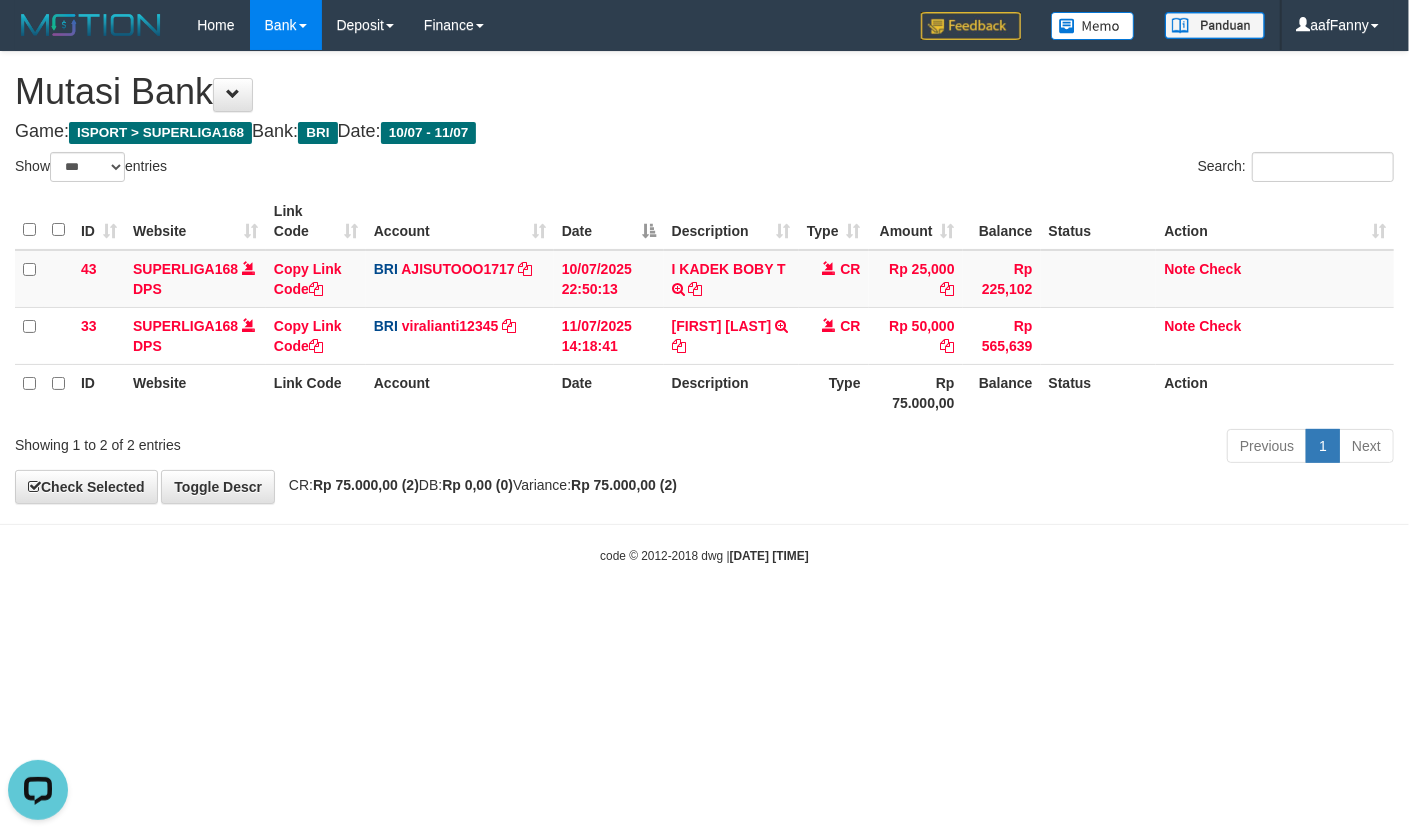 scroll, scrollTop: 0, scrollLeft: 0, axis: both 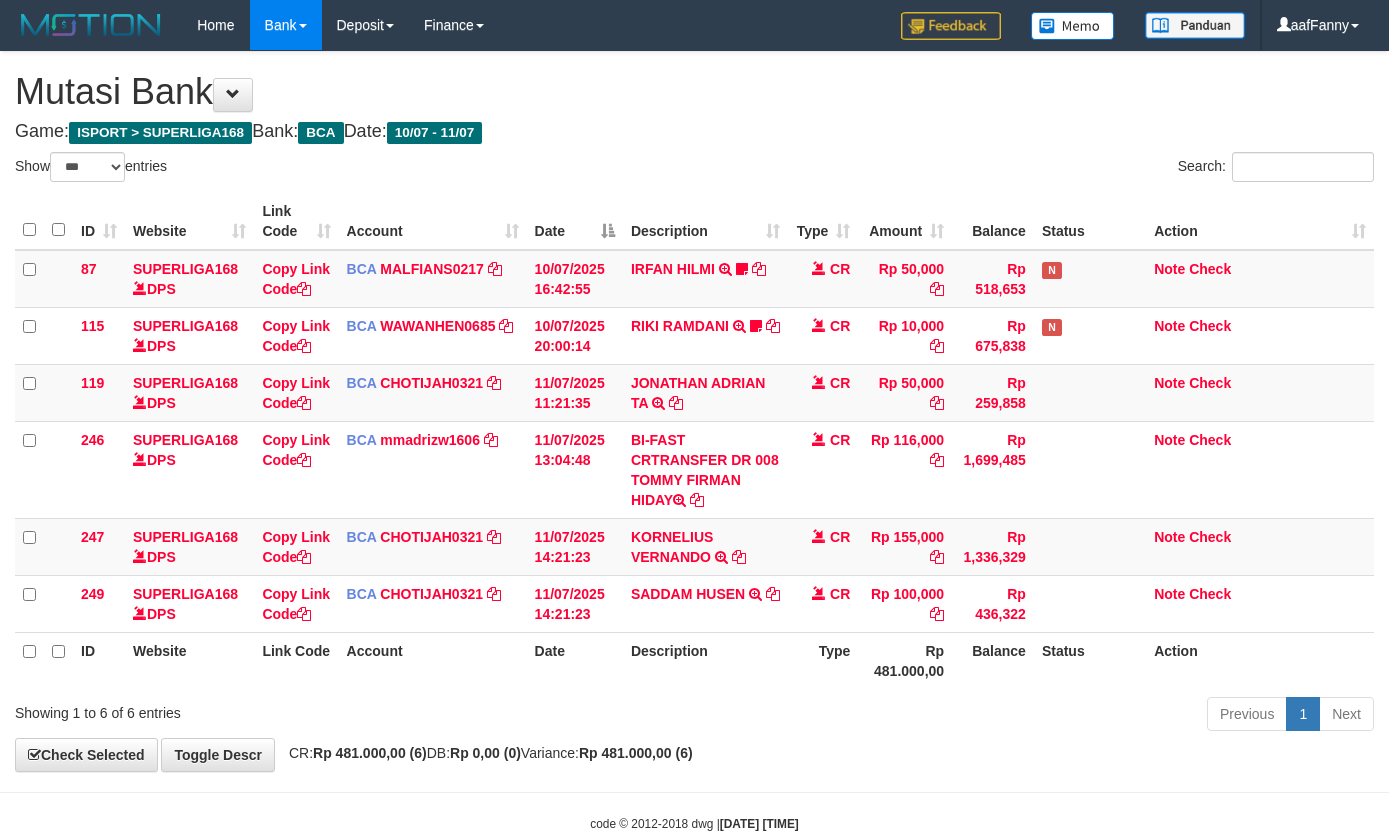 select on "***" 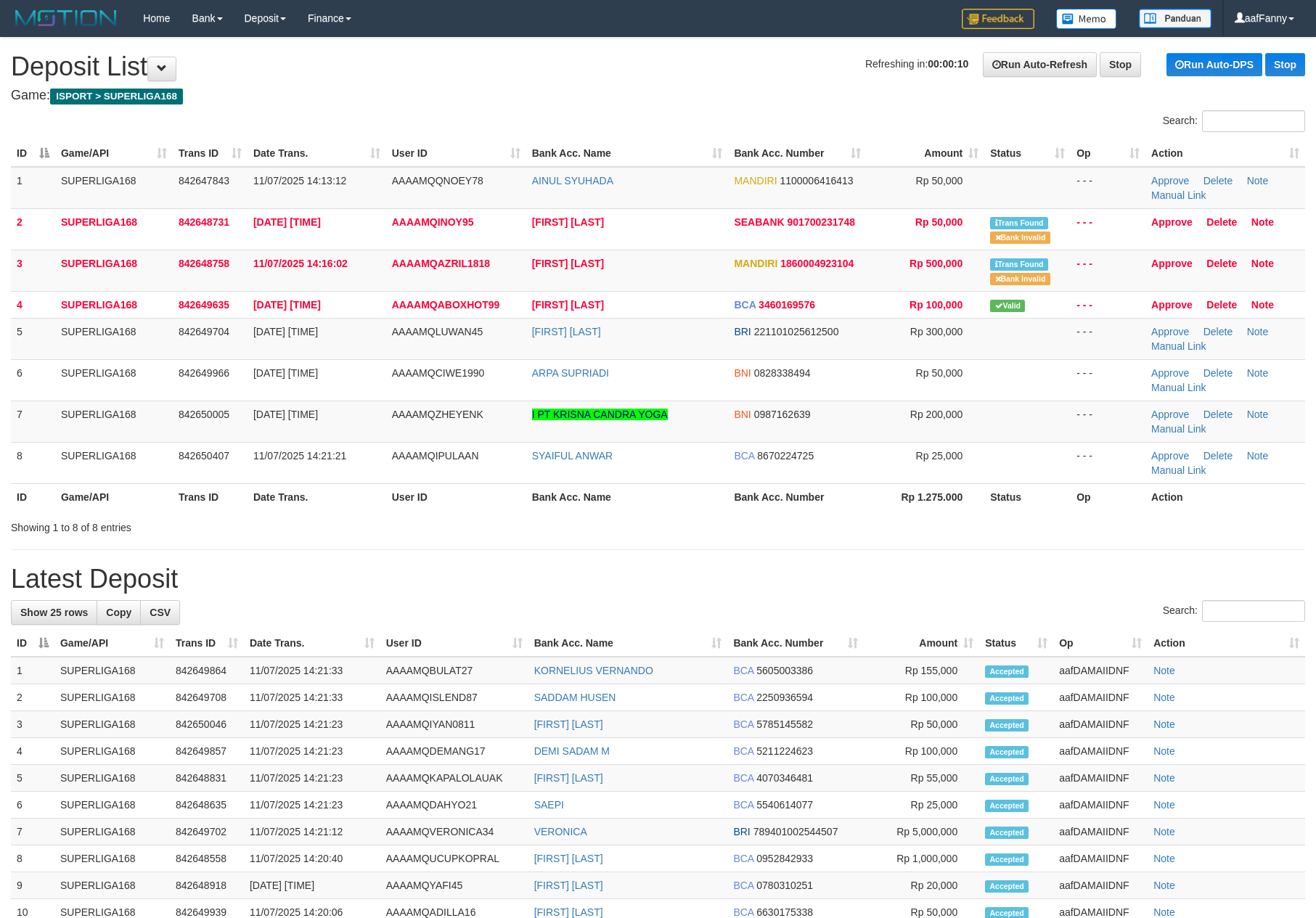 scroll, scrollTop: 0, scrollLeft: 0, axis: both 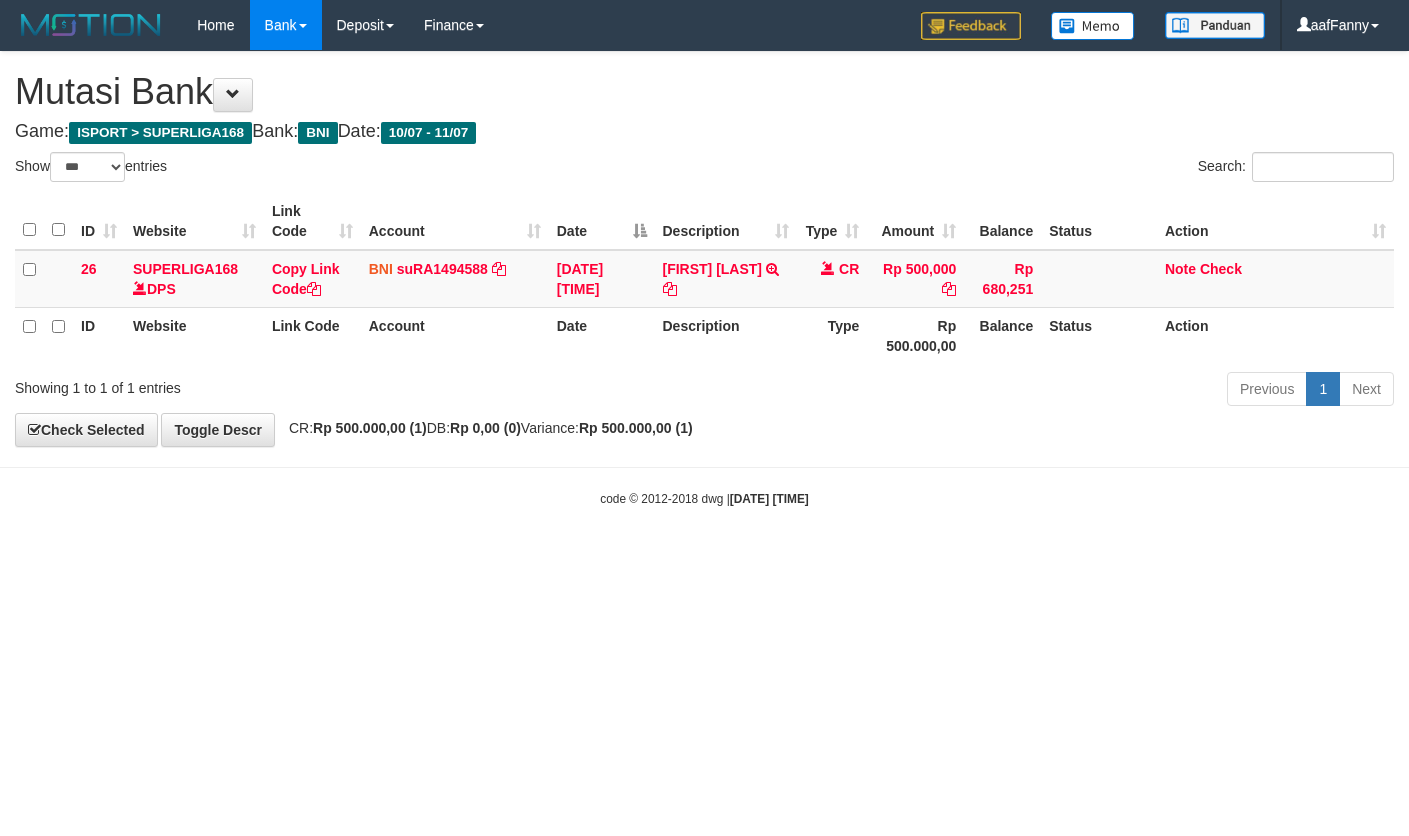 select on "***" 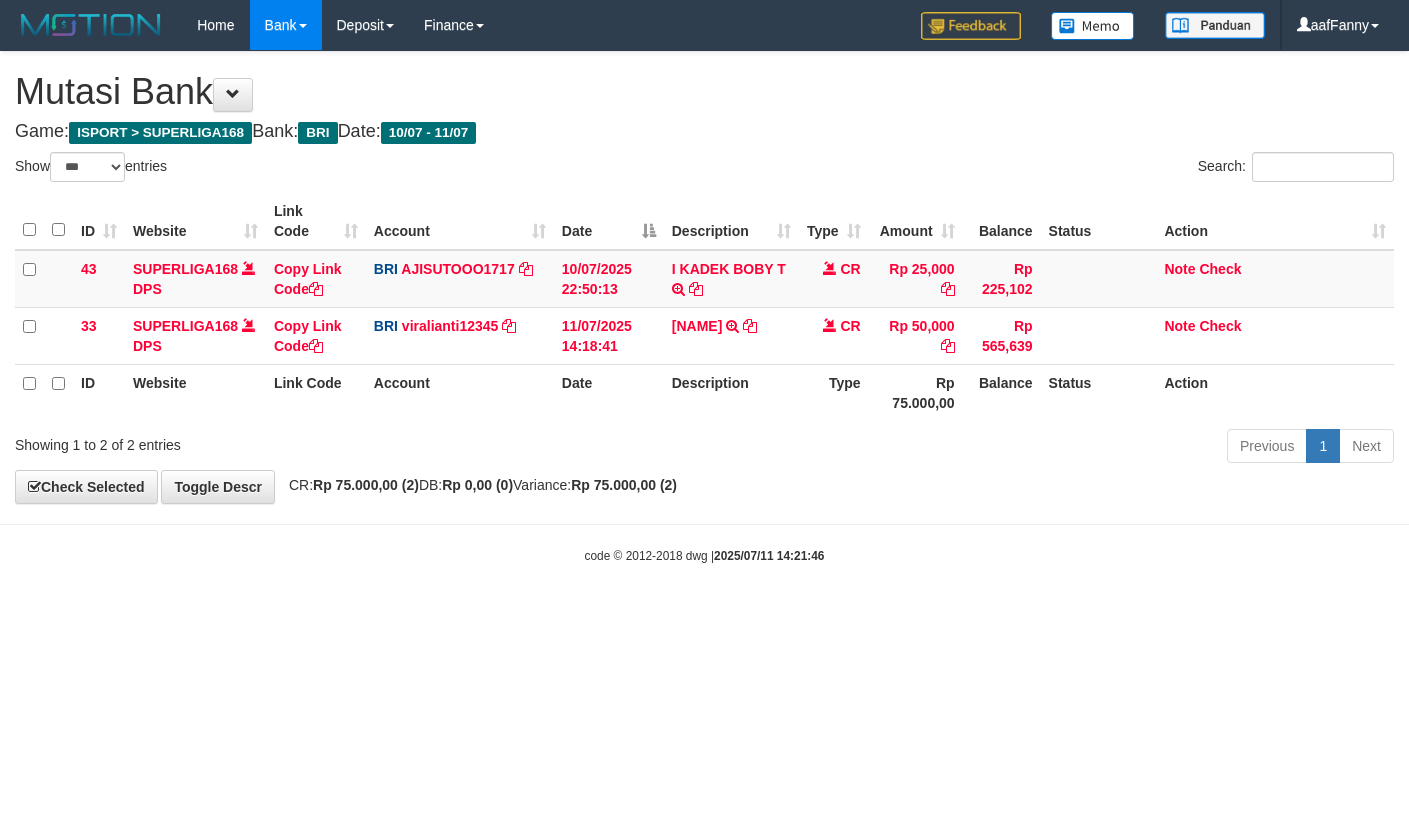 select on "***" 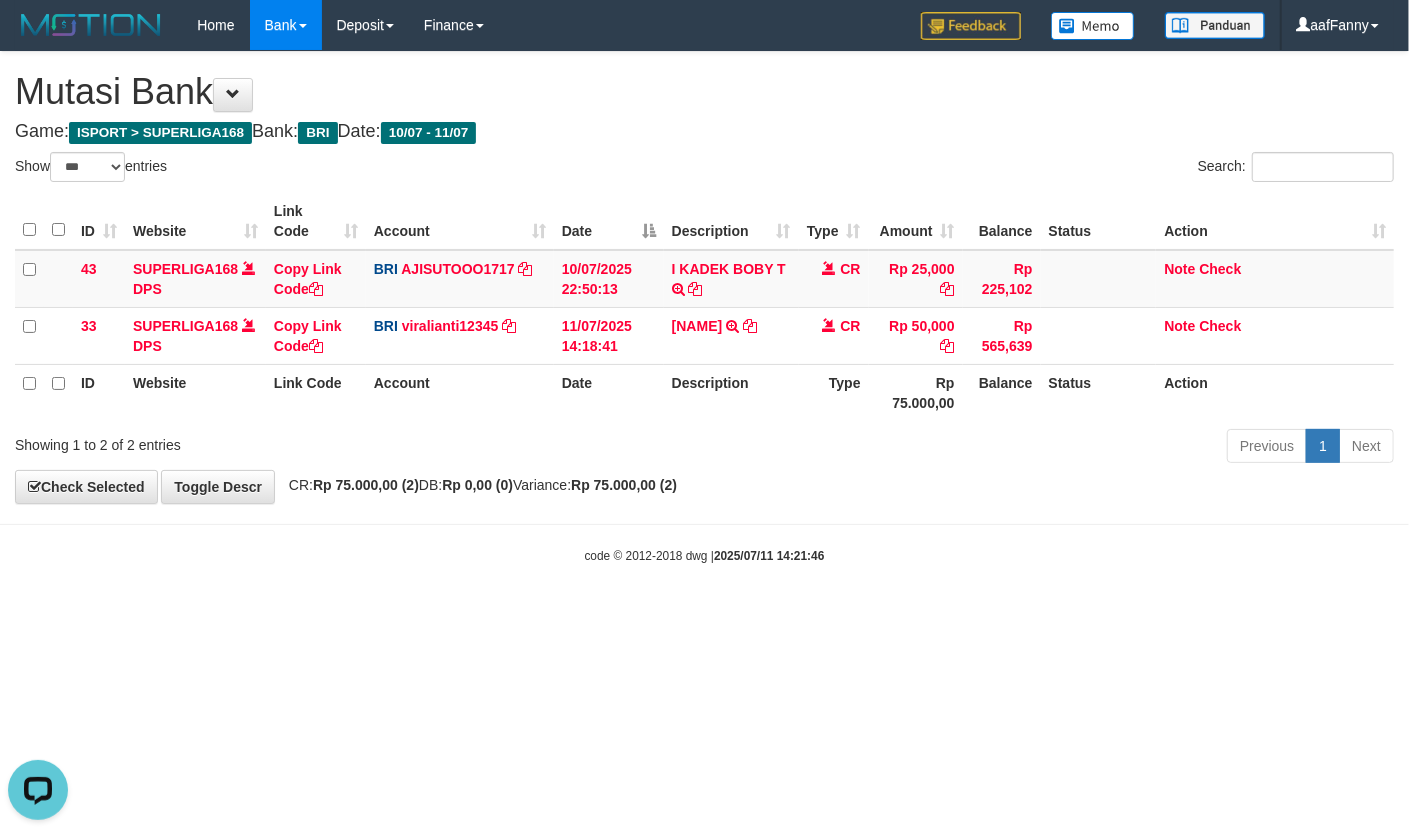 scroll, scrollTop: 0, scrollLeft: 0, axis: both 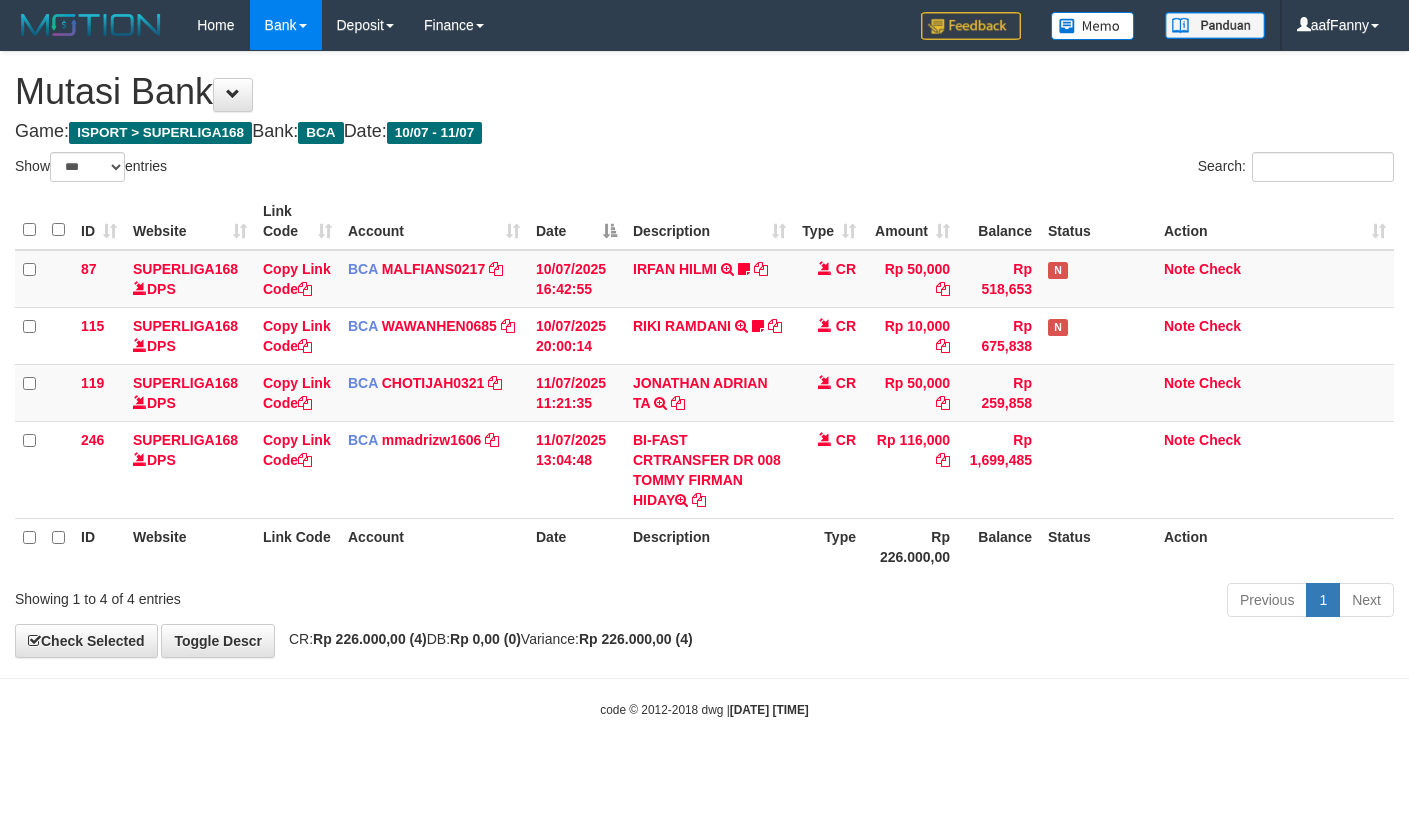 select on "***" 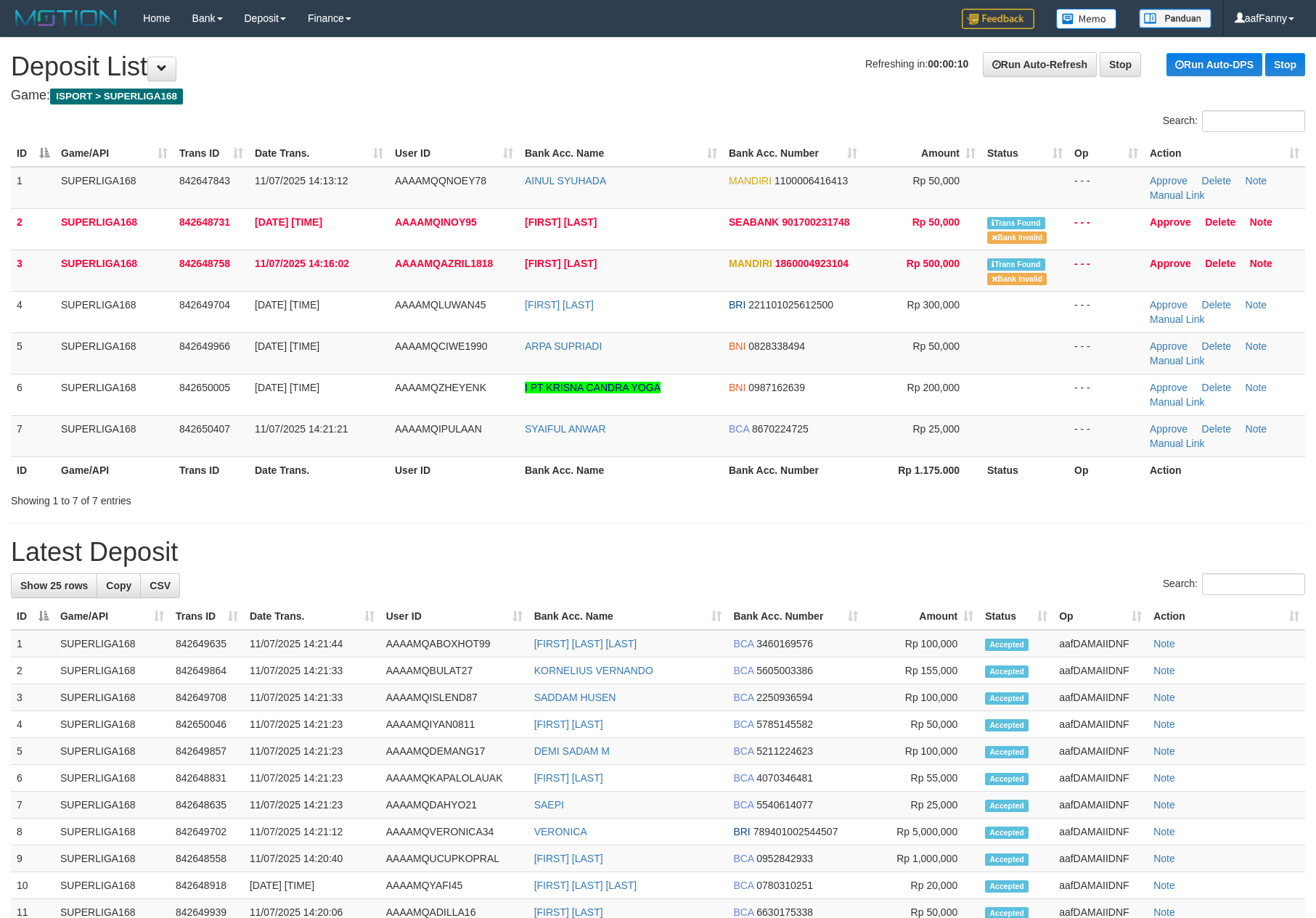 scroll, scrollTop: 0, scrollLeft: 0, axis: both 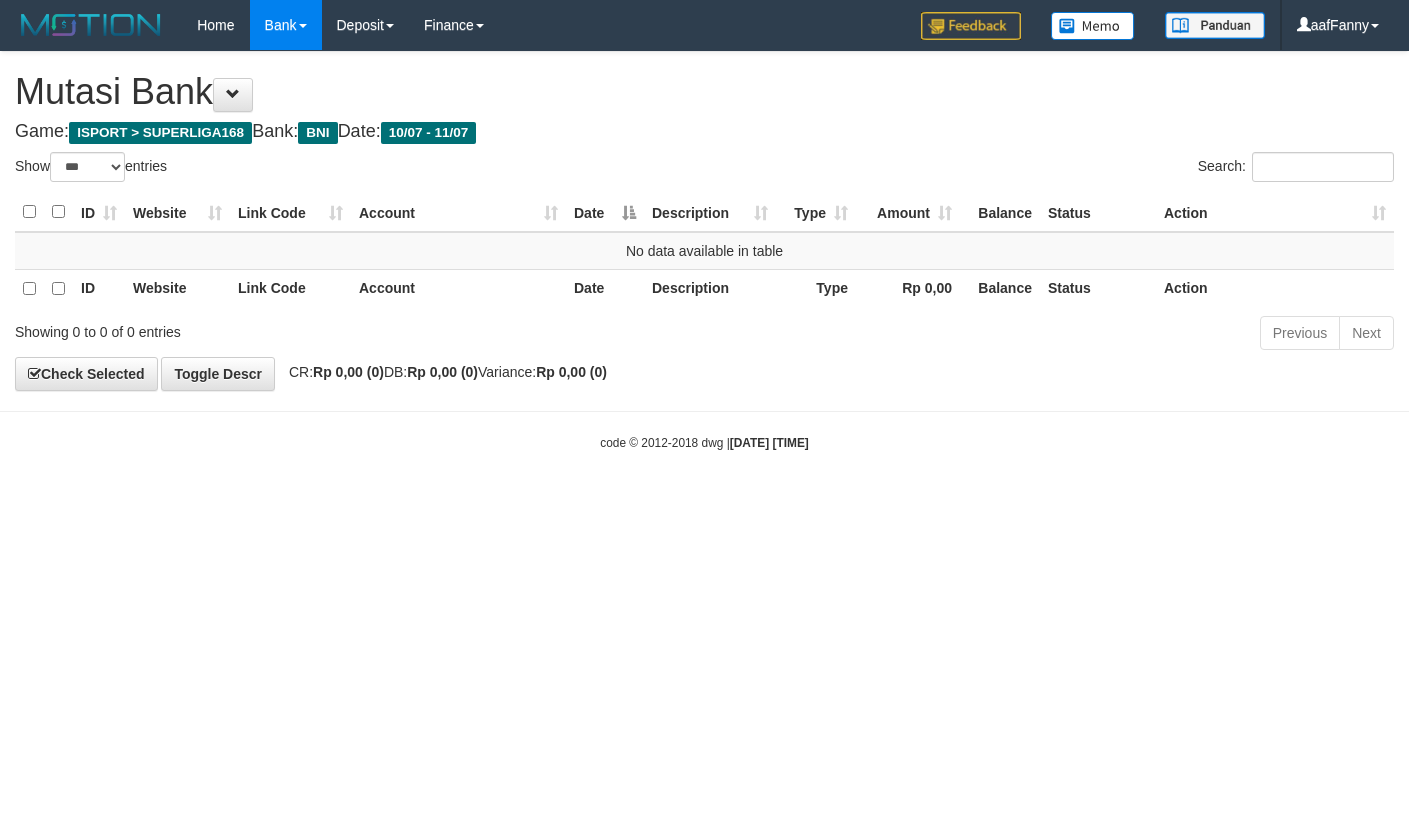 select on "***" 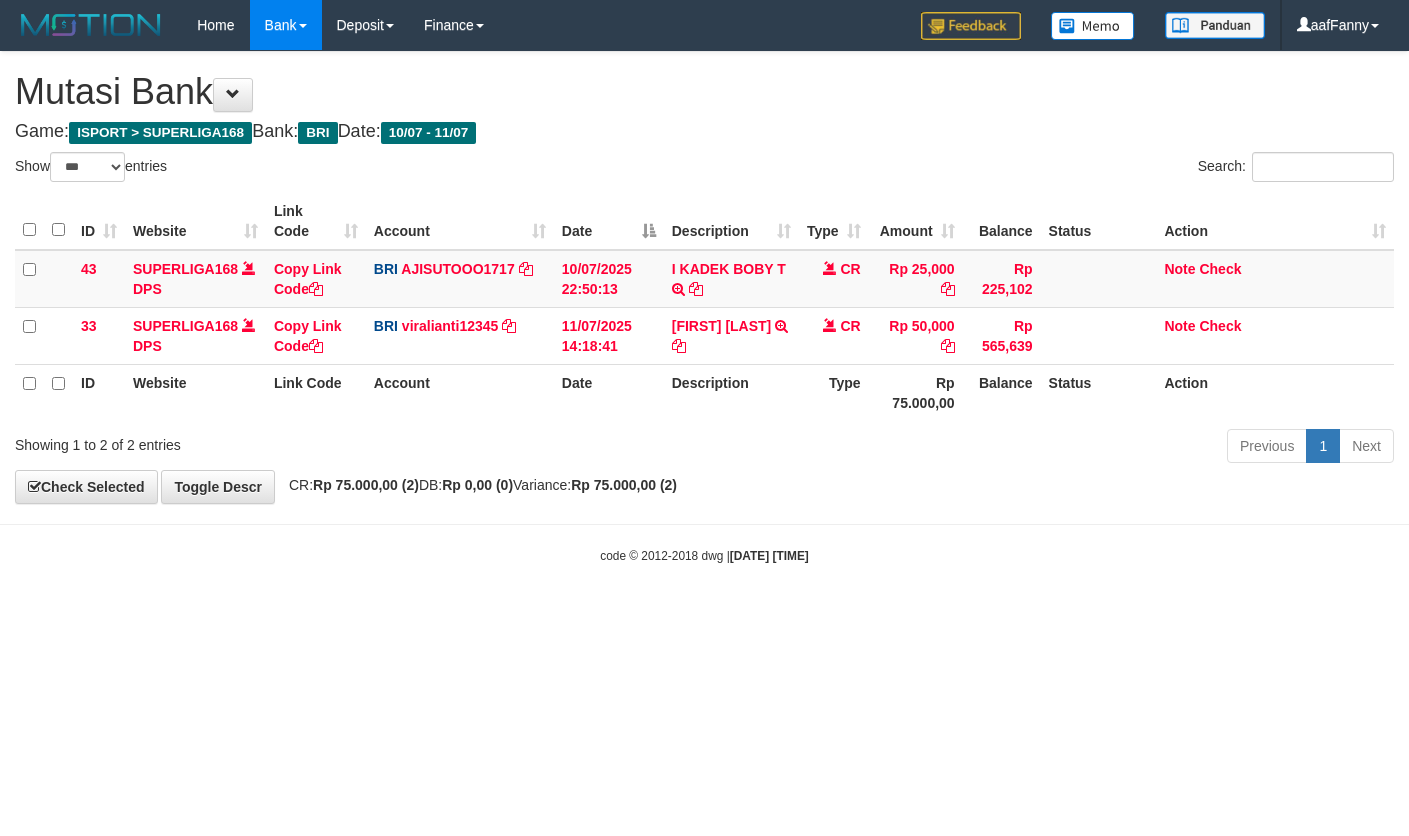 select on "***" 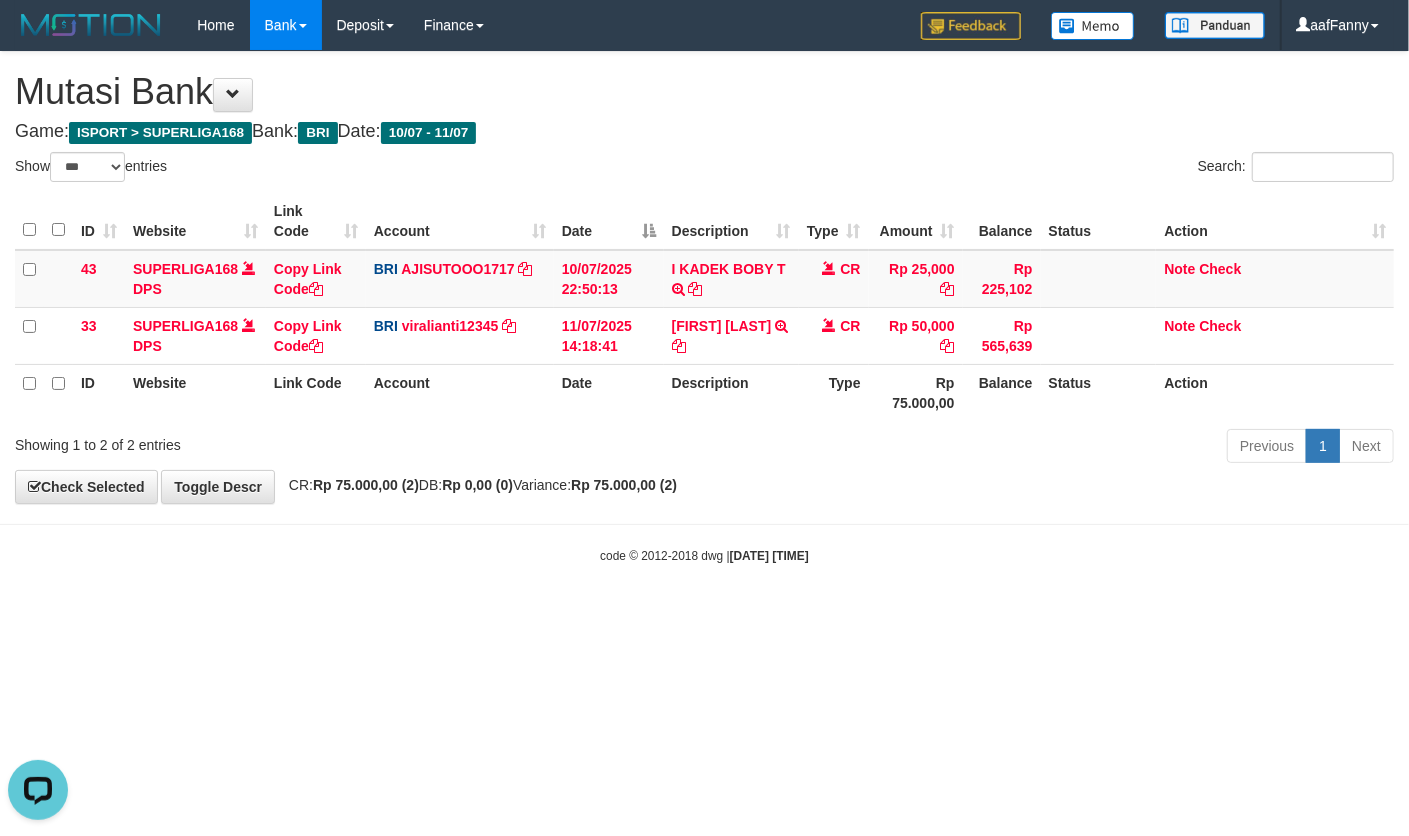 scroll, scrollTop: 0, scrollLeft: 0, axis: both 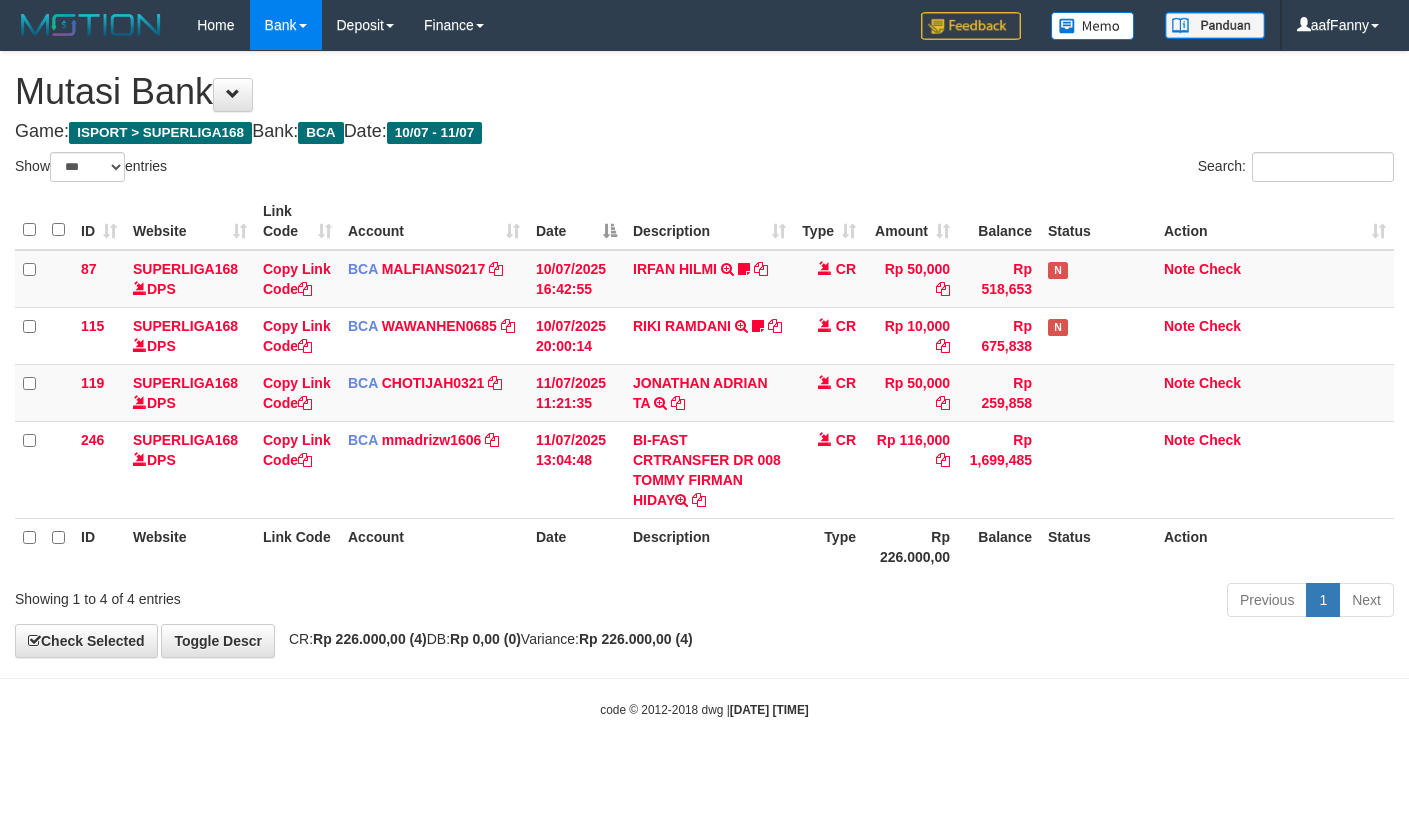 select on "***" 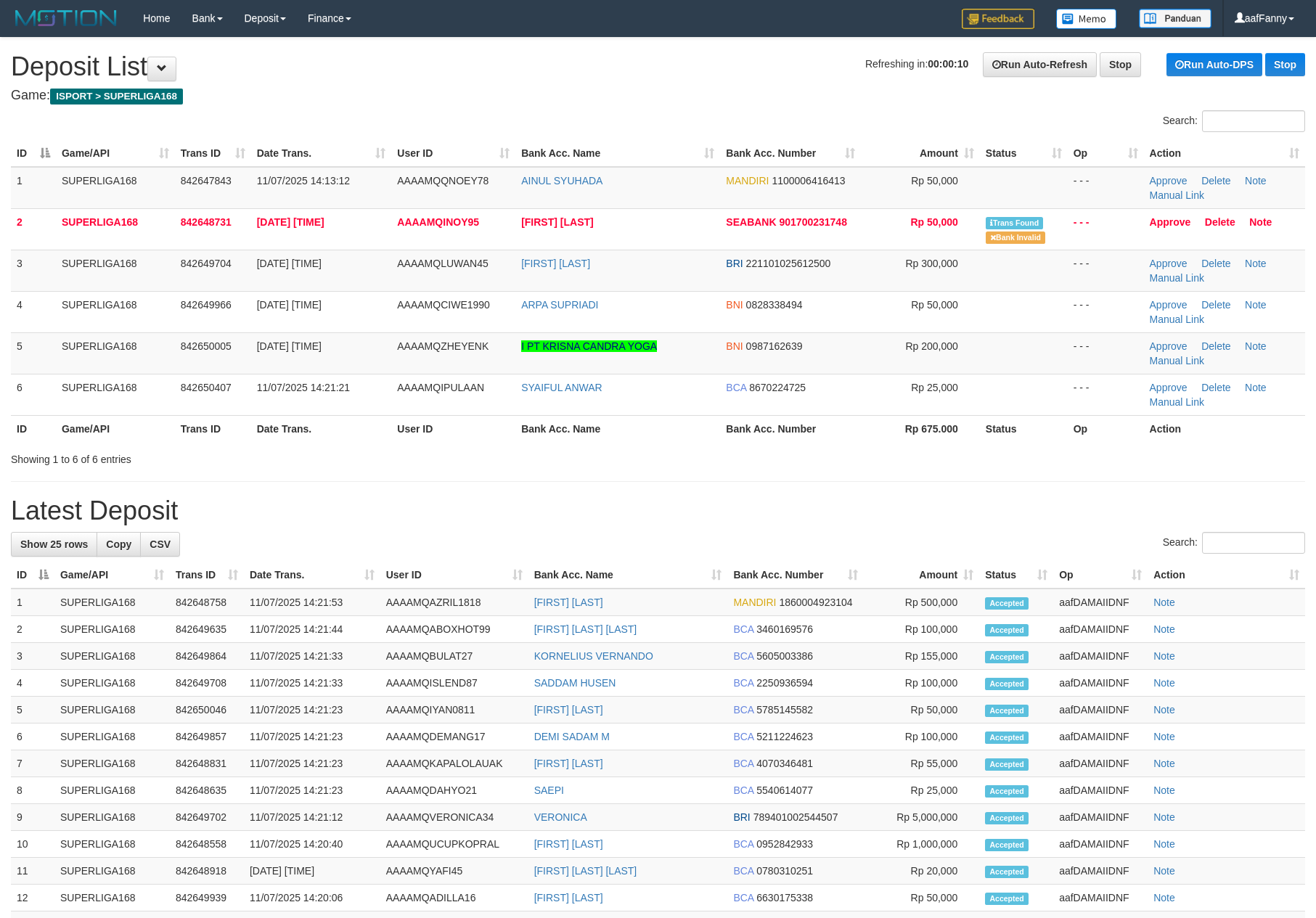 scroll, scrollTop: 0, scrollLeft: 0, axis: both 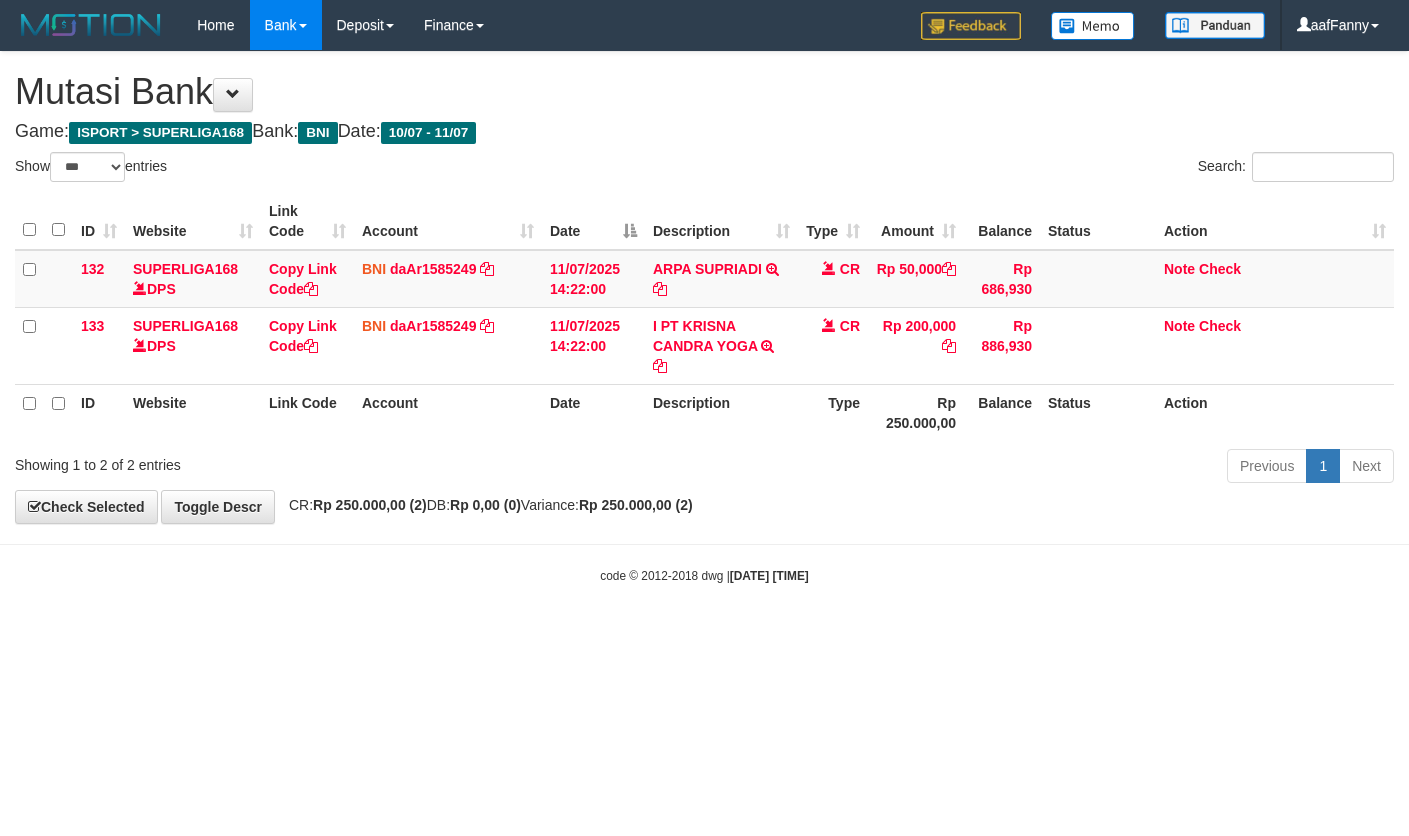 select on "***" 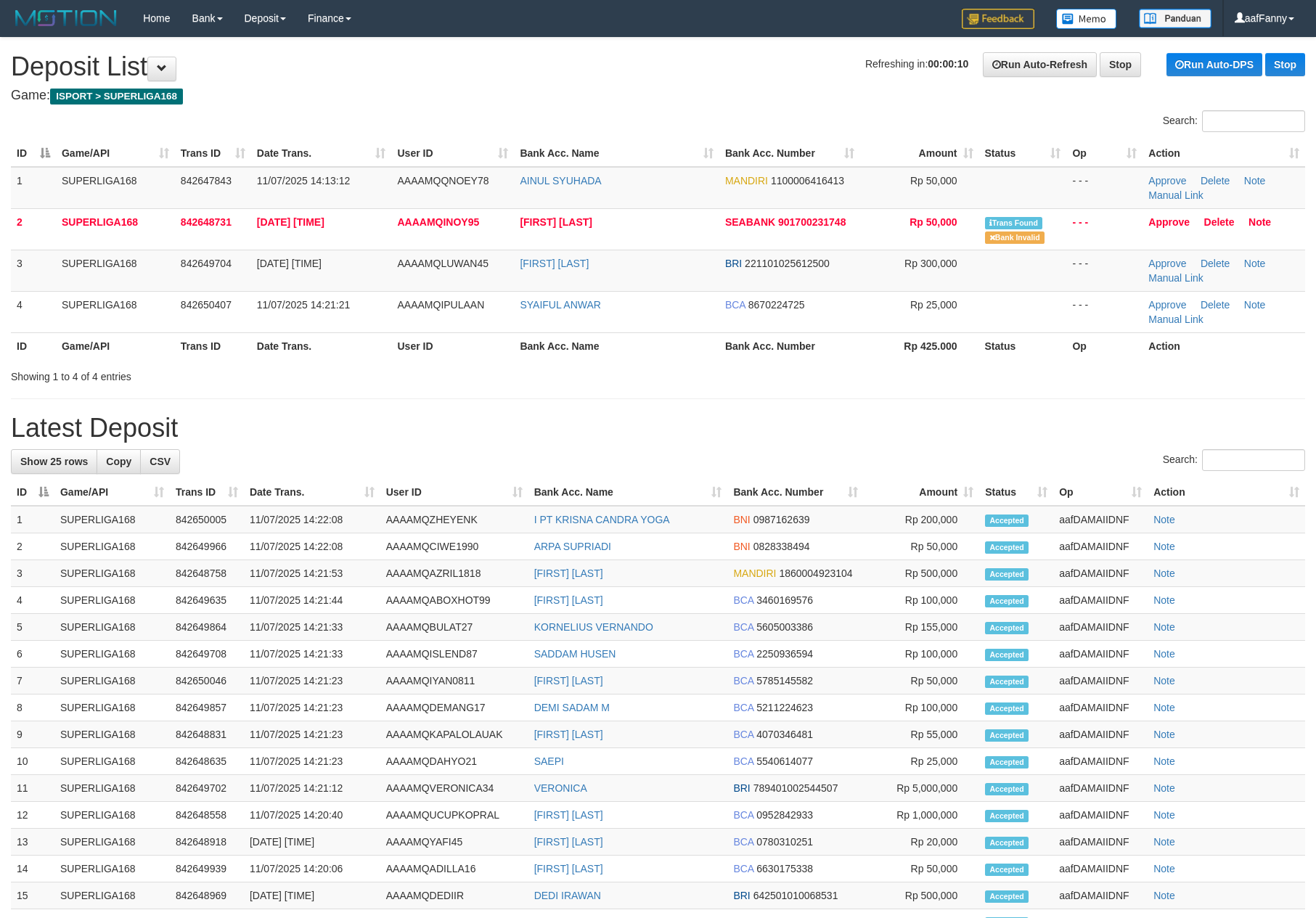 scroll, scrollTop: 0, scrollLeft: 0, axis: both 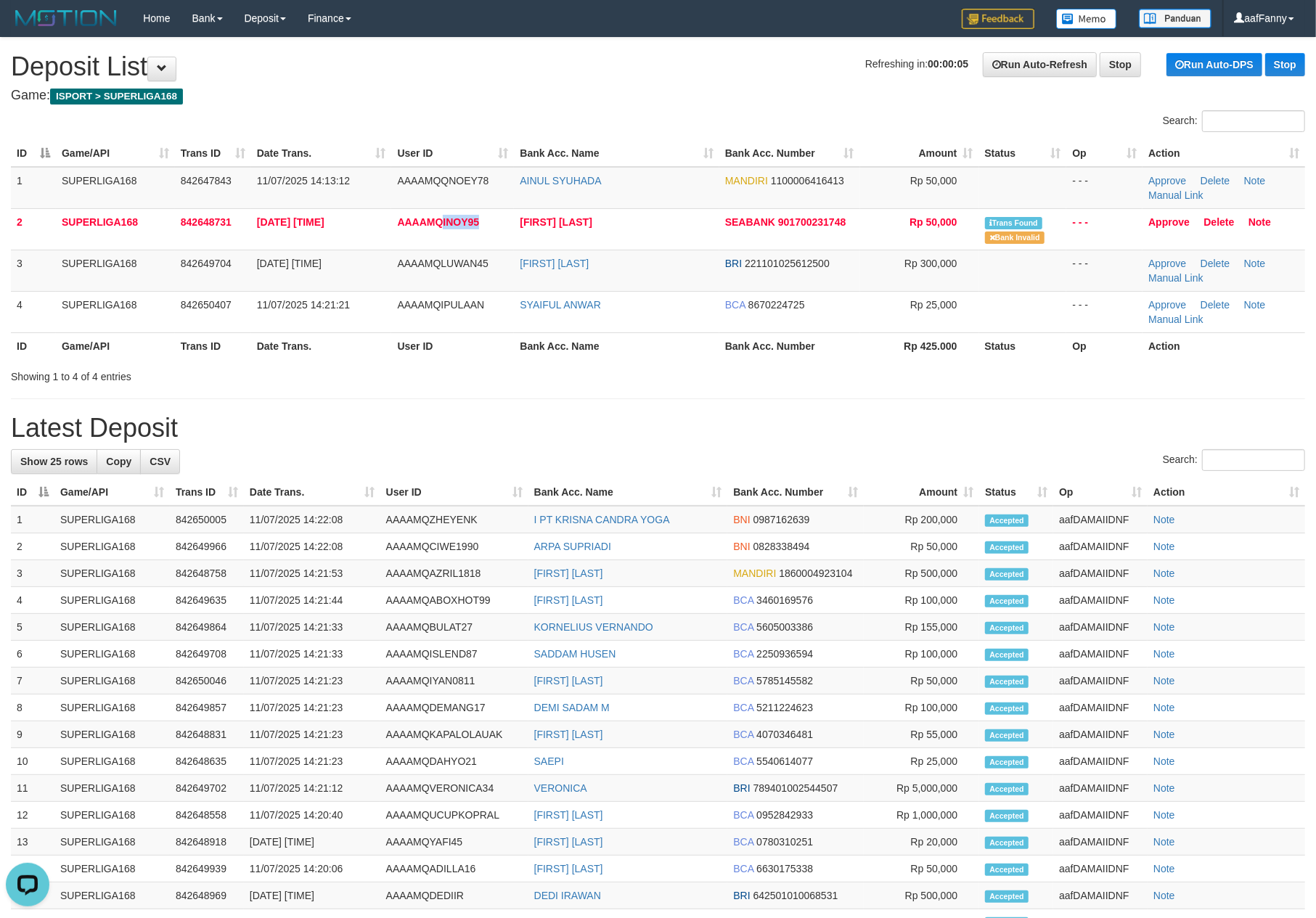 drag, startPoint x: 444, startPoint y: 221, endPoint x: 916, endPoint y: 414, distance: 509.93431 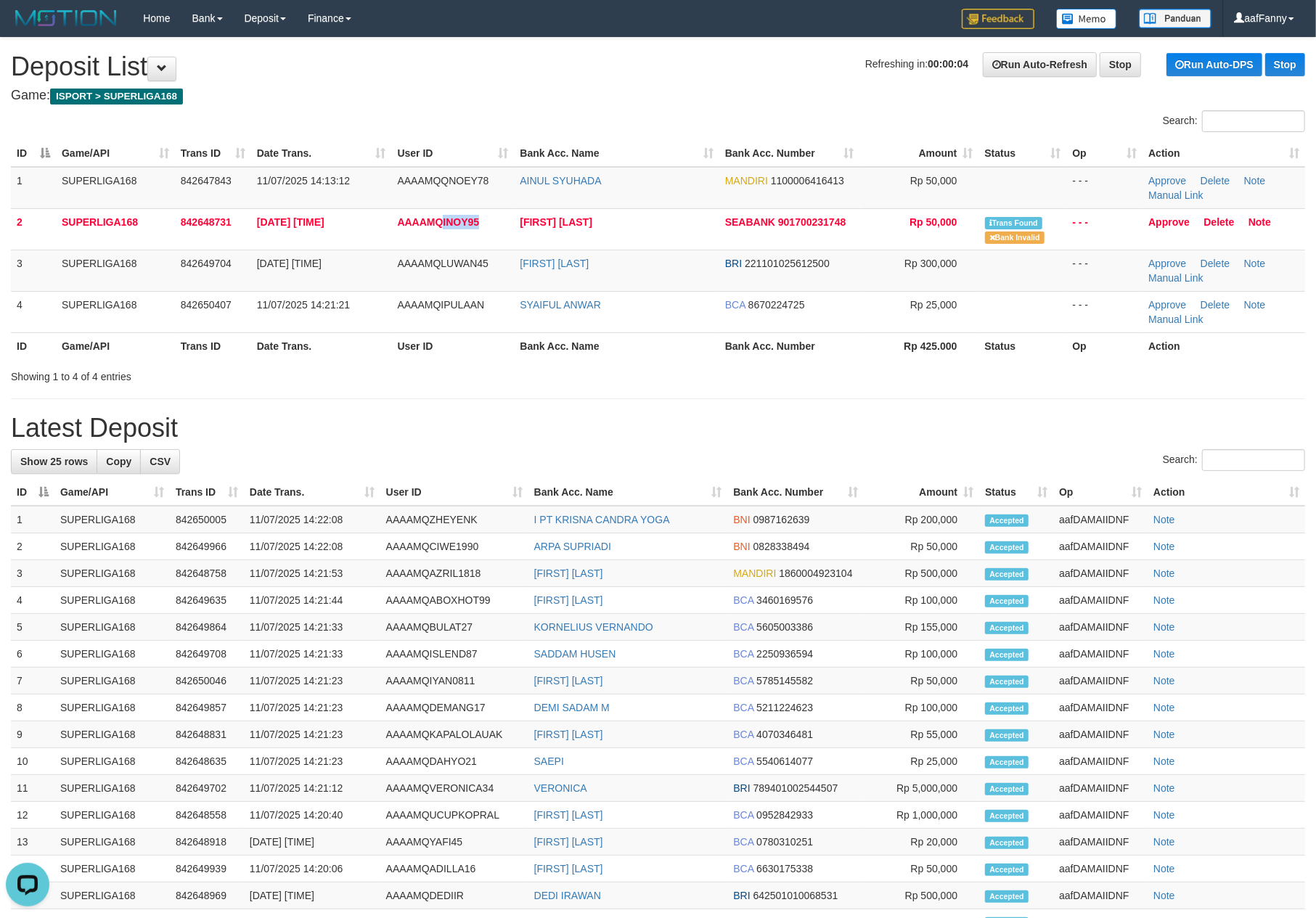 copy on "INOY95" 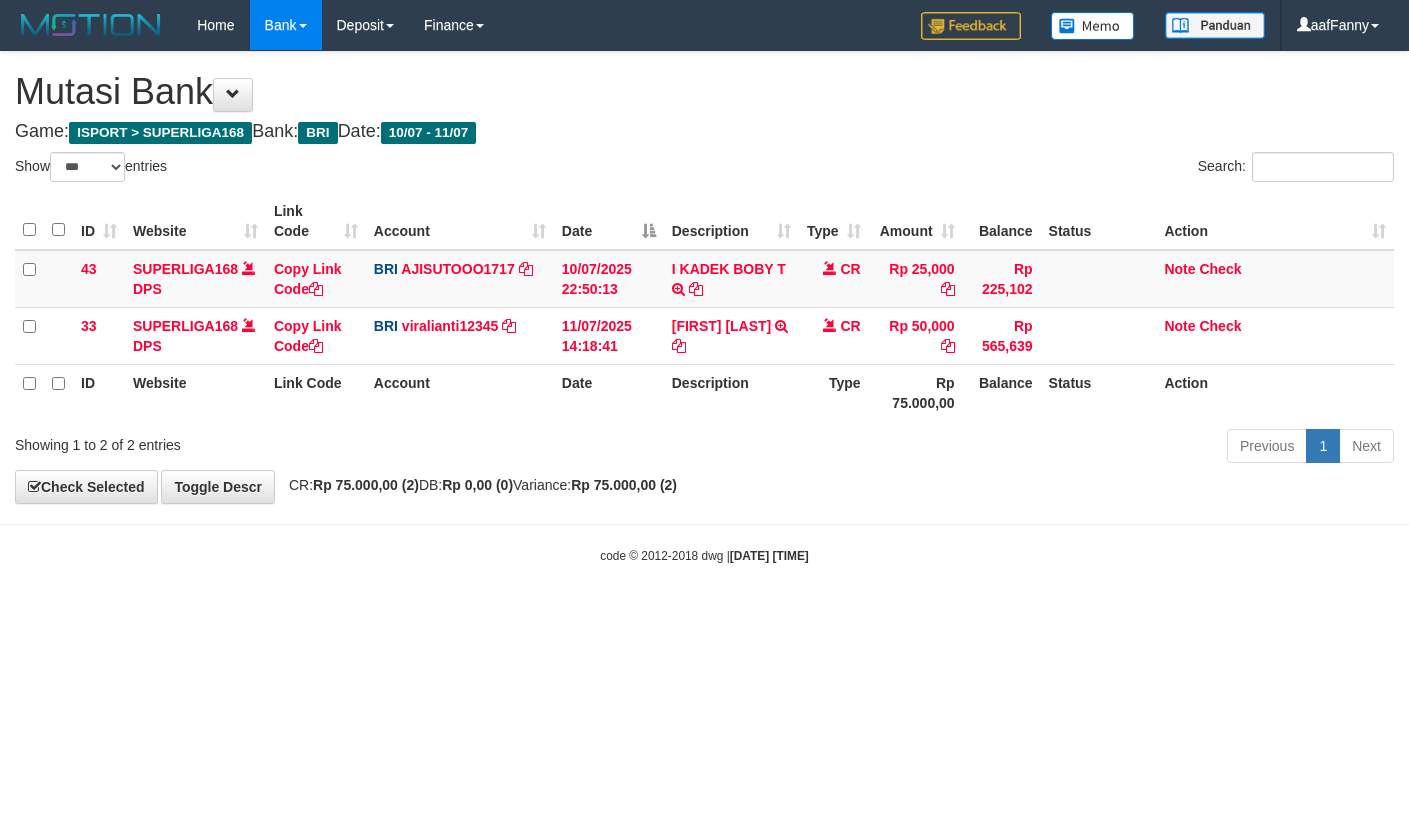select on "***" 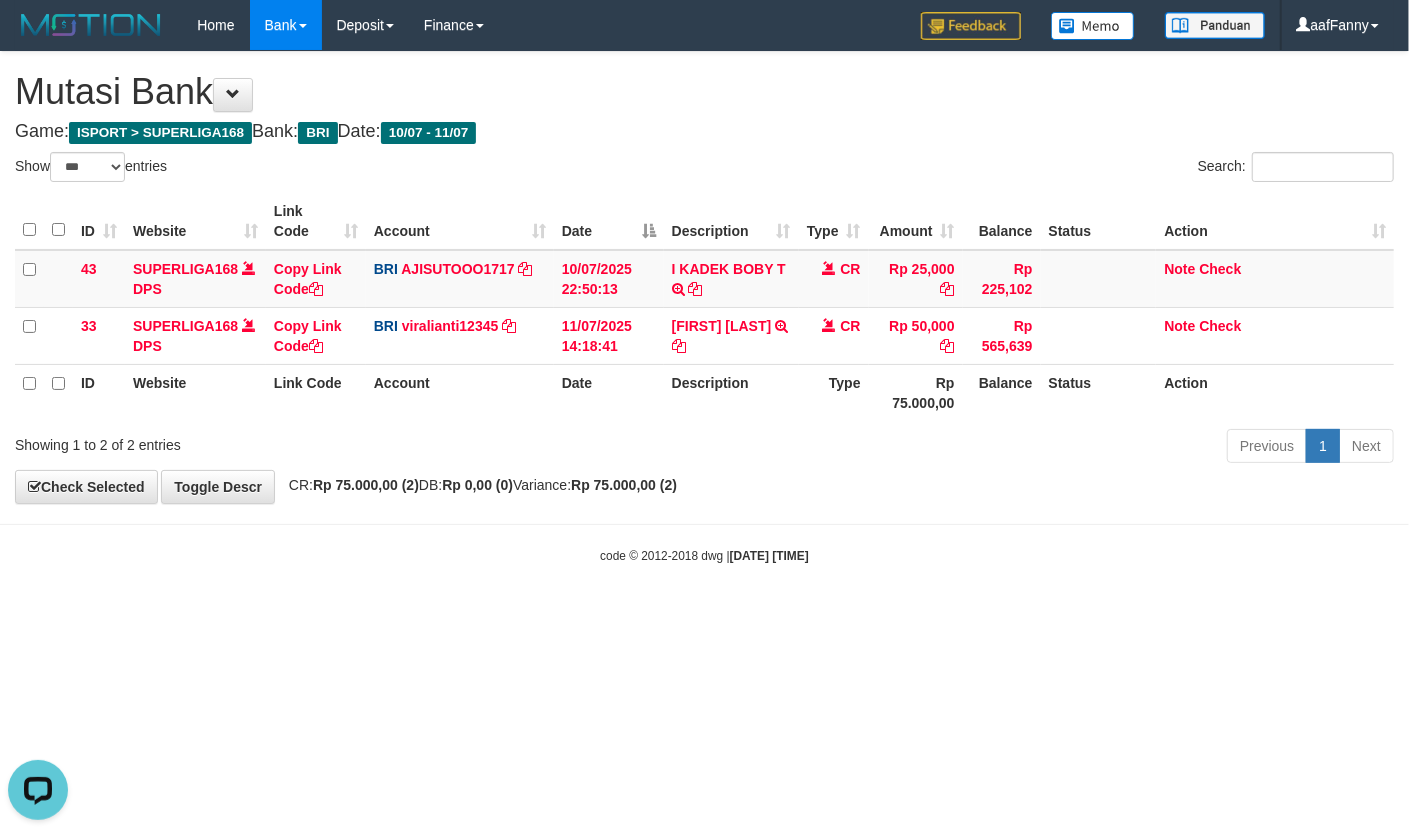 scroll, scrollTop: 0, scrollLeft: 0, axis: both 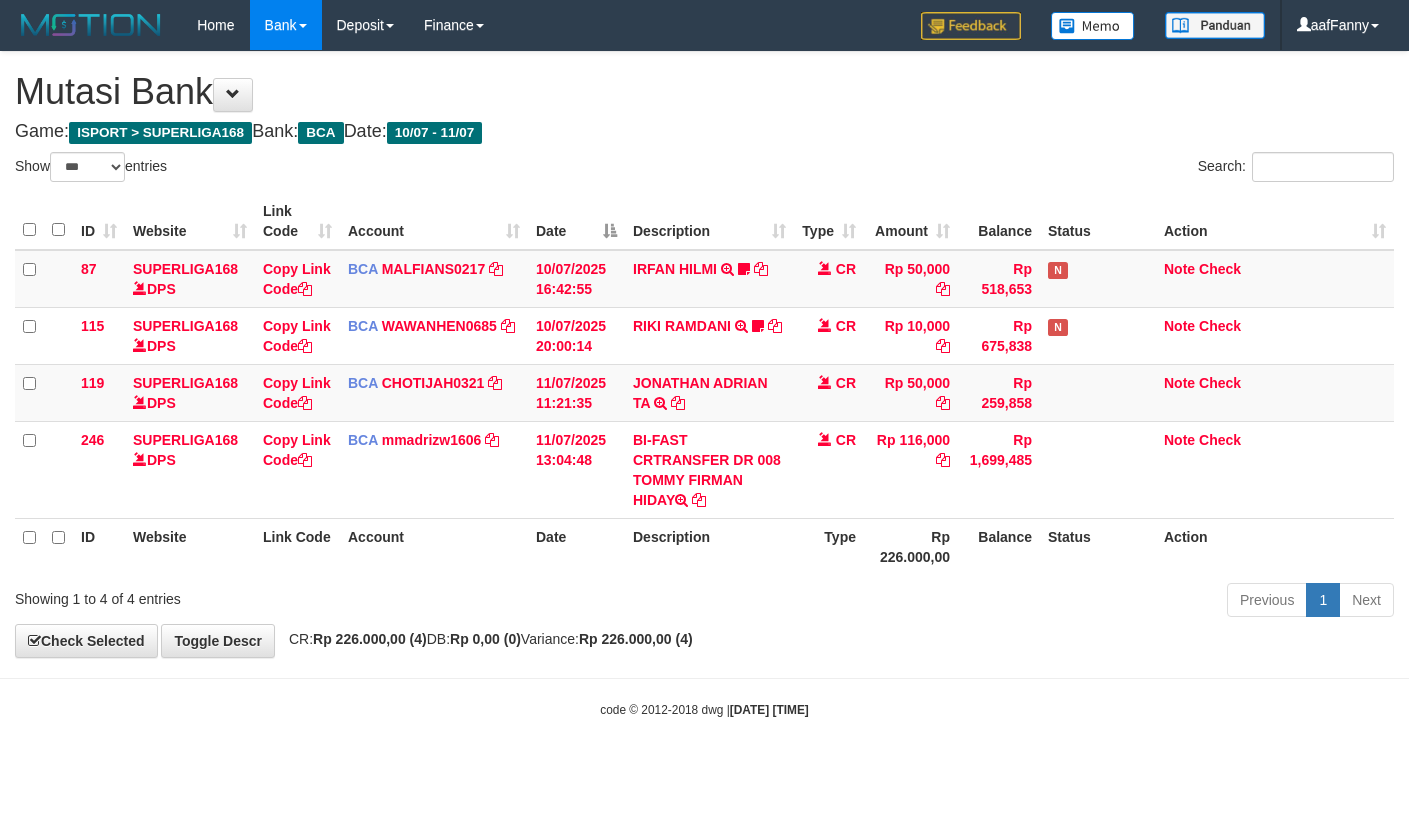 select on "***" 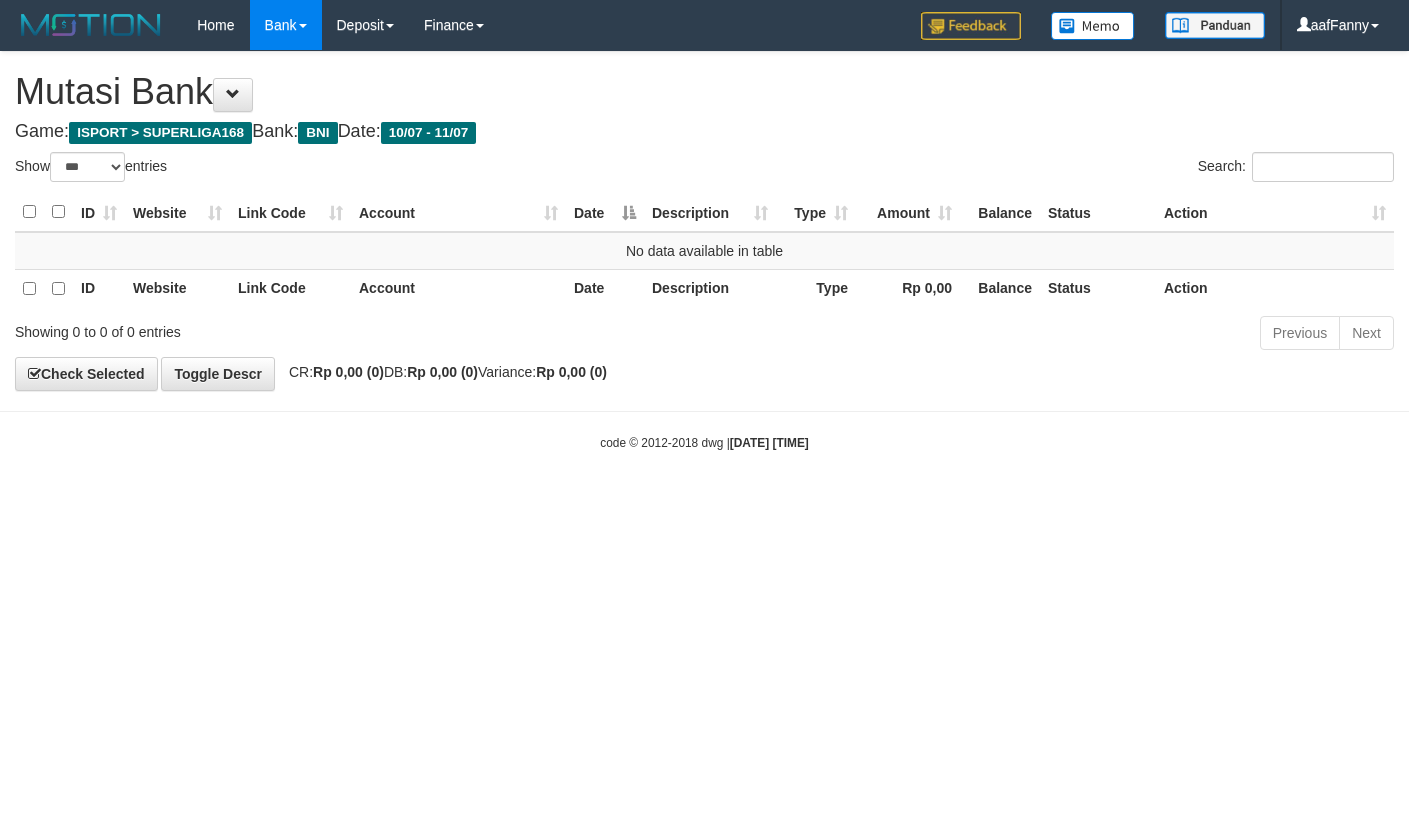 select on "***" 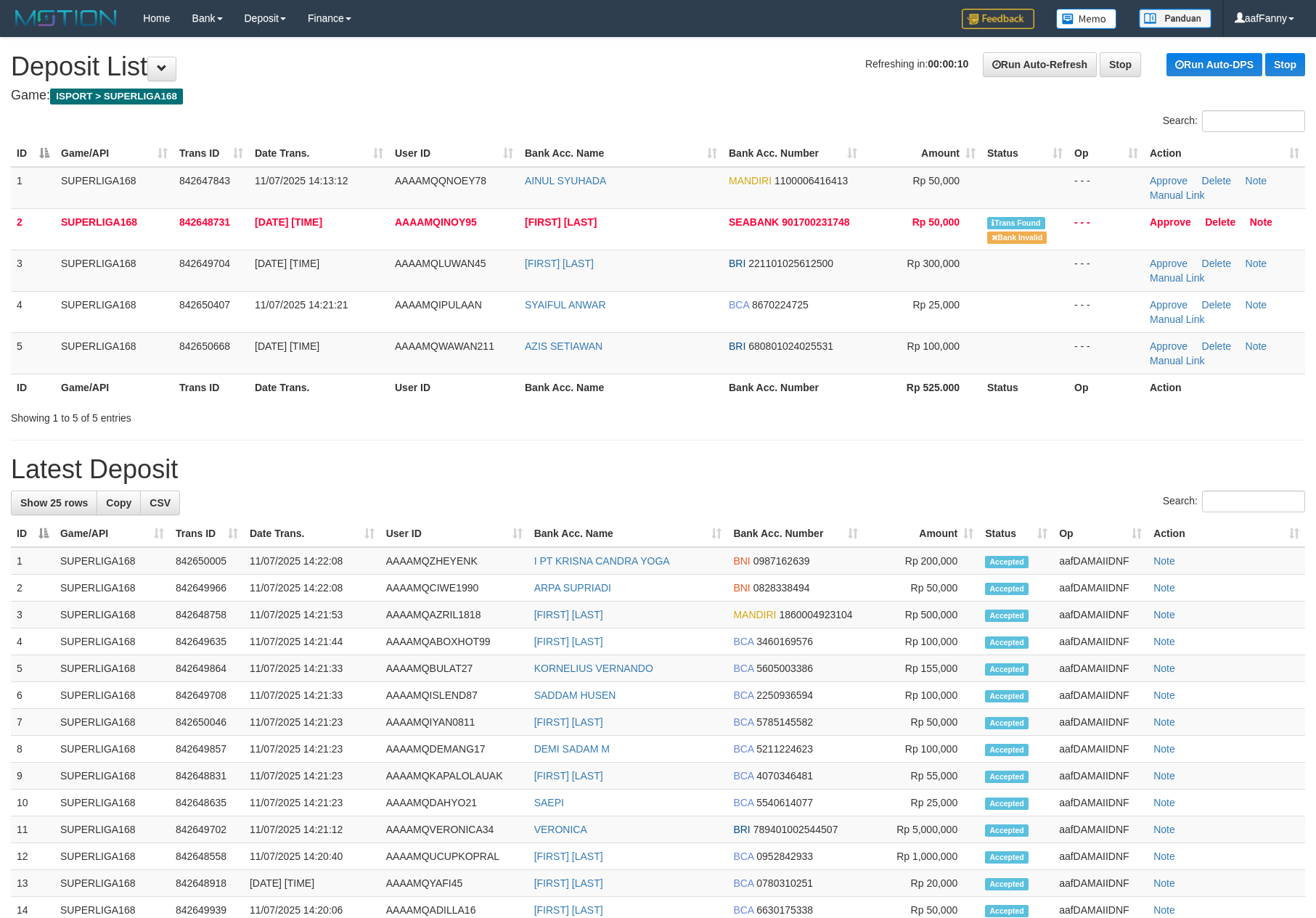 scroll, scrollTop: 0, scrollLeft: 0, axis: both 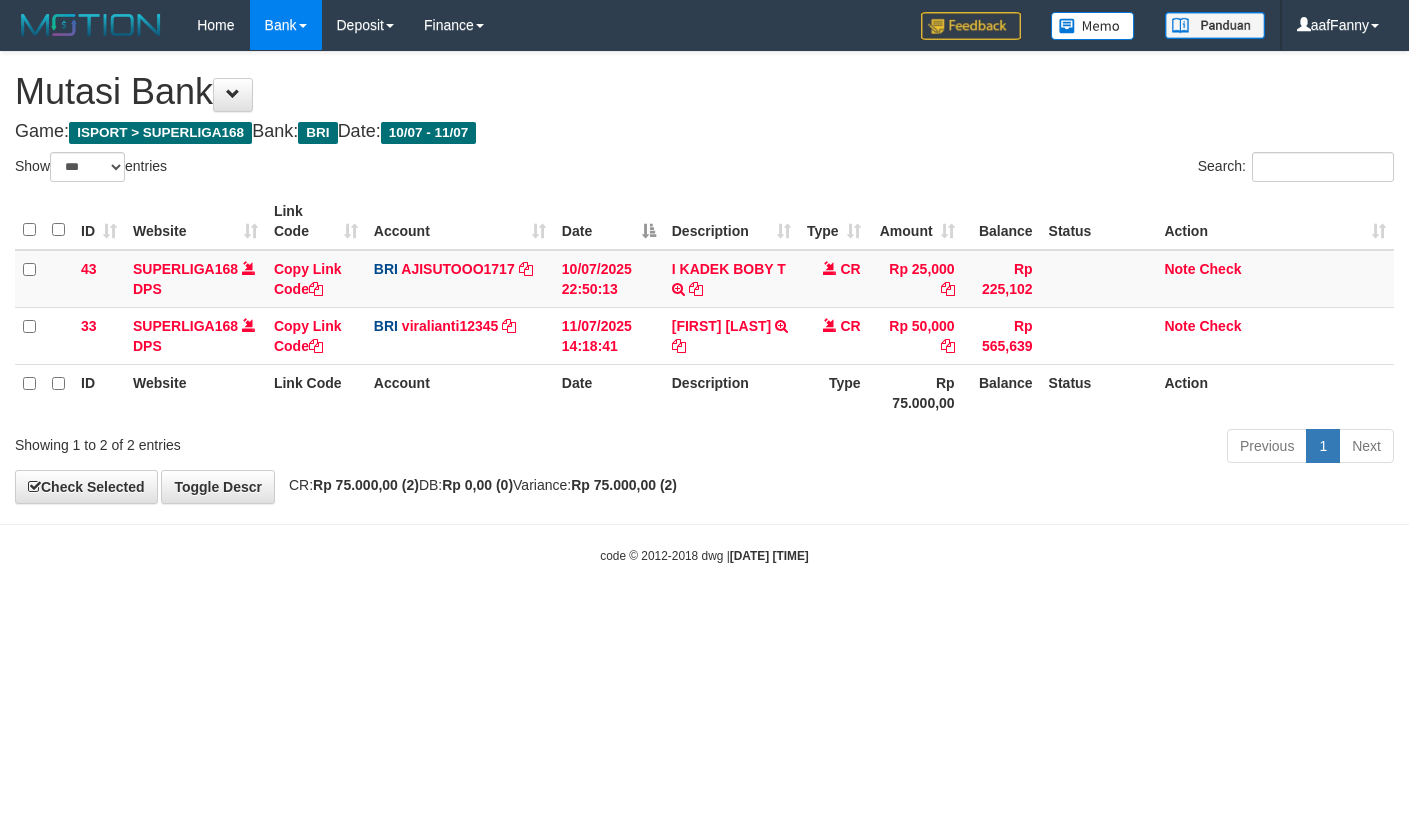 select on "***" 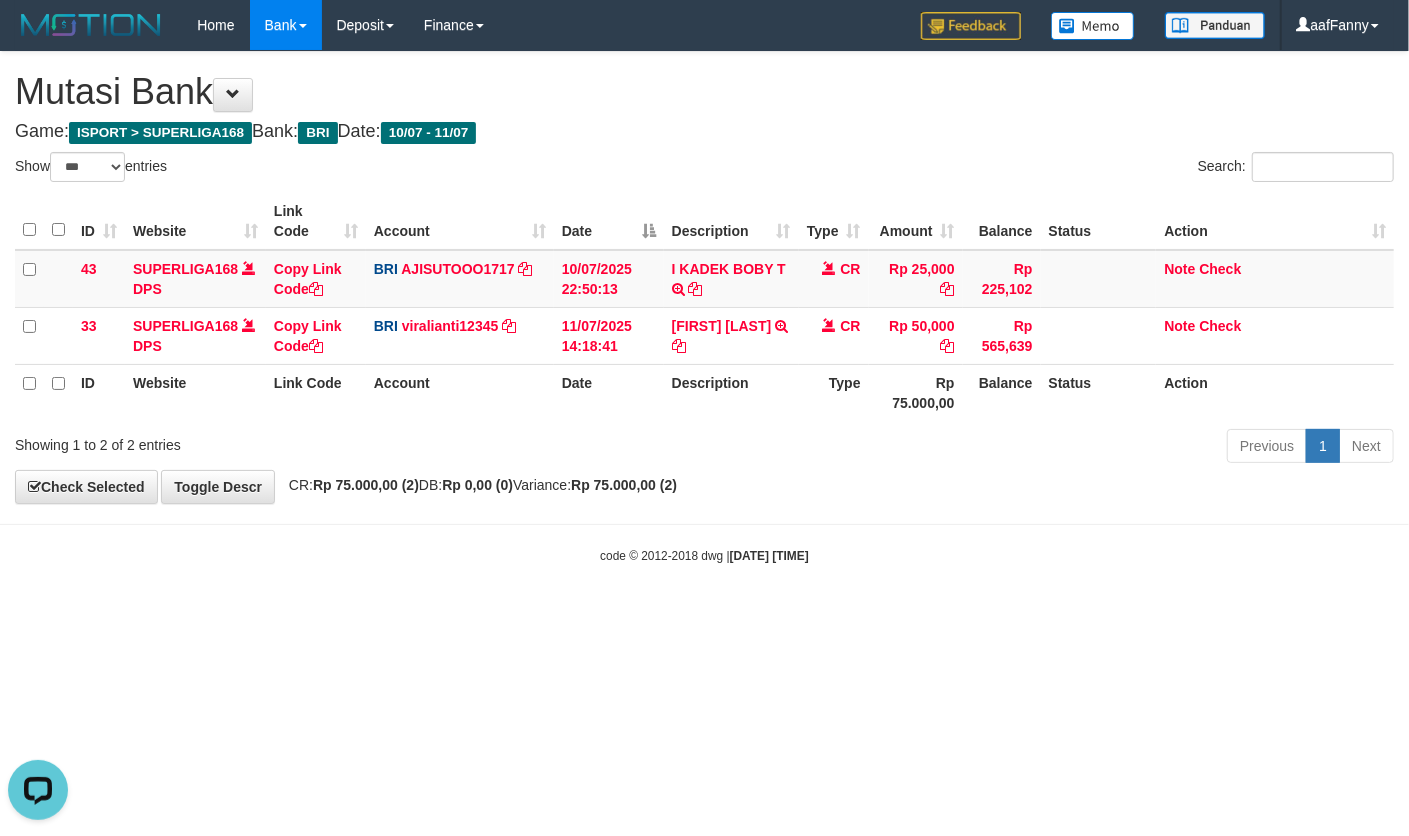 scroll, scrollTop: 0, scrollLeft: 0, axis: both 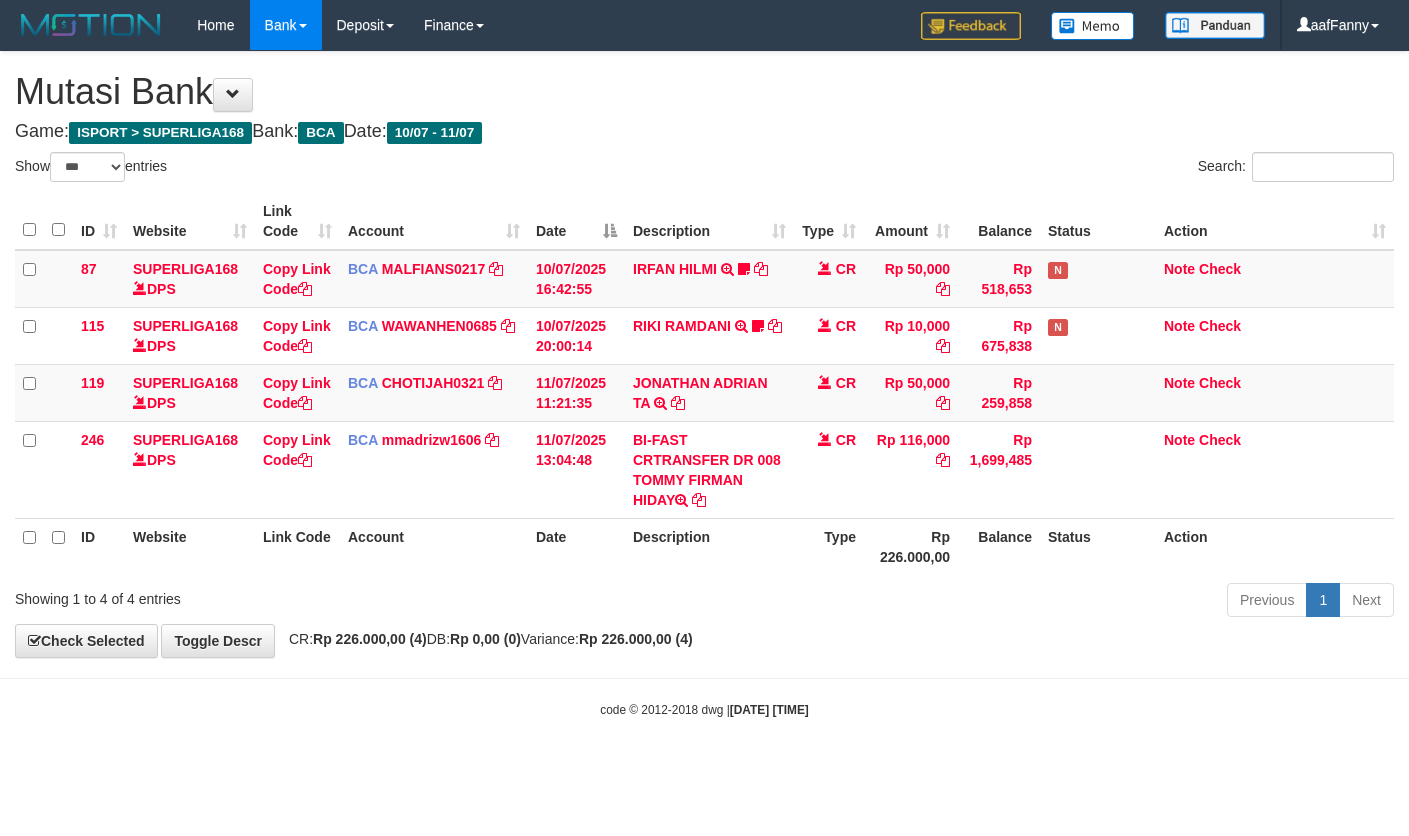 select on "***" 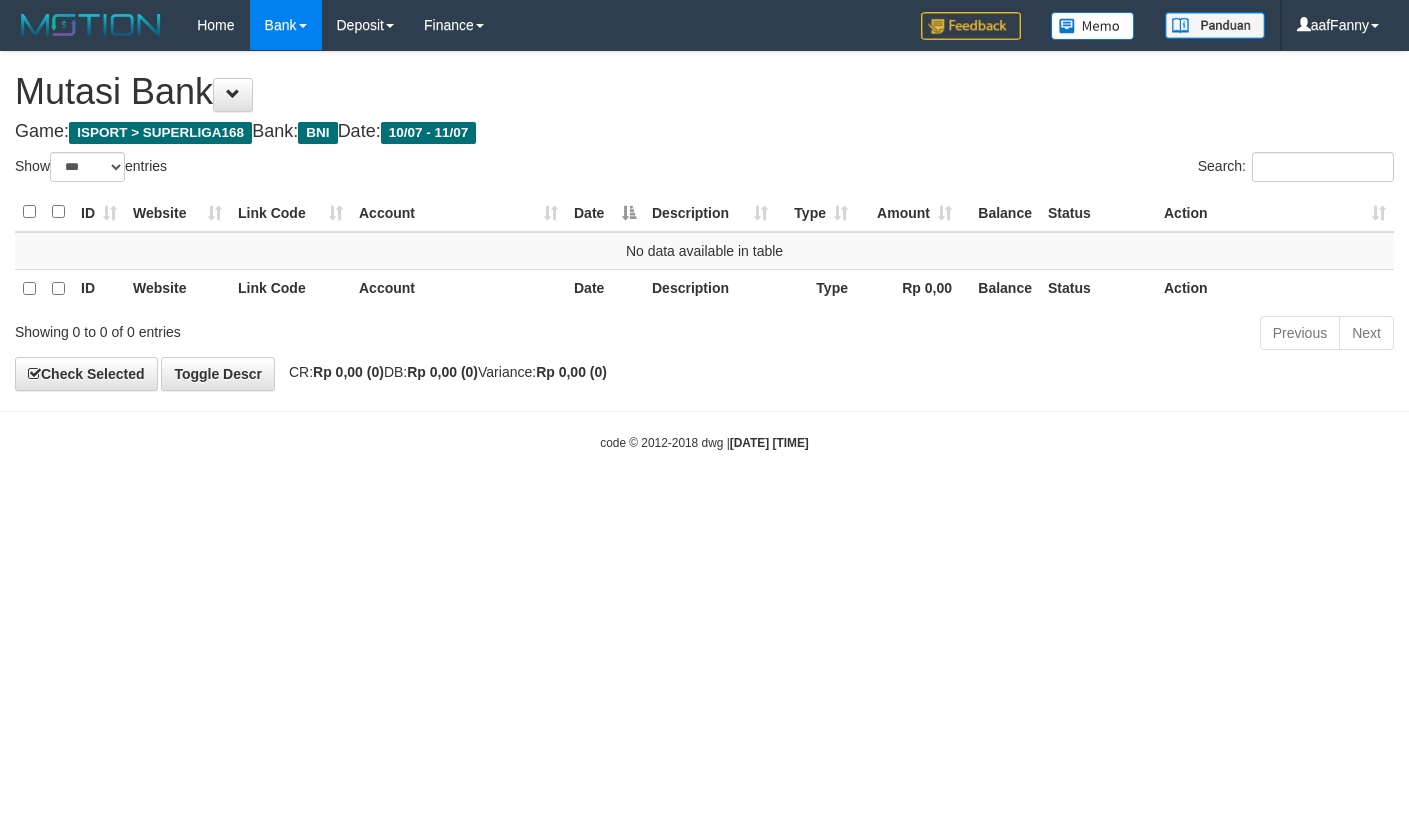 select on "***" 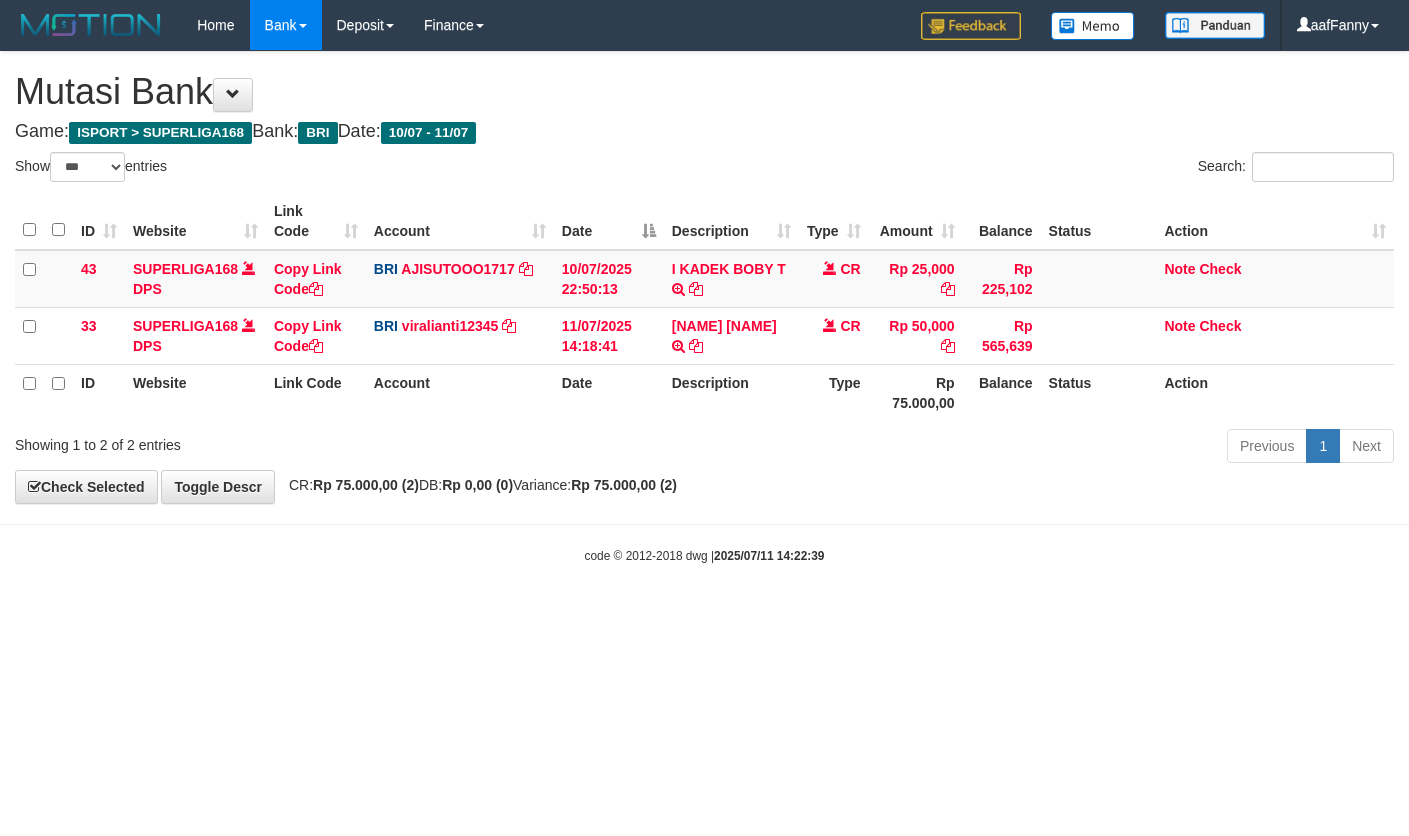 select on "***" 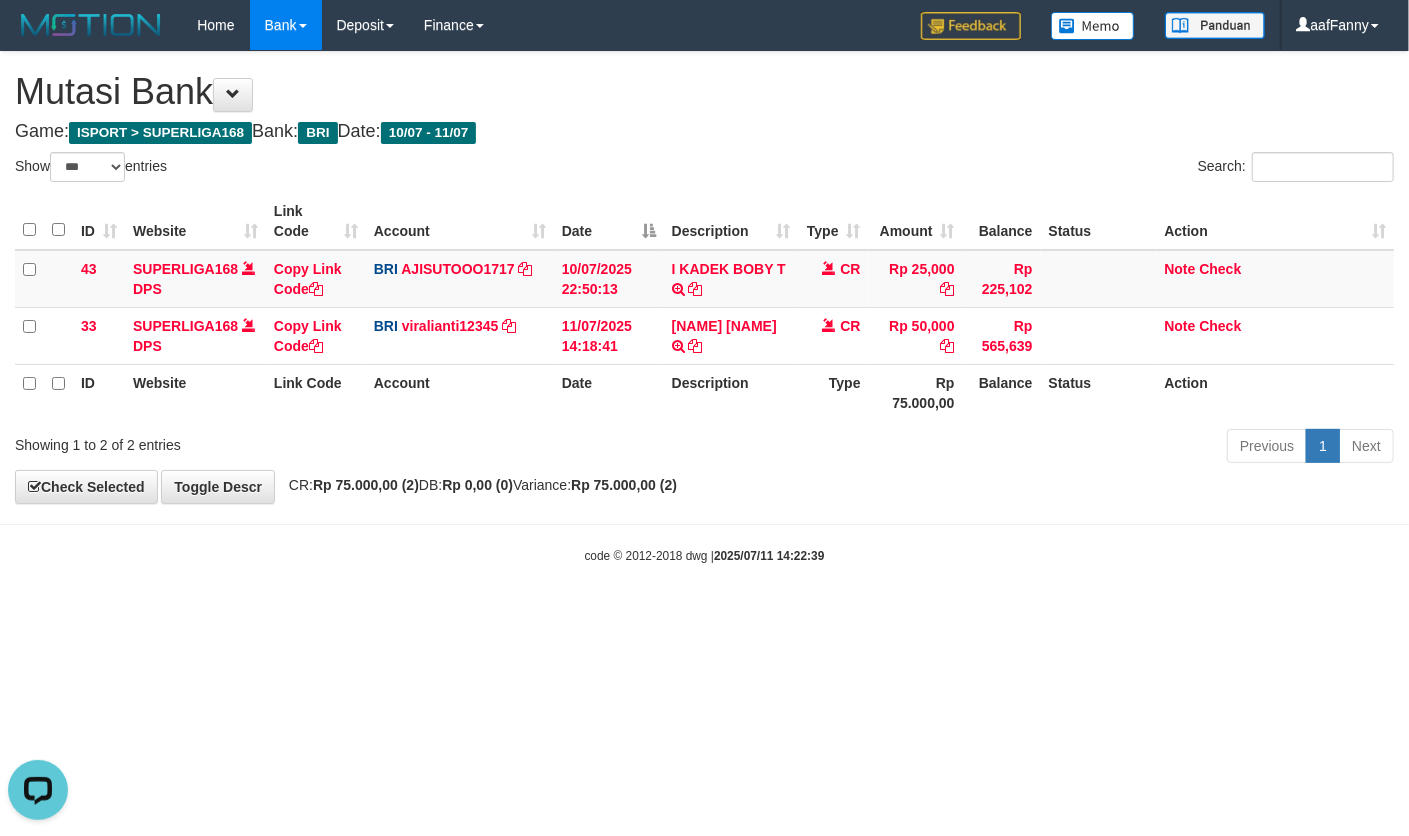 scroll, scrollTop: 0, scrollLeft: 0, axis: both 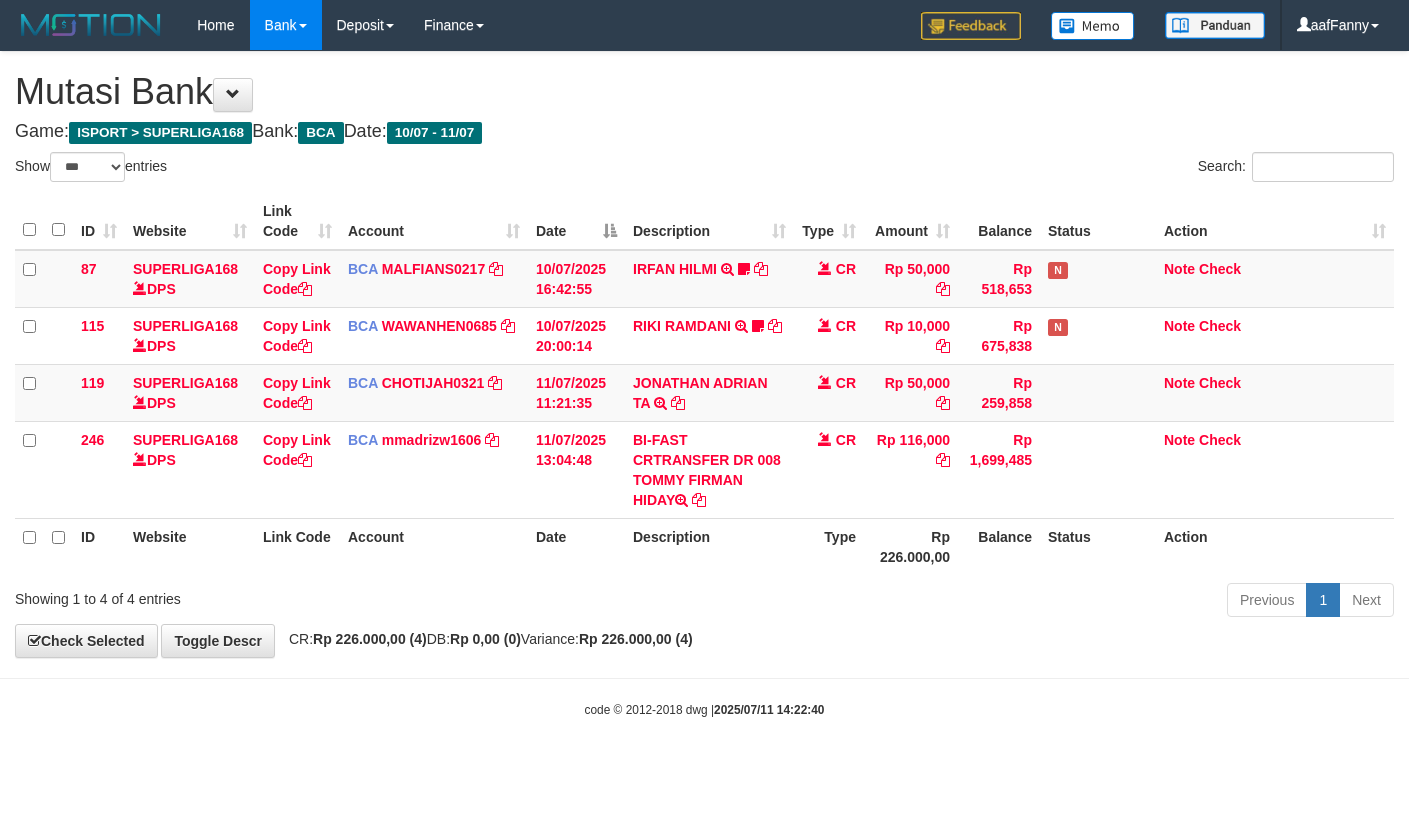select on "***" 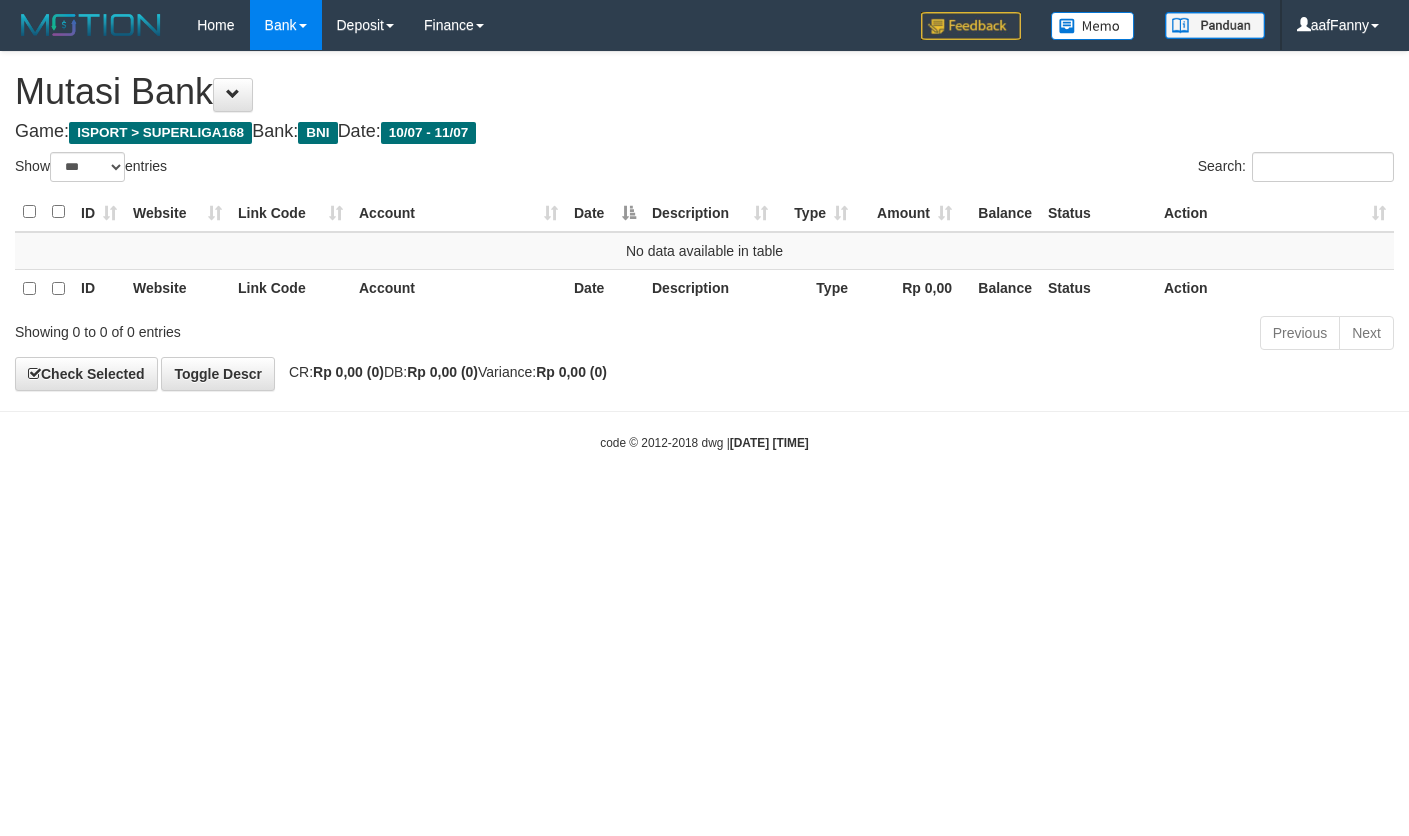 select on "***" 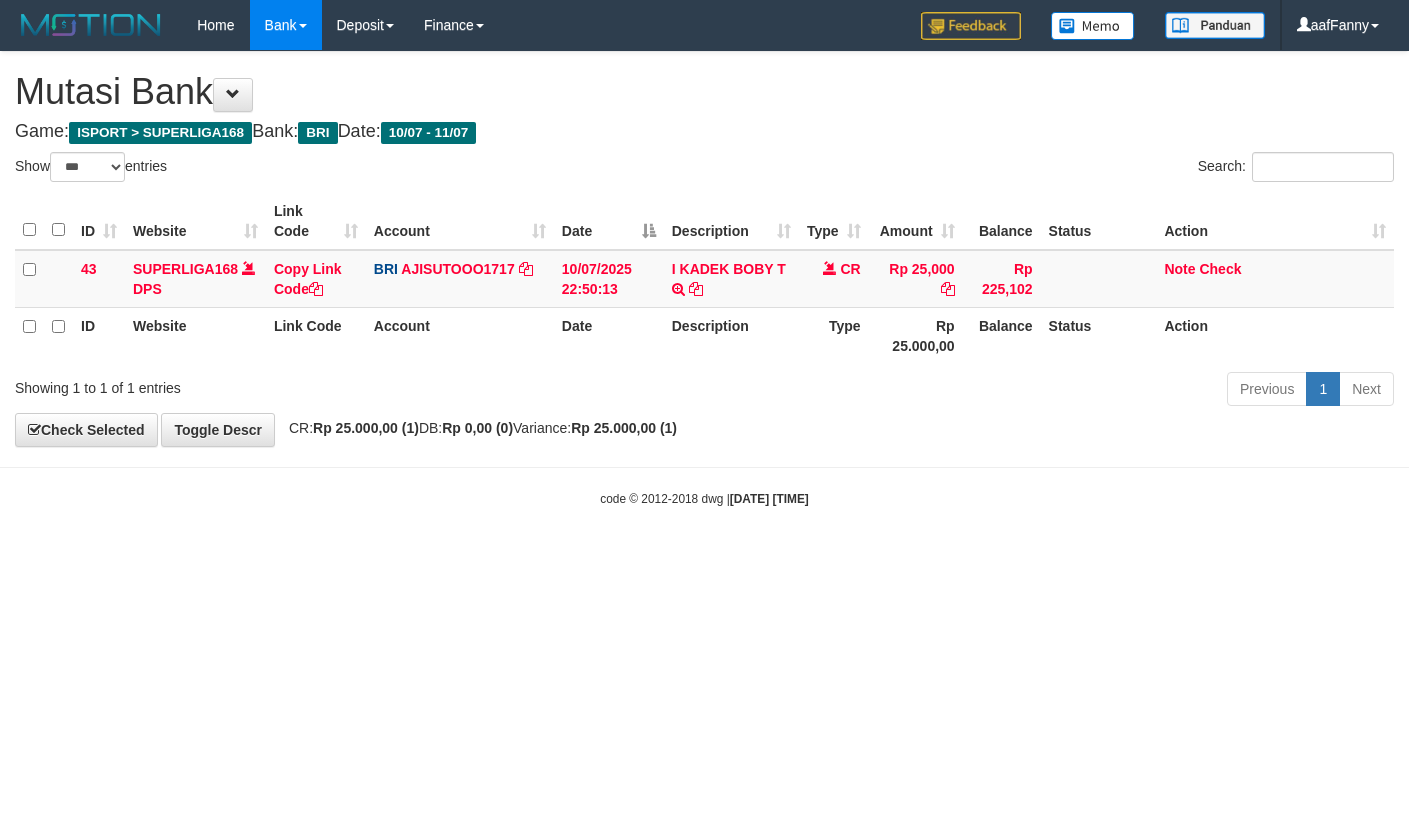 select on "***" 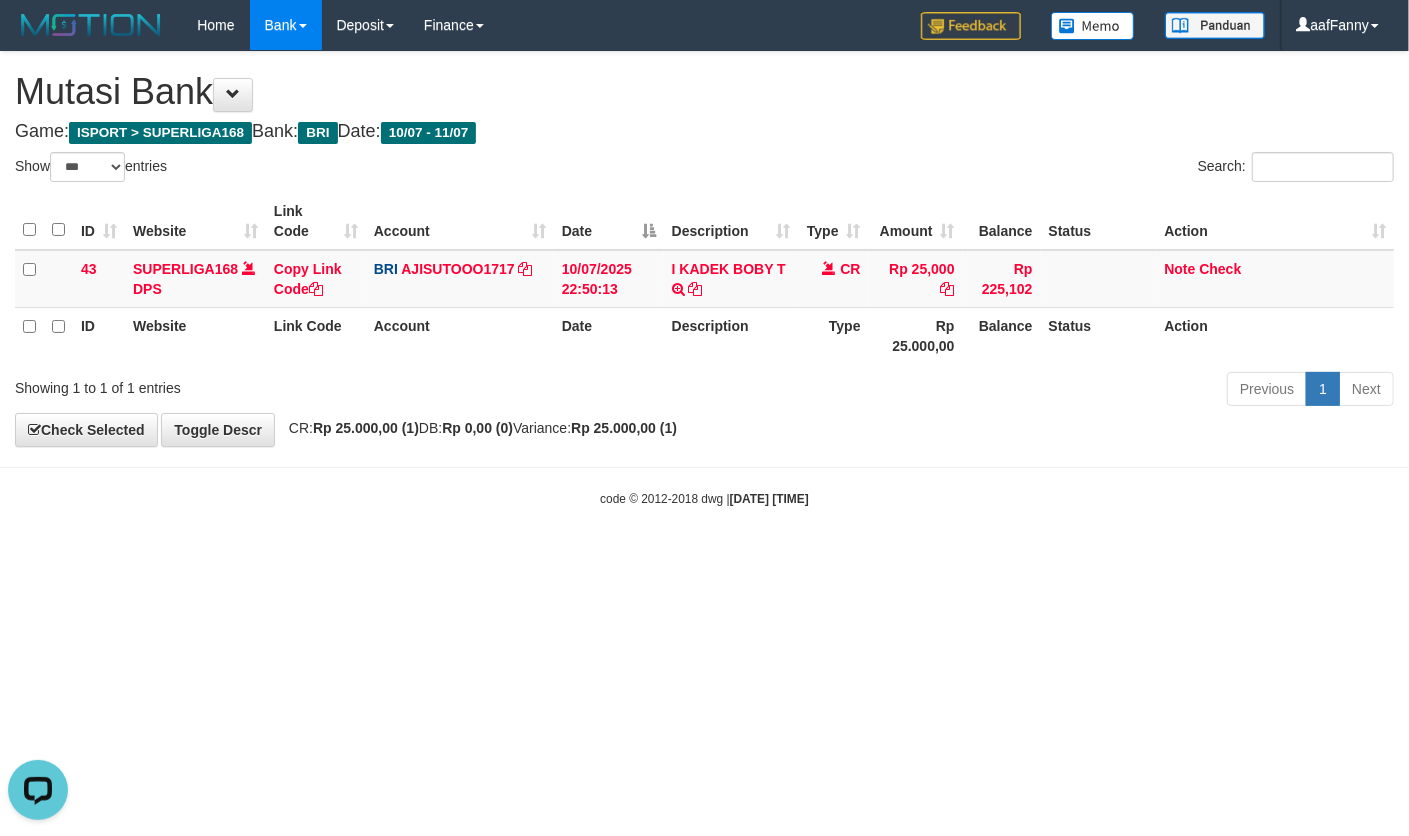 scroll, scrollTop: 0, scrollLeft: 0, axis: both 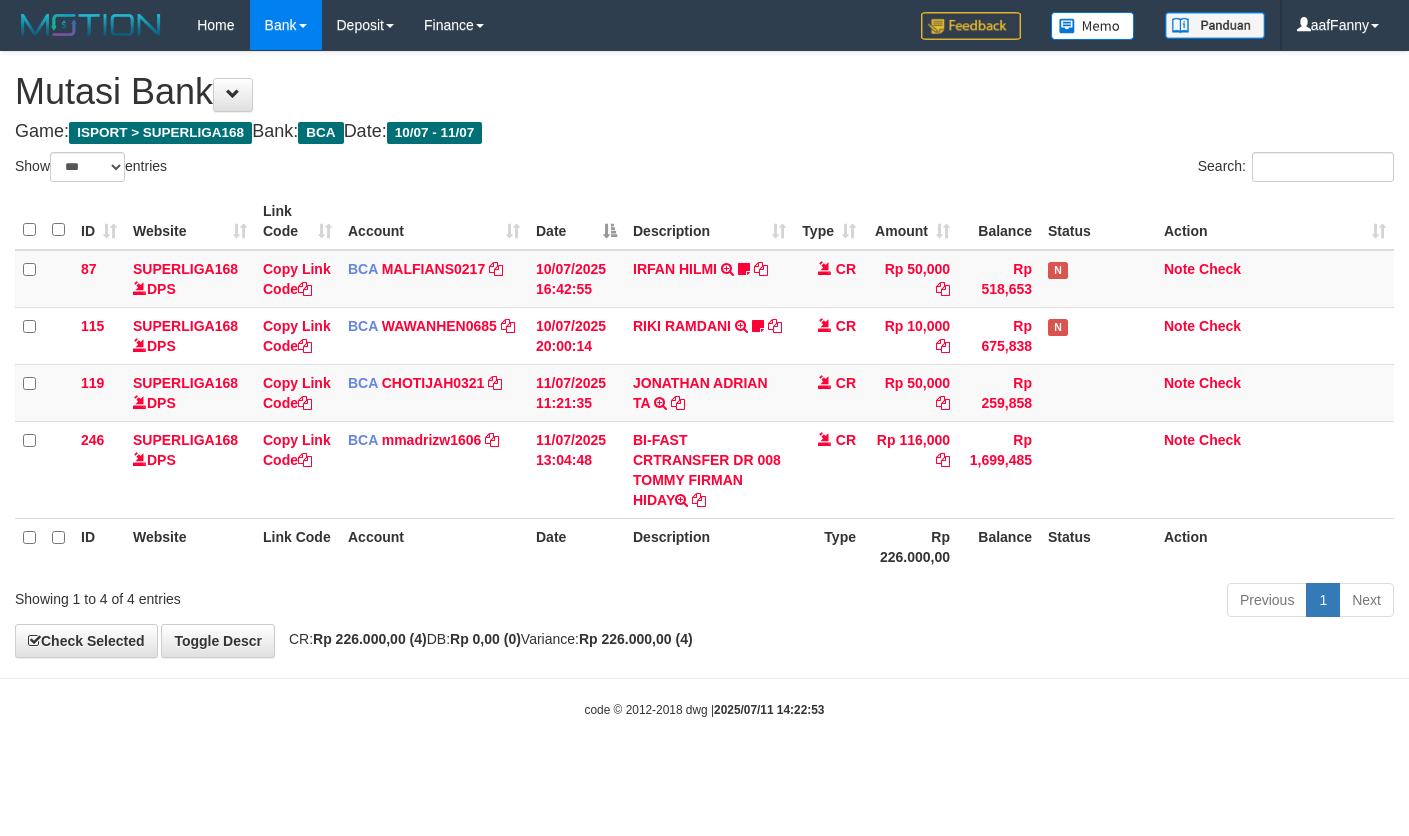 select on "***" 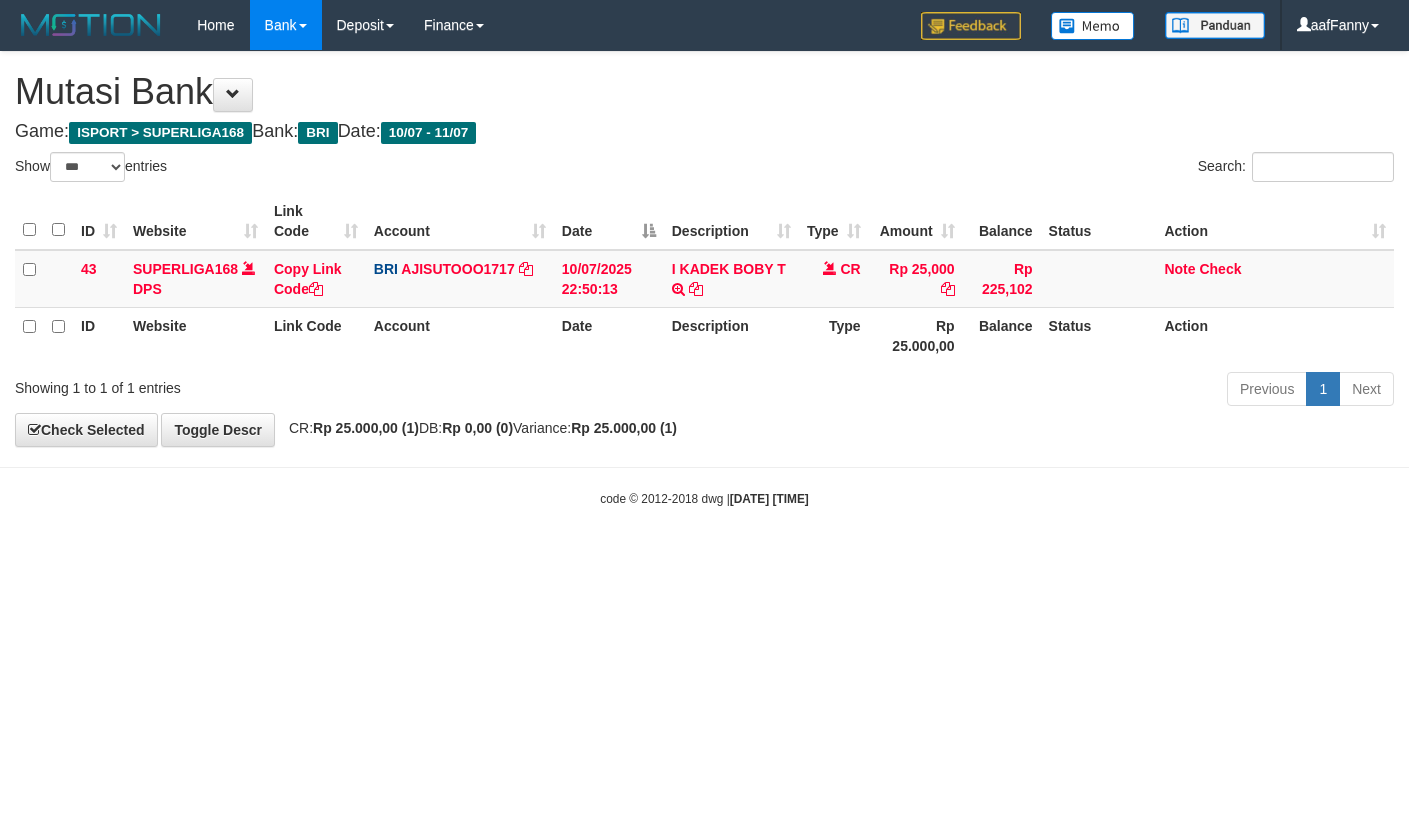 select on "***" 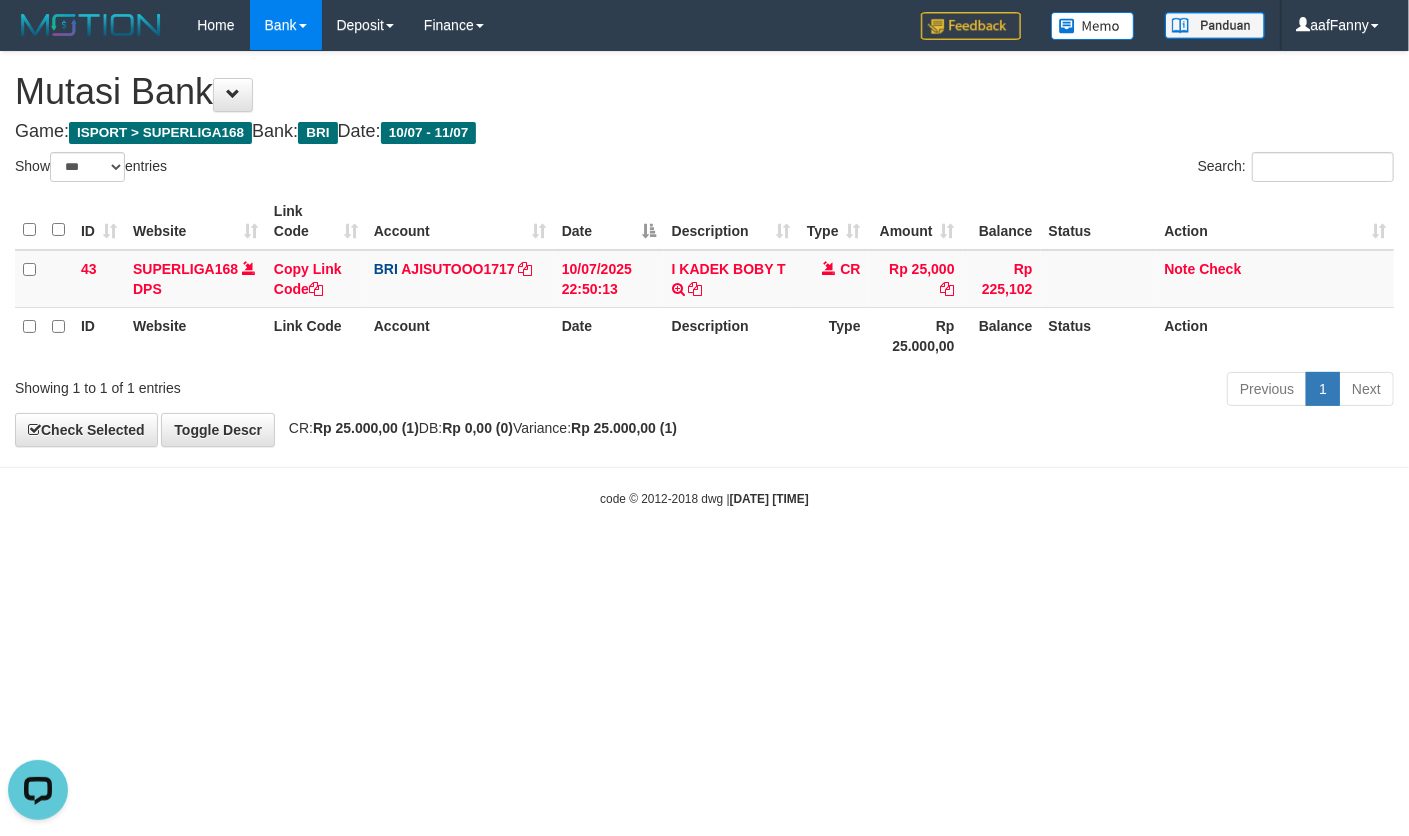 scroll, scrollTop: 0, scrollLeft: 0, axis: both 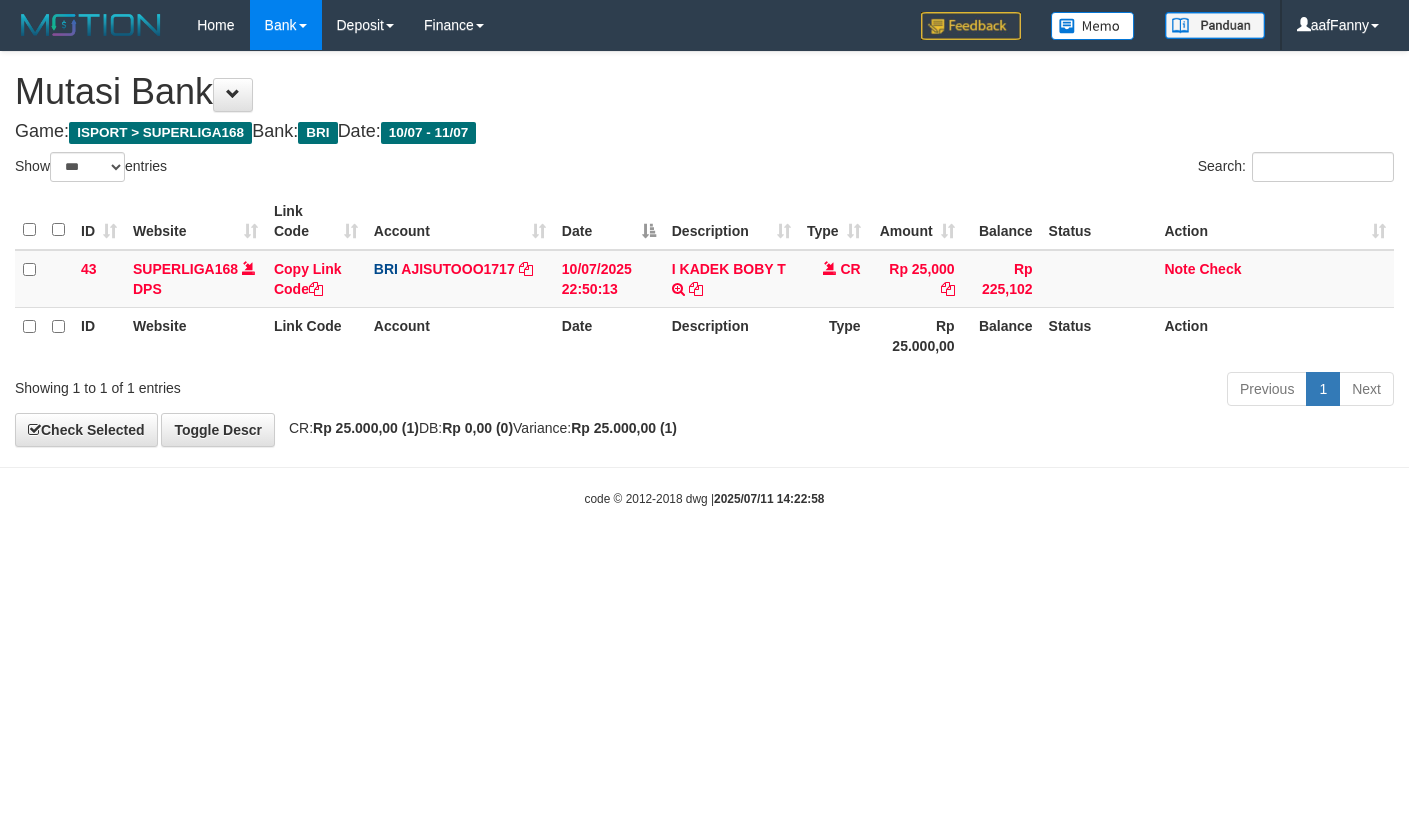 select on "***" 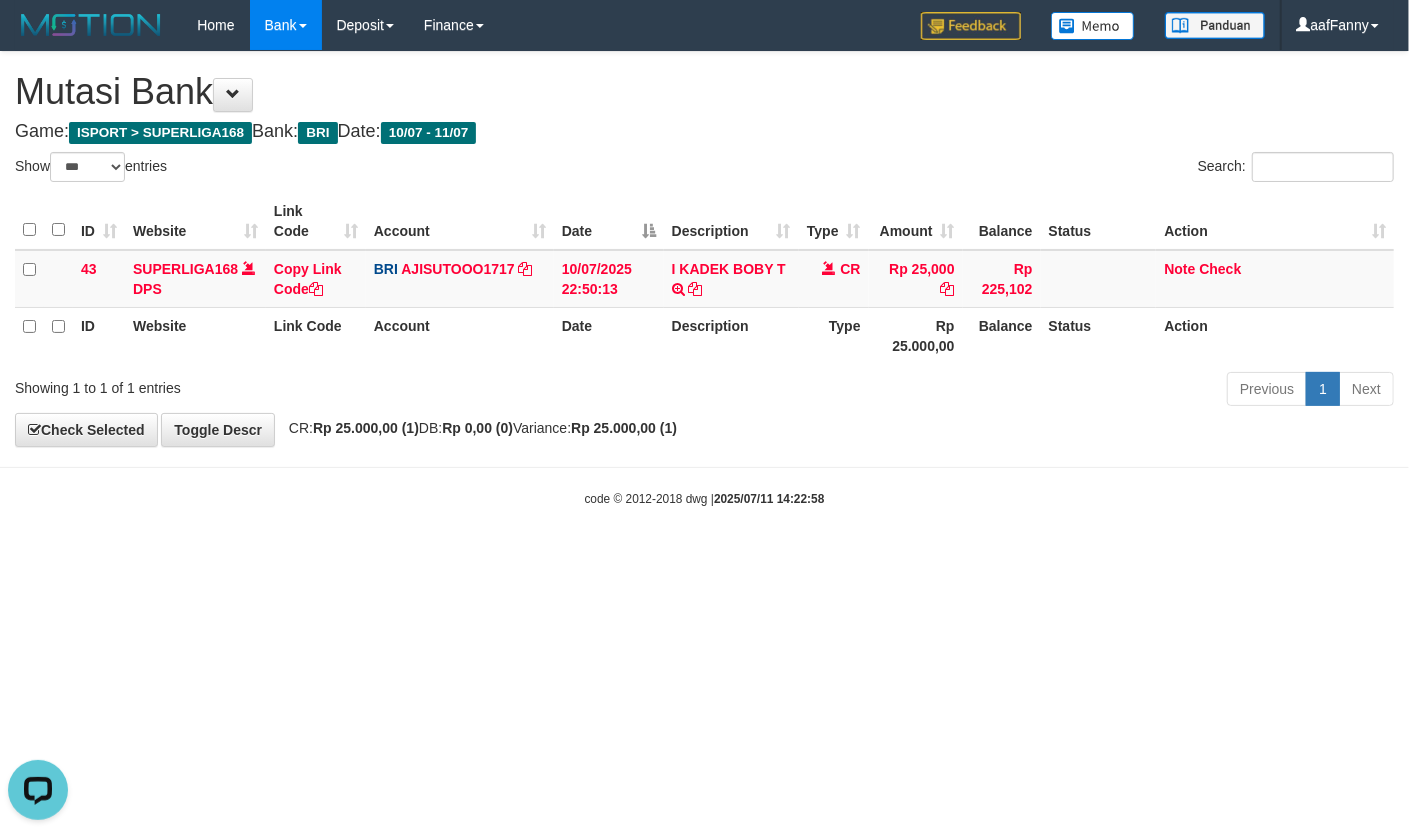 scroll, scrollTop: 0, scrollLeft: 0, axis: both 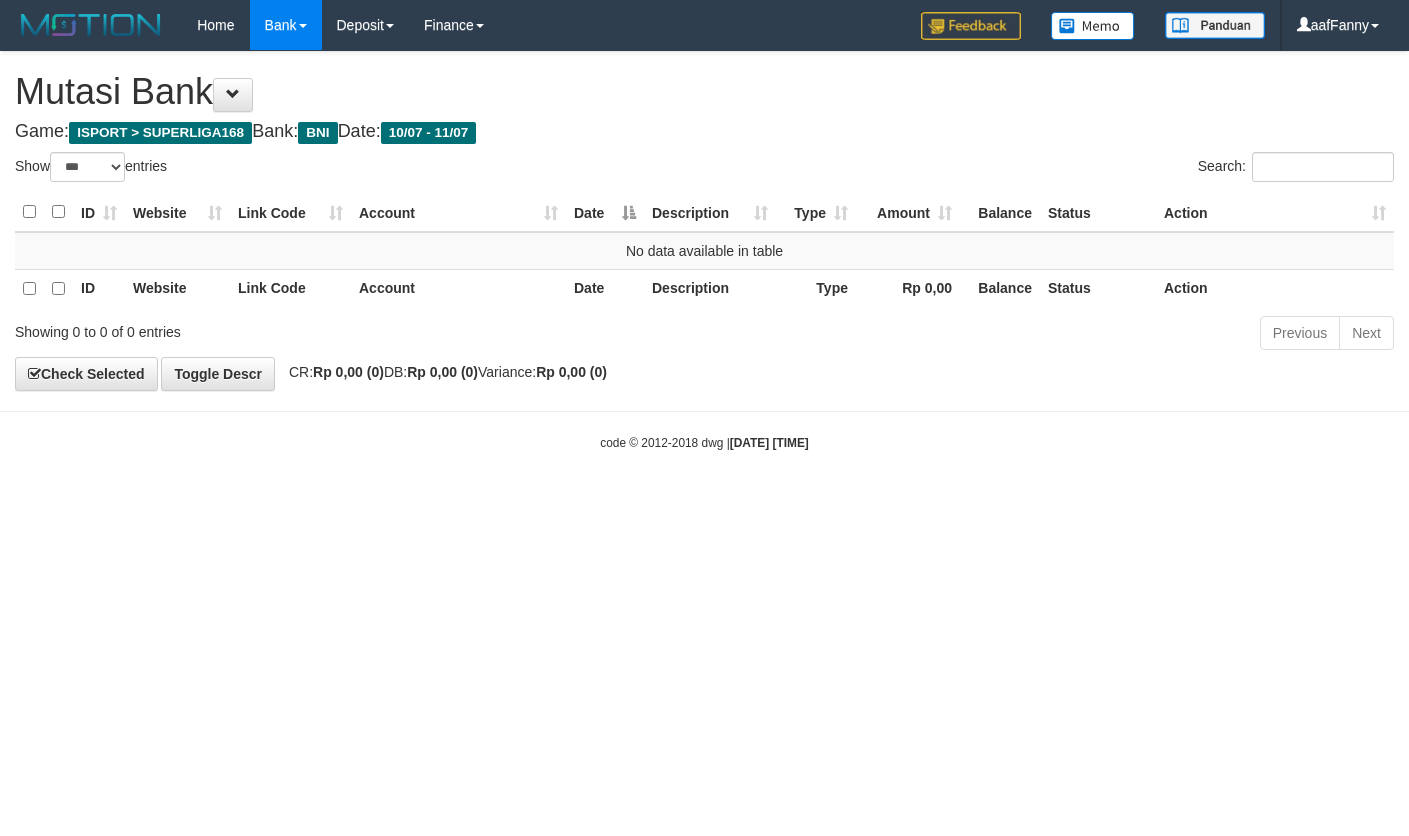 select on "***" 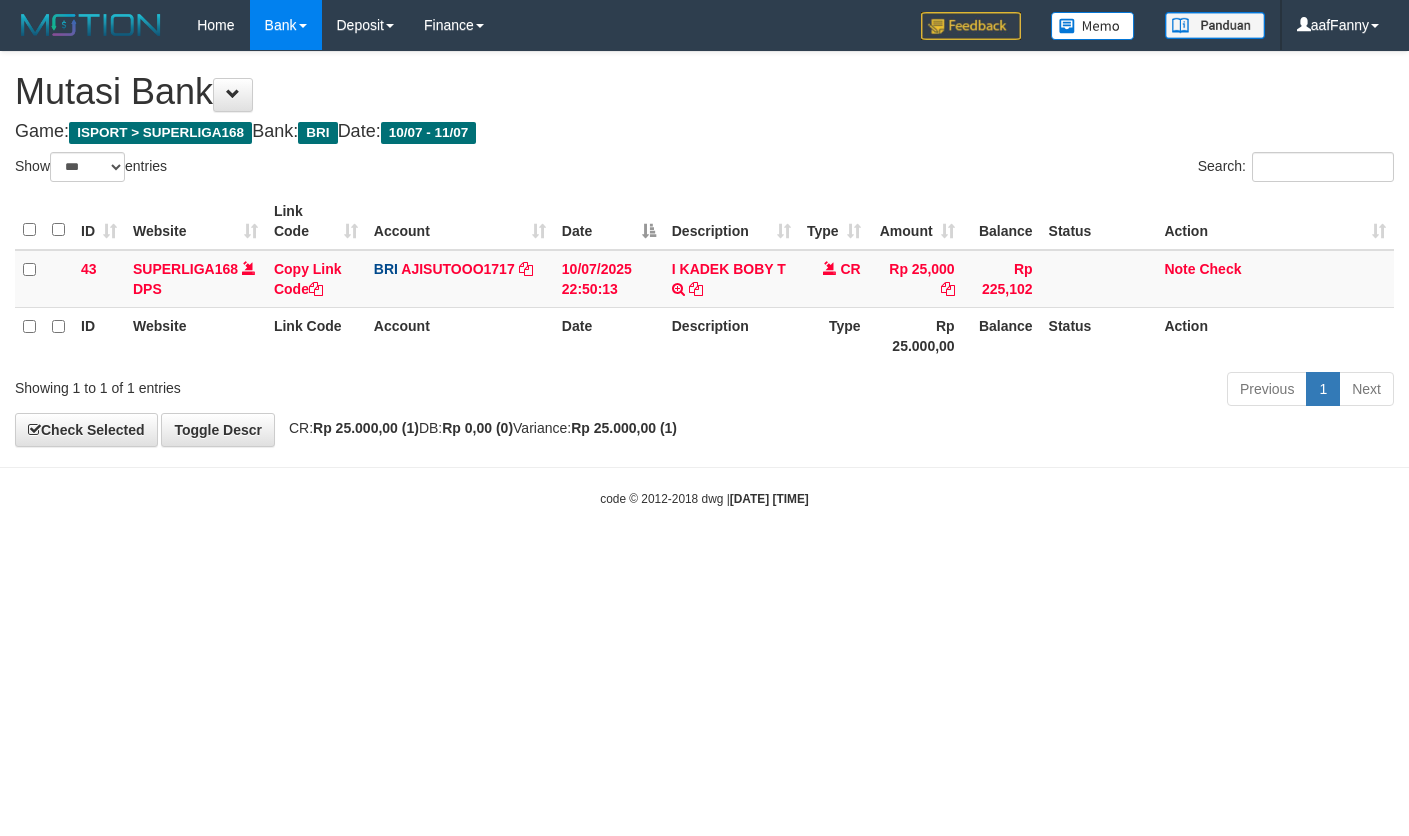 select on "***" 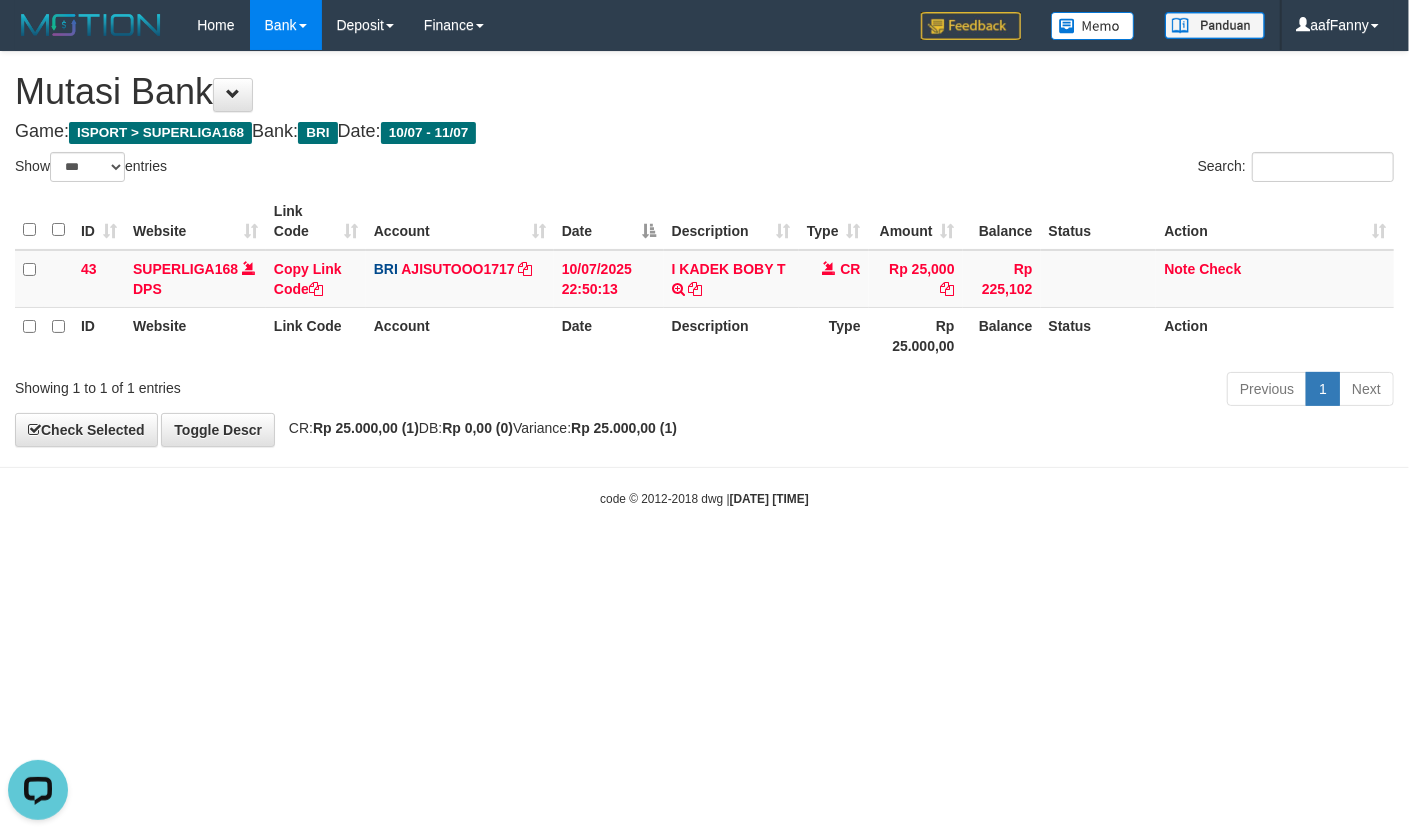scroll, scrollTop: 0, scrollLeft: 0, axis: both 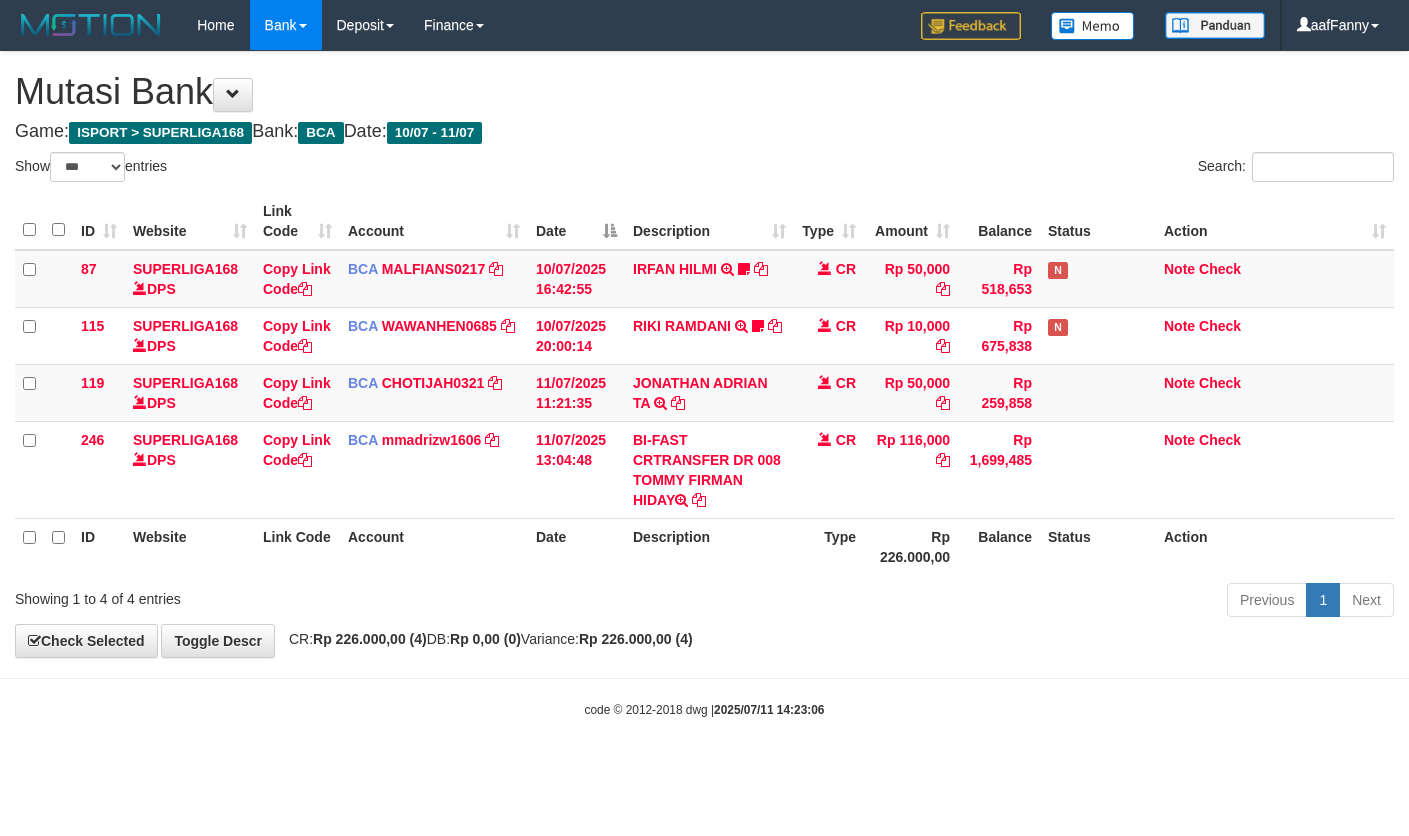 select on "***" 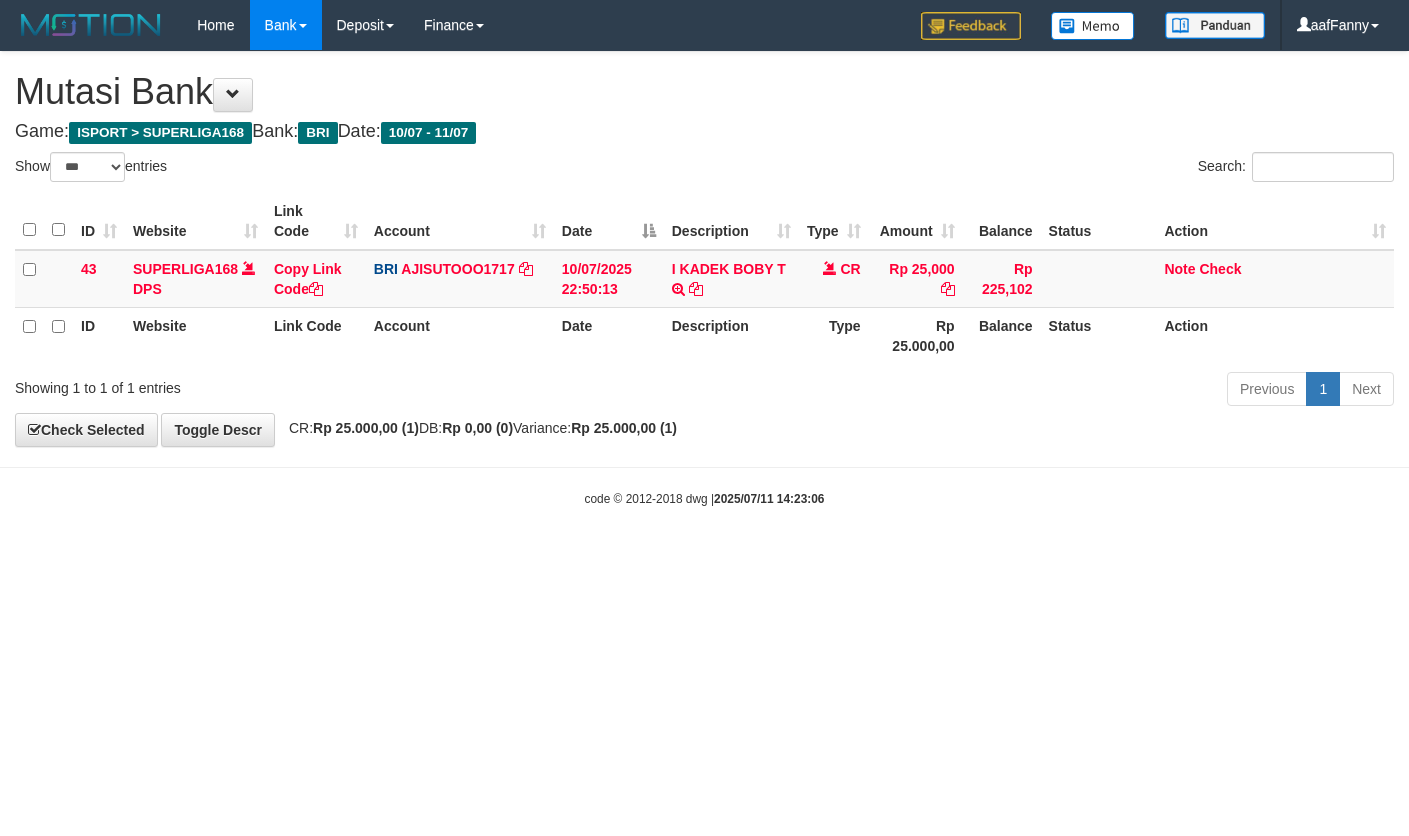 select on "***" 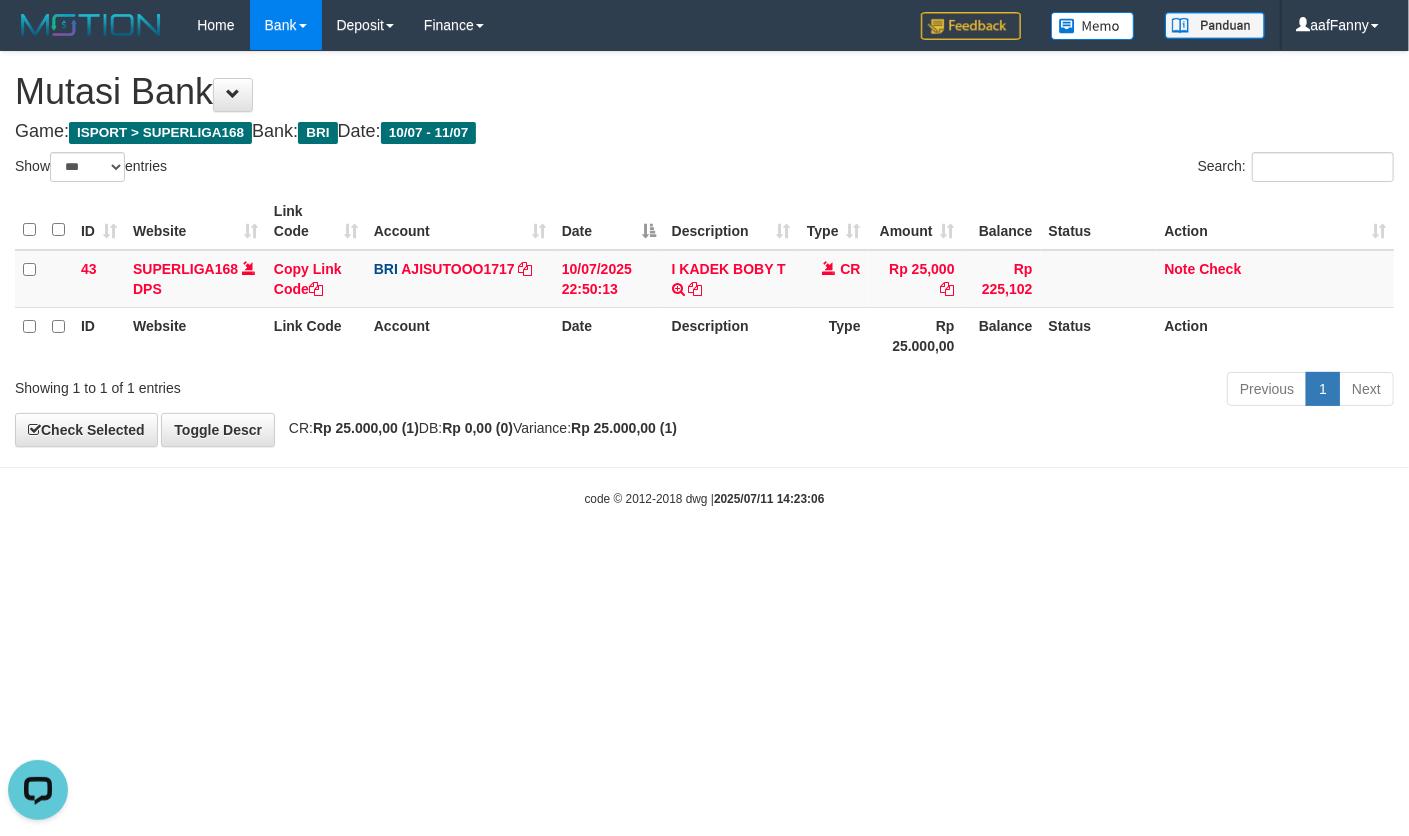 scroll, scrollTop: 0, scrollLeft: 0, axis: both 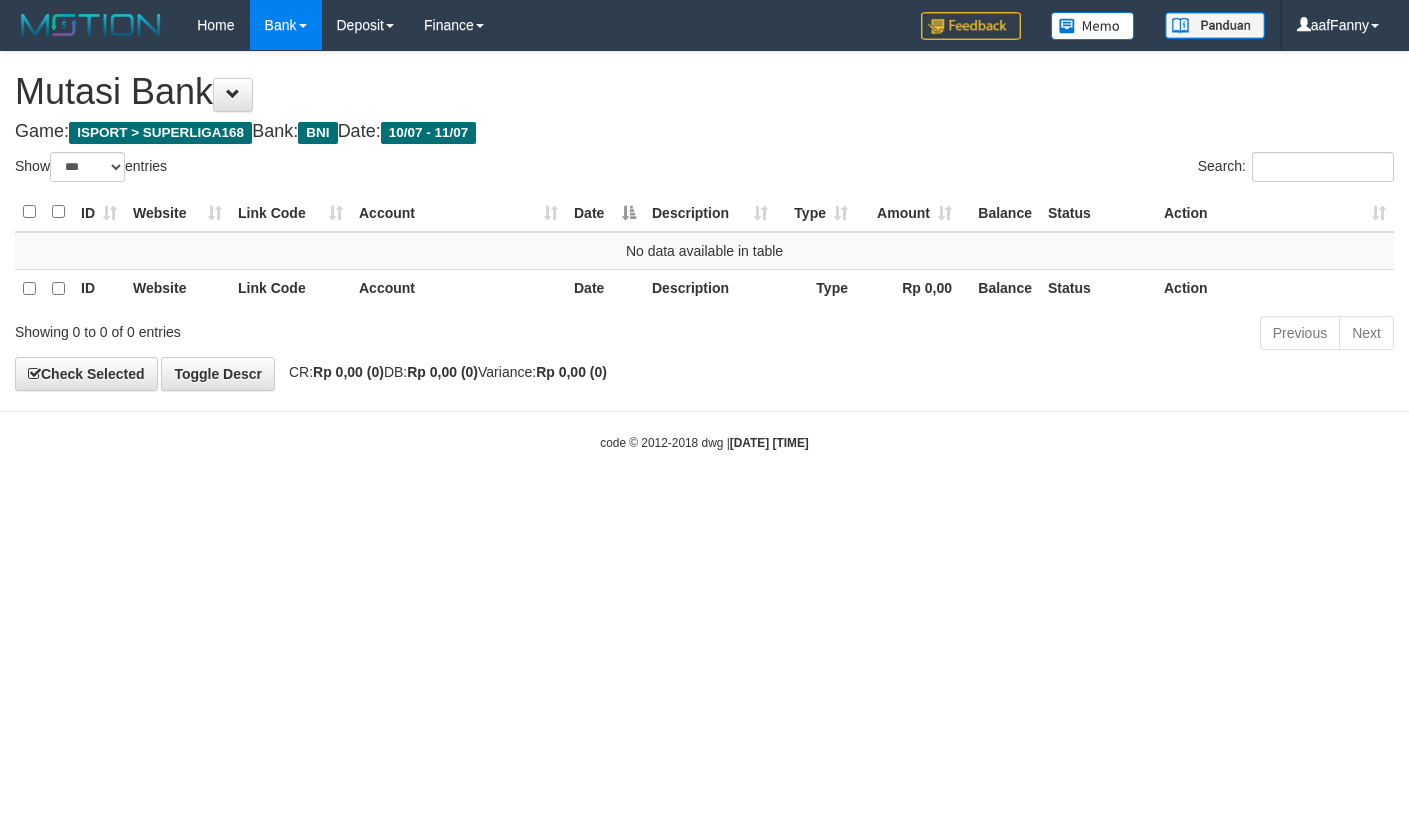 select on "***" 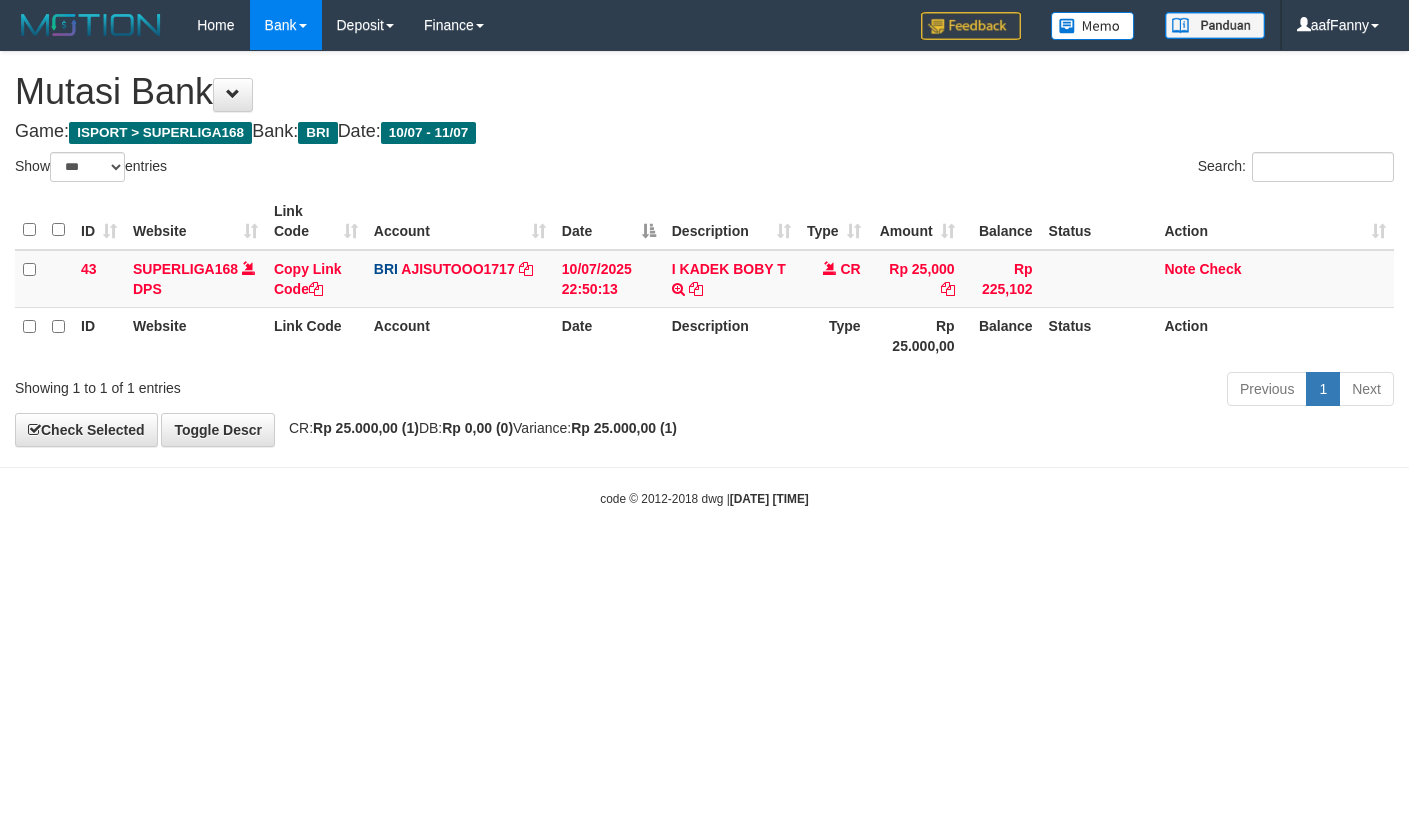 select on "***" 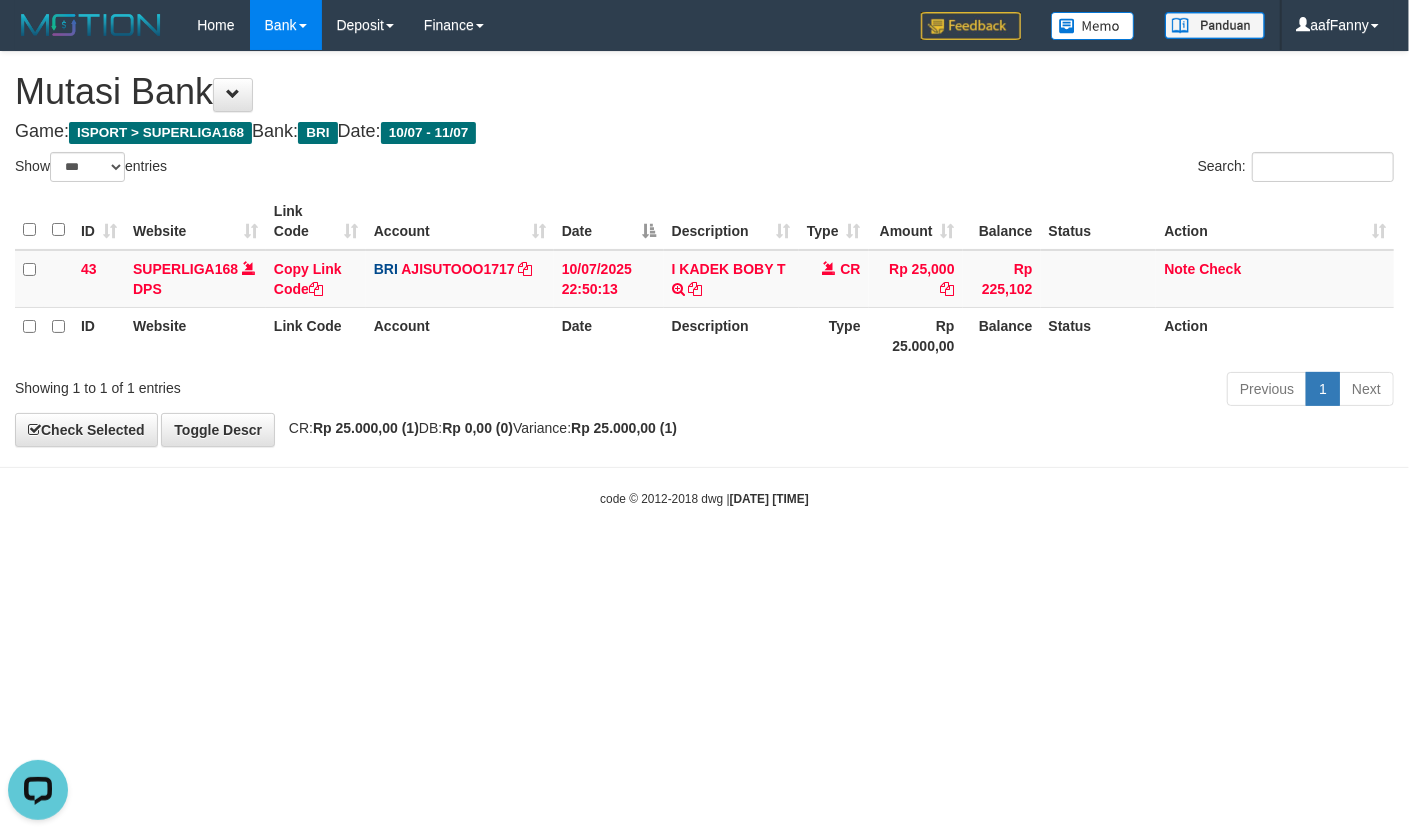 scroll, scrollTop: 0, scrollLeft: 0, axis: both 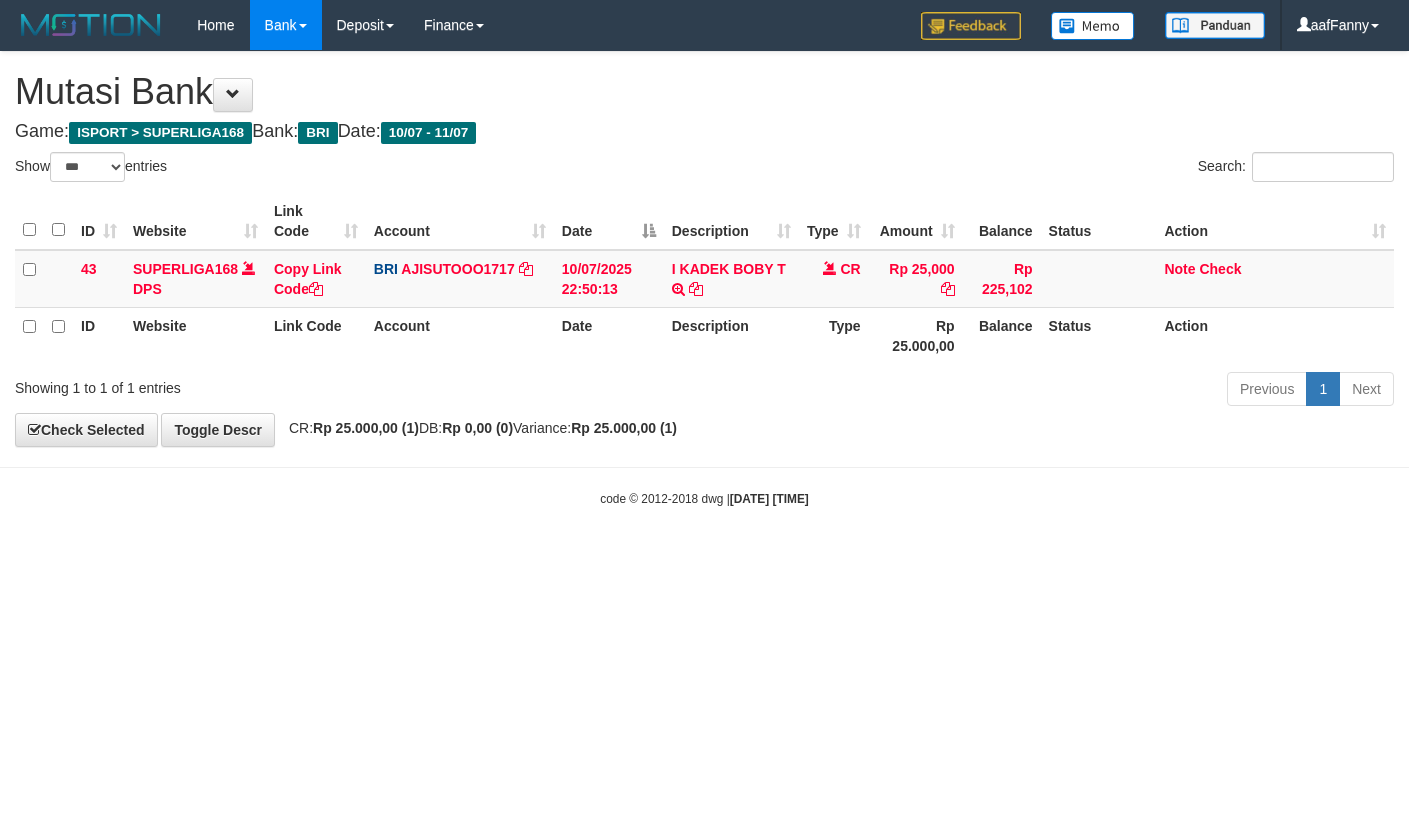 select on "***" 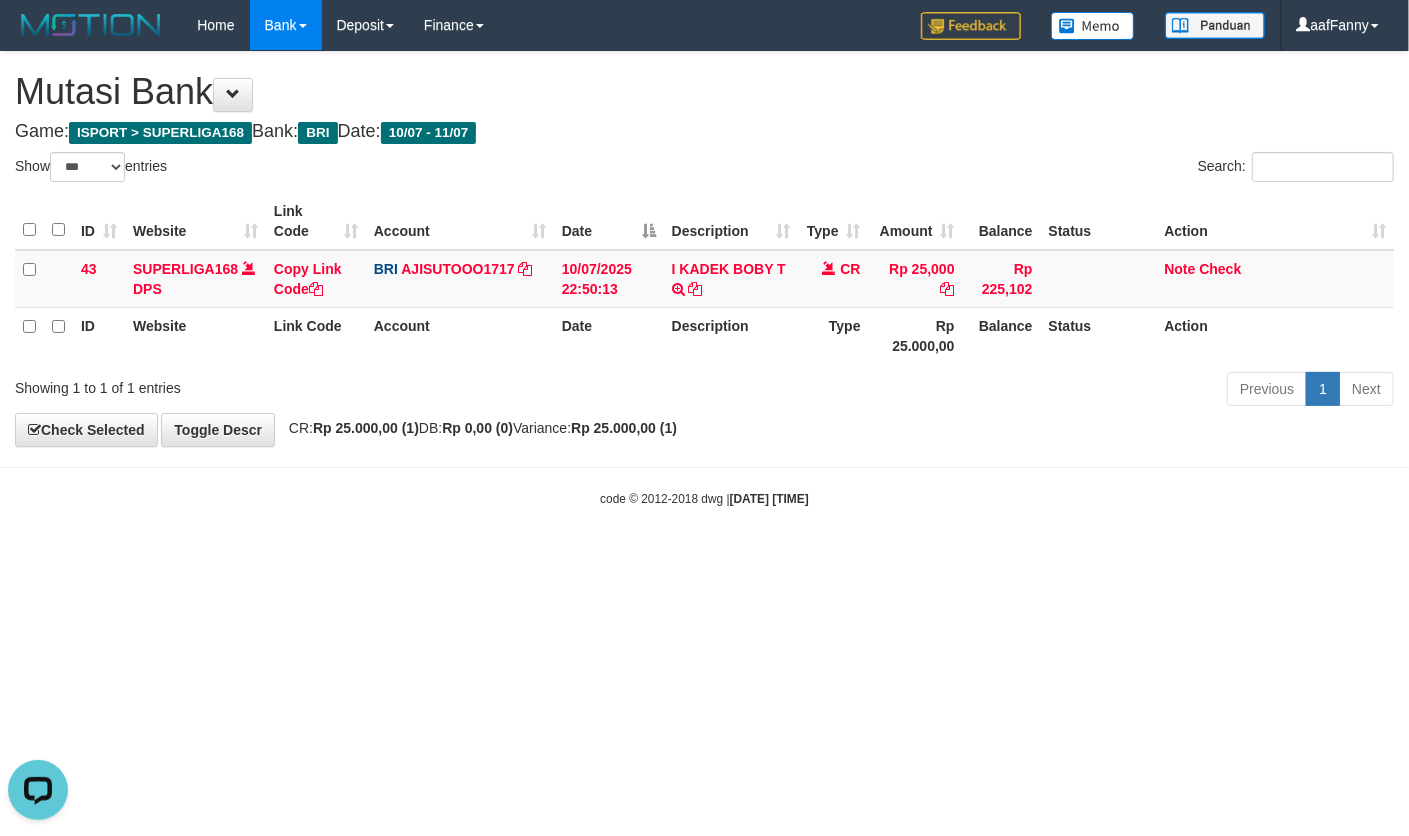 scroll, scrollTop: 0, scrollLeft: 0, axis: both 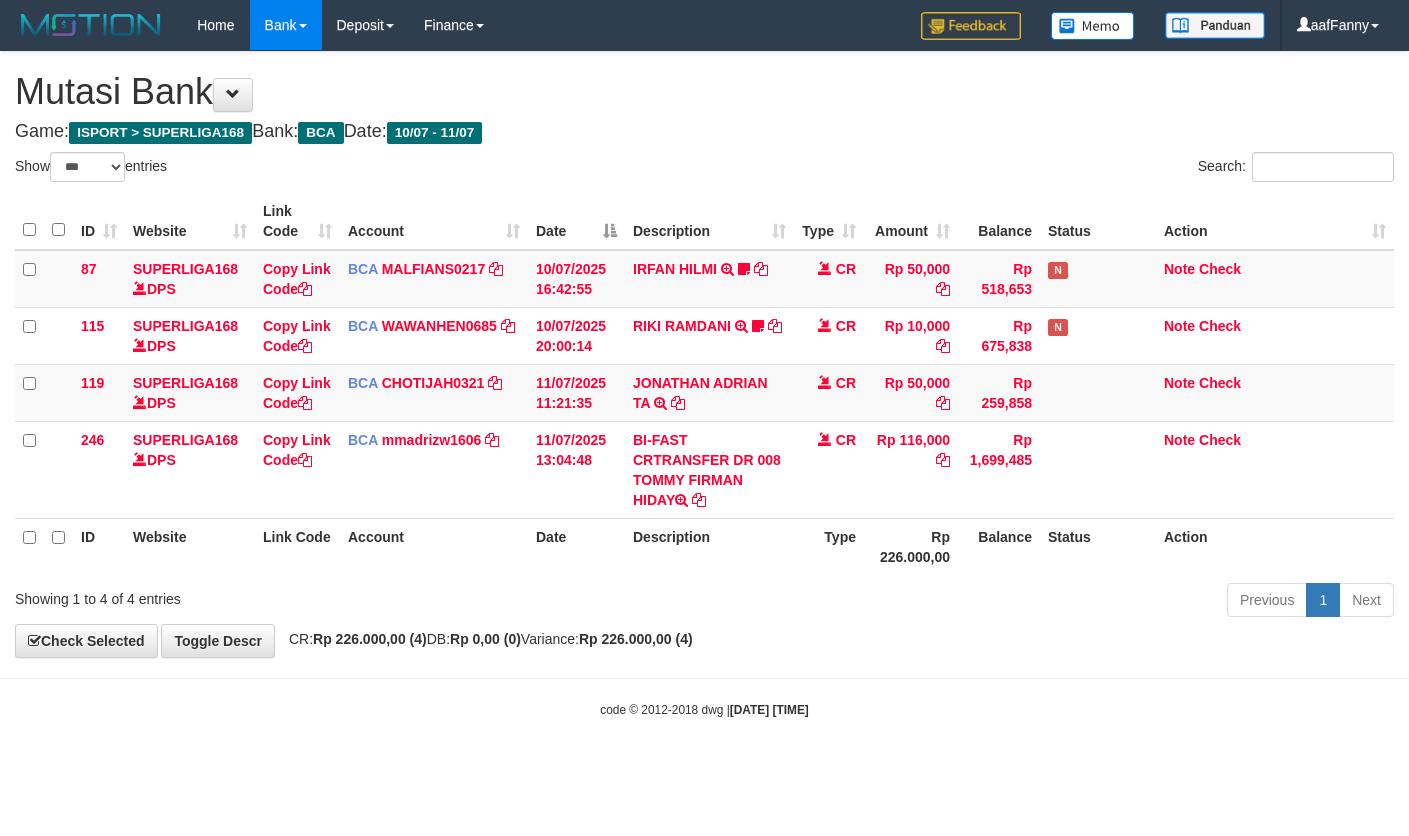 select on "***" 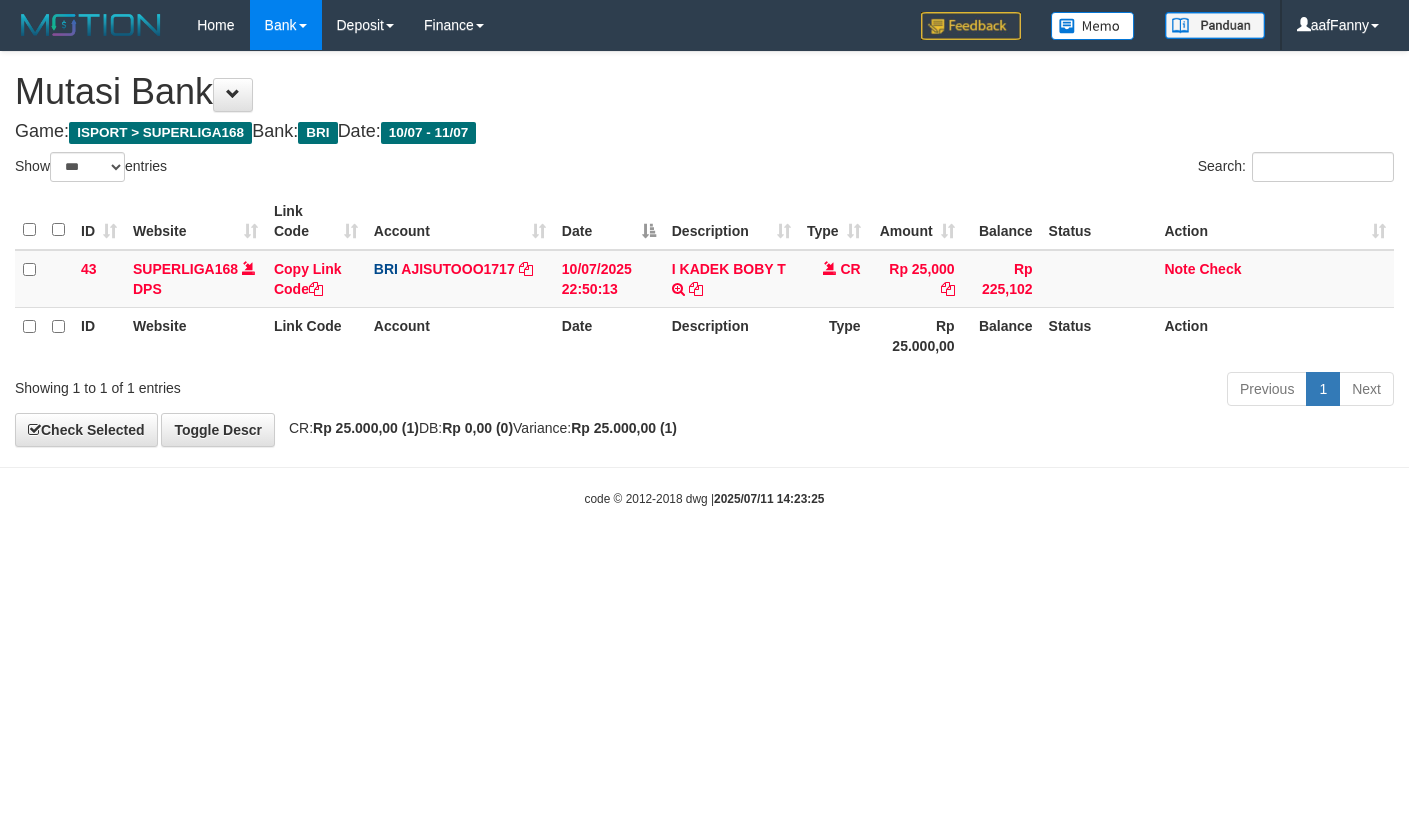 select on "***" 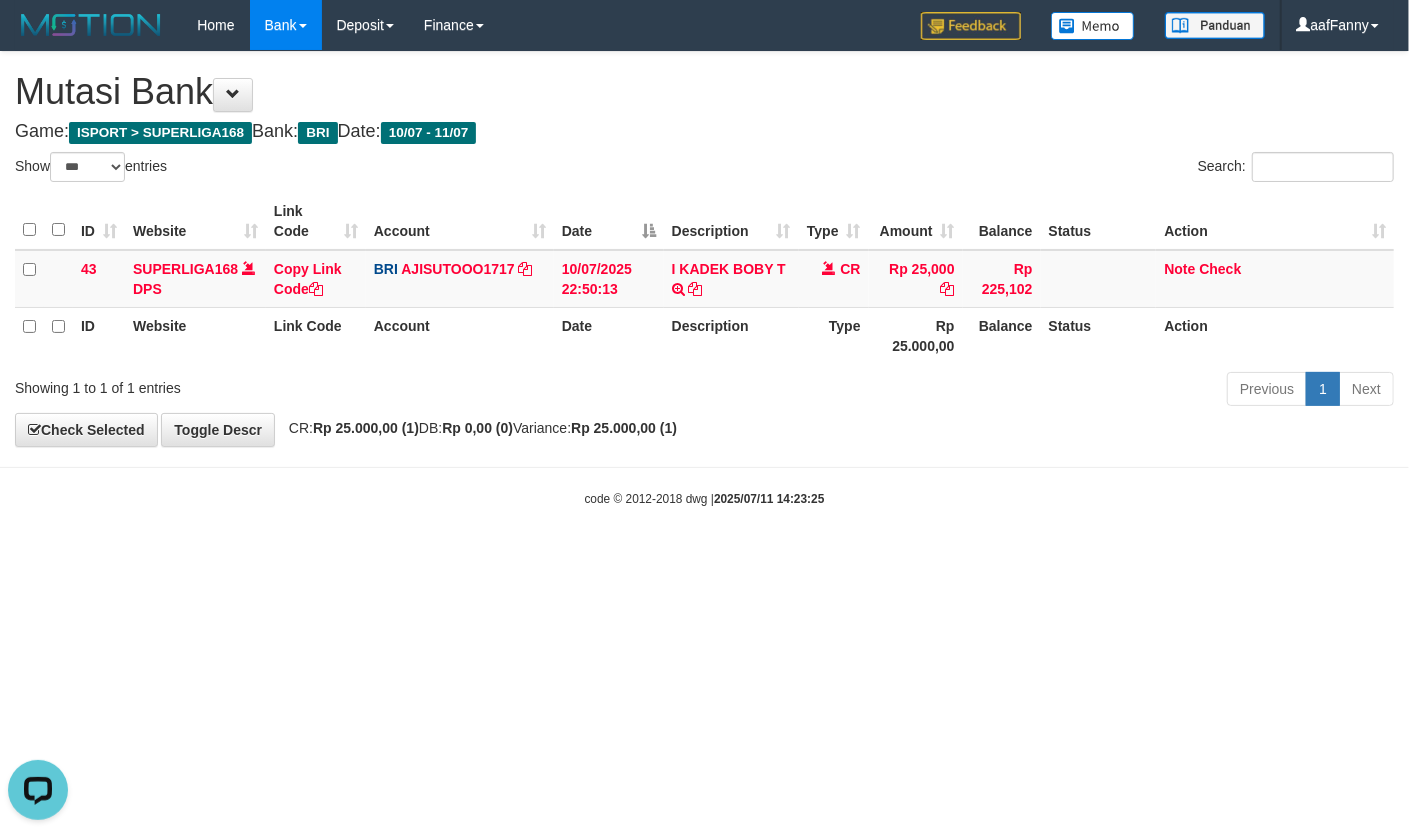 scroll, scrollTop: 0, scrollLeft: 0, axis: both 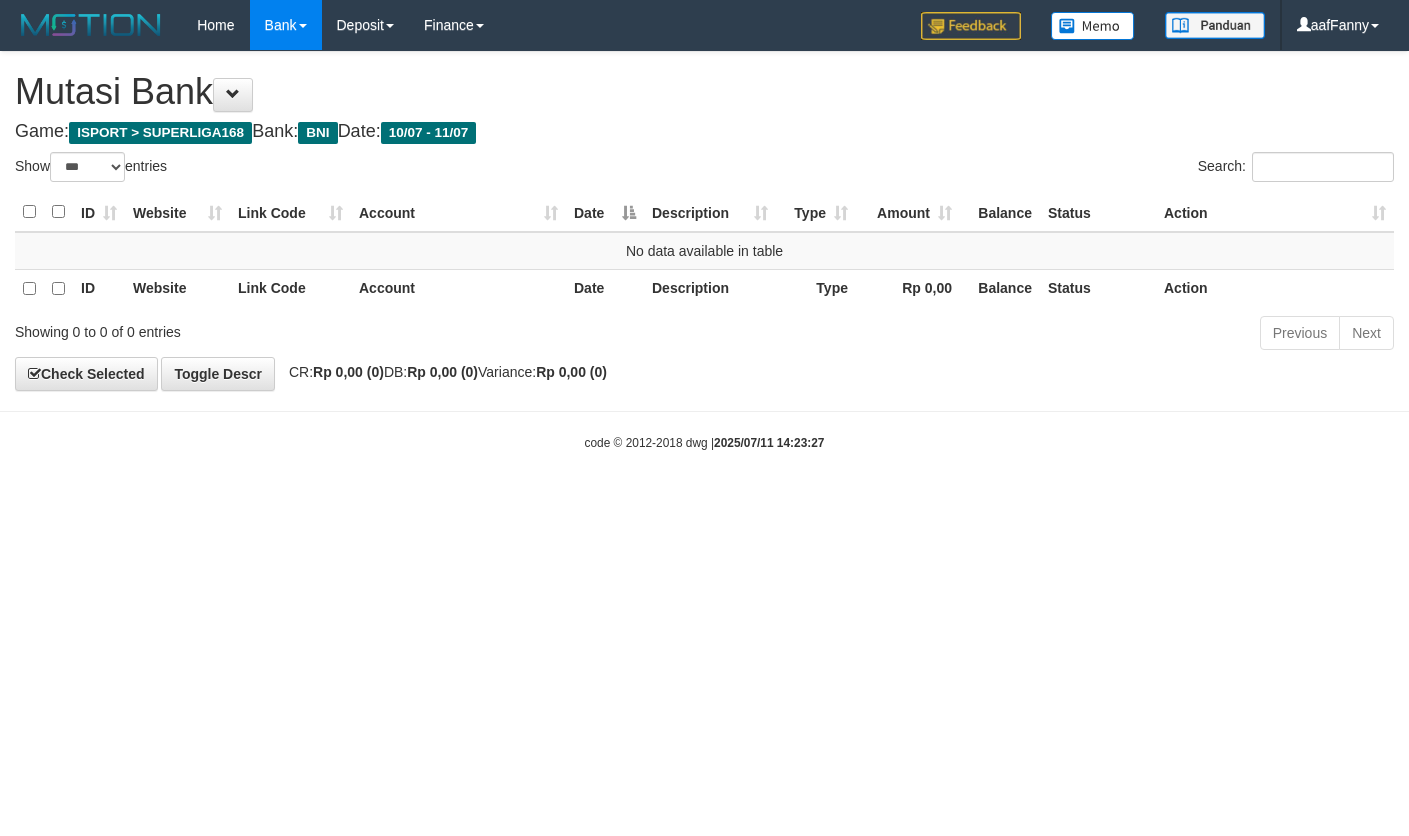 select on "***" 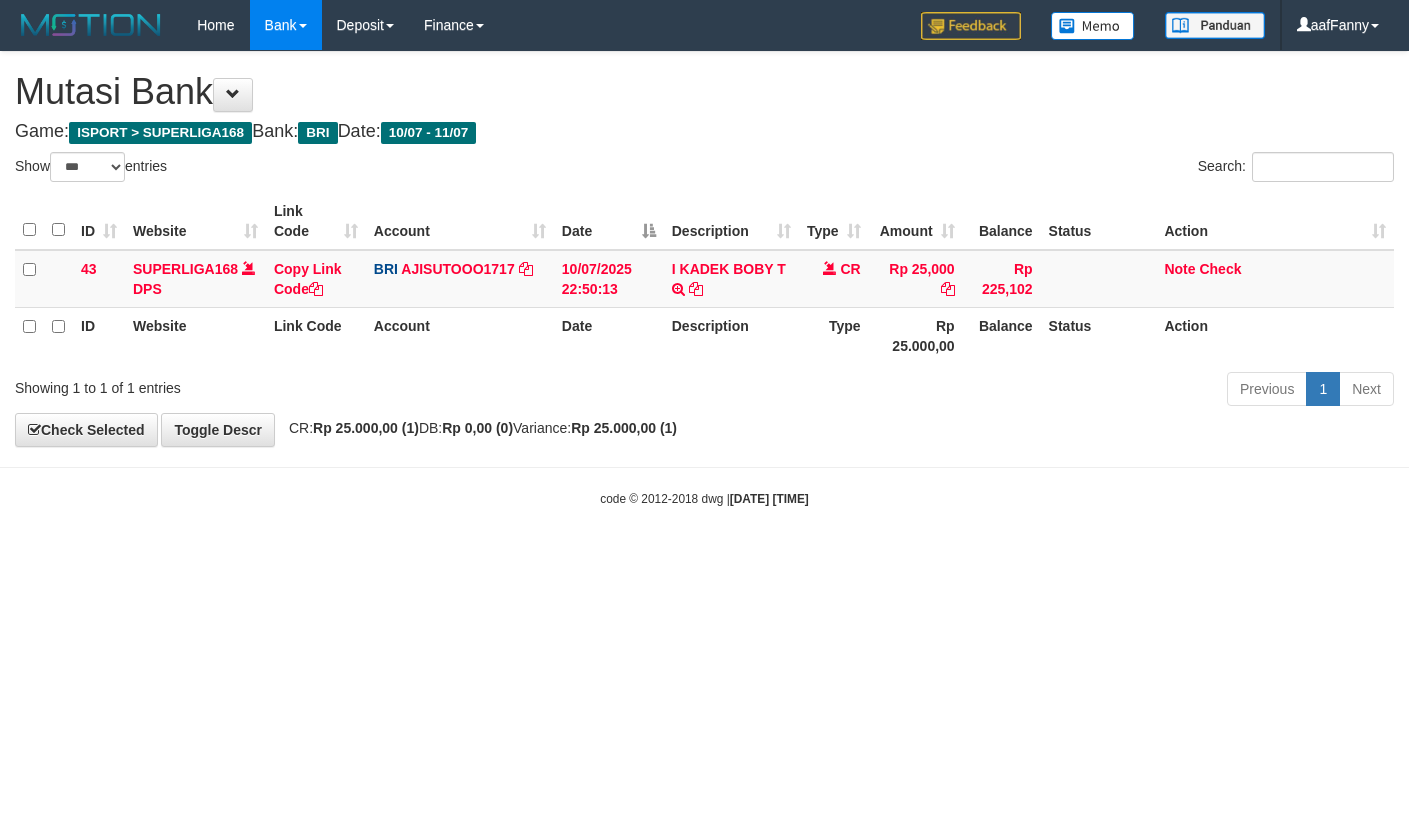 select on "***" 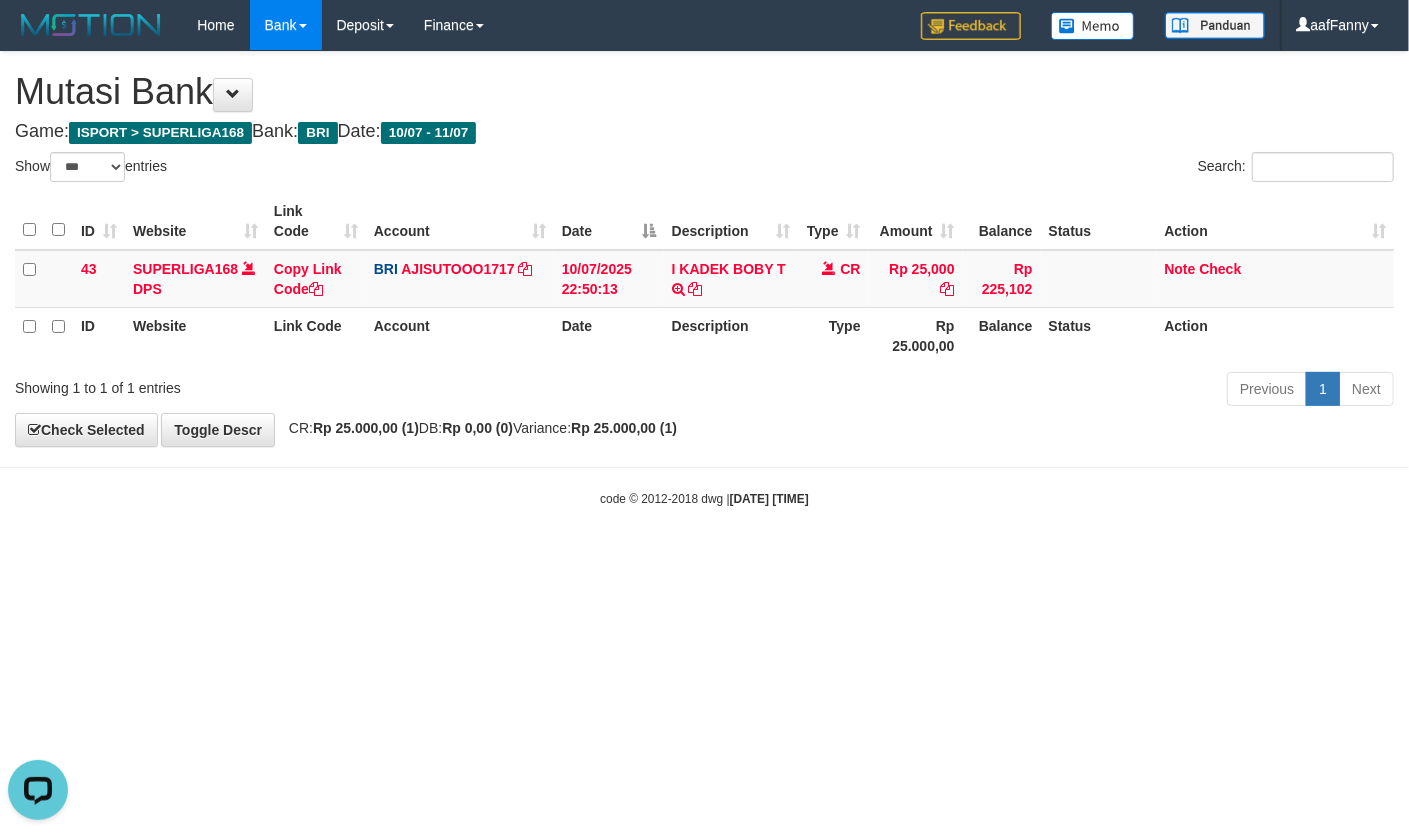 scroll, scrollTop: 0, scrollLeft: 0, axis: both 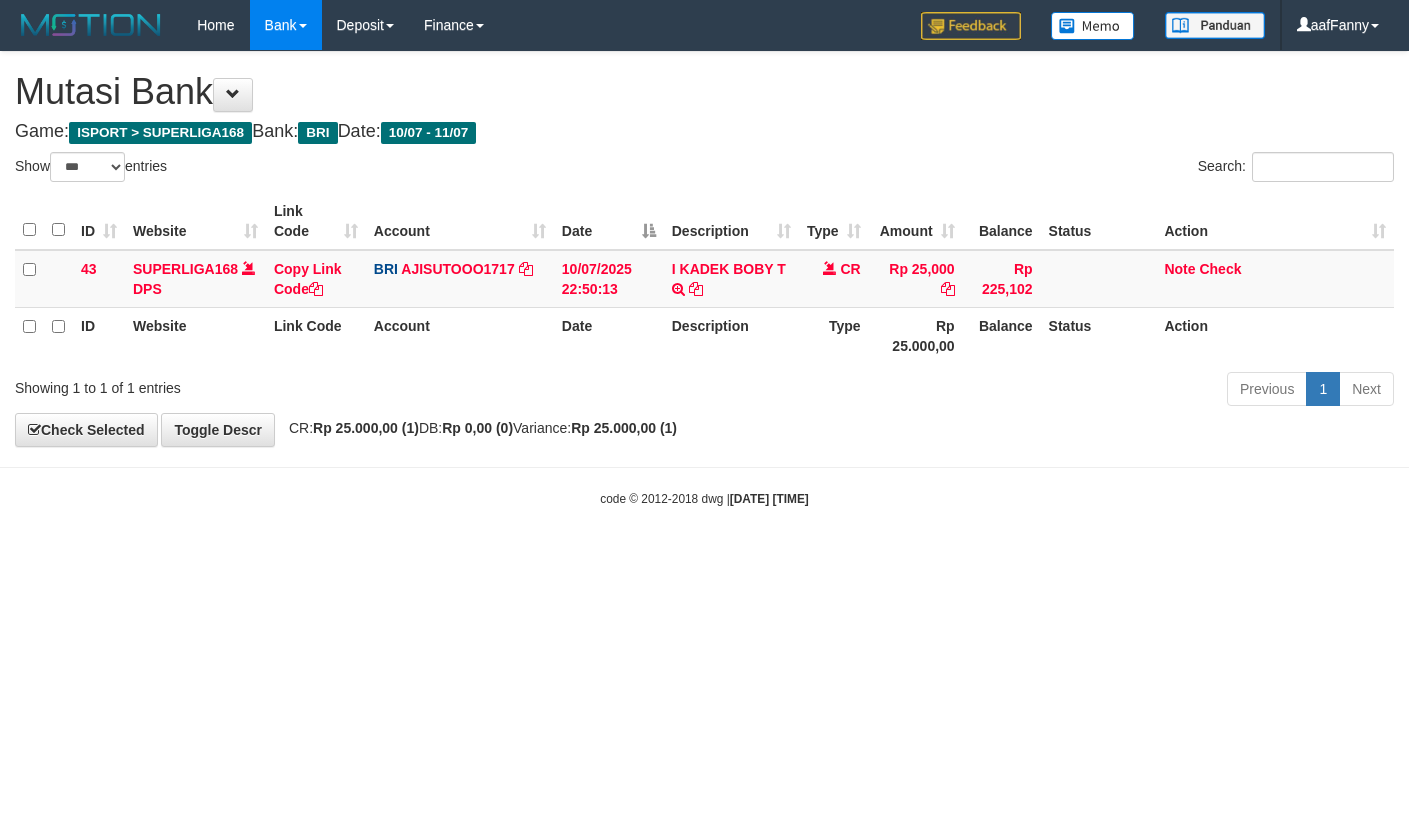 select on "***" 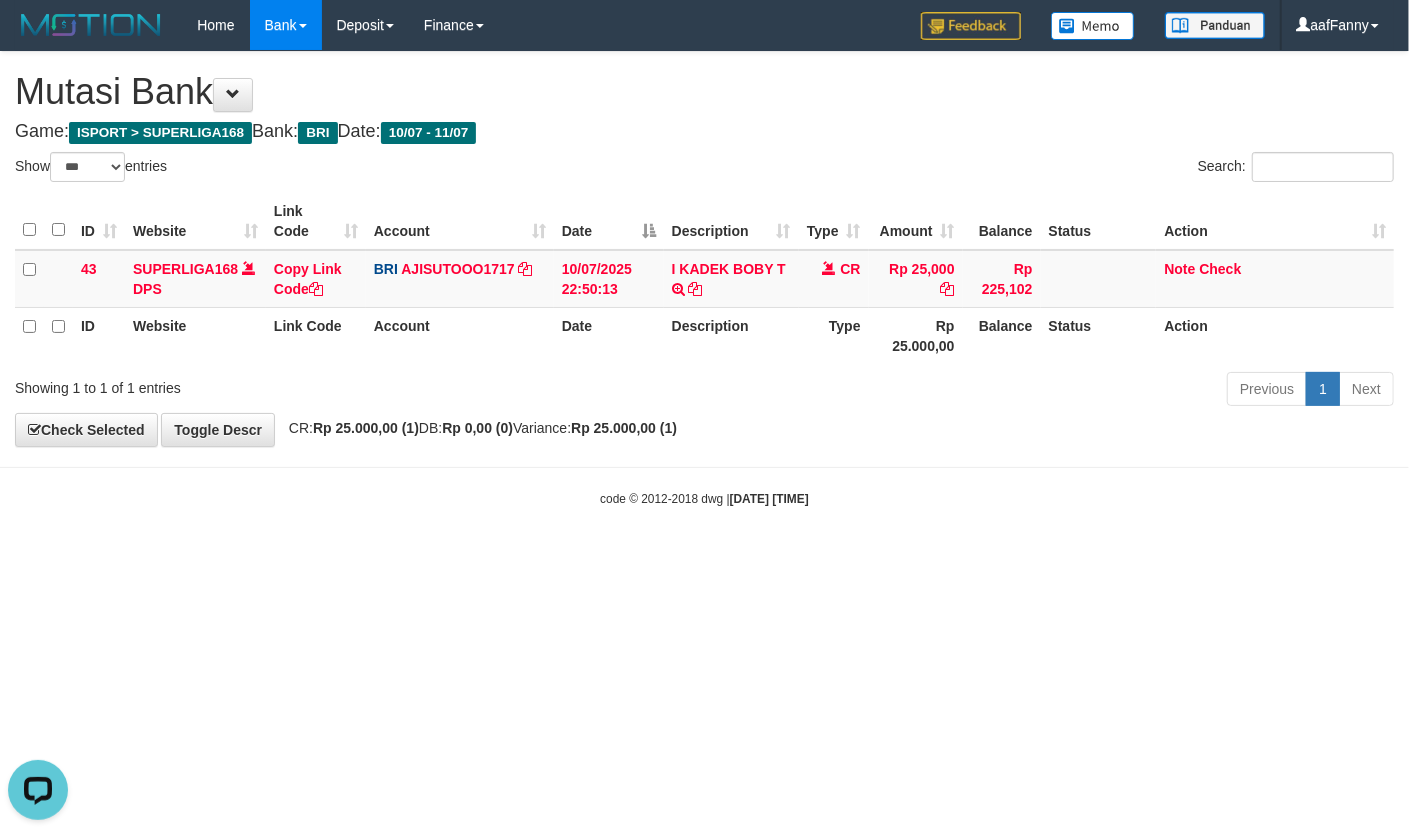 scroll, scrollTop: 0, scrollLeft: 0, axis: both 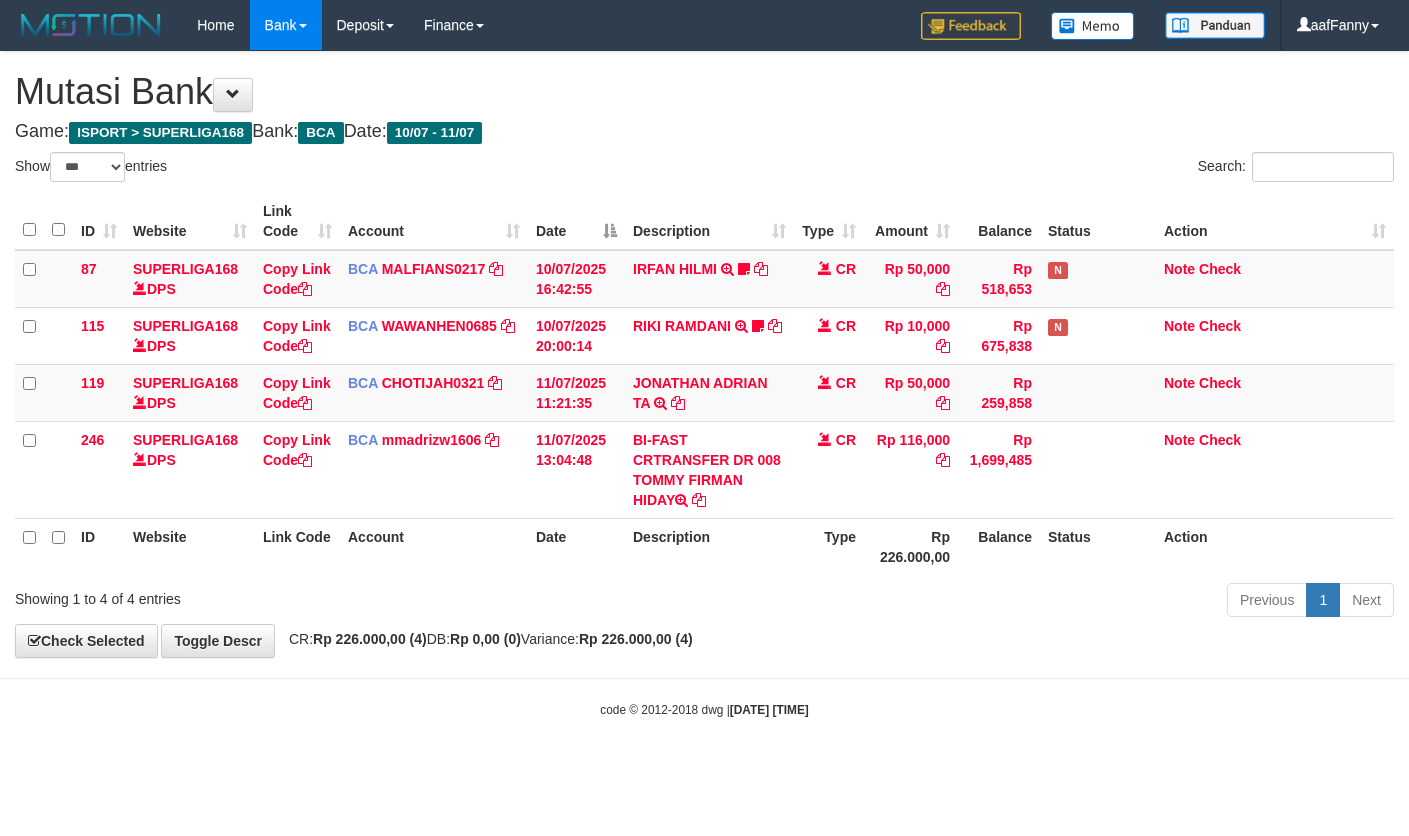 select on "***" 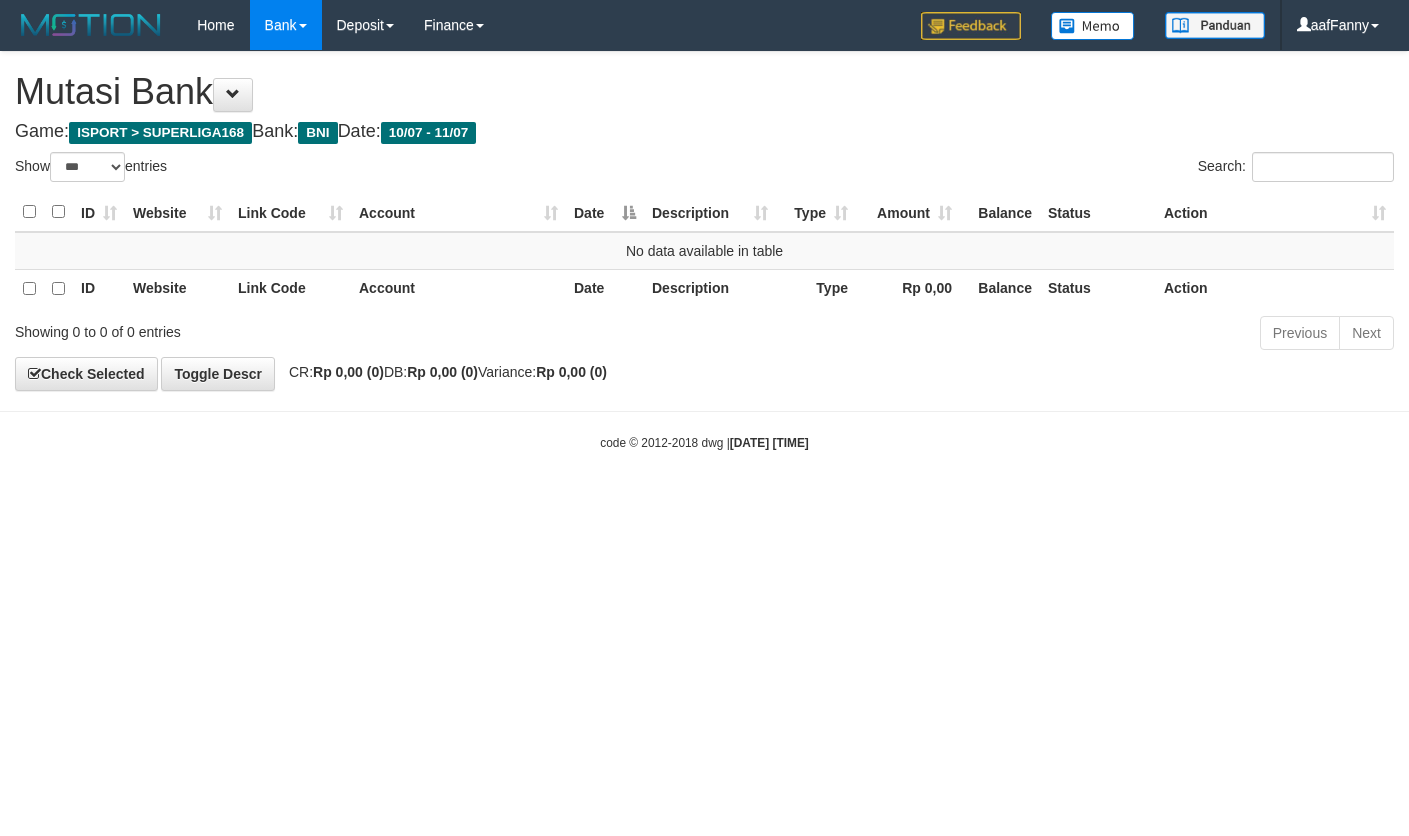 select on "***" 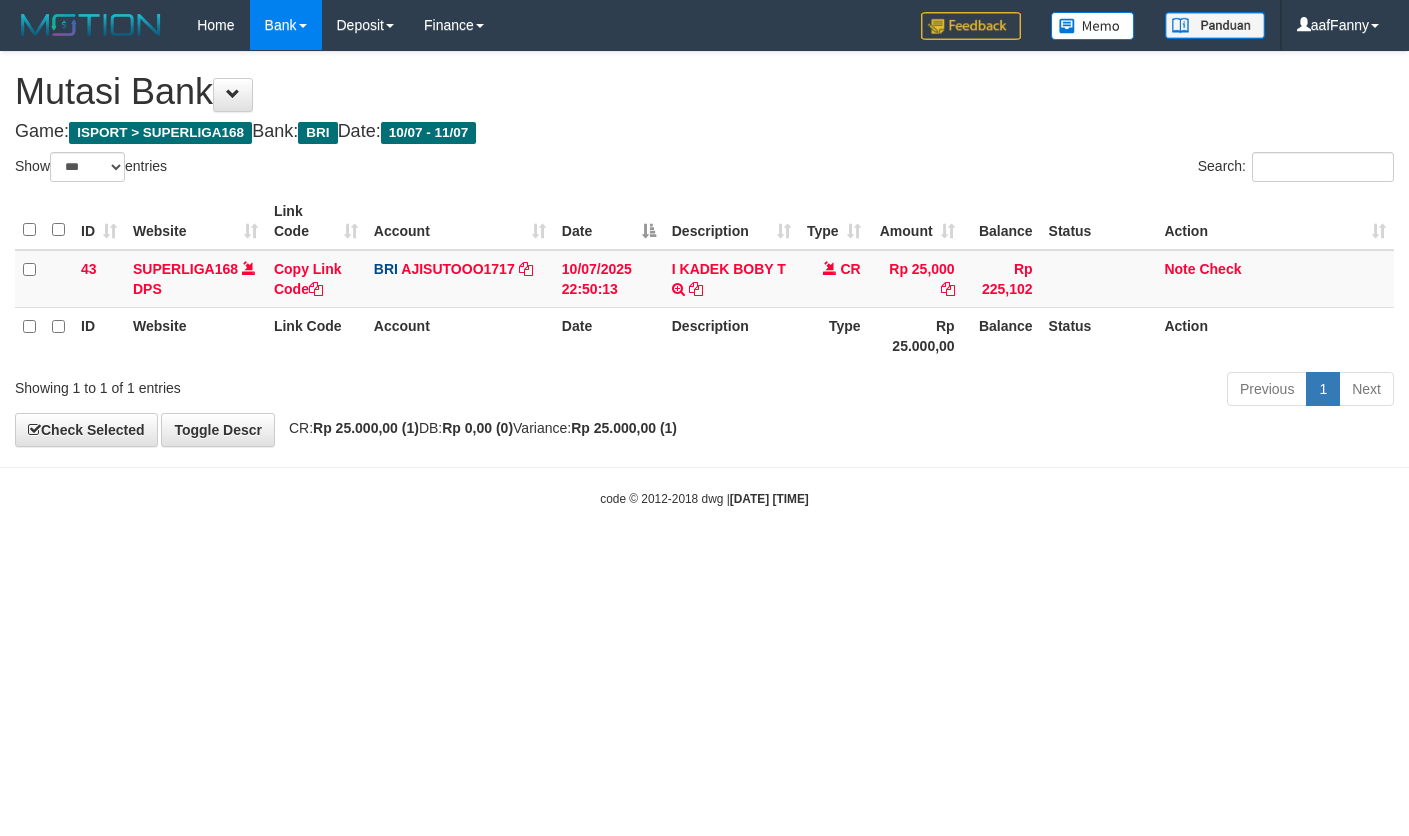 select on "***" 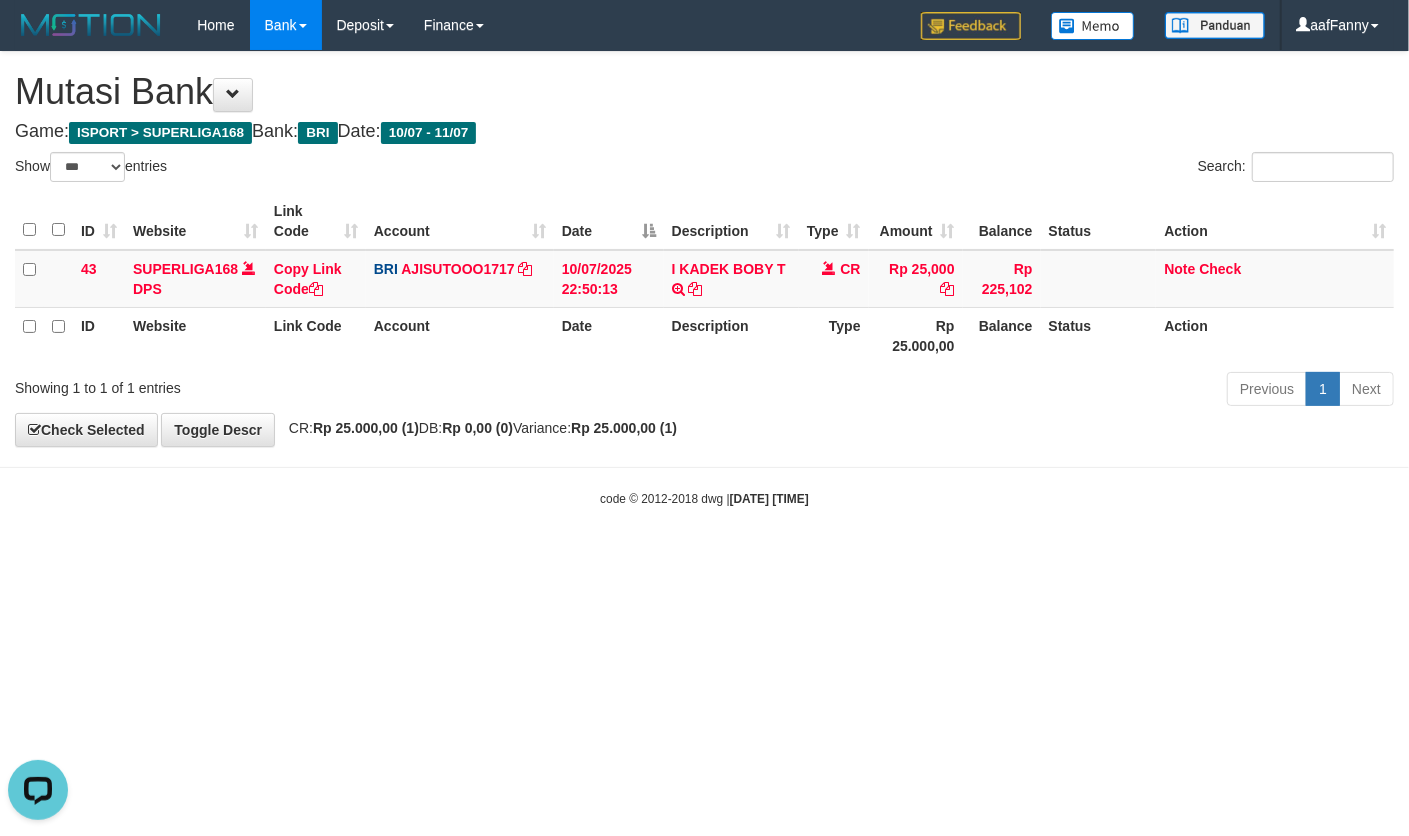 scroll, scrollTop: 0, scrollLeft: 0, axis: both 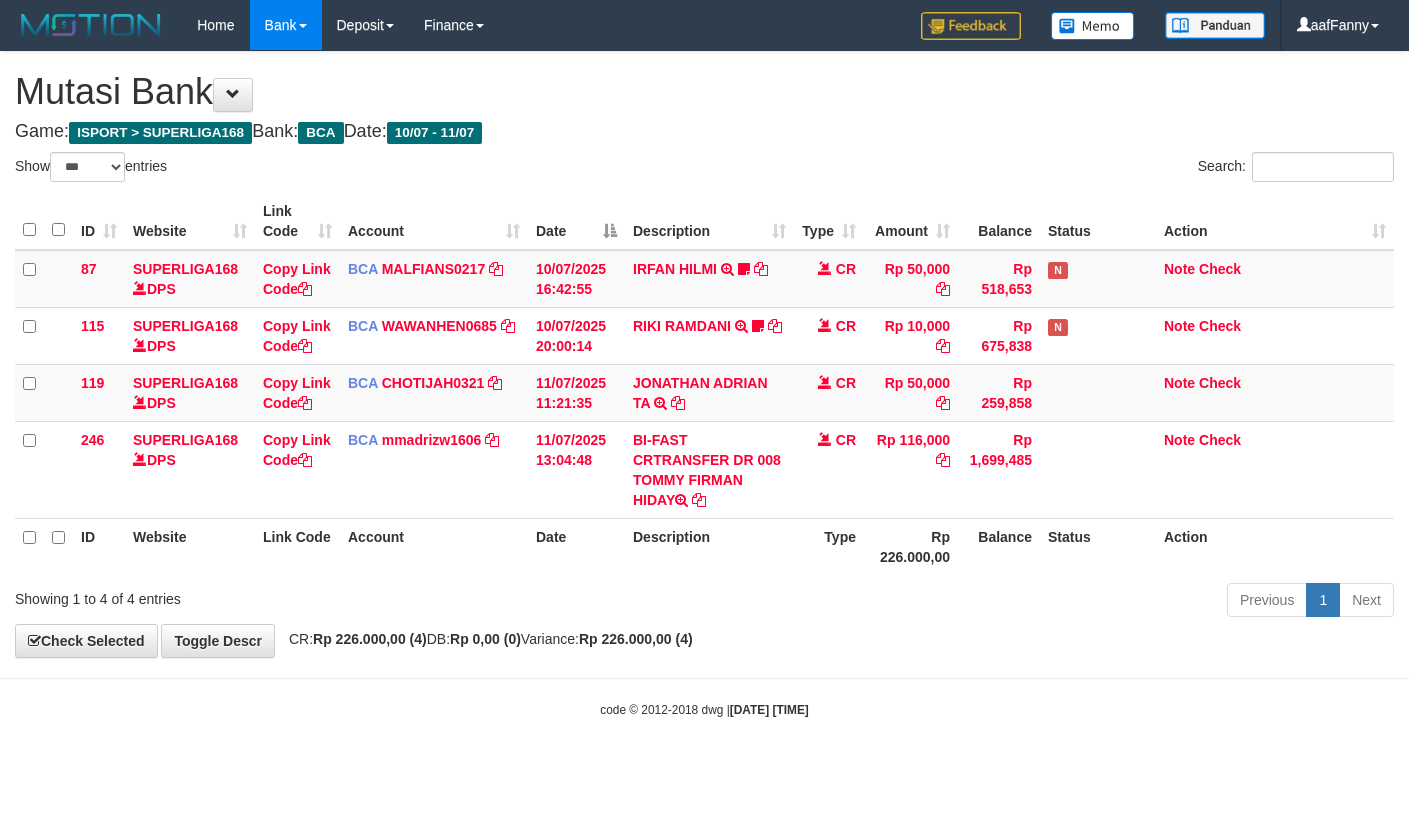 select on "***" 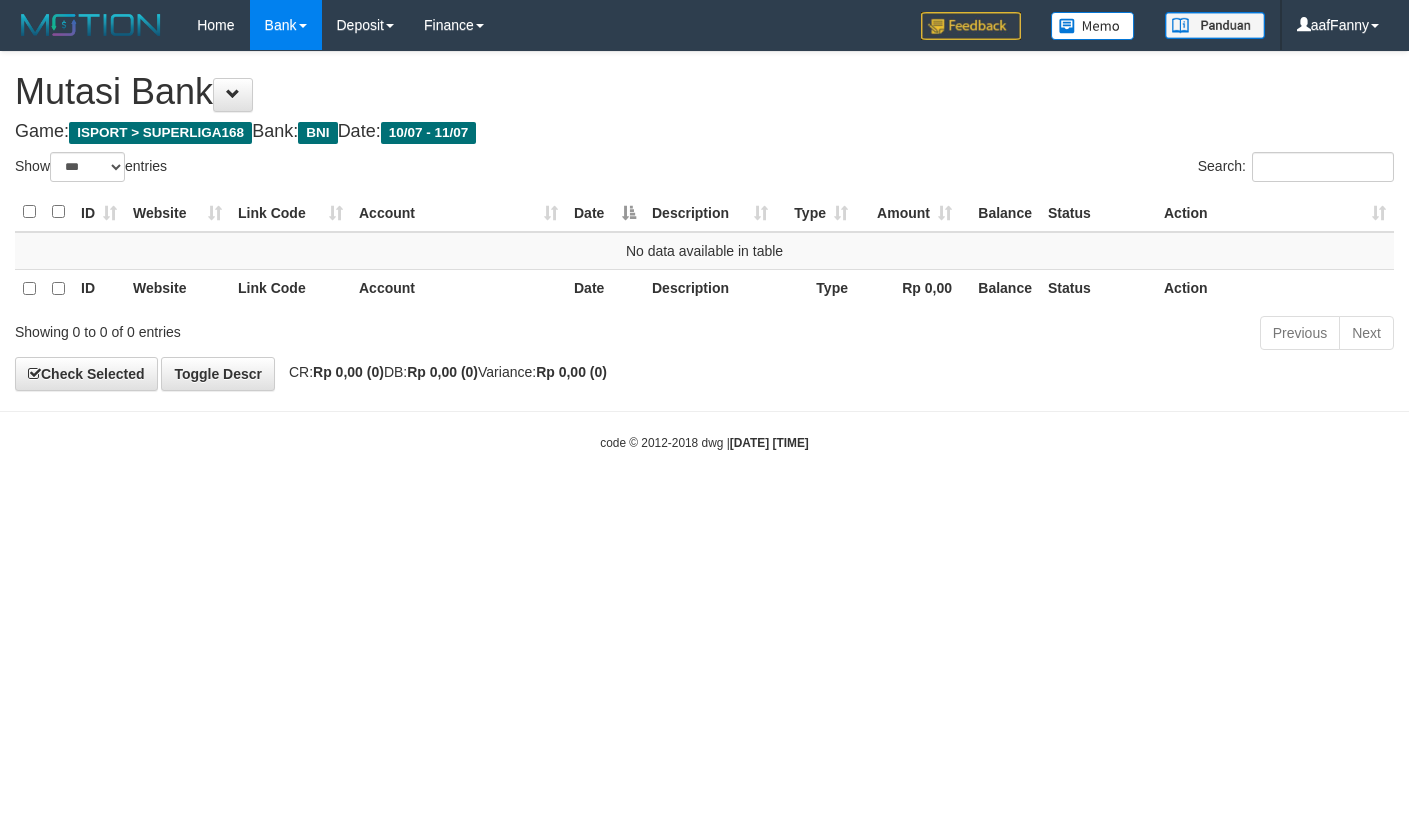select on "***" 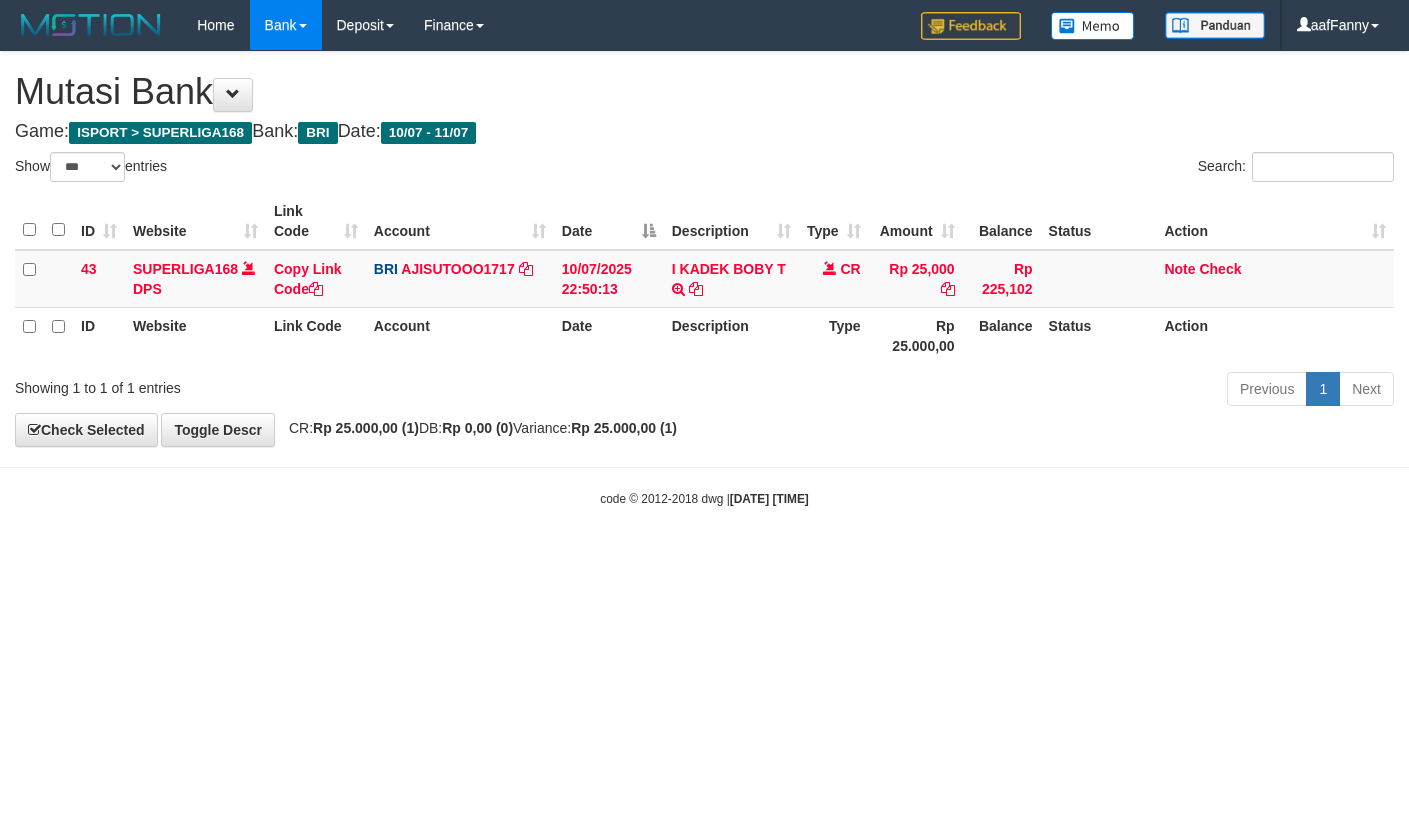select on "***" 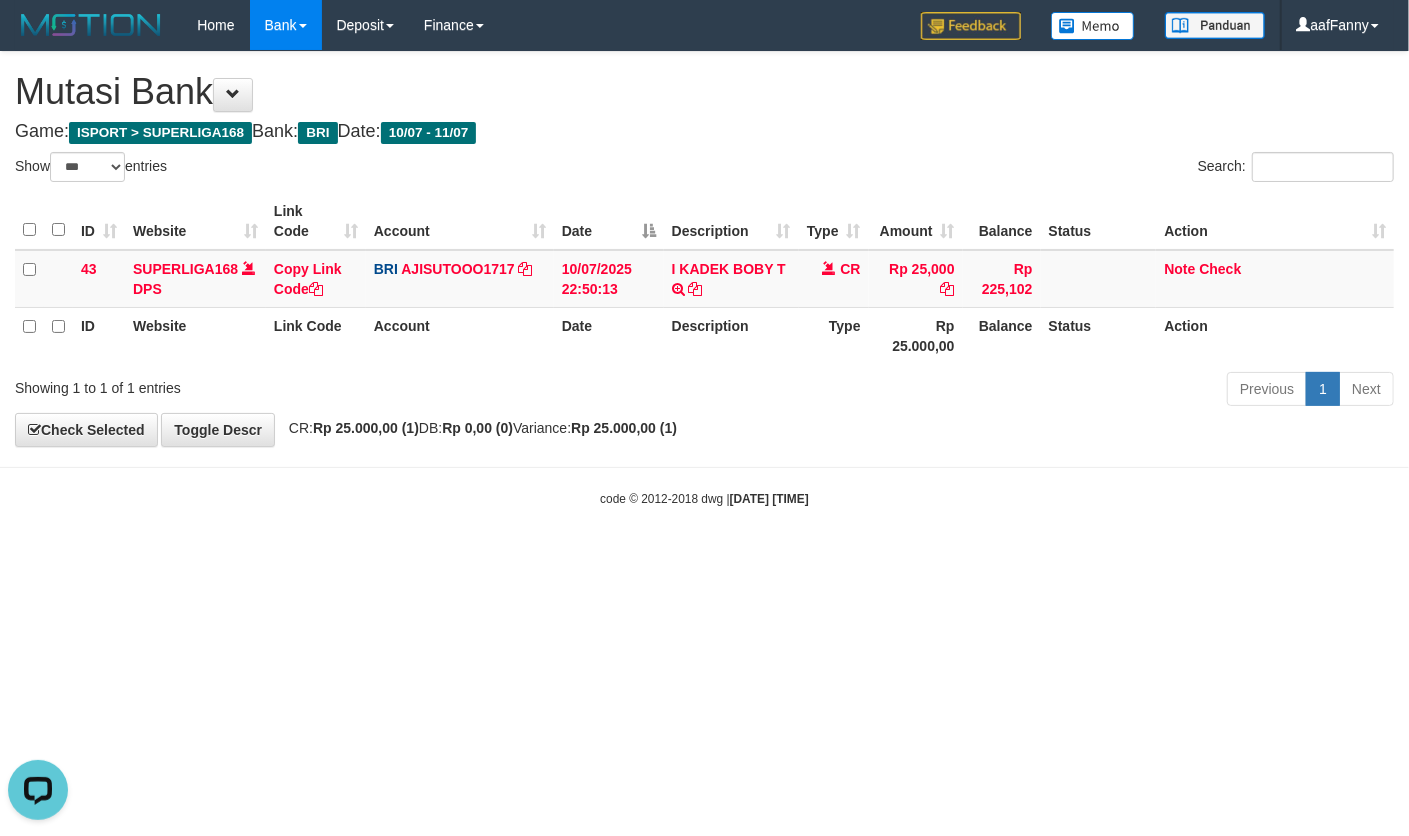 scroll, scrollTop: 0, scrollLeft: 0, axis: both 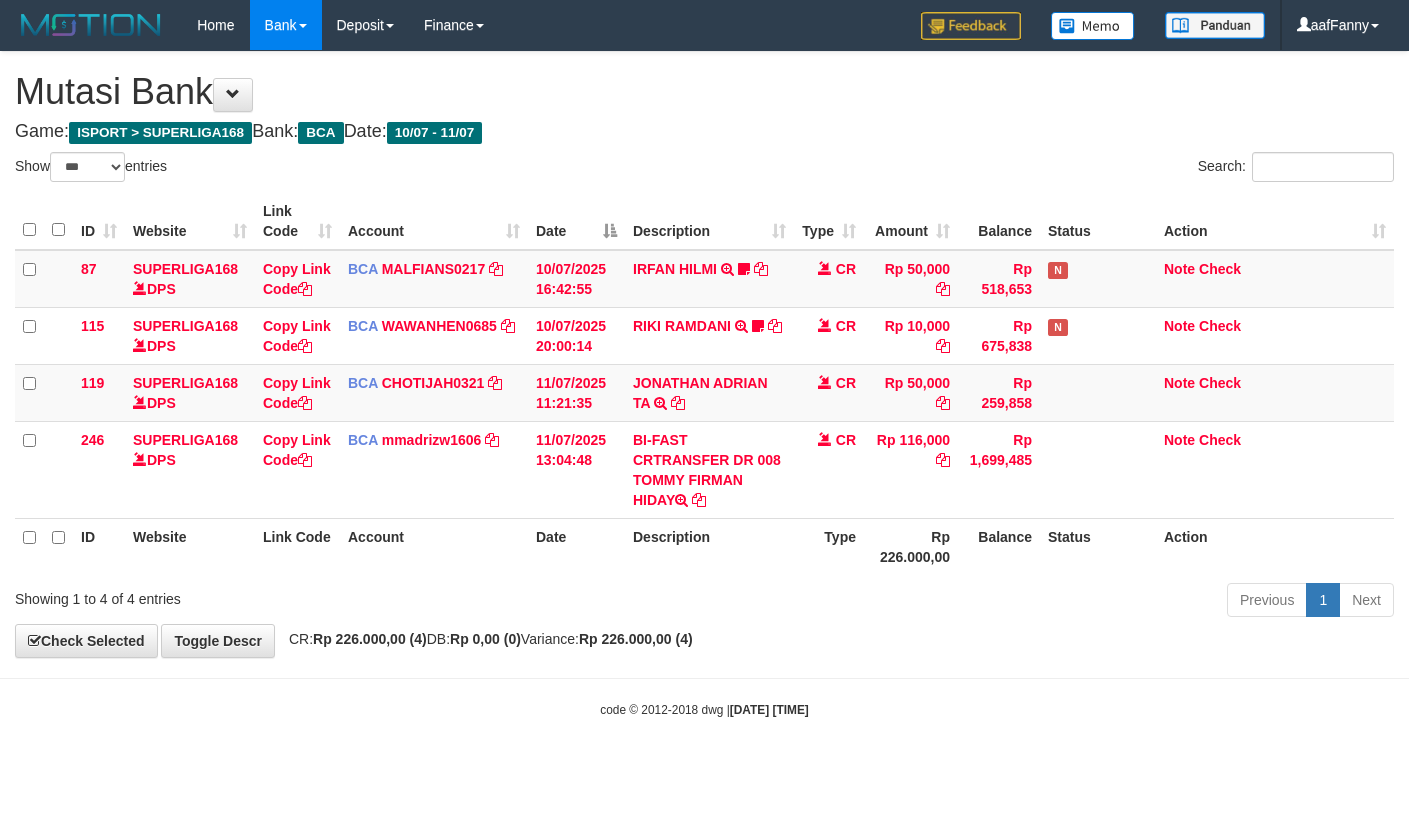 select on "***" 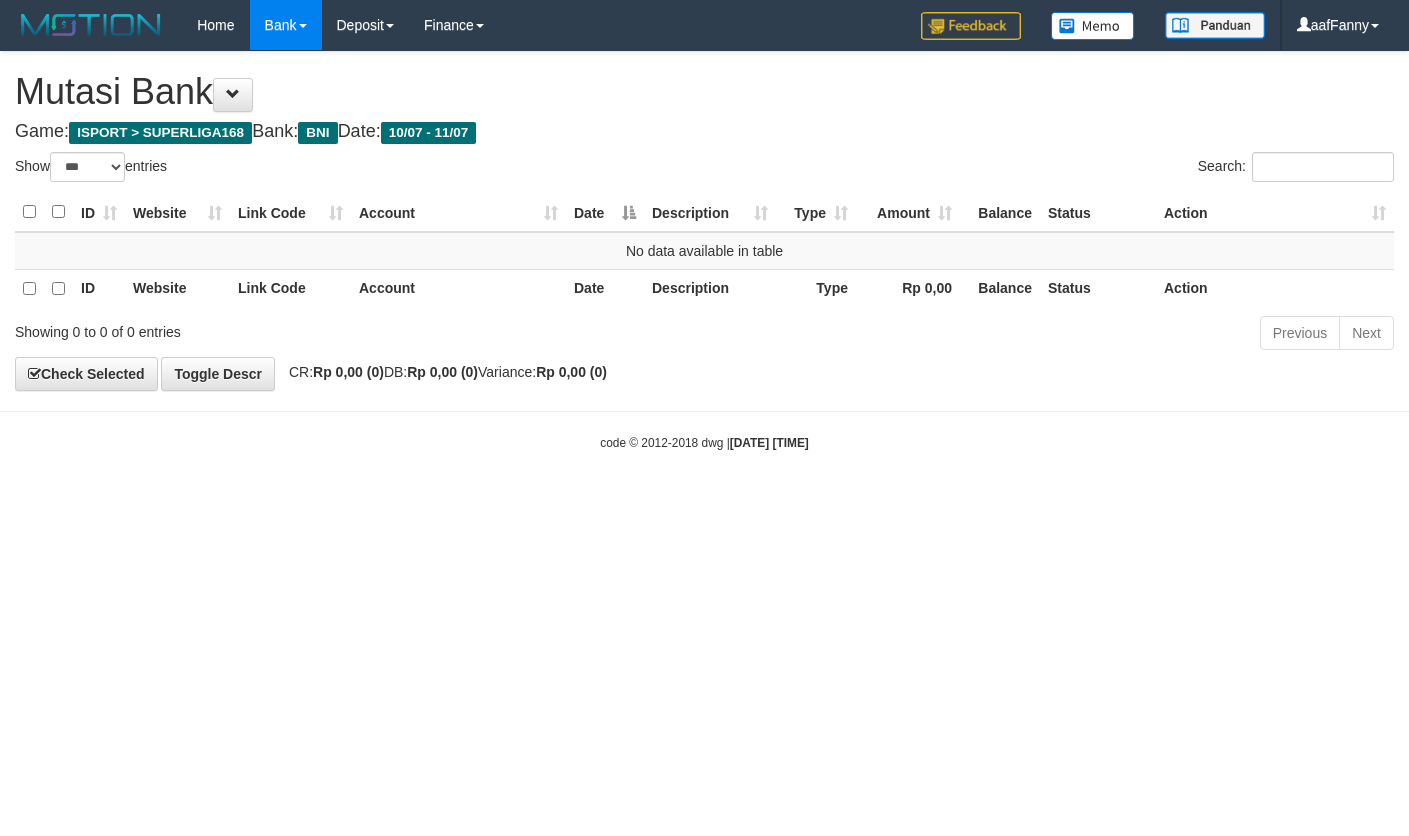 select on "***" 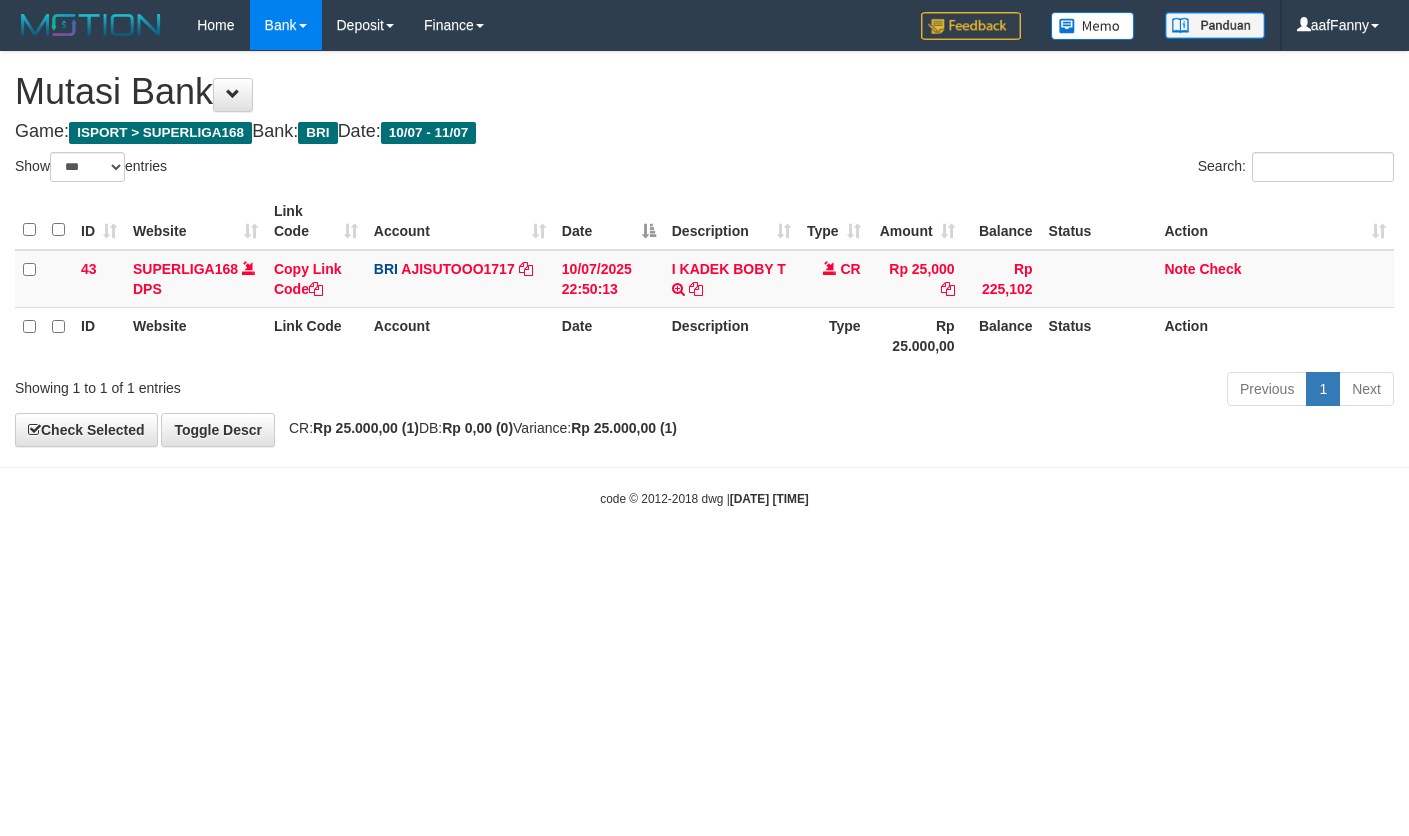 select on "***" 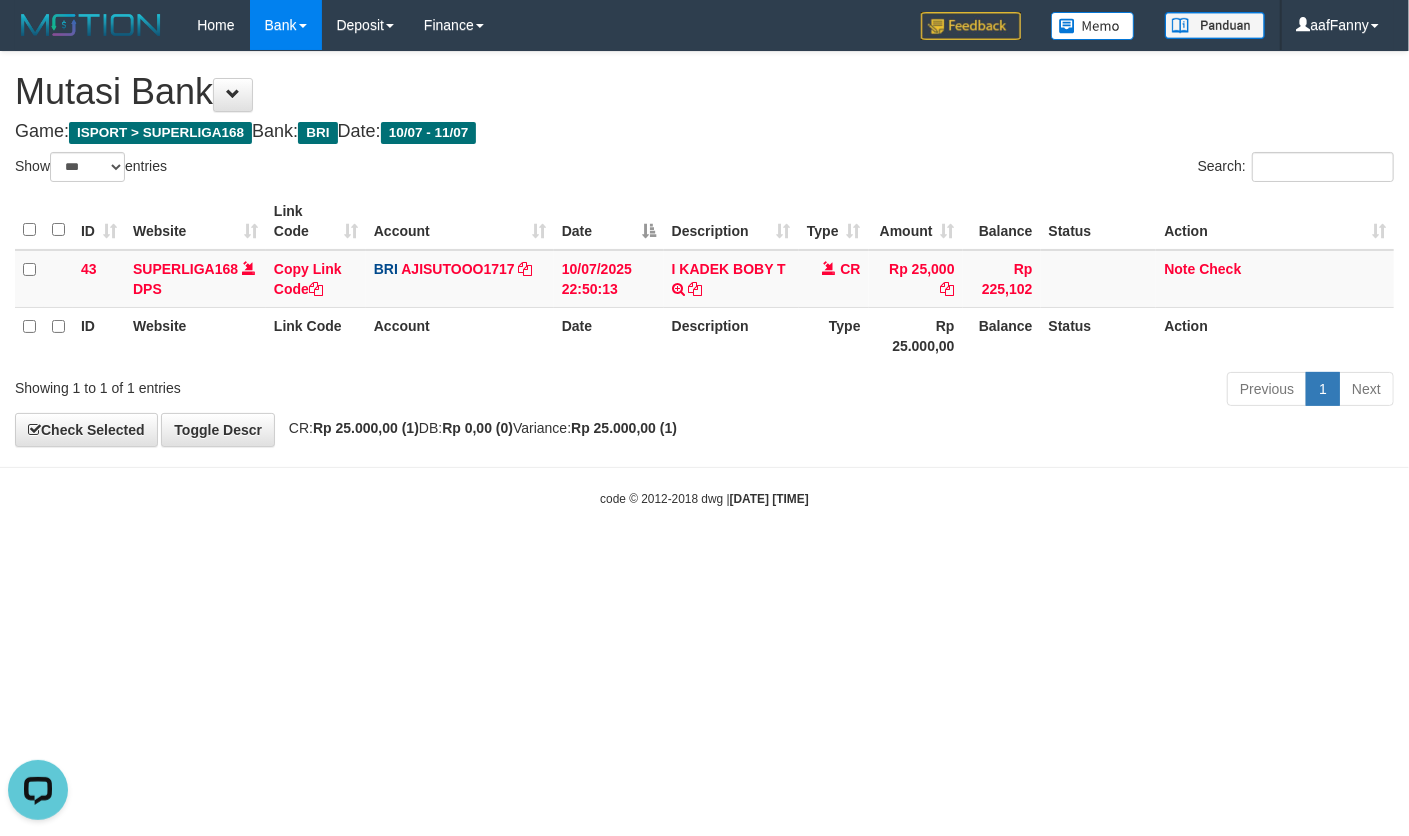 scroll, scrollTop: 0, scrollLeft: 0, axis: both 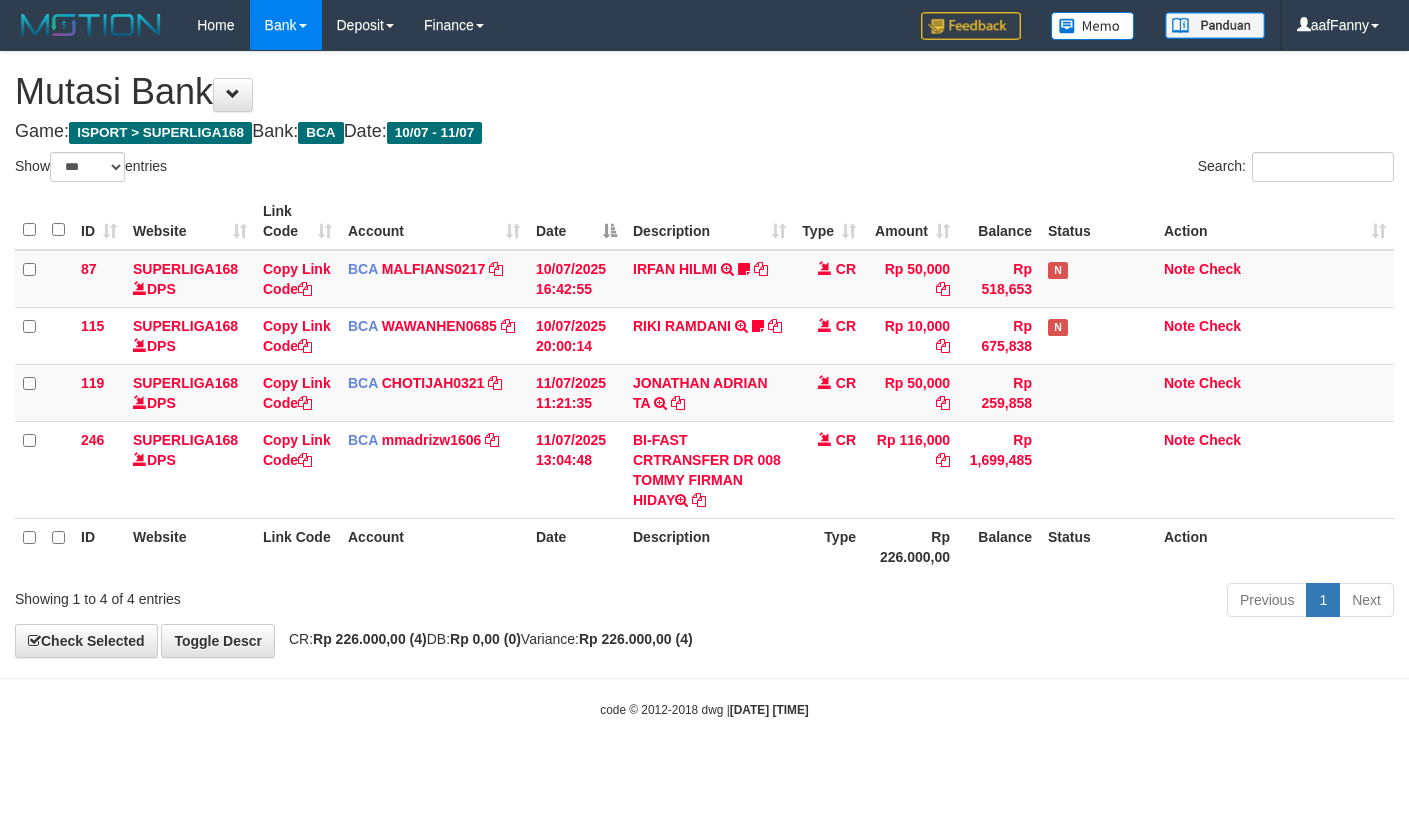 select on "***" 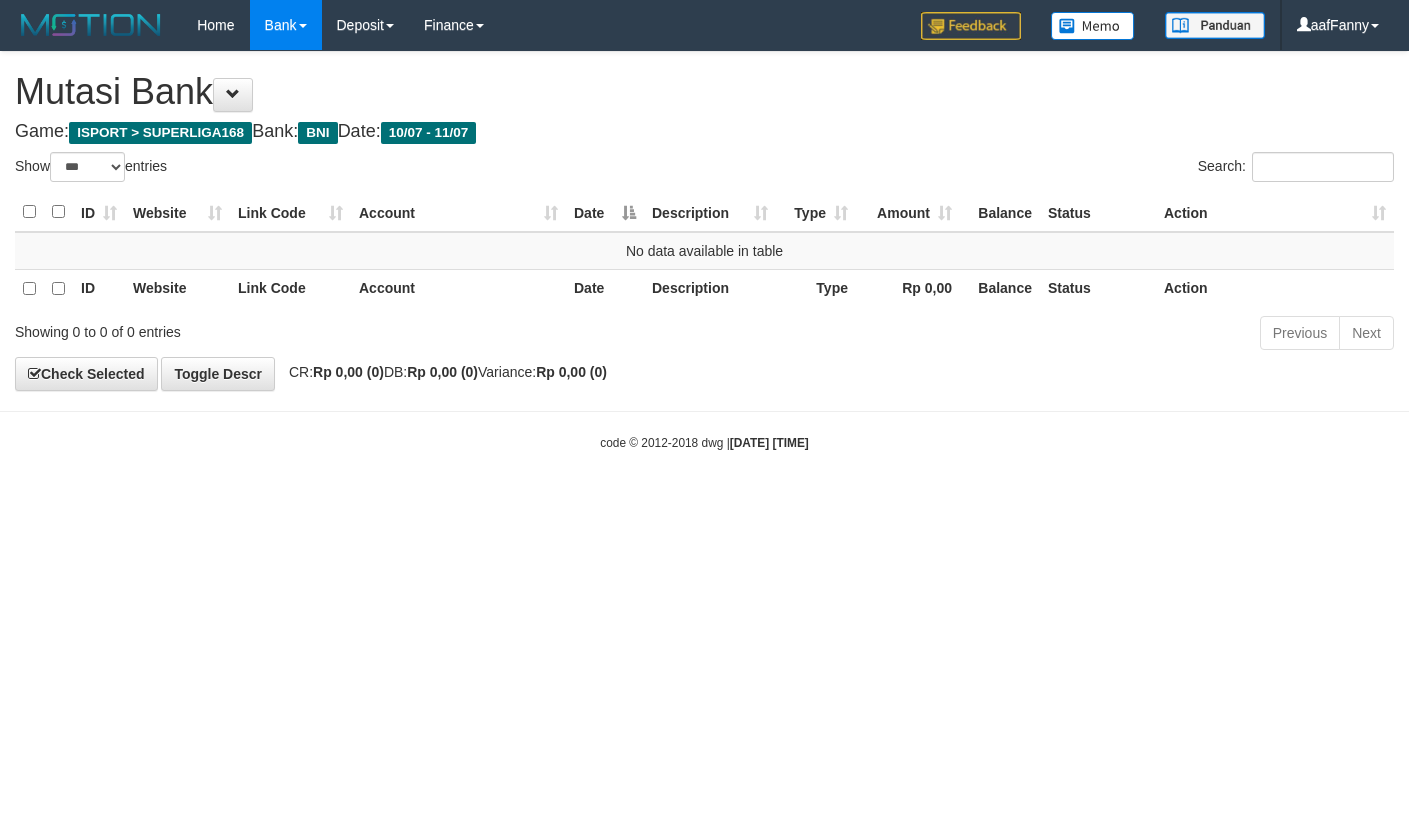 select on "***" 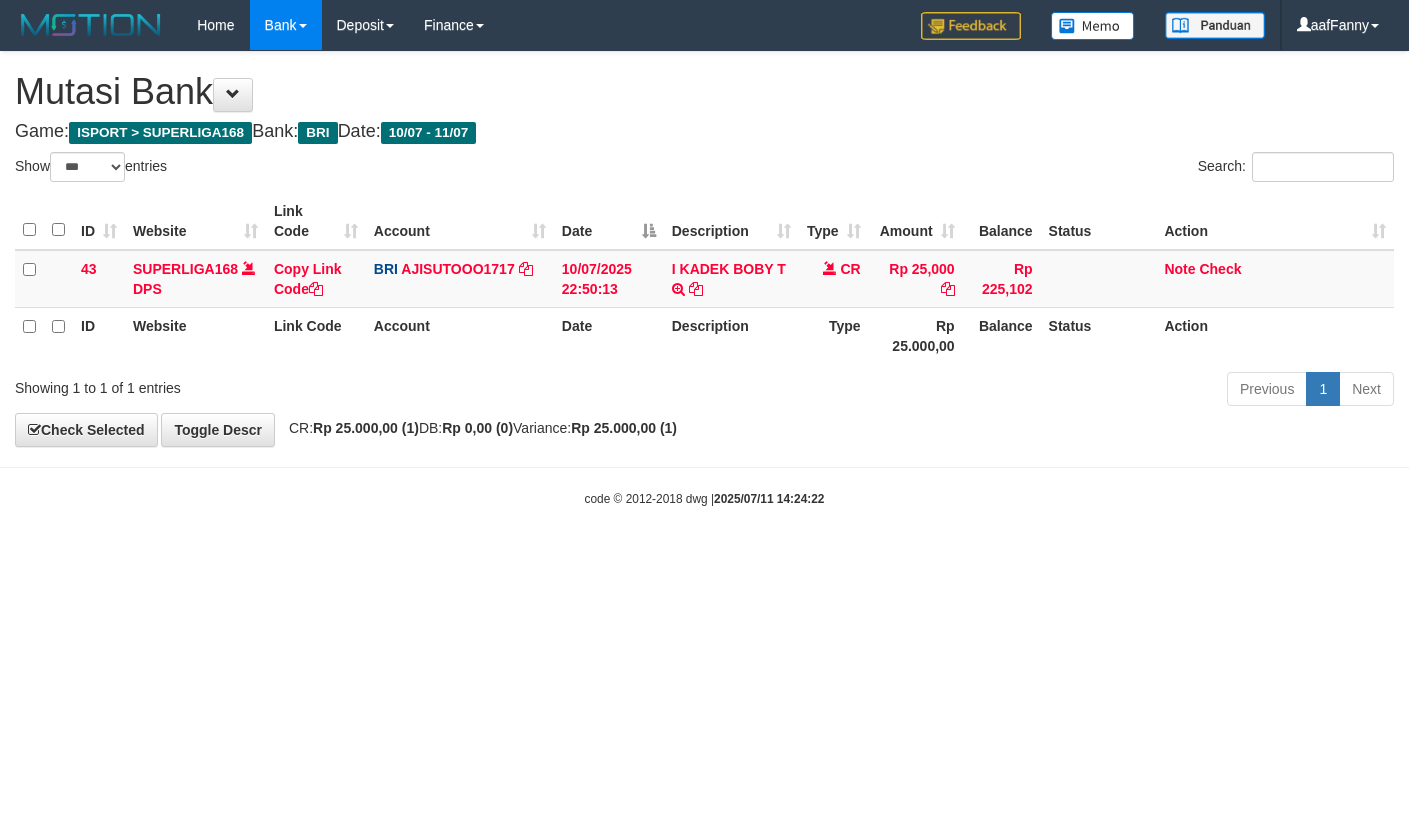 select on "***" 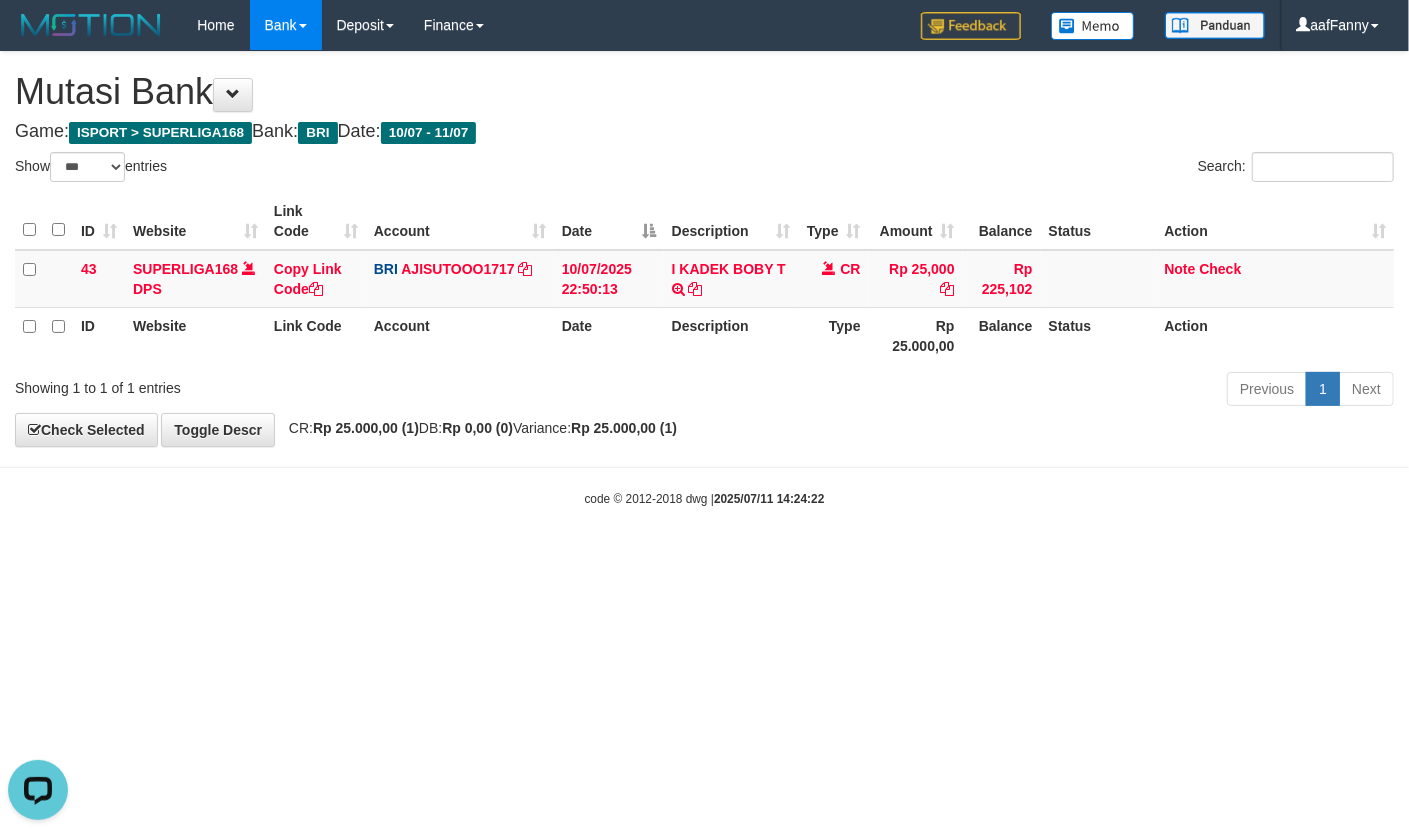 scroll, scrollTop: 0, scrollLeft: 0, axis: both 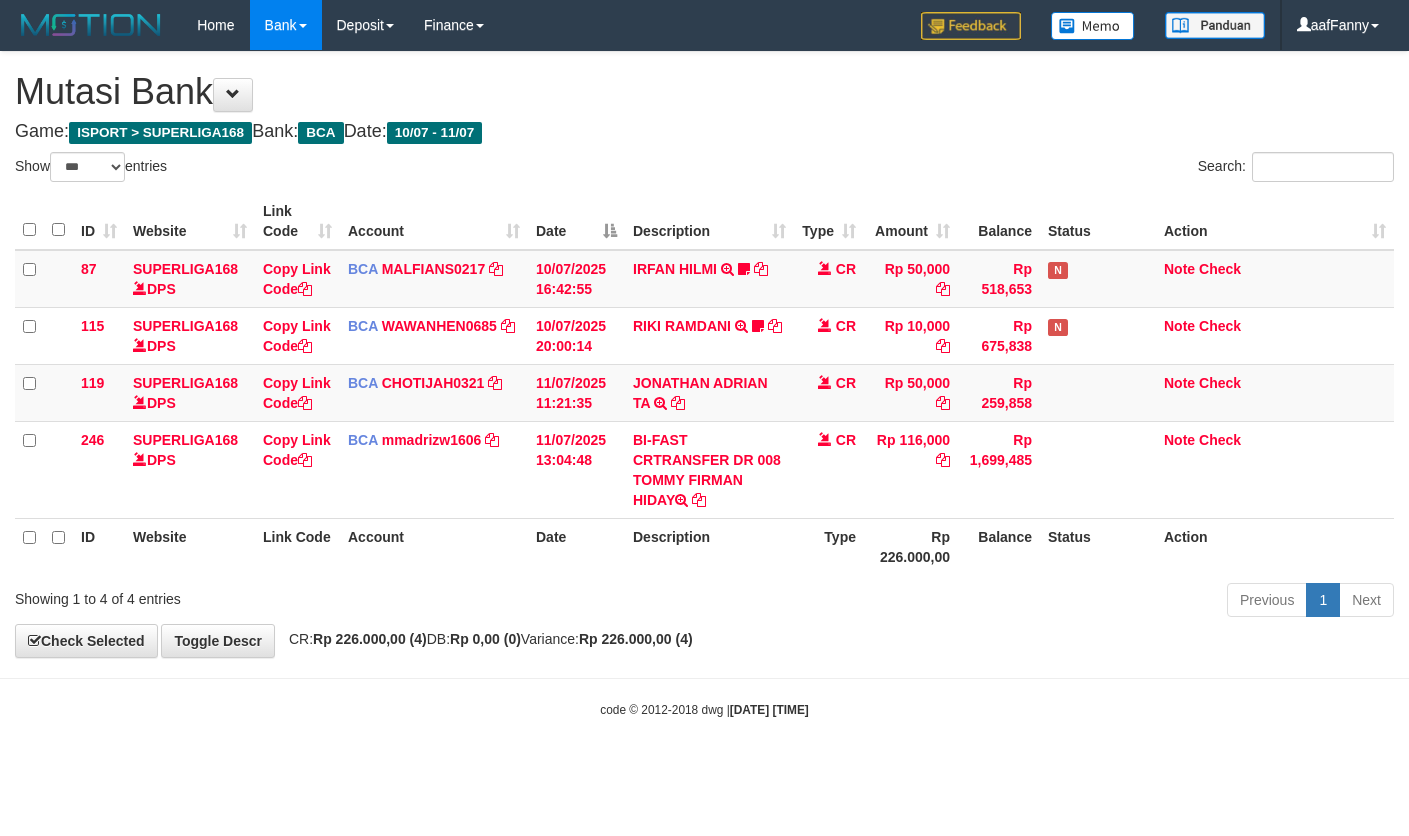 select on "***" 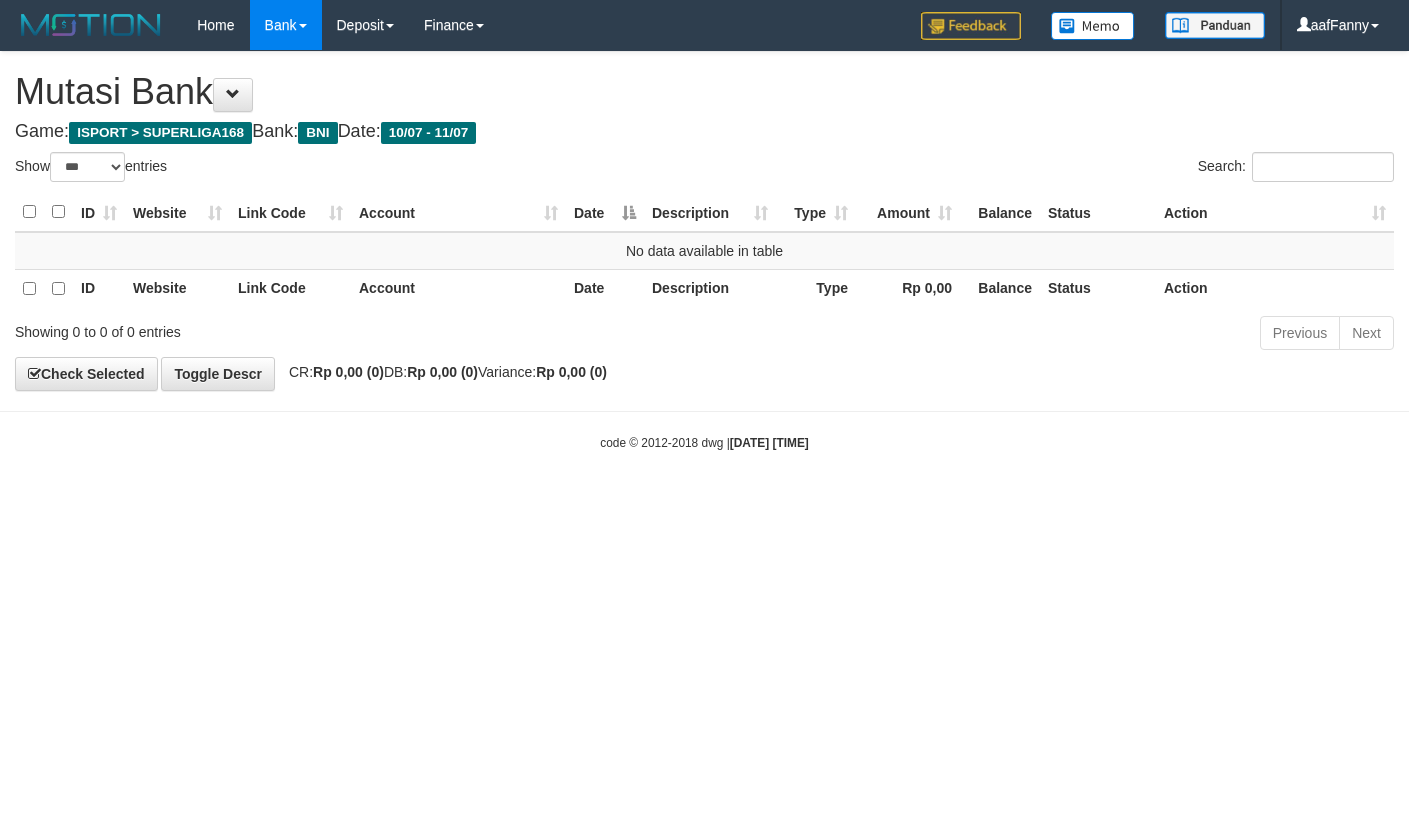 select on "***" 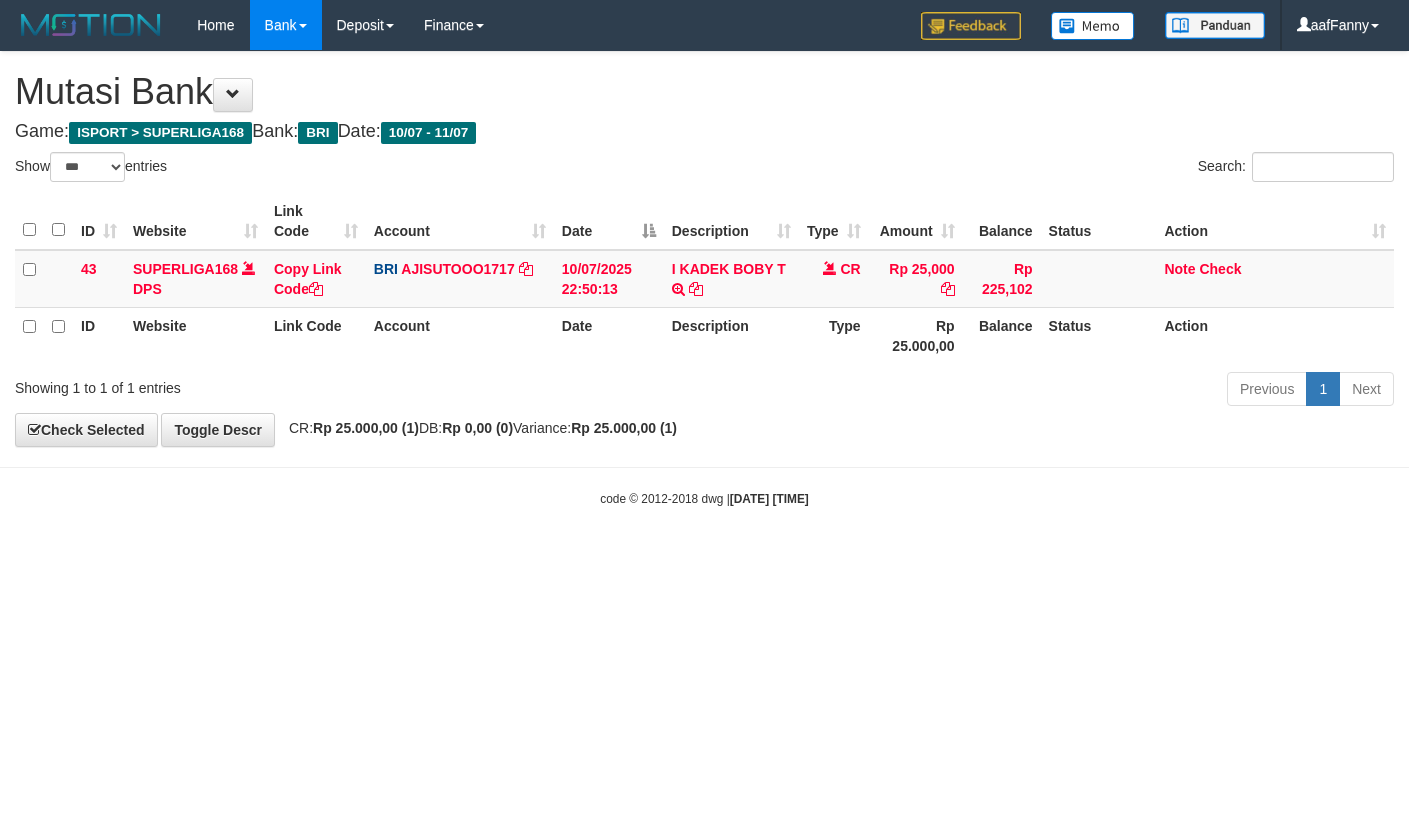 select on "***" 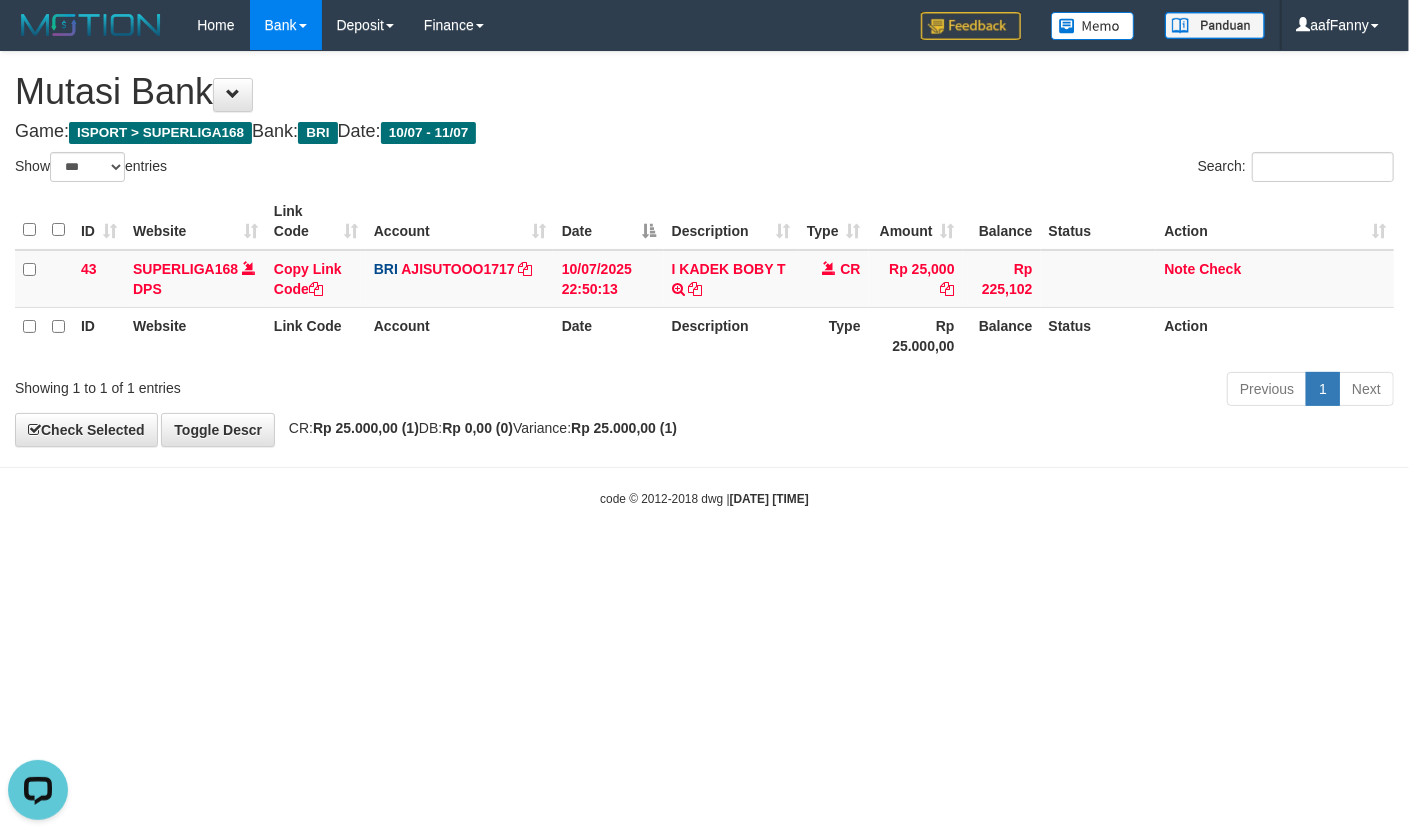scroll, scrollTop: 0, scrollLeft: 0, axis: both 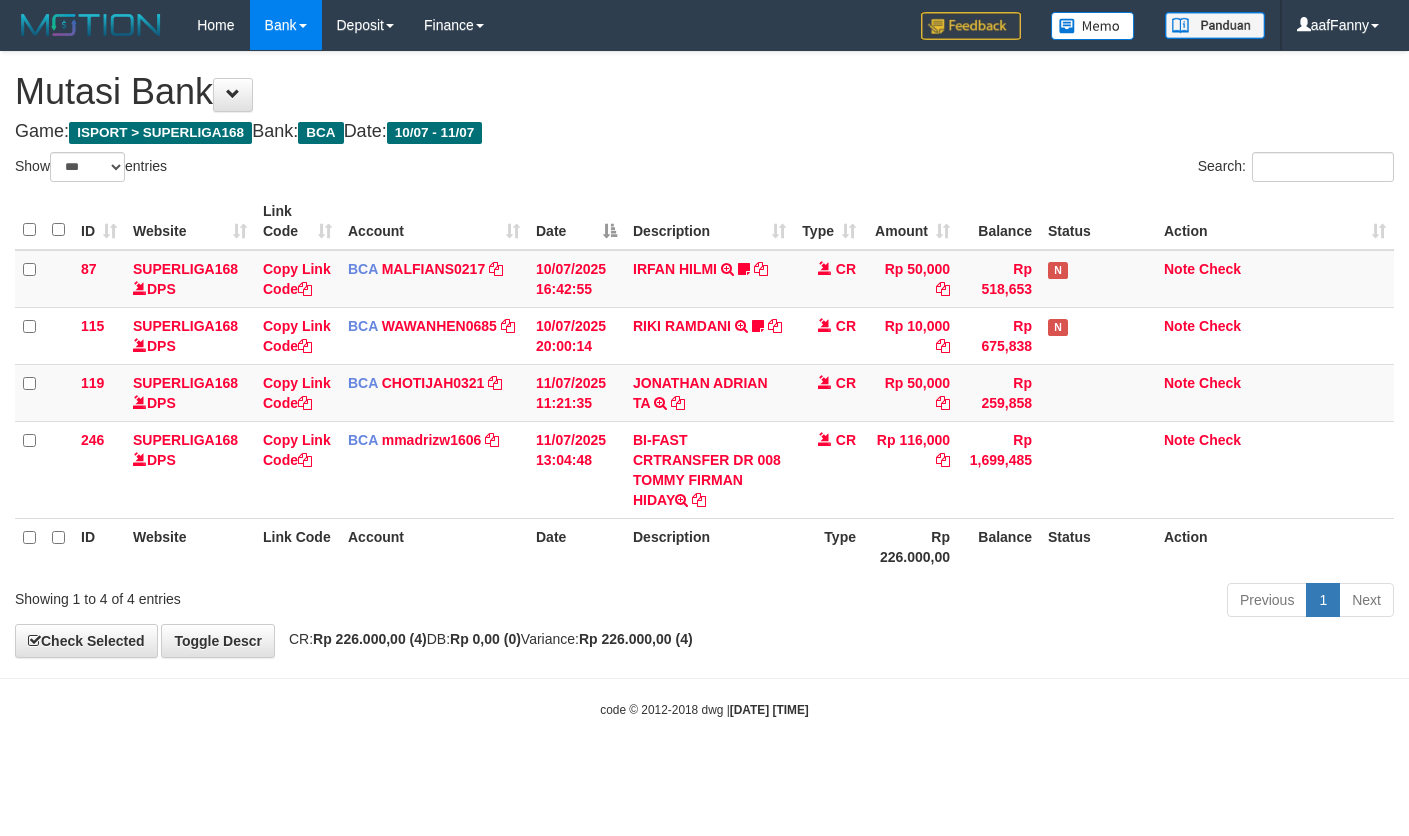 select on "***" 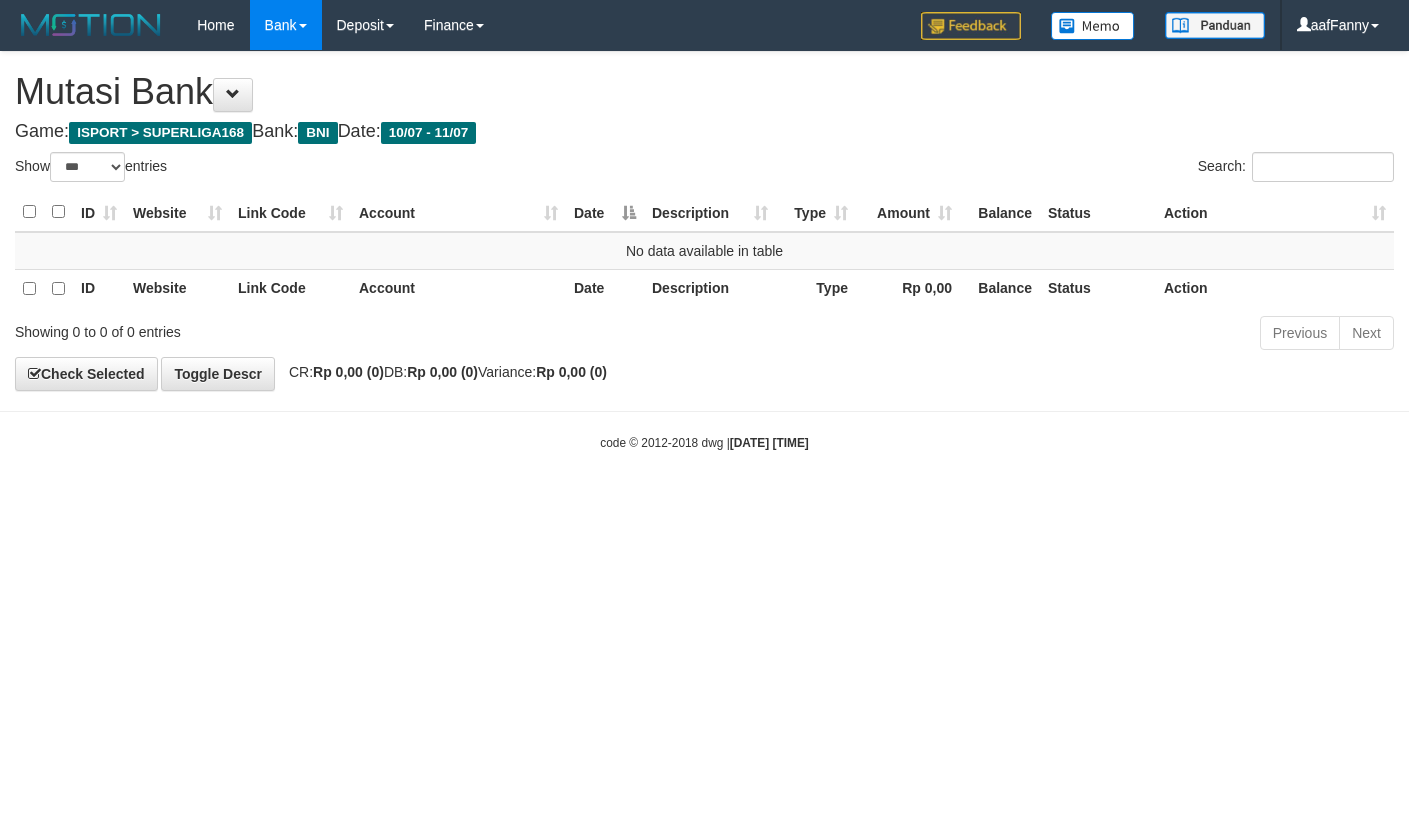 select on "***" 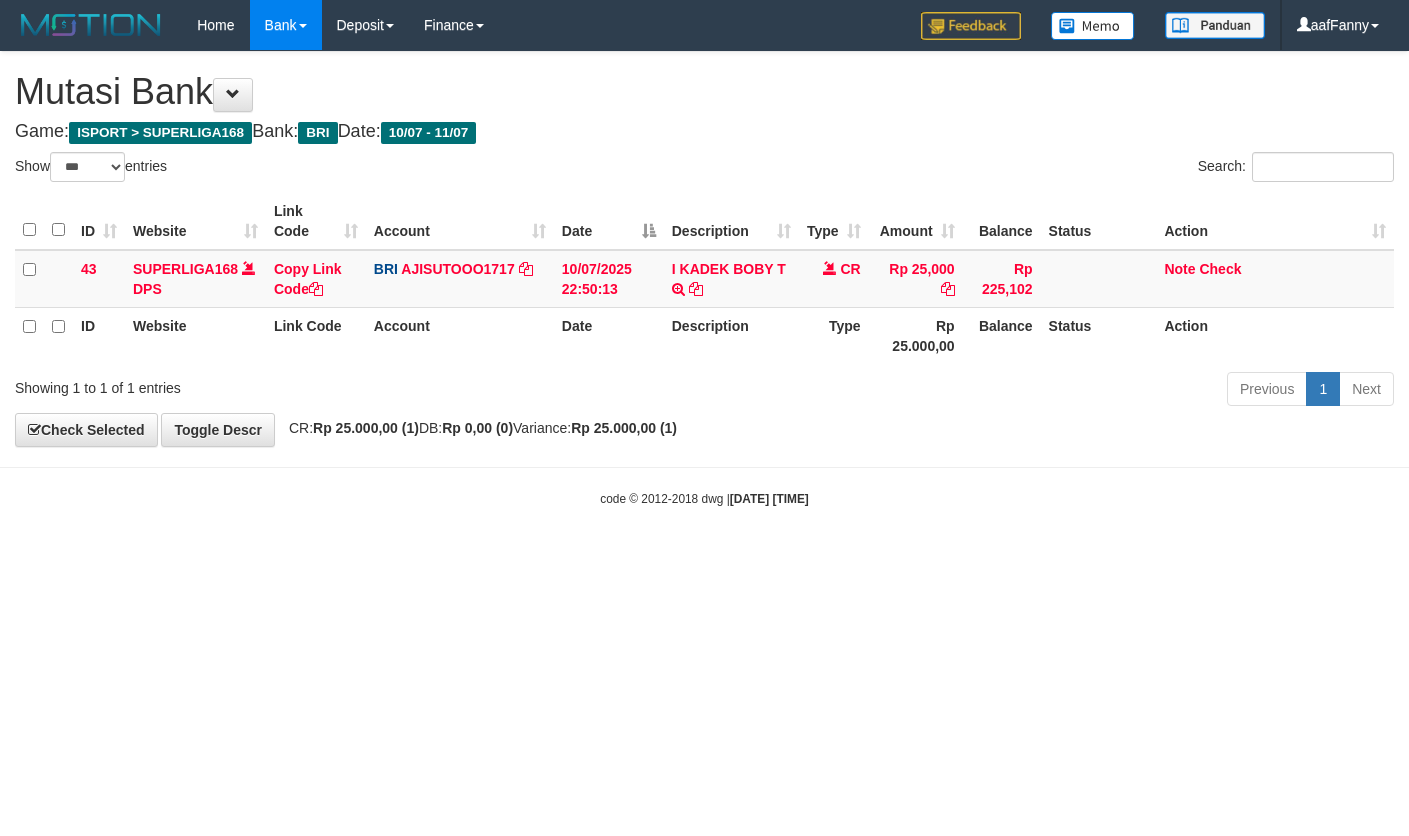 select on "***" 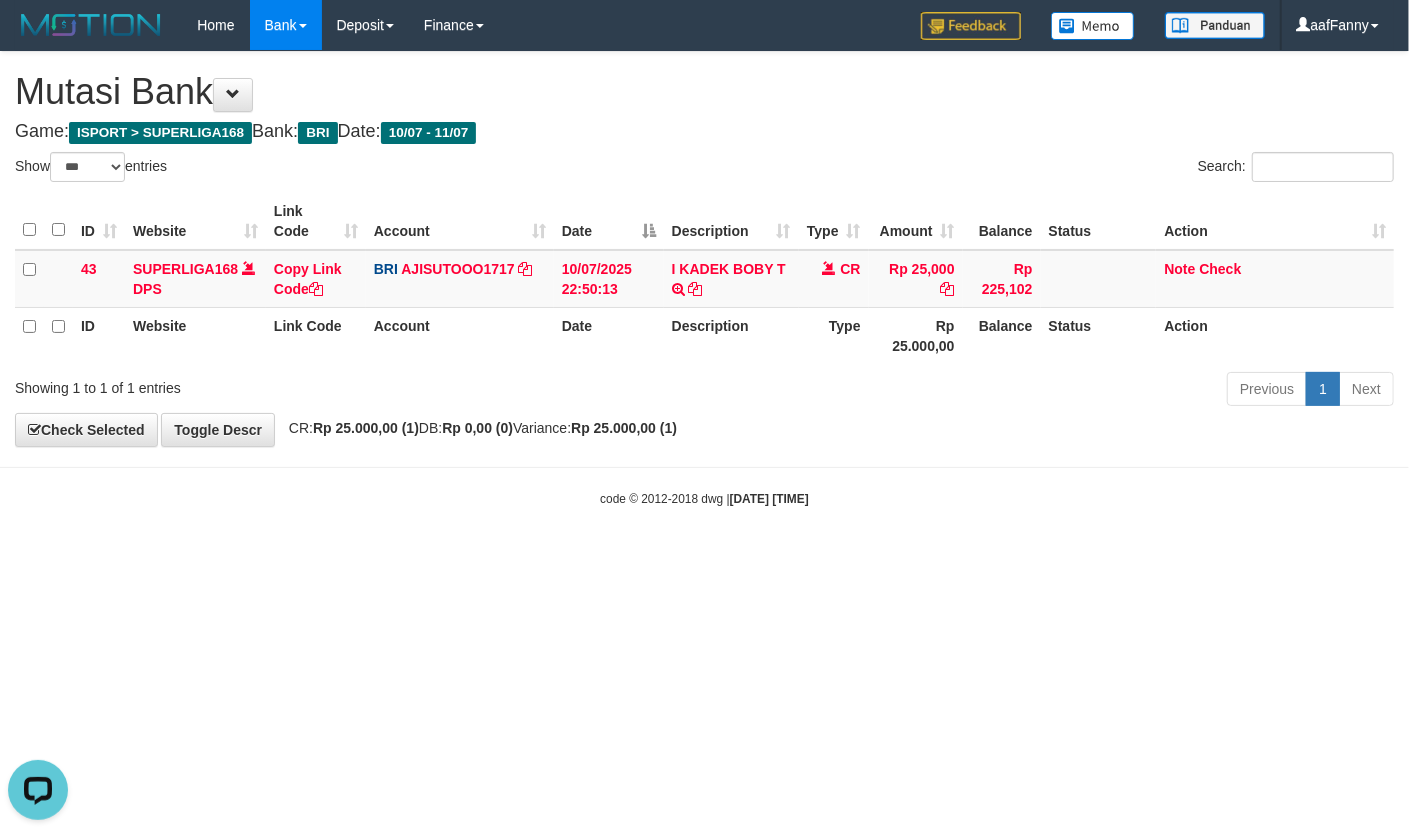 scroll, scrollTop: 0, scrollLeft: 0, axis: both 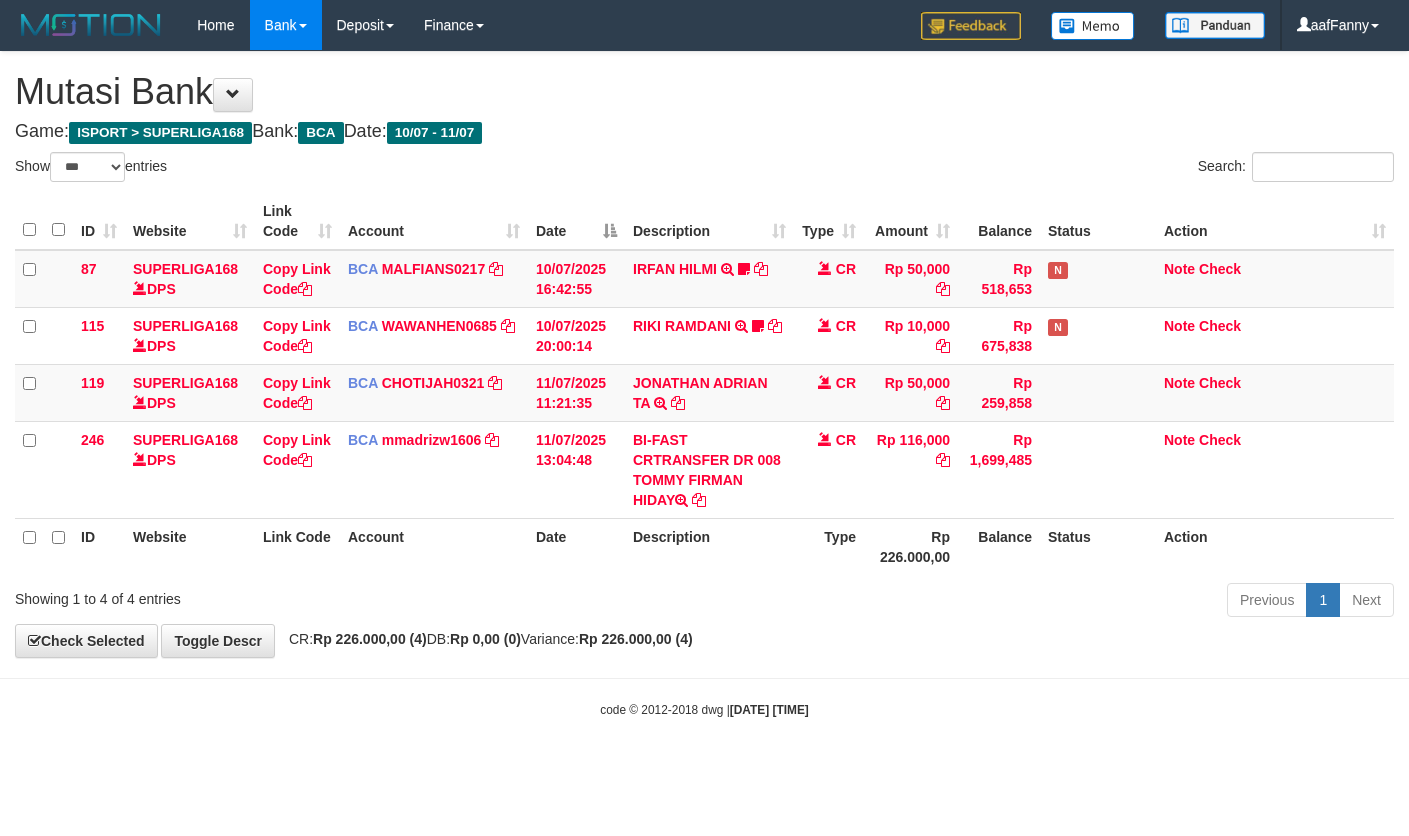 select on "***" 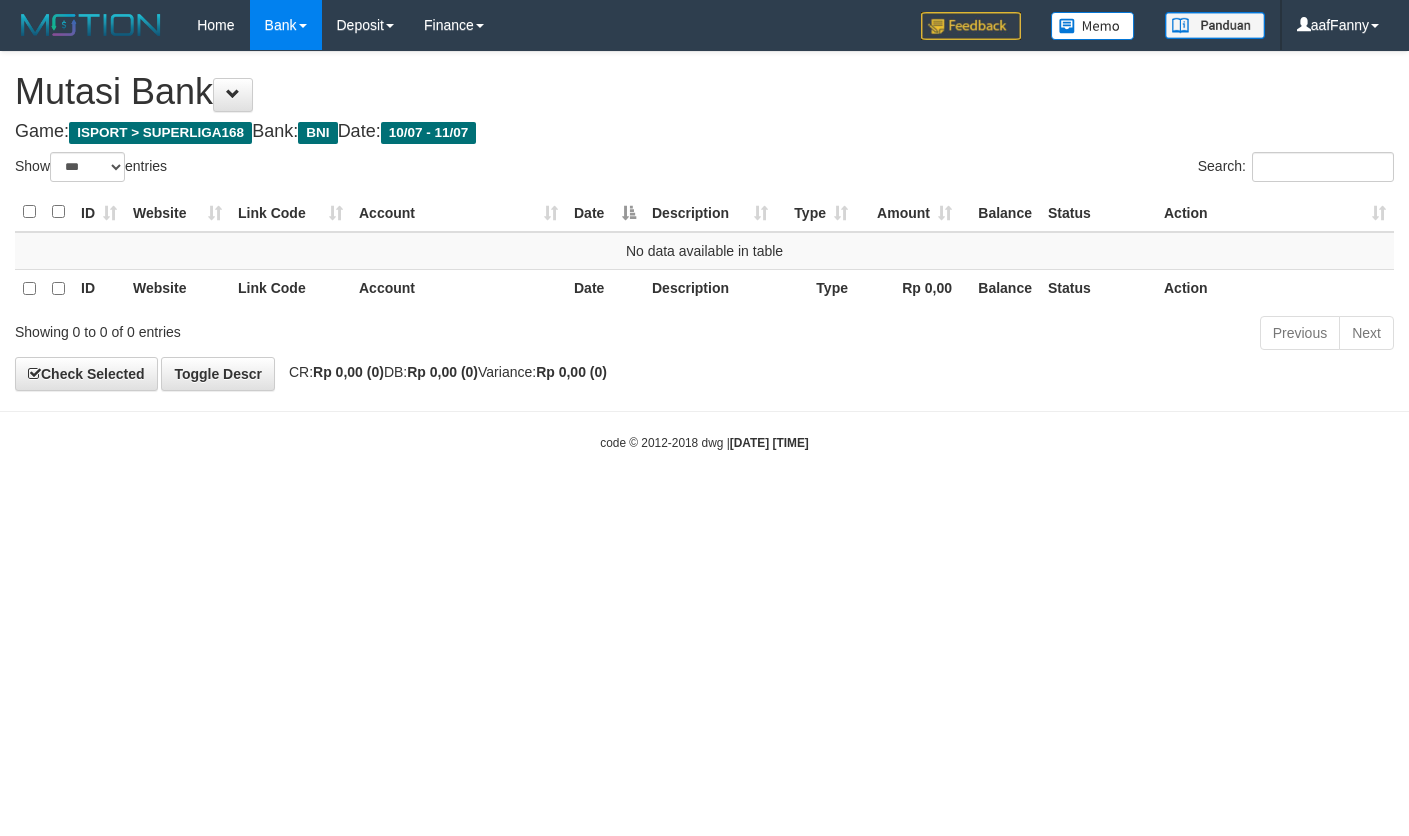 select on "***" 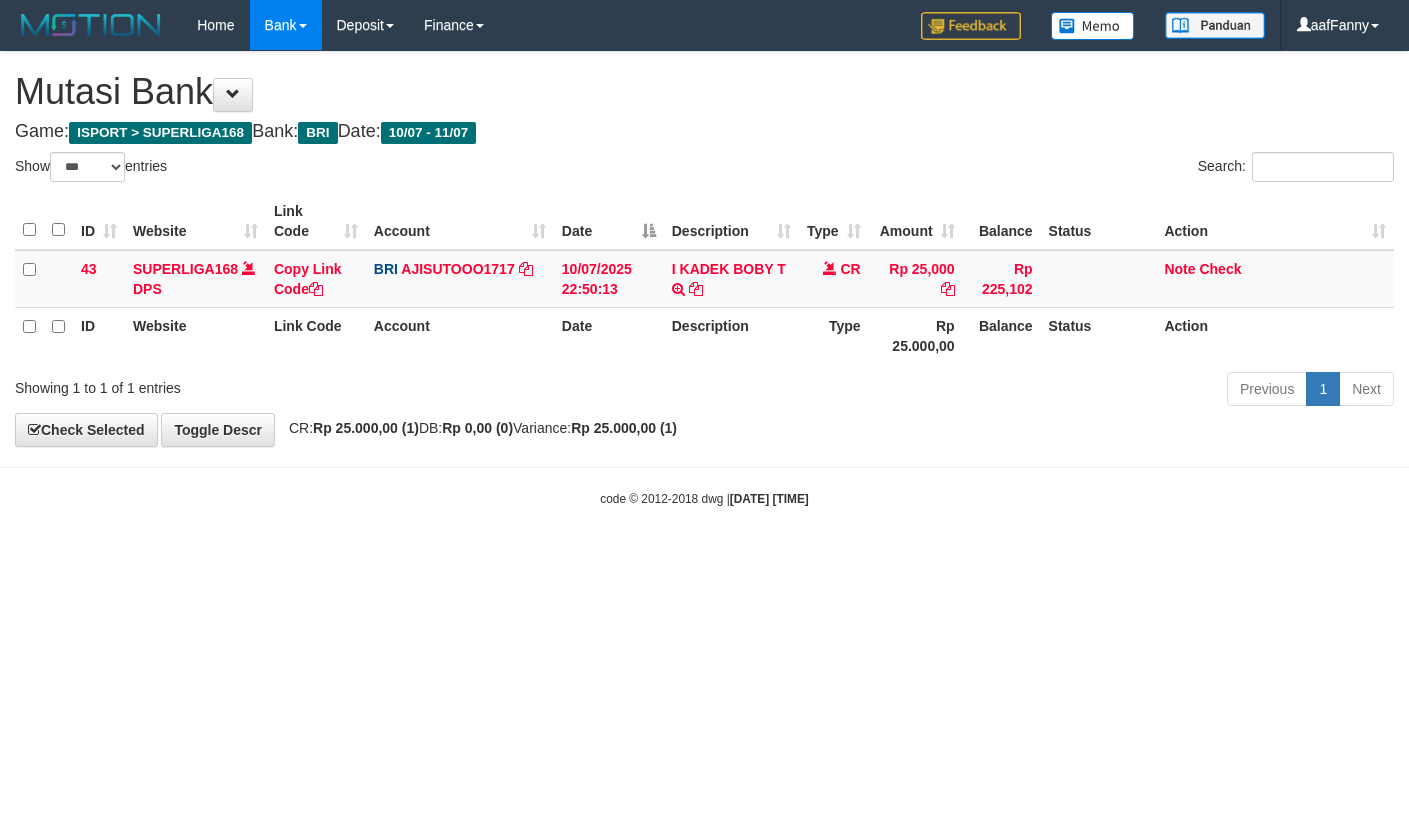 select on "***" 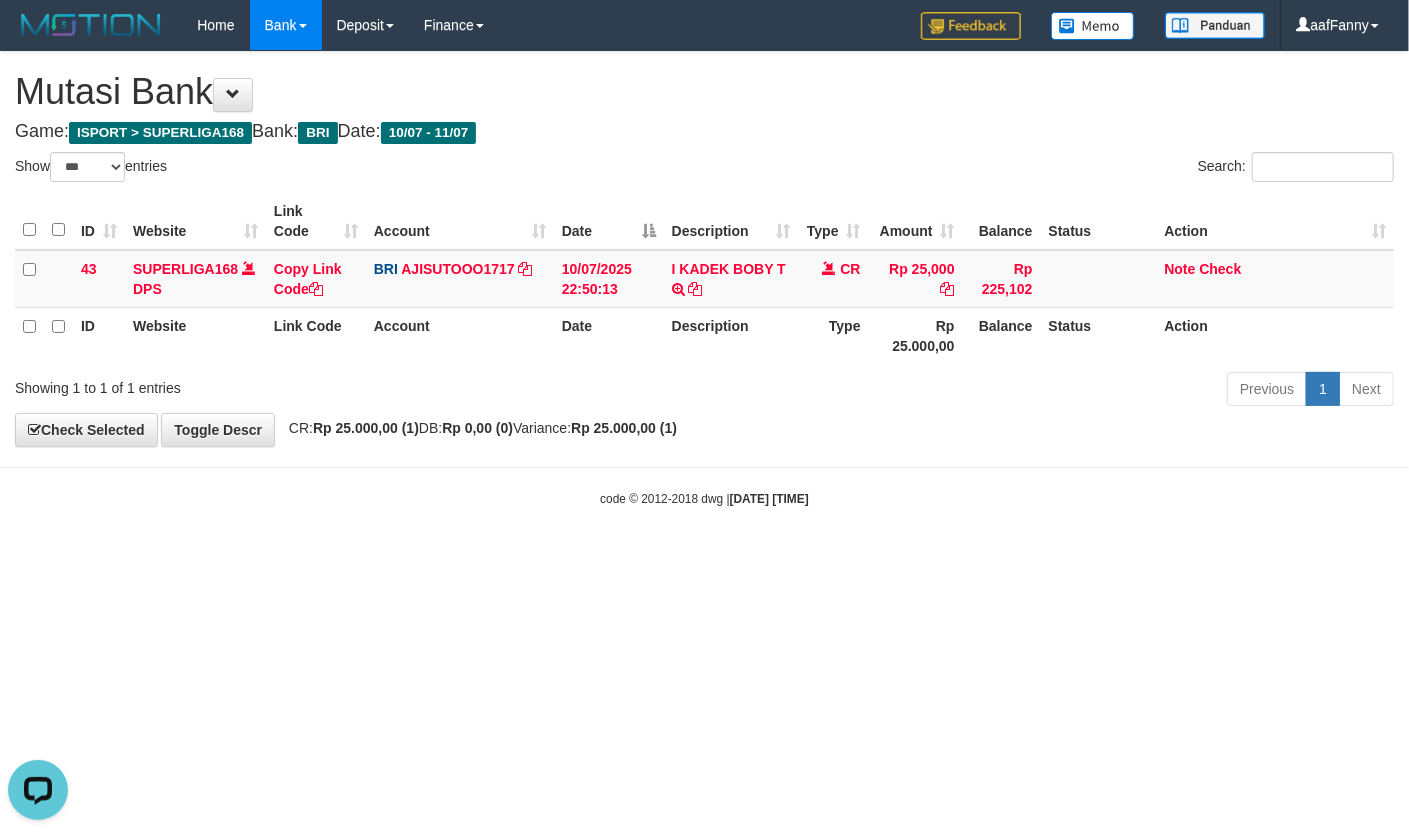 scroll, scrollTop: 0, scrollLeft: 0, axis: both 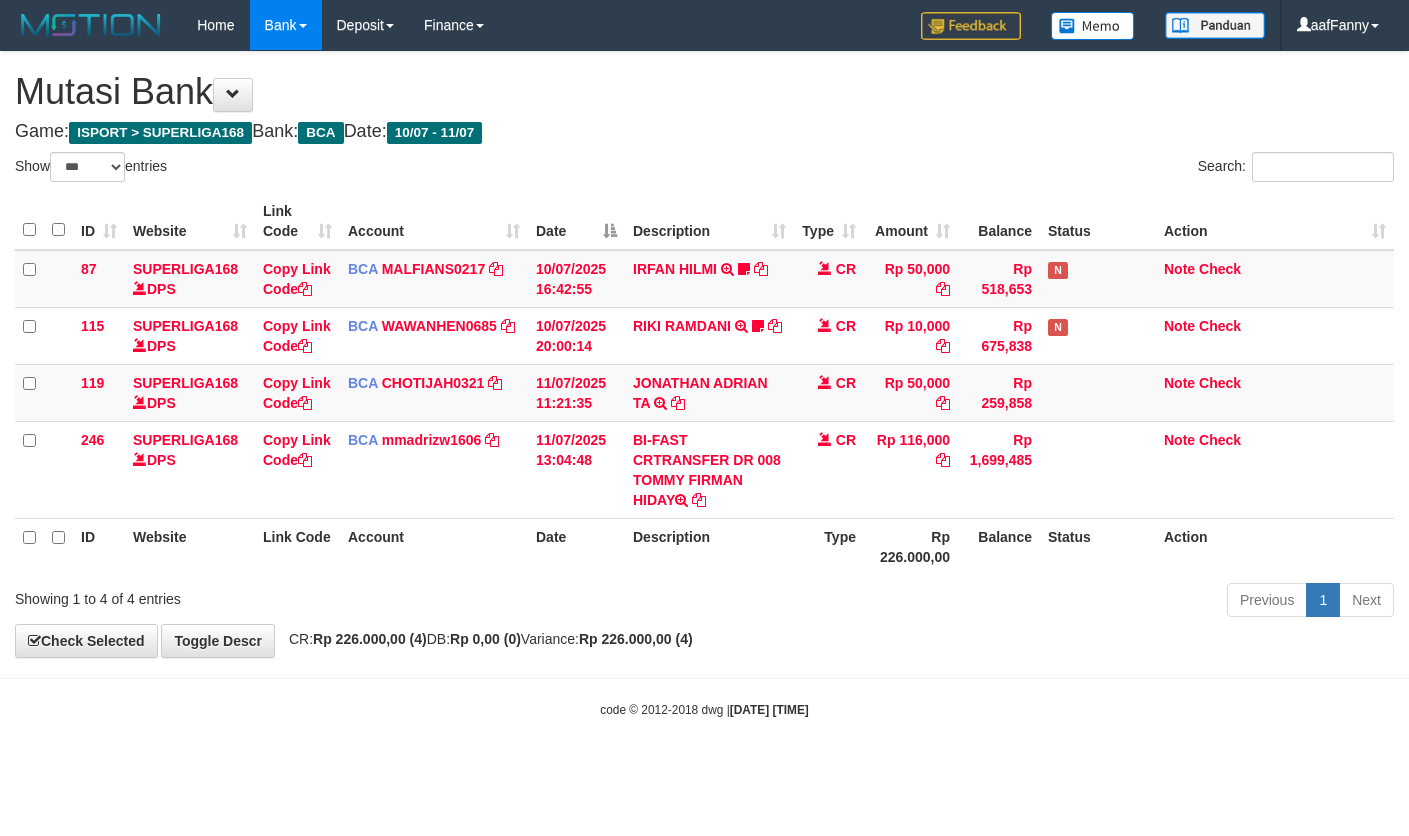 select on "***" 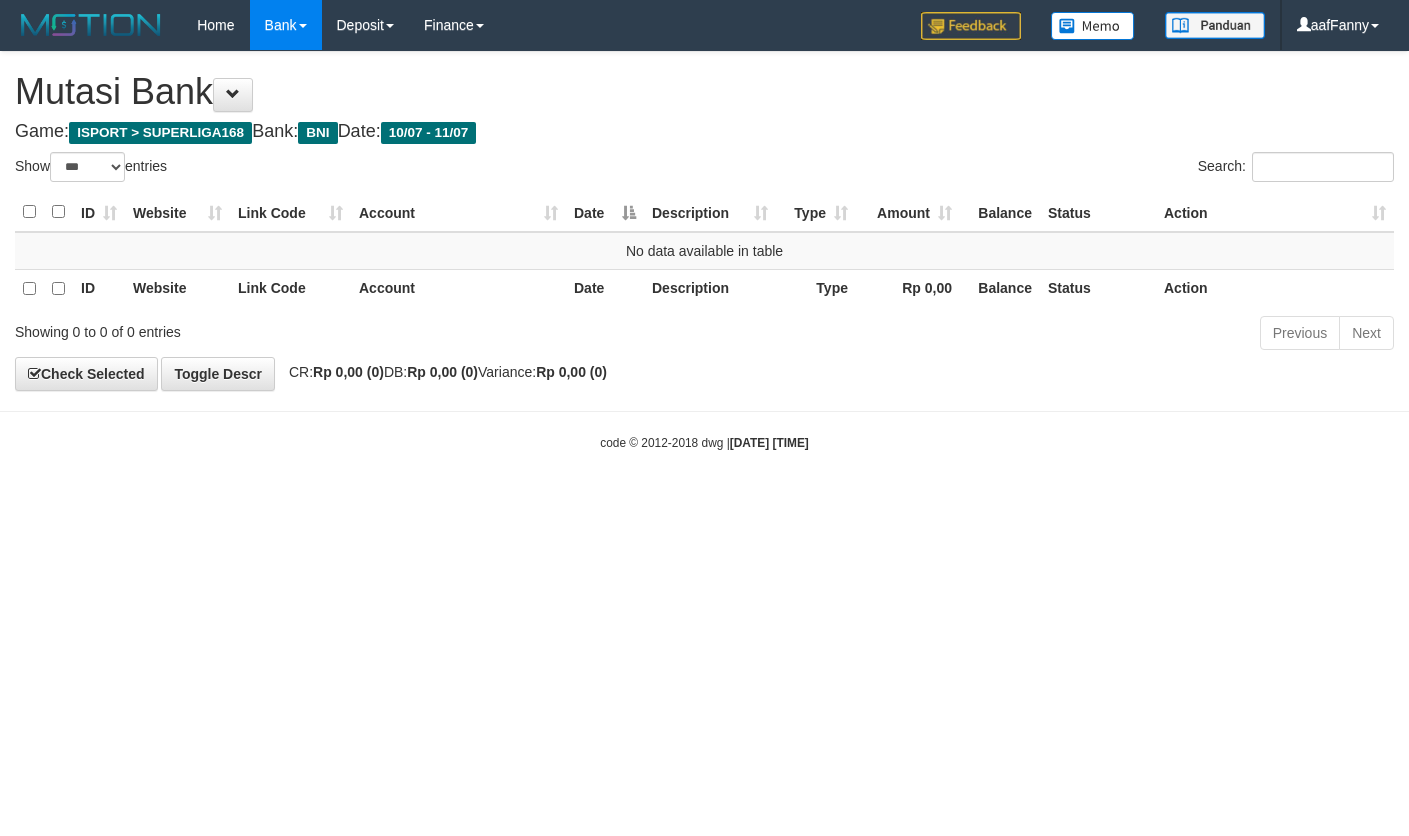 select on "***" 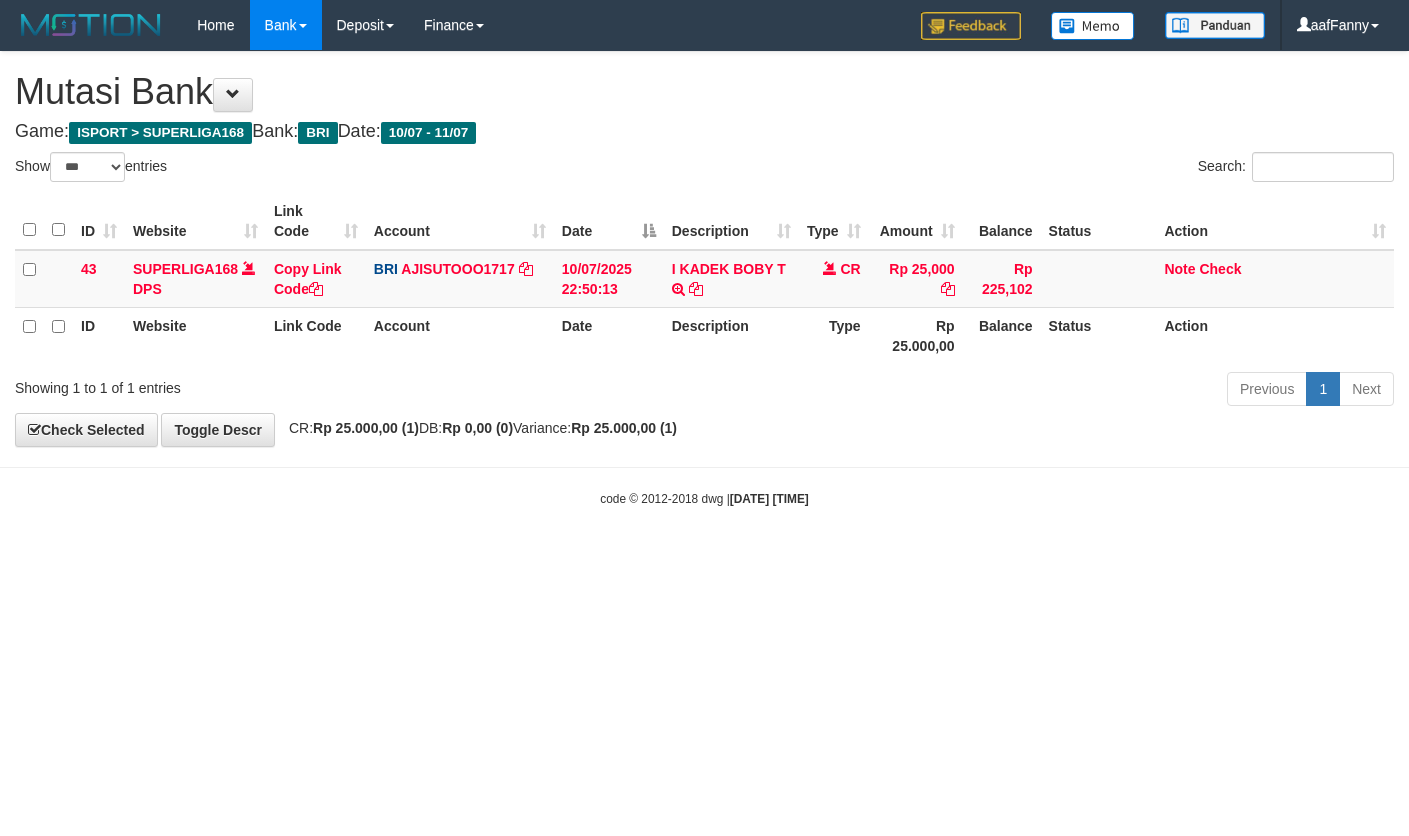 select on "***" 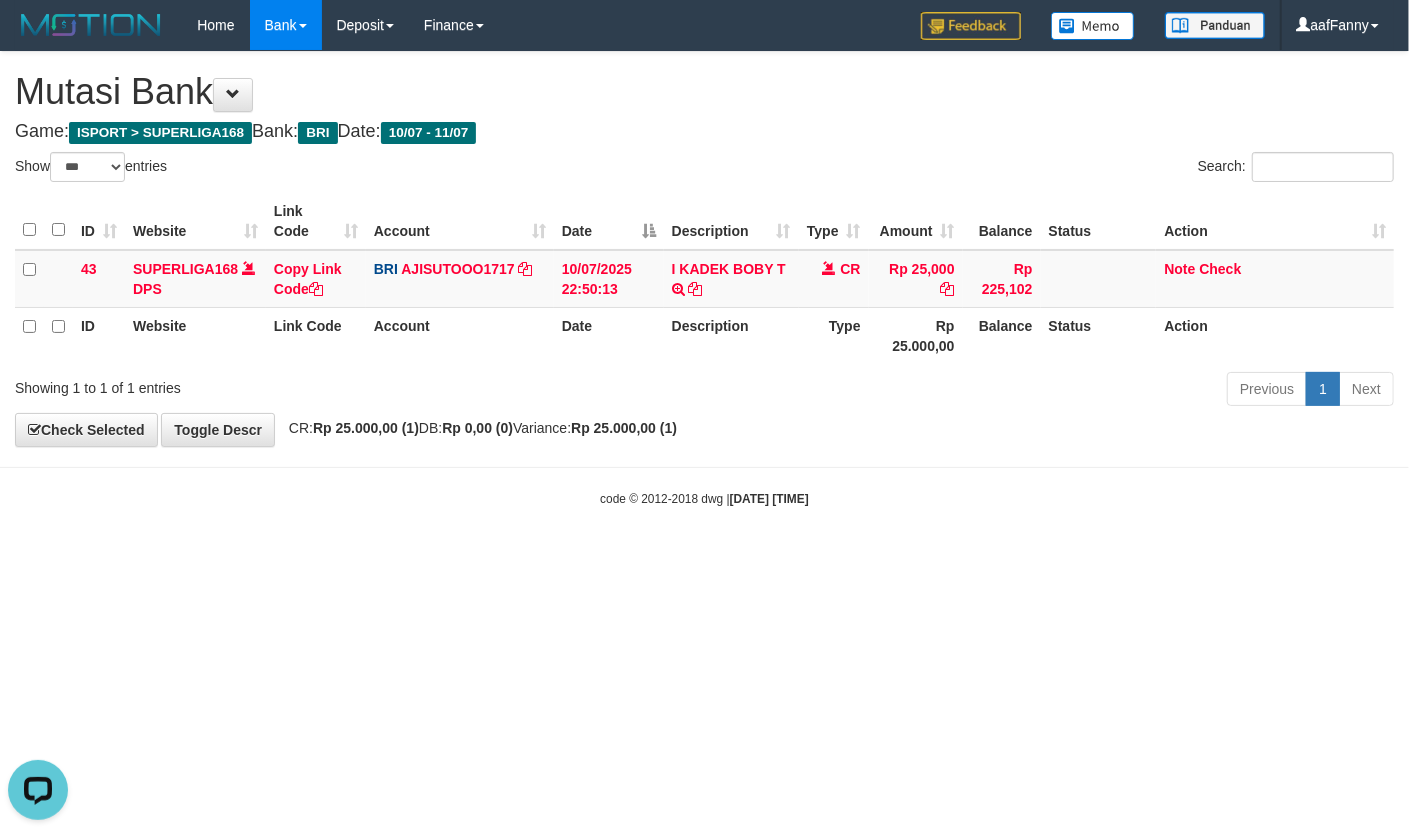 scroll, scrollTop: 0, scrollLeft: 0, axis: both 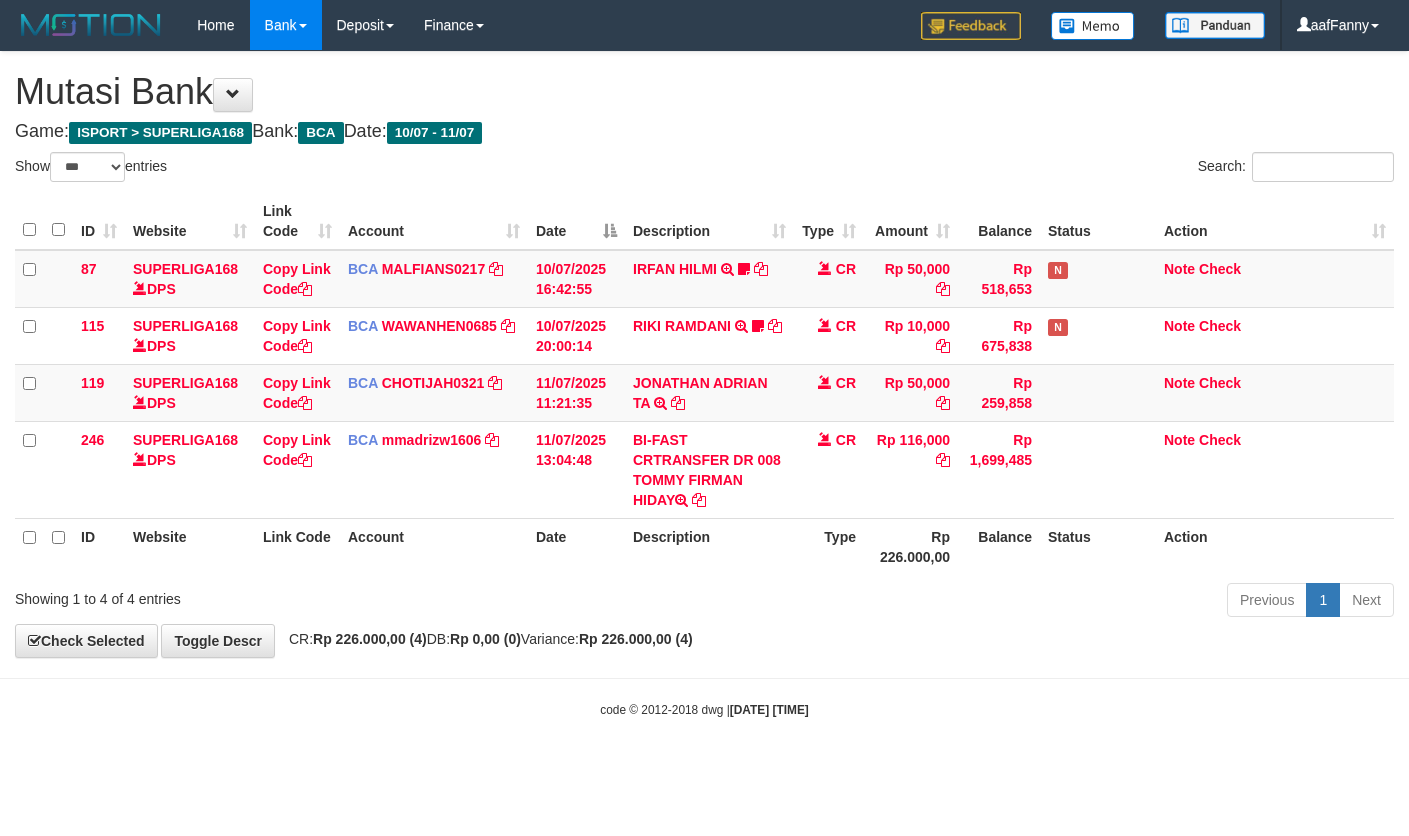select on "***" 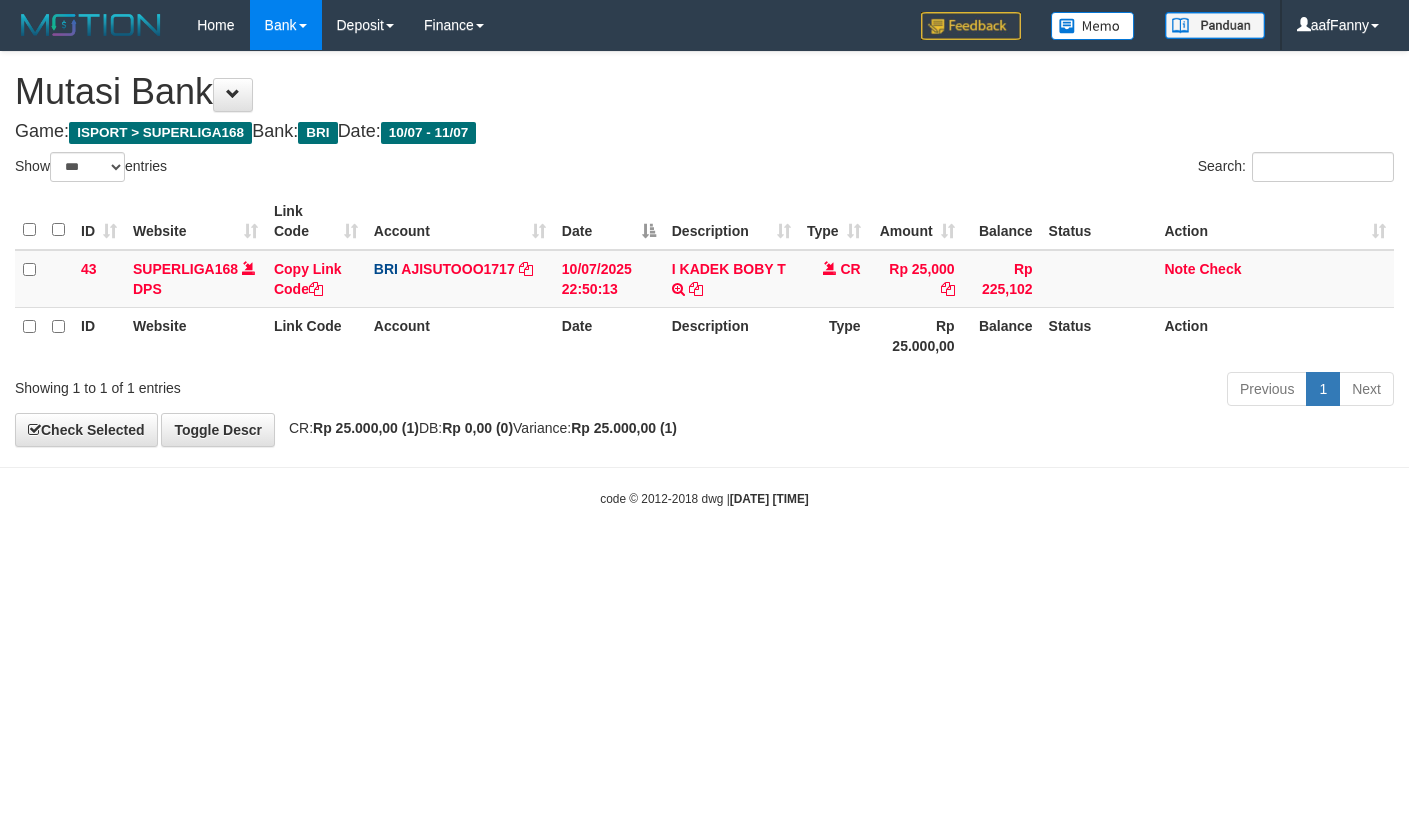select on "***" 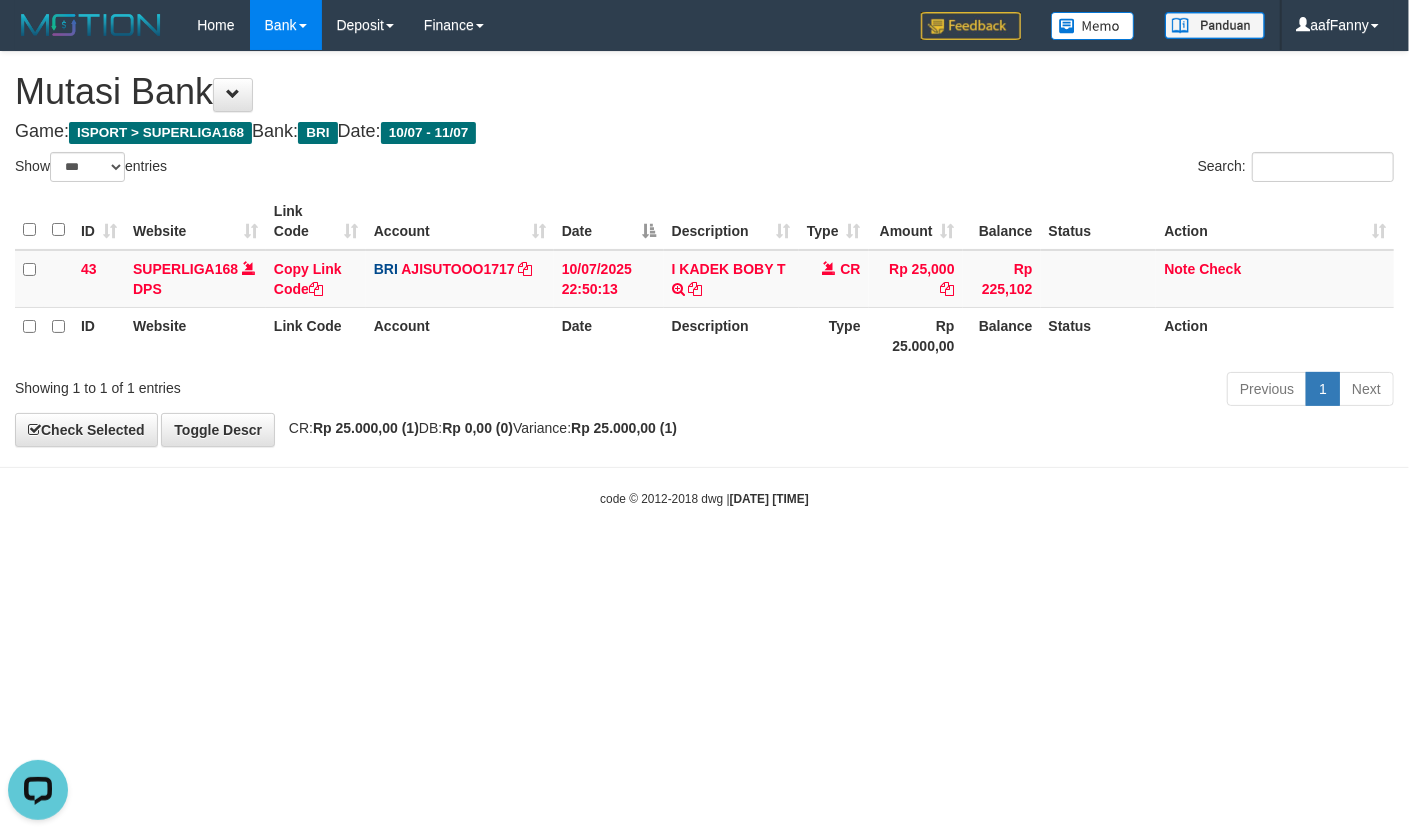 scroll, scrollTop: 0, scrollLeft: 0, axis: both 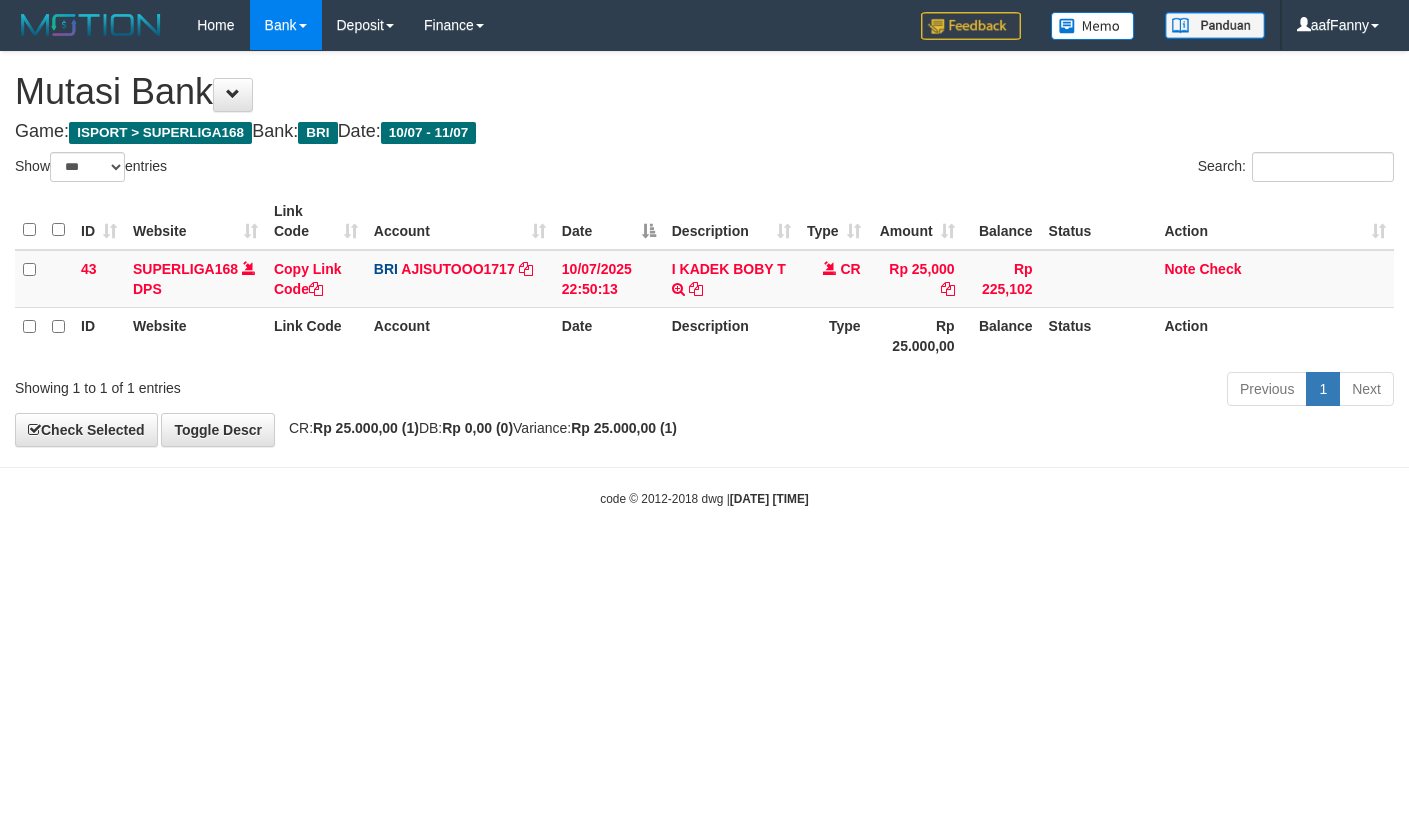 select on "***" 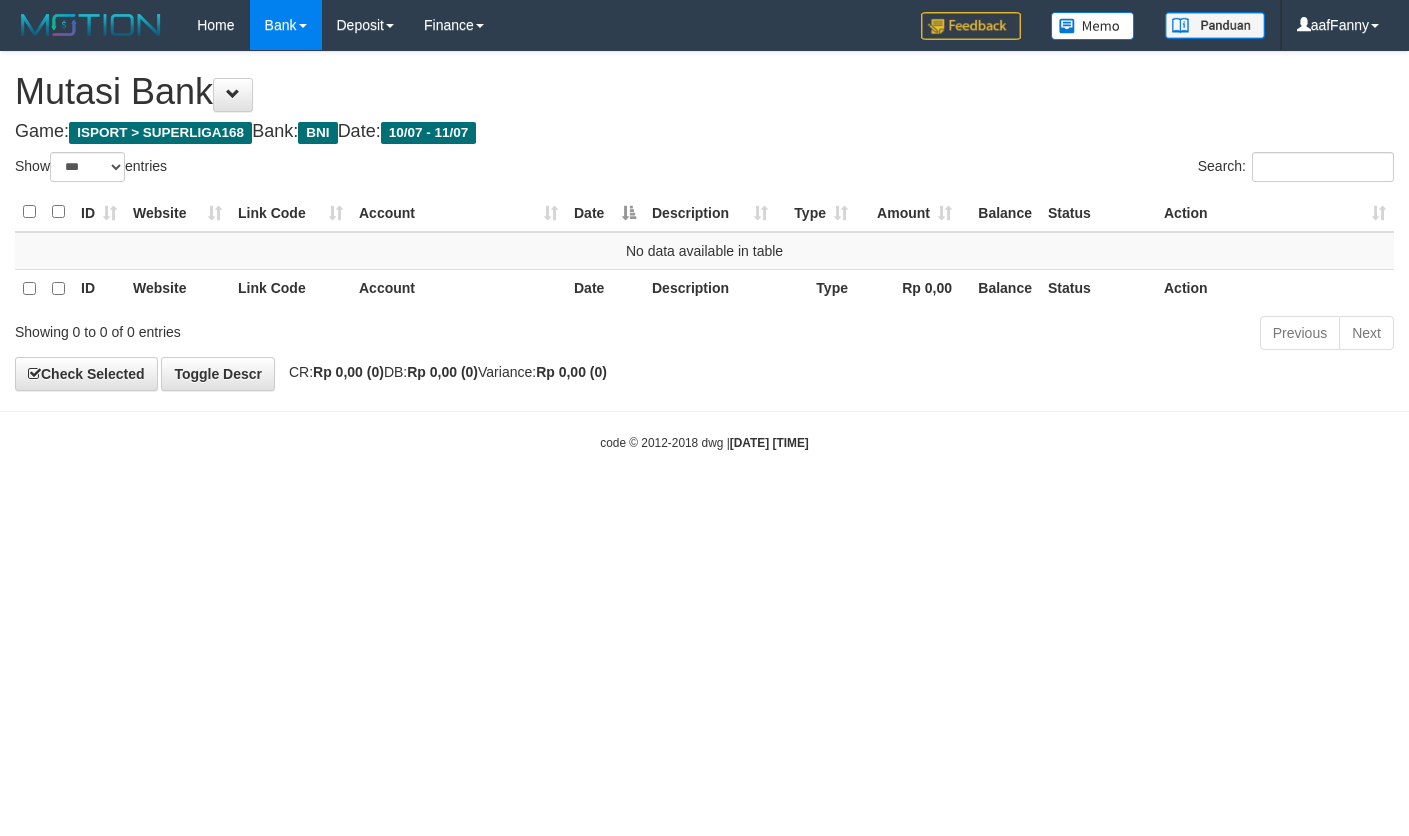select on "***" 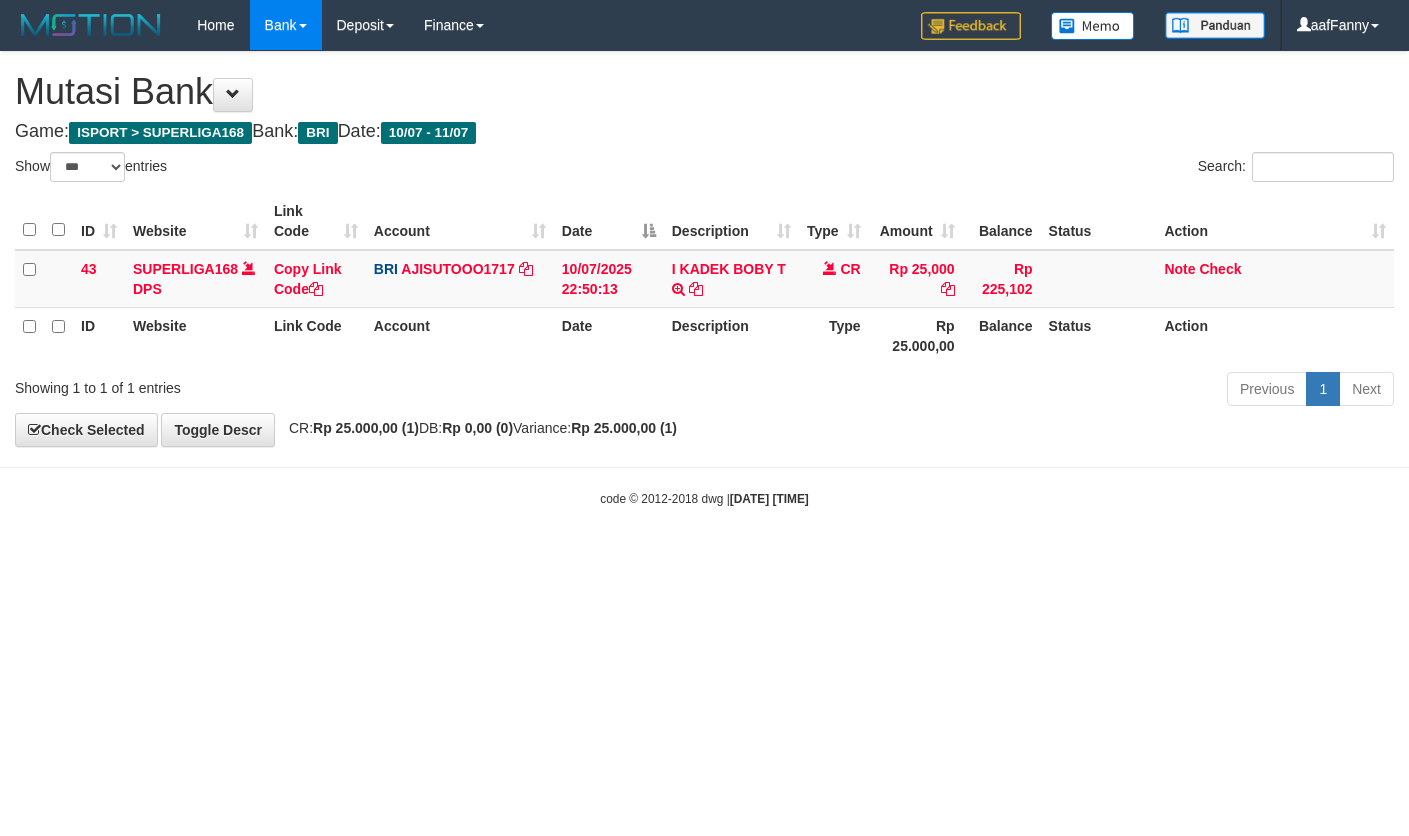 select on "***" 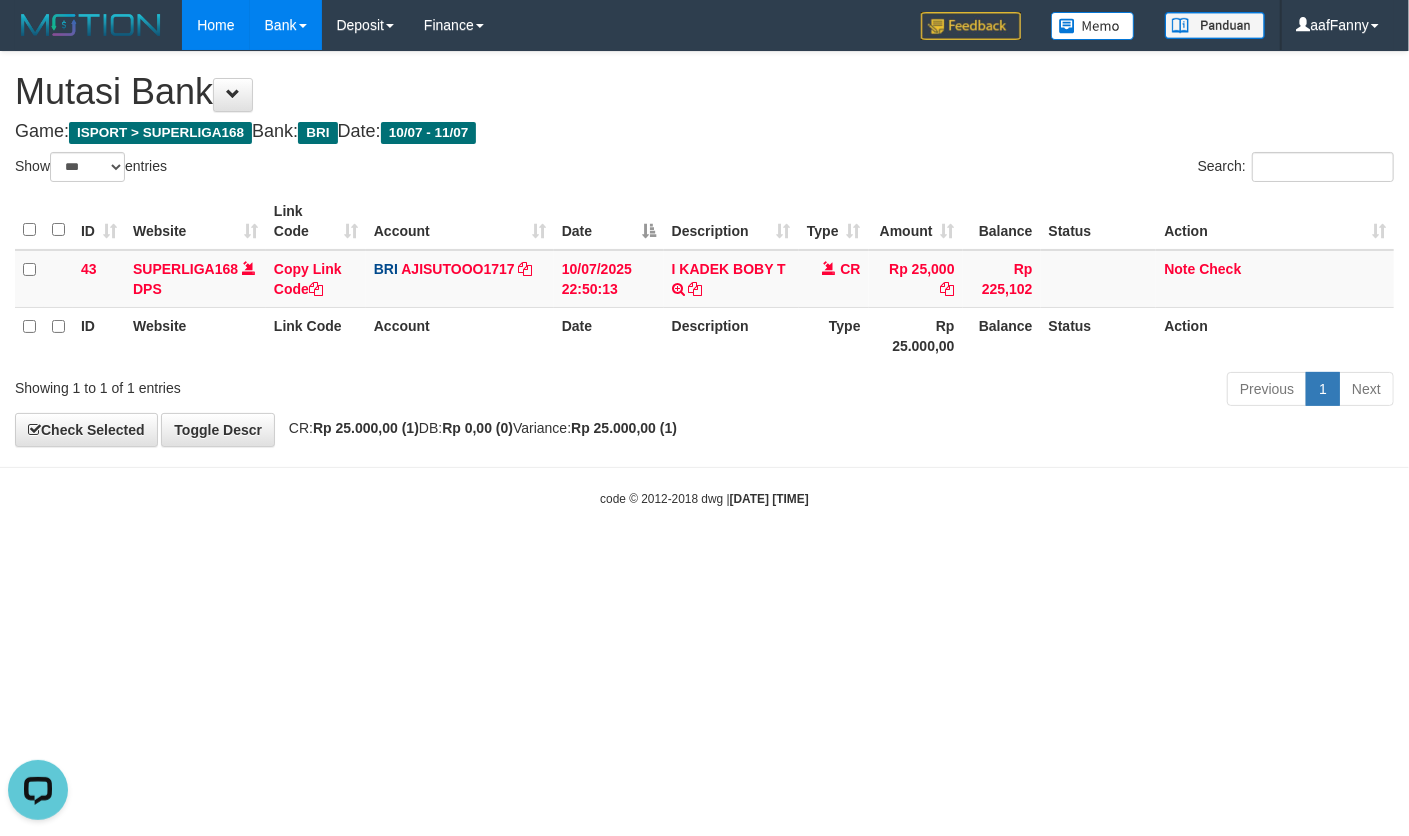 scroll, scrollTop: 0, scrollLeft: 0, axis: both 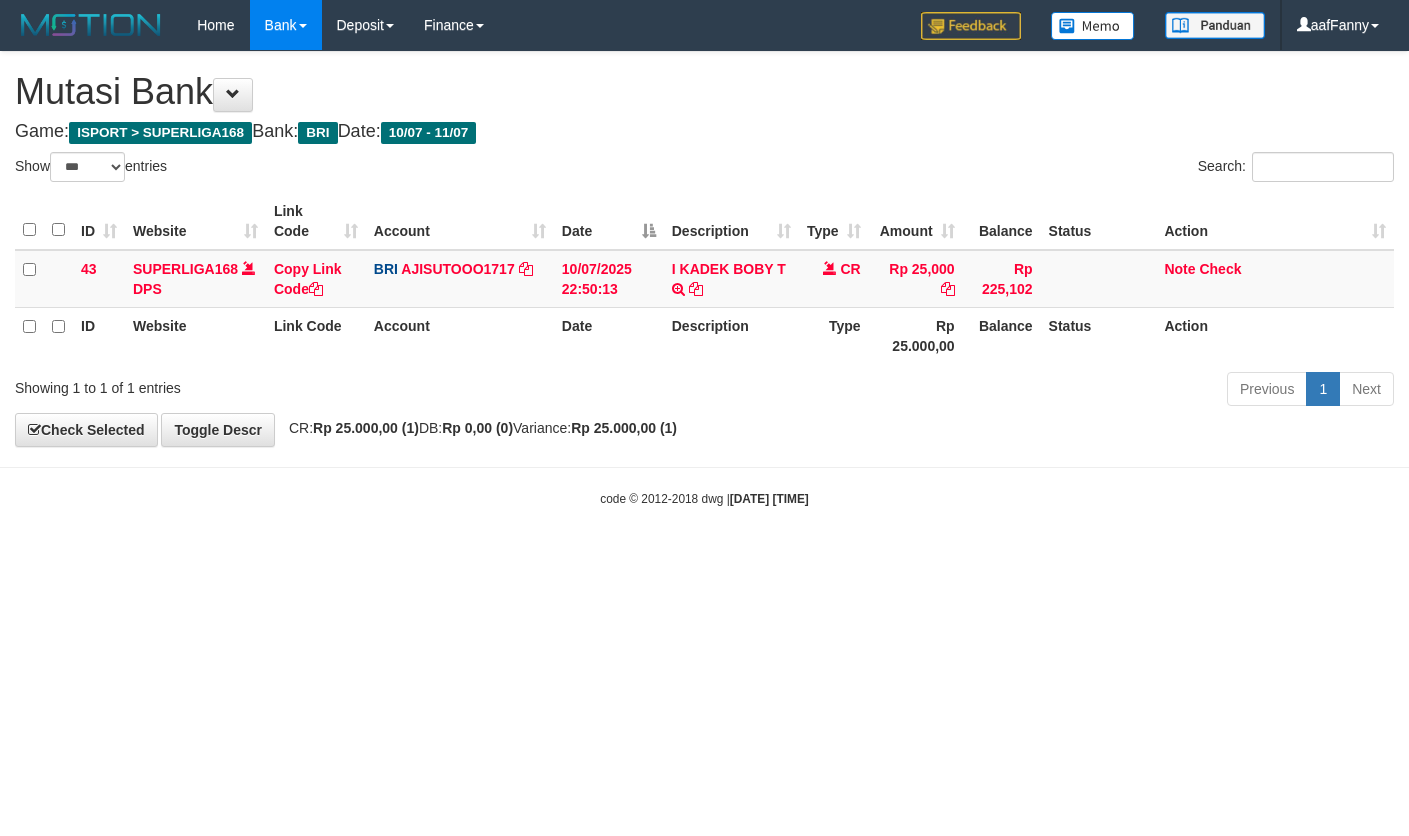 select on "***" 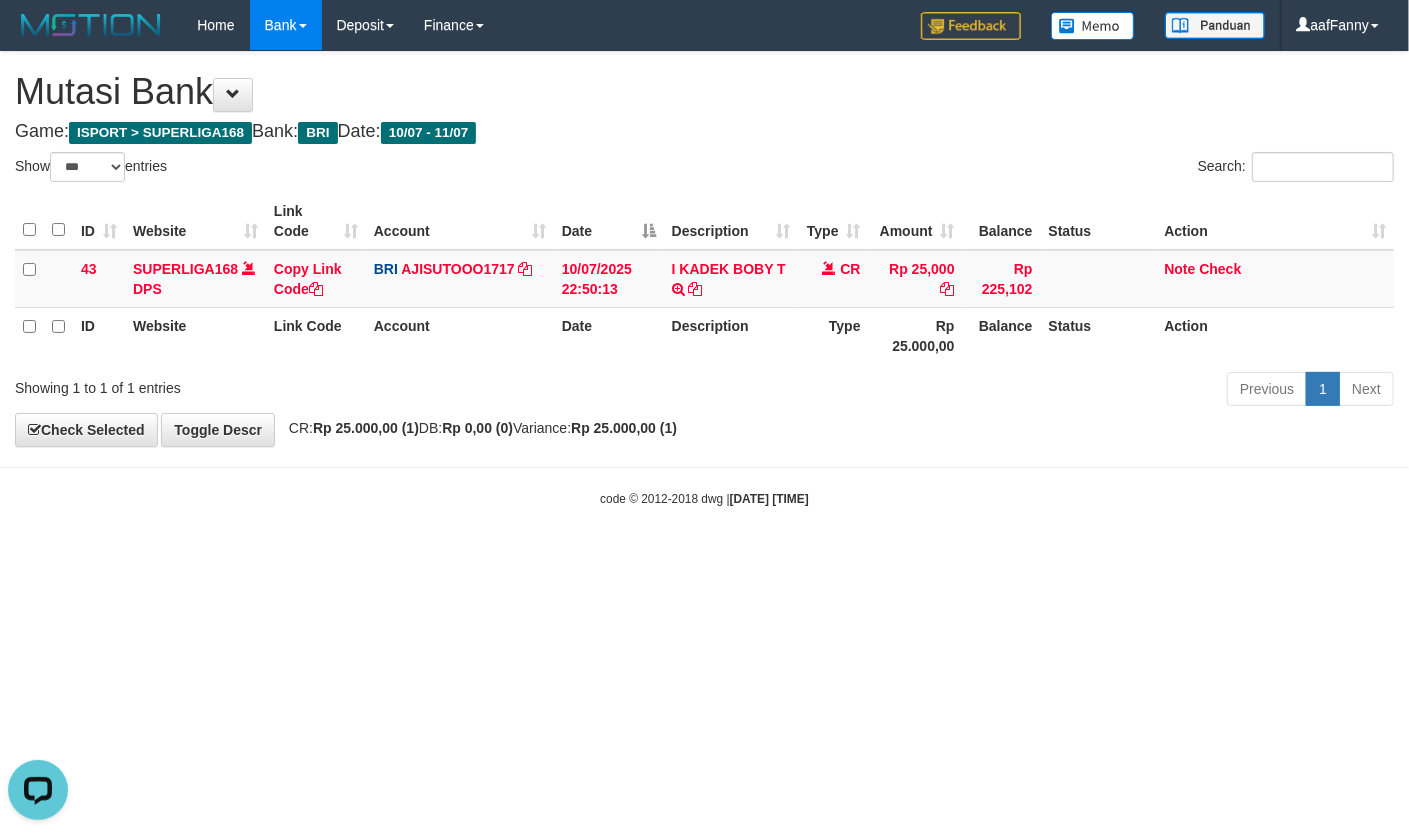 scroll, scrollTop: 0, scrollLeft: 0, axis: both 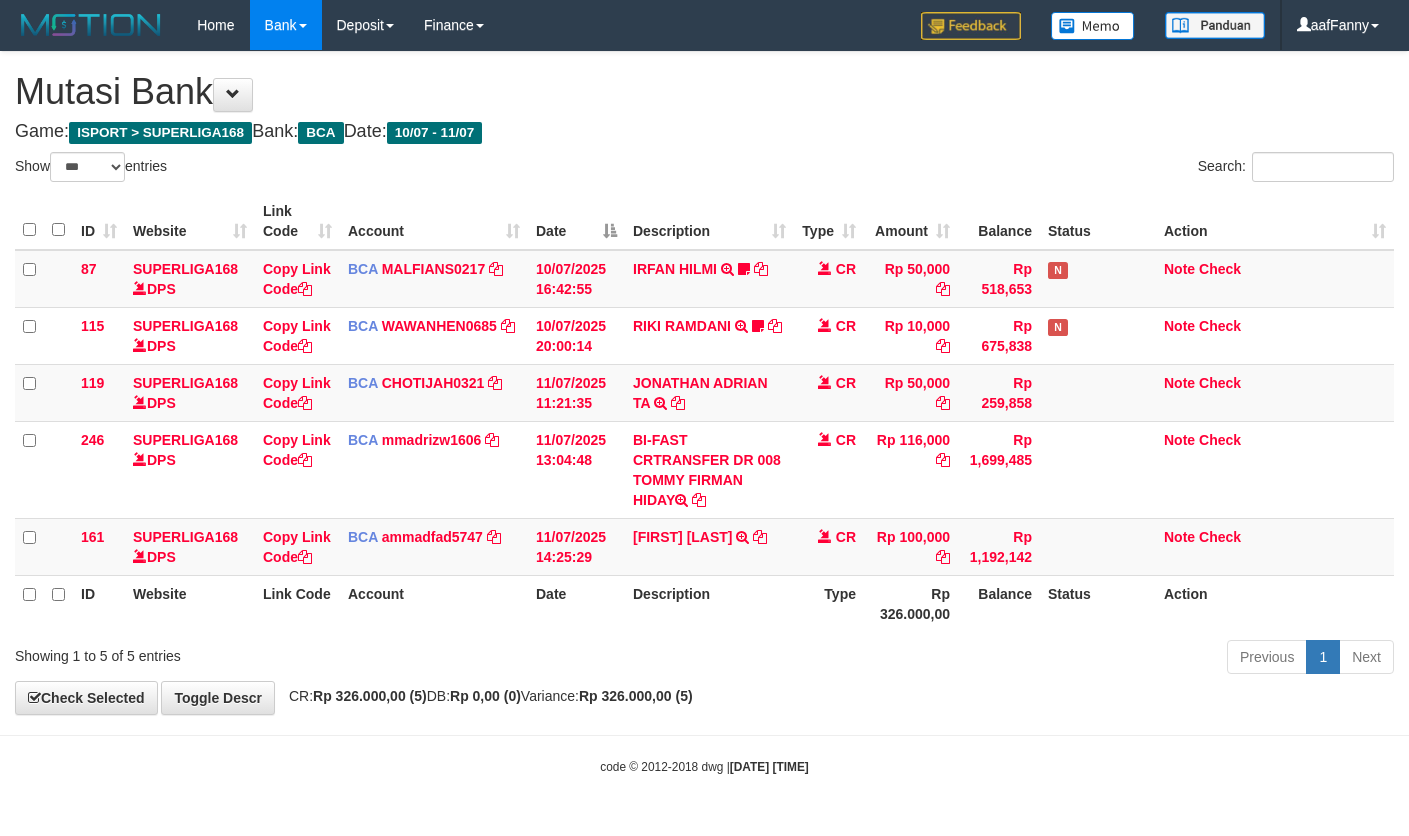 select on "***" 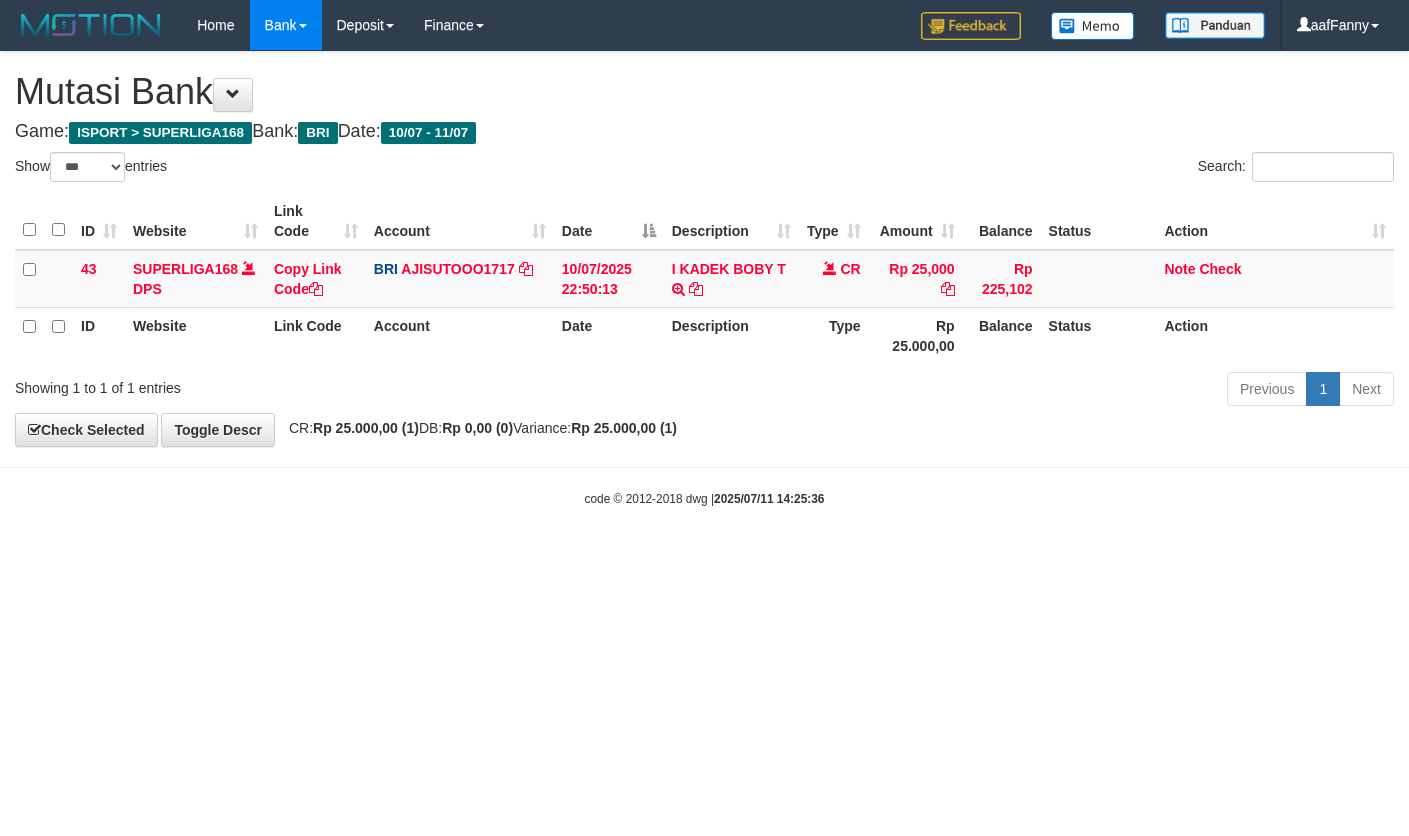 select on "***" 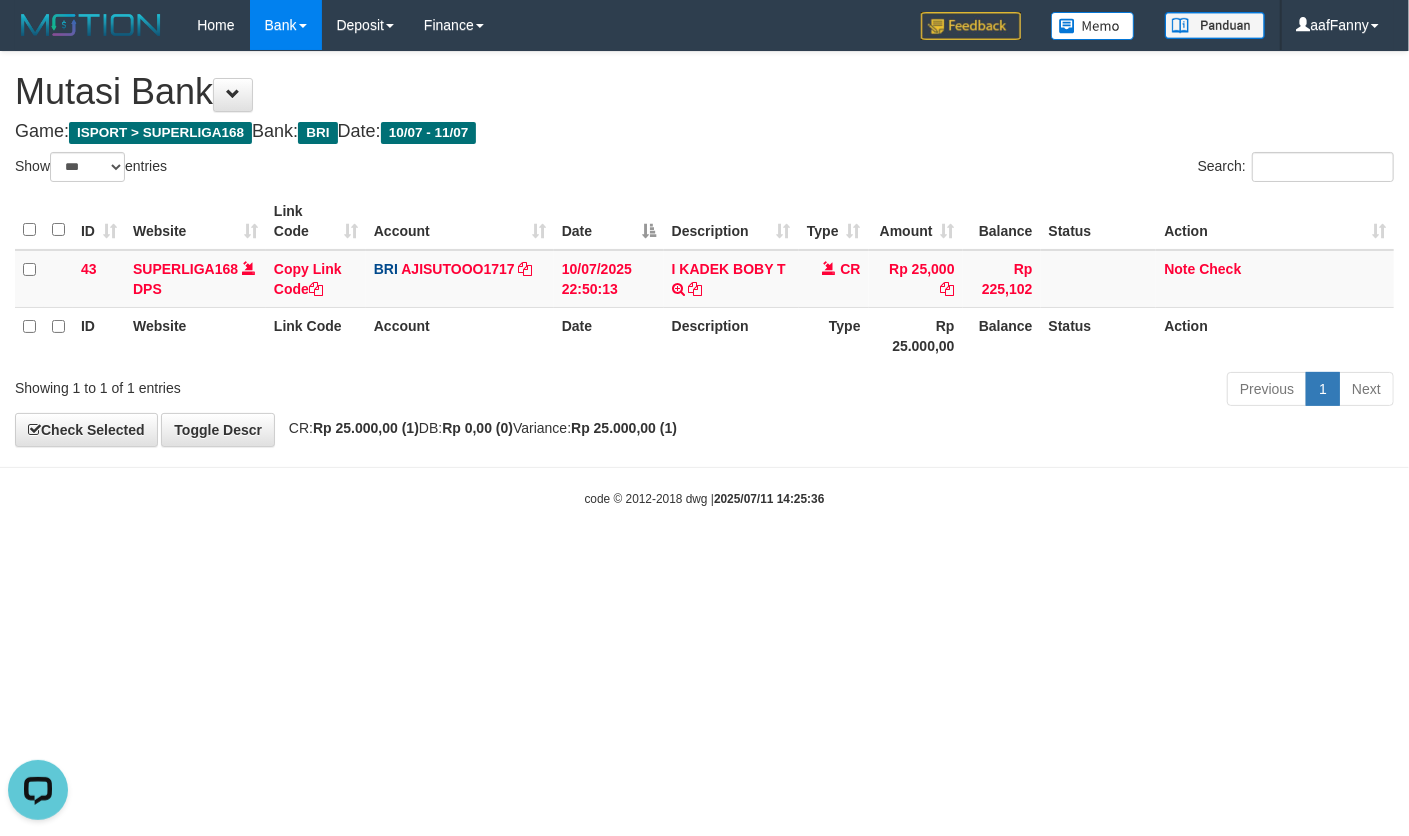 scroll, scrollTop: 0, scrollLeft: 0, axis: both 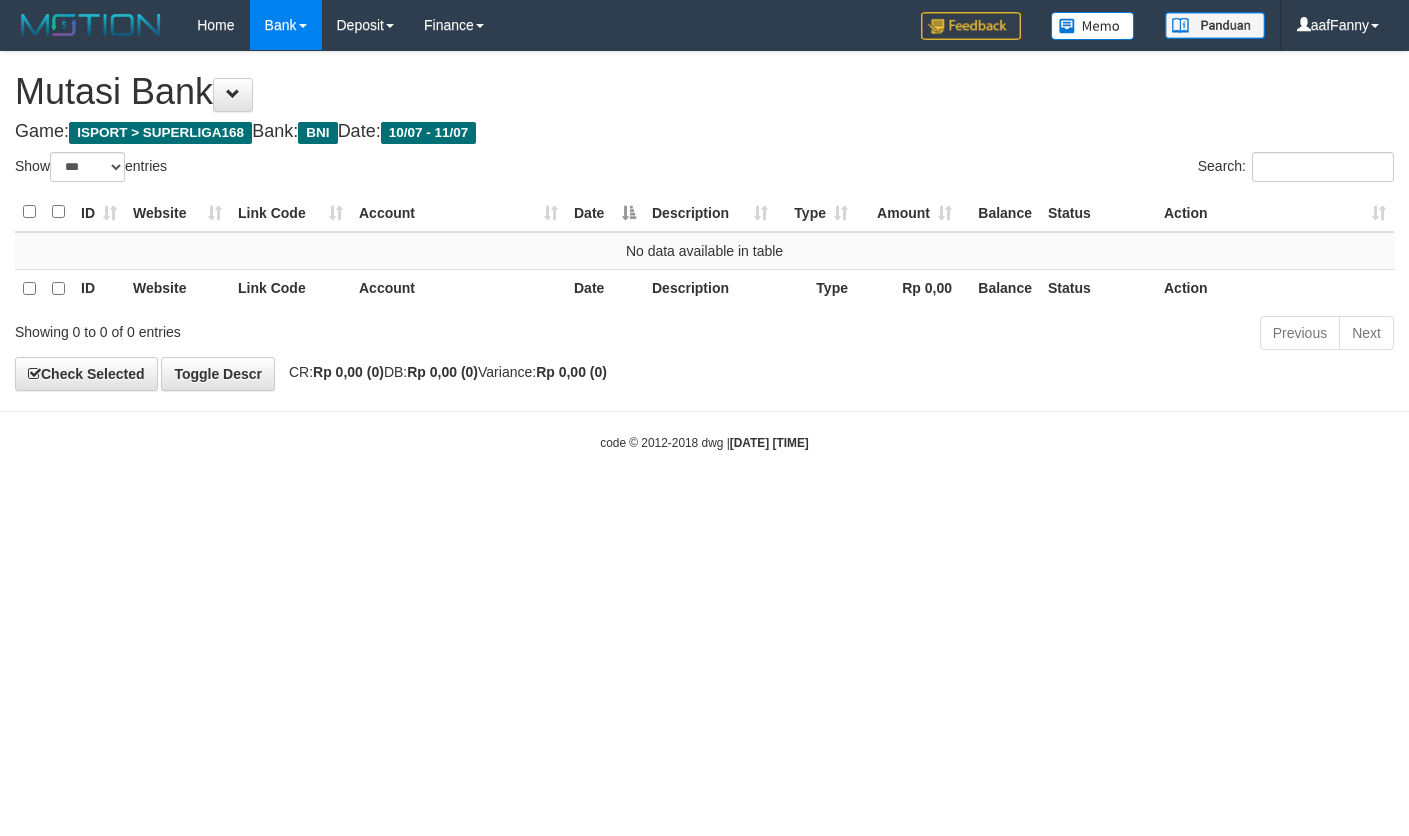 select on "***" 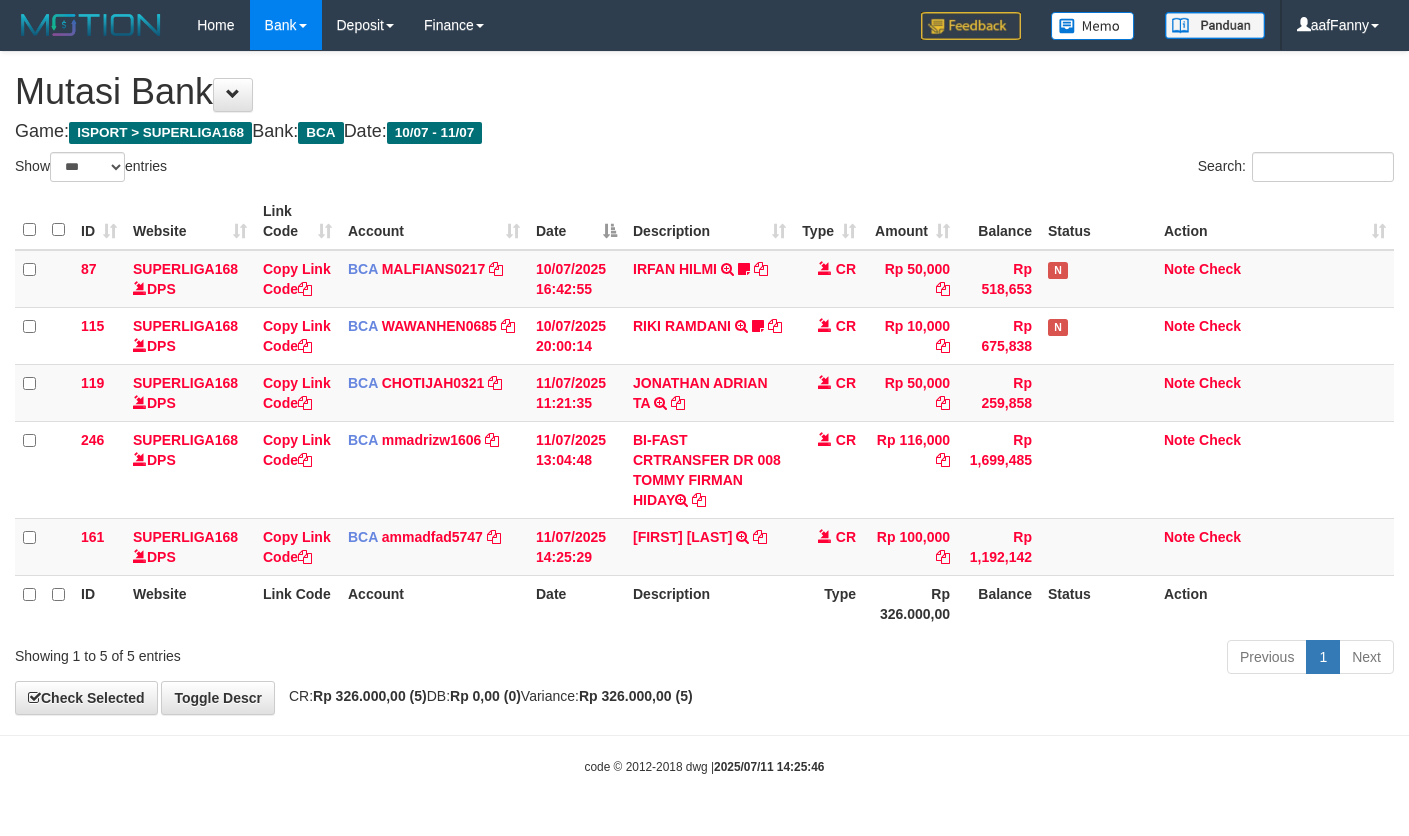 select on "***" 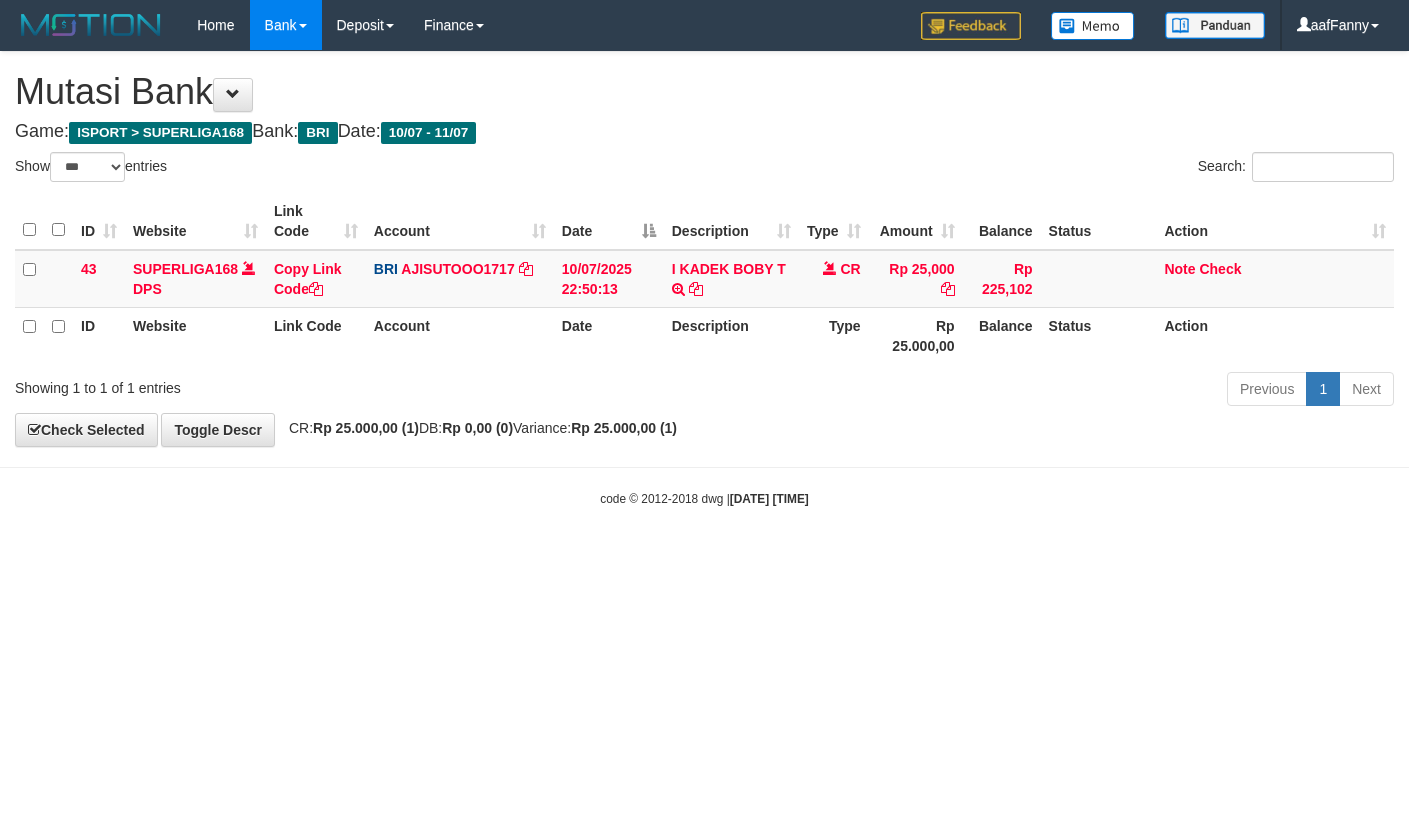 select on "***" 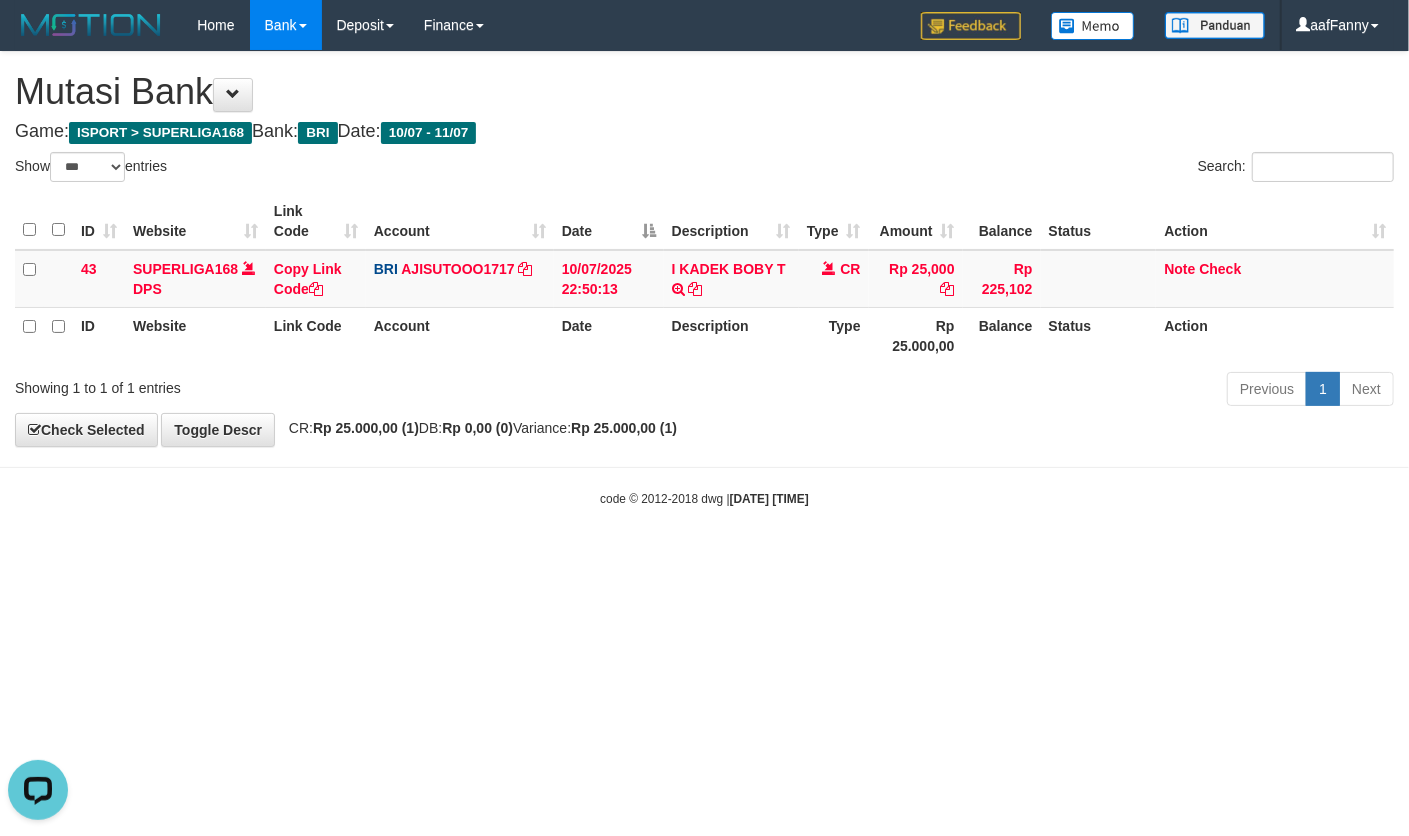 scroll, scrollTop: 0, scrollLeft: 0, axis: both 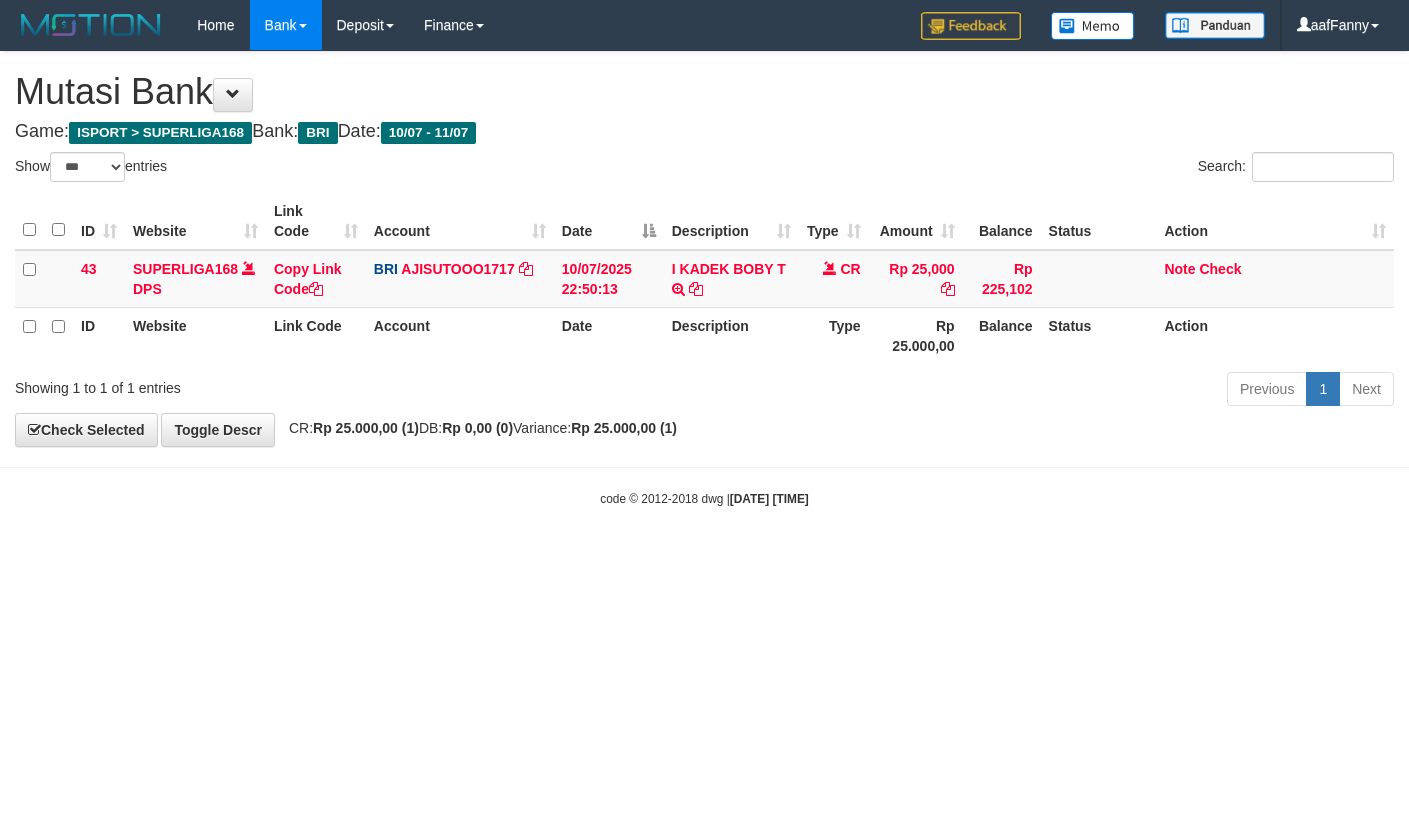 select on "***" 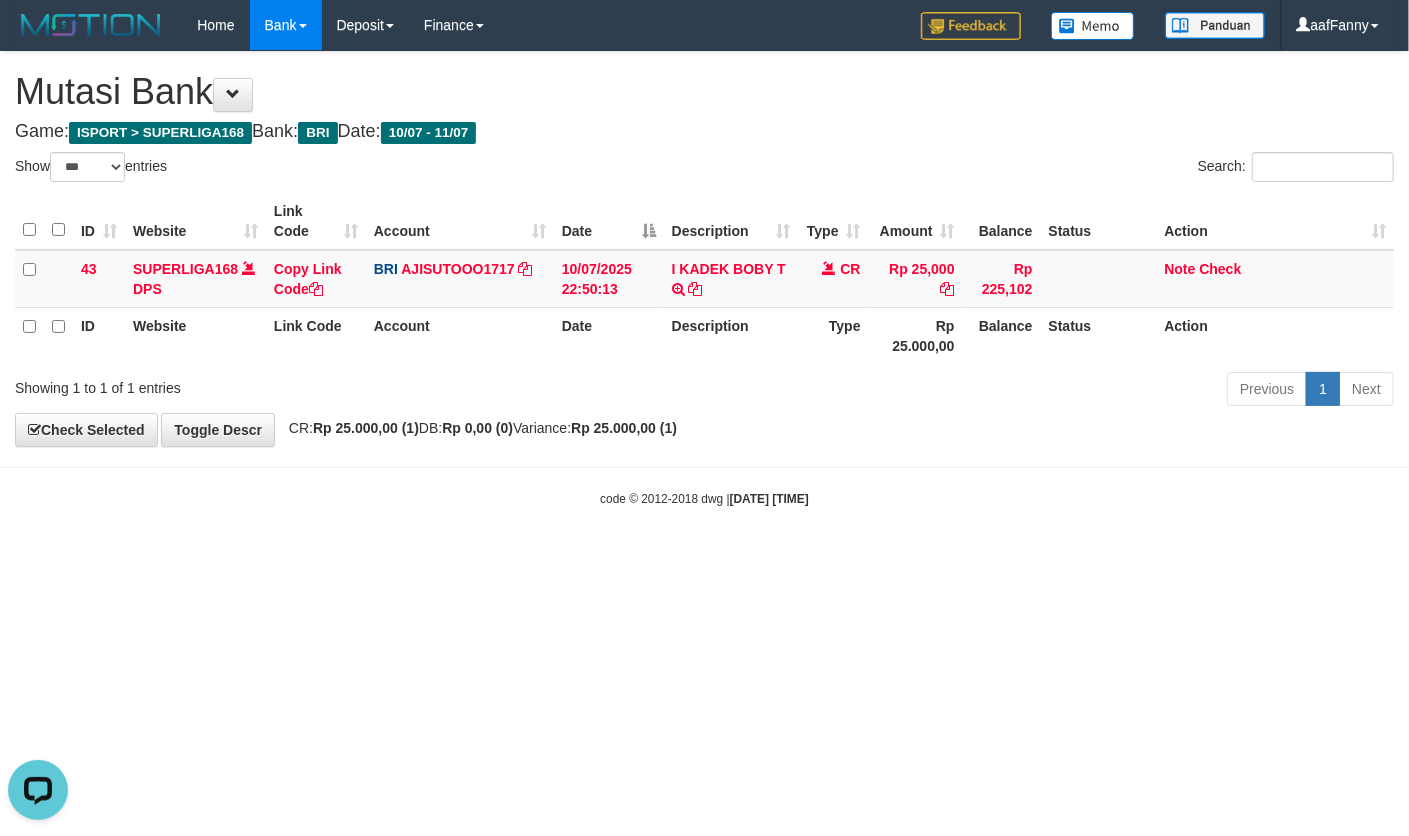 scroll, scrollTop: 0, scrollLeft: 0, axis: both 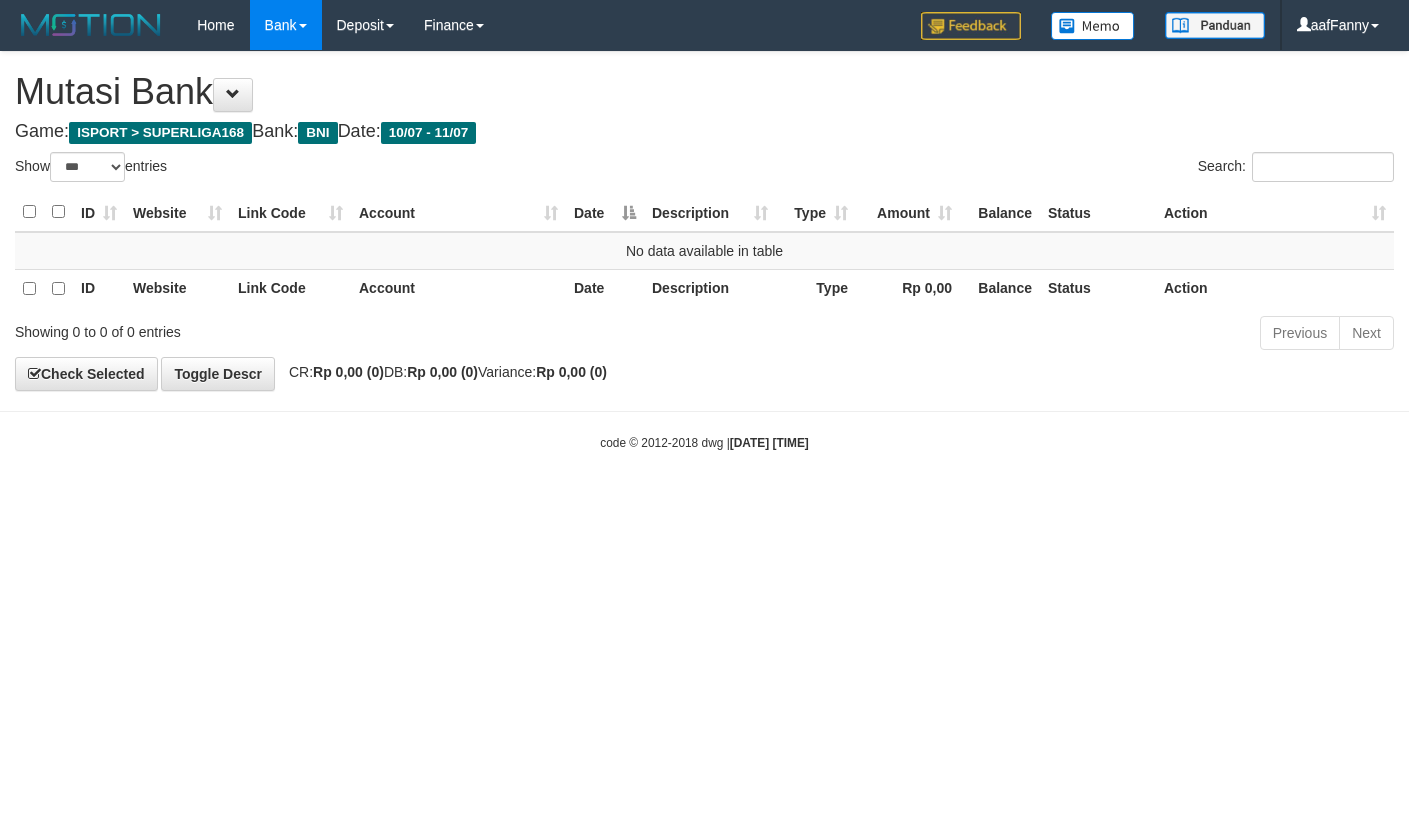 select on "***" 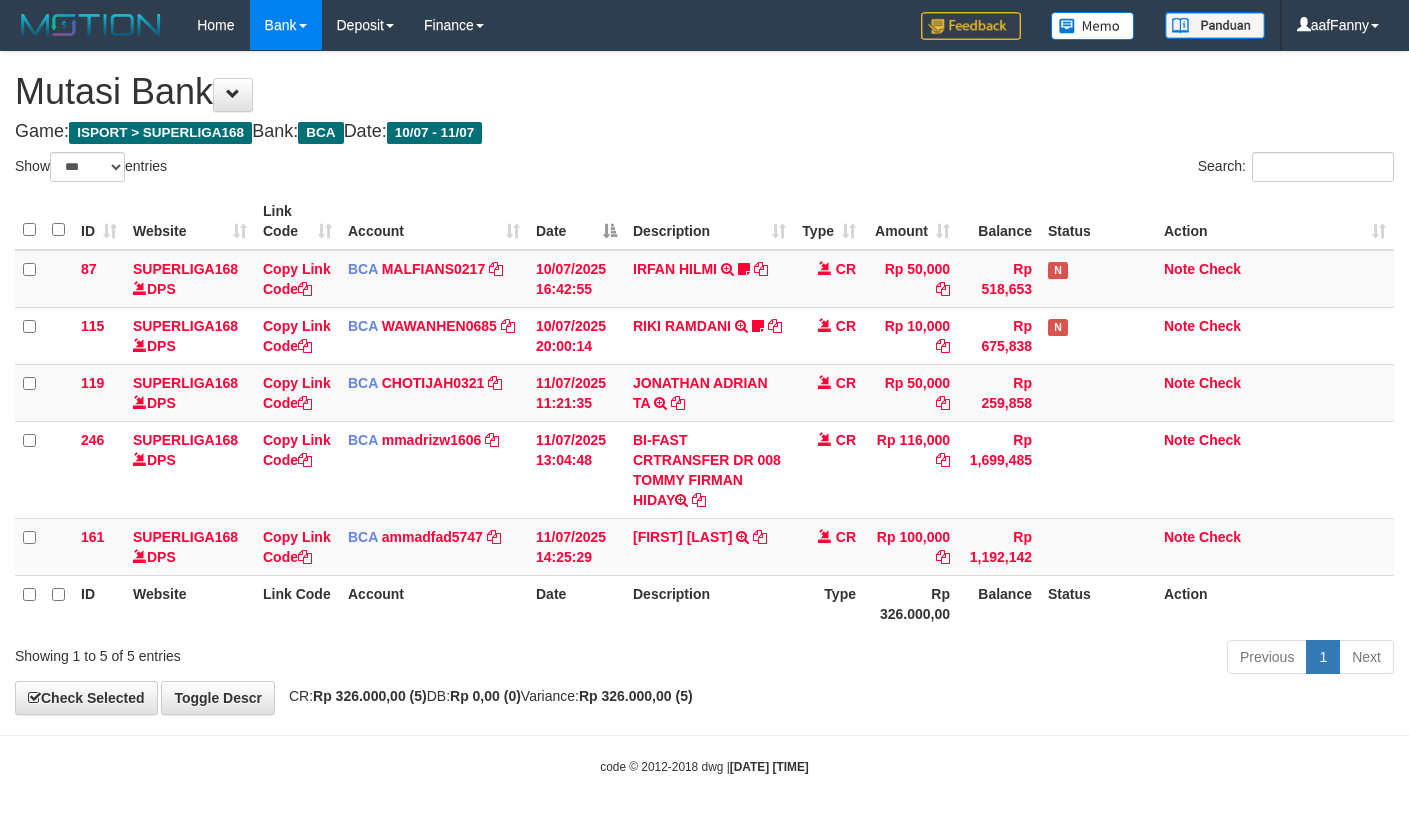 select on "***" 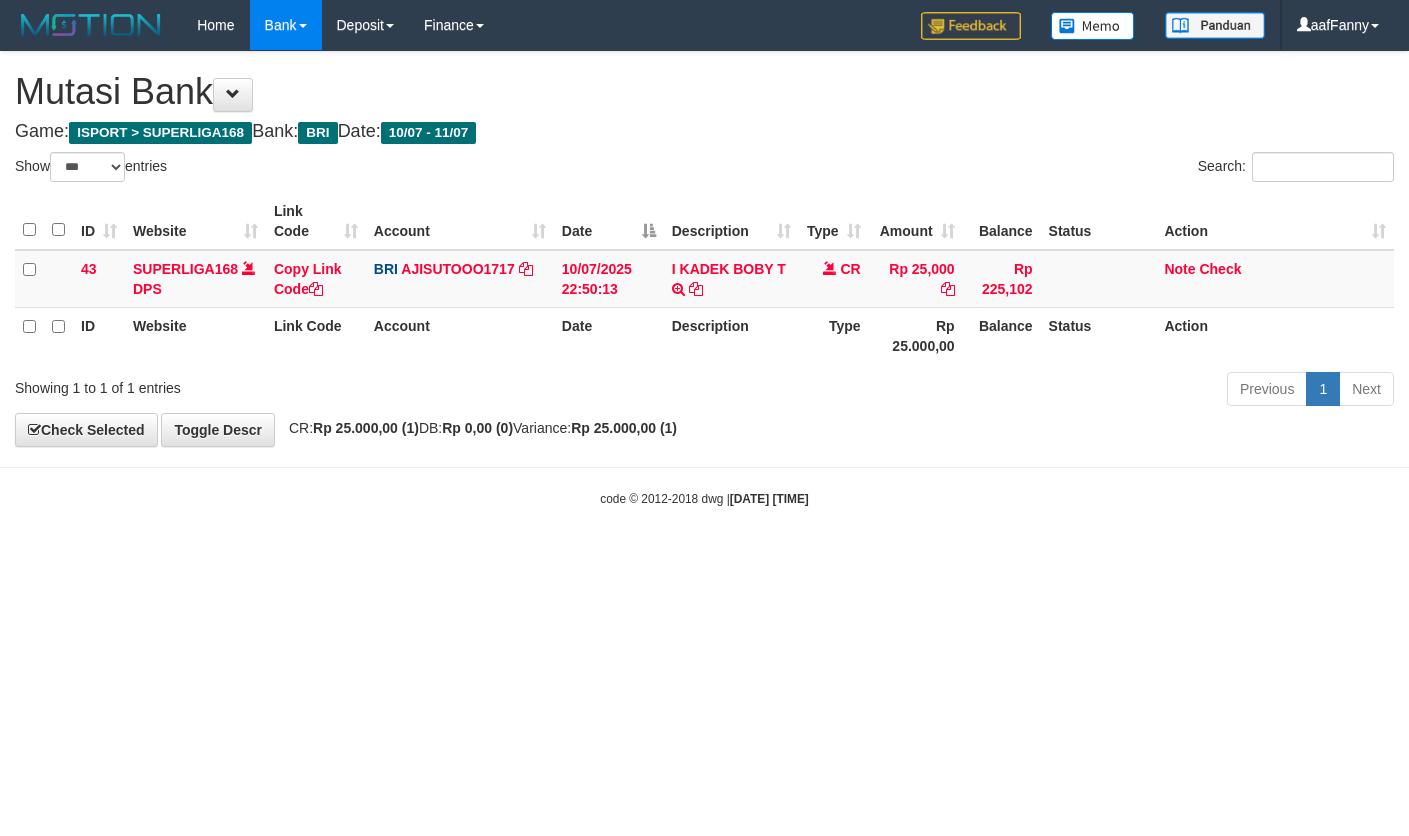 select on "***" 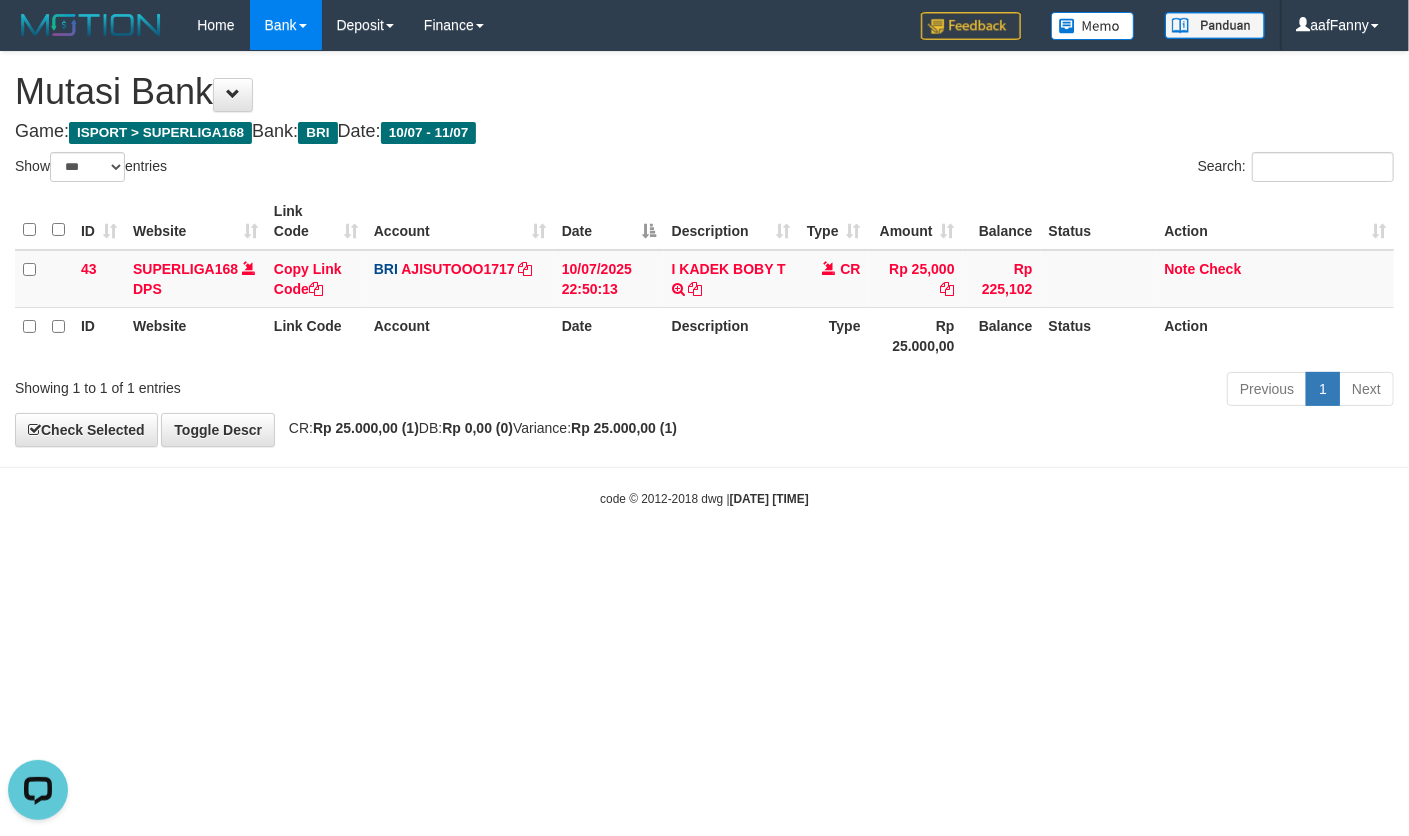 scroll, scrollTop: 0, scrollLeft: 0, axis: both 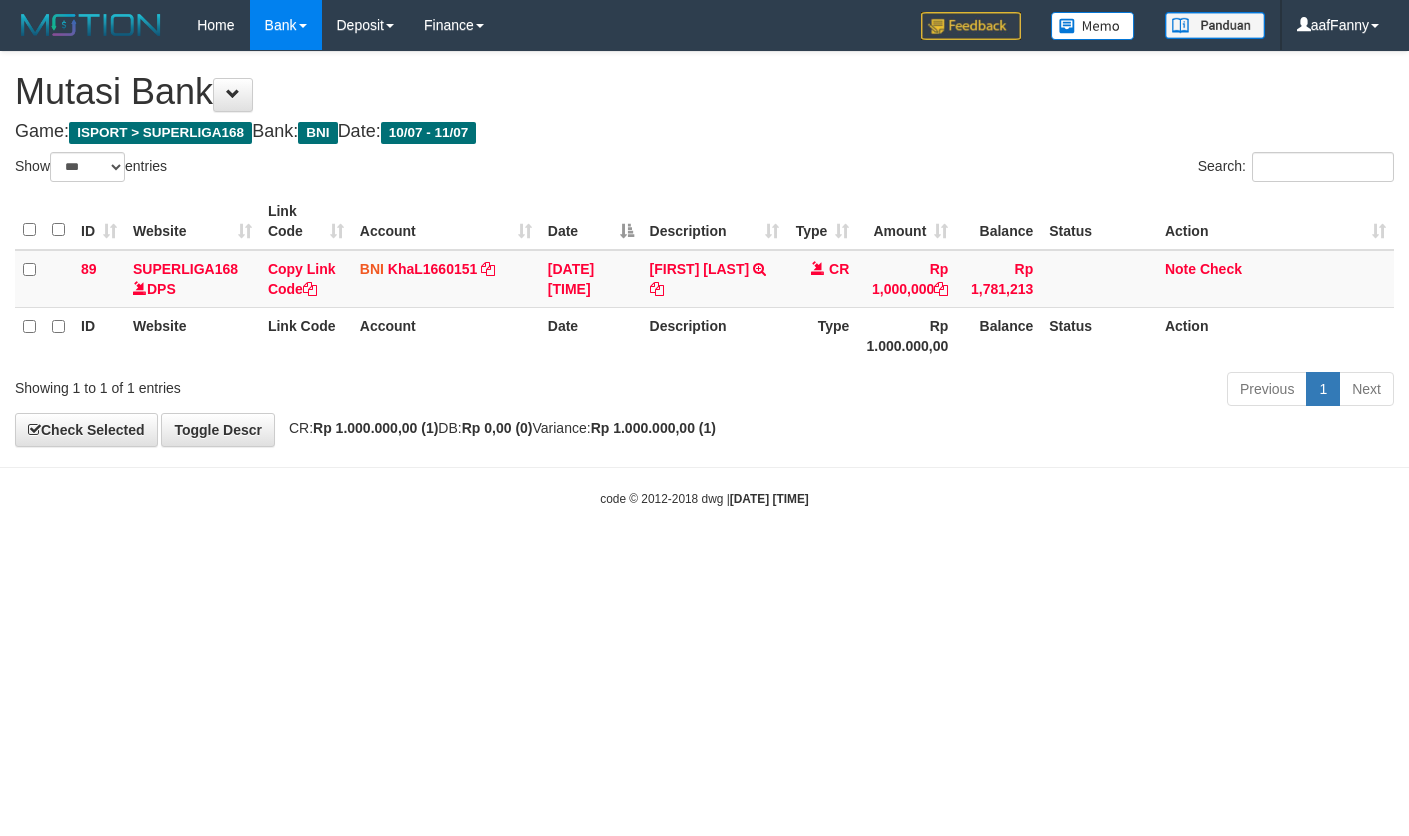 select on "***" 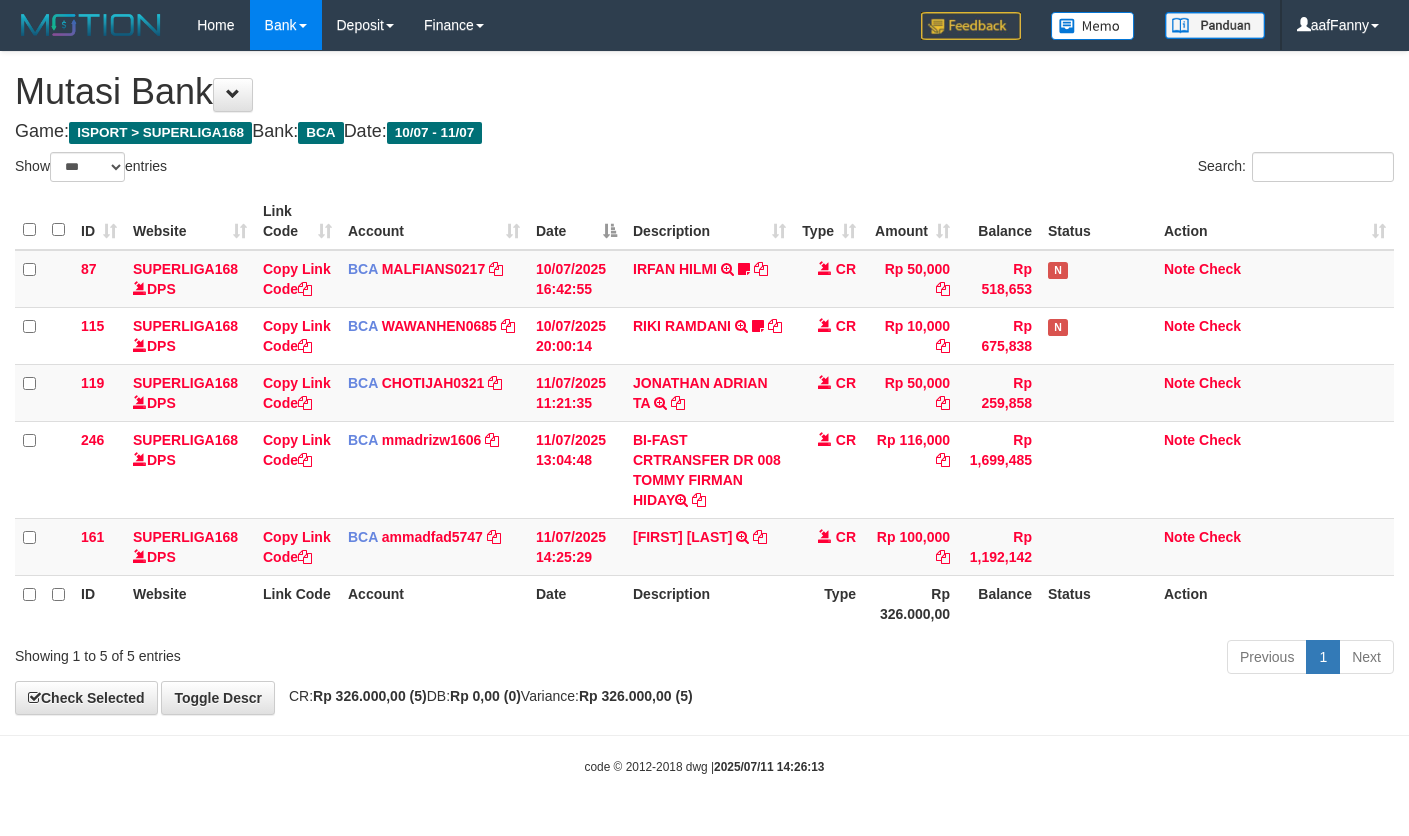 select on "***" 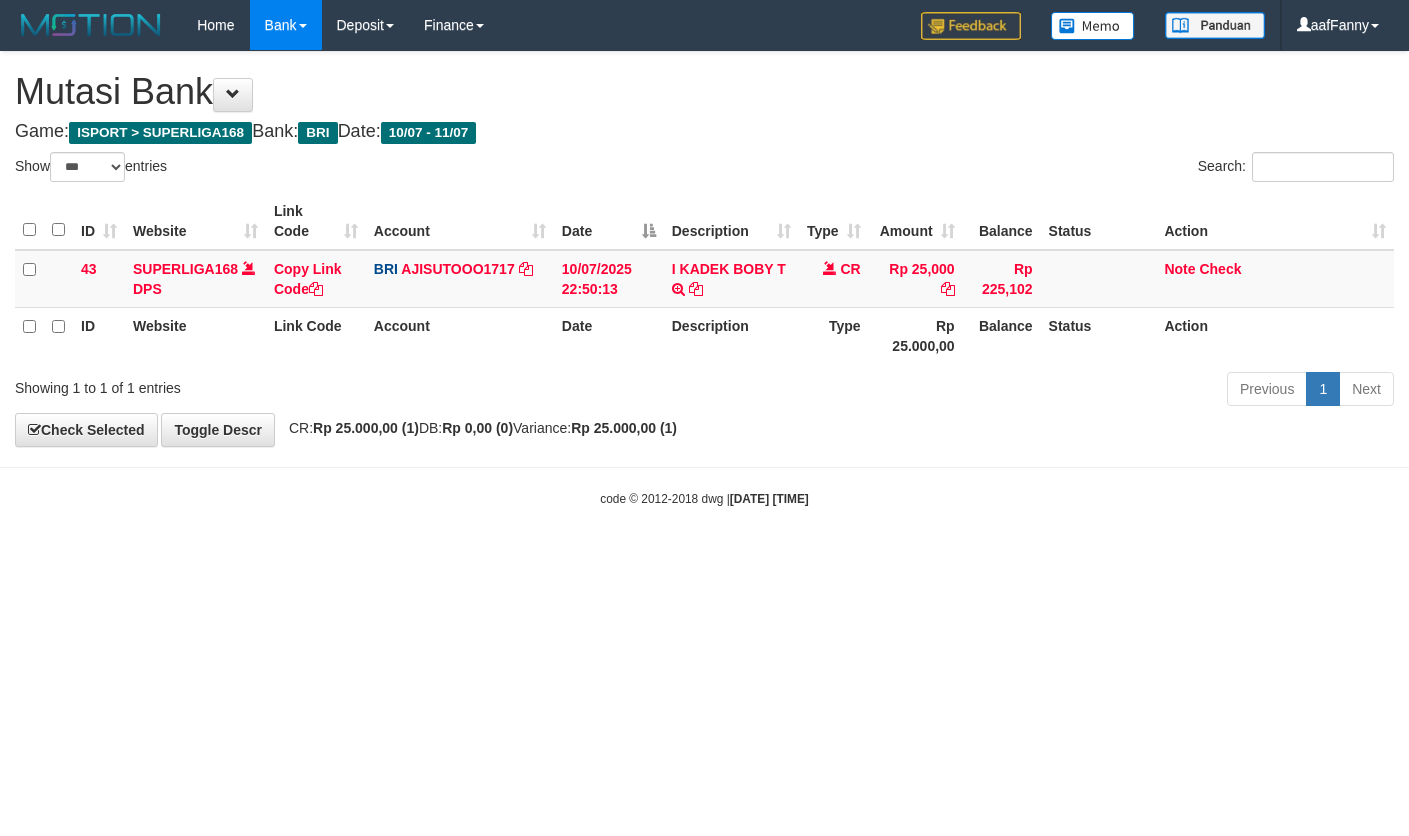 select on "***" 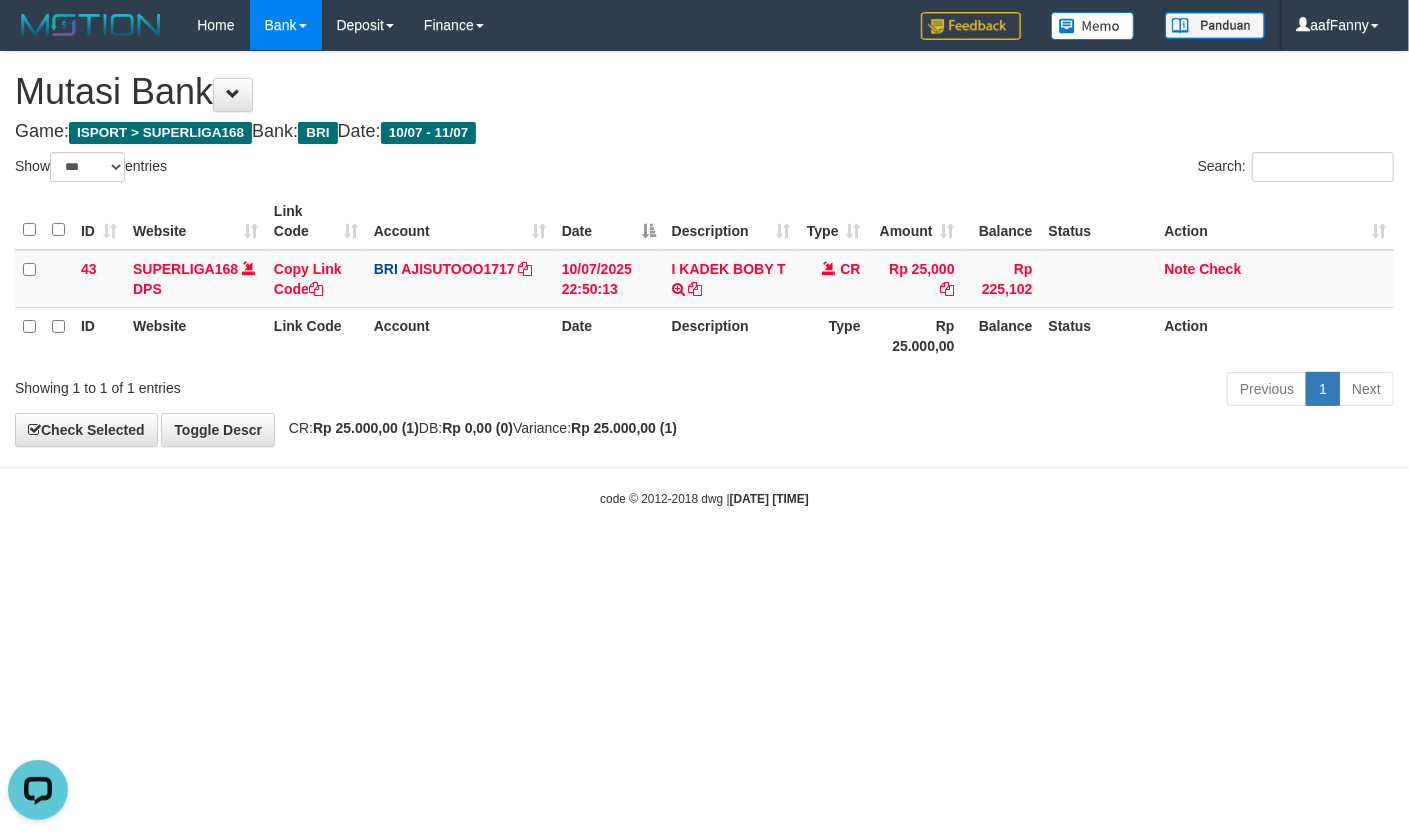 scroll, scrollTop: 0, scrollLeft: 0, axis: both 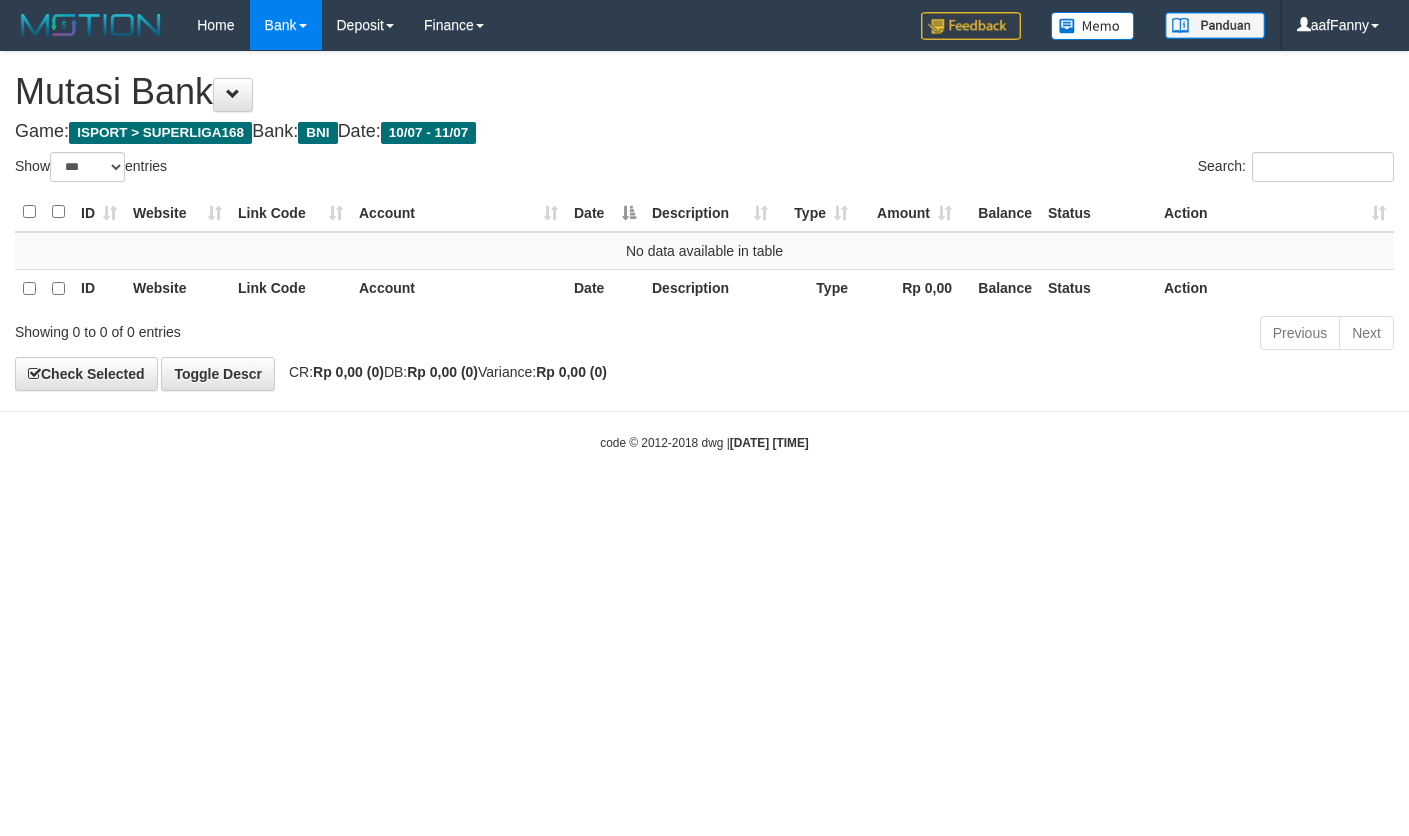 select on "***" 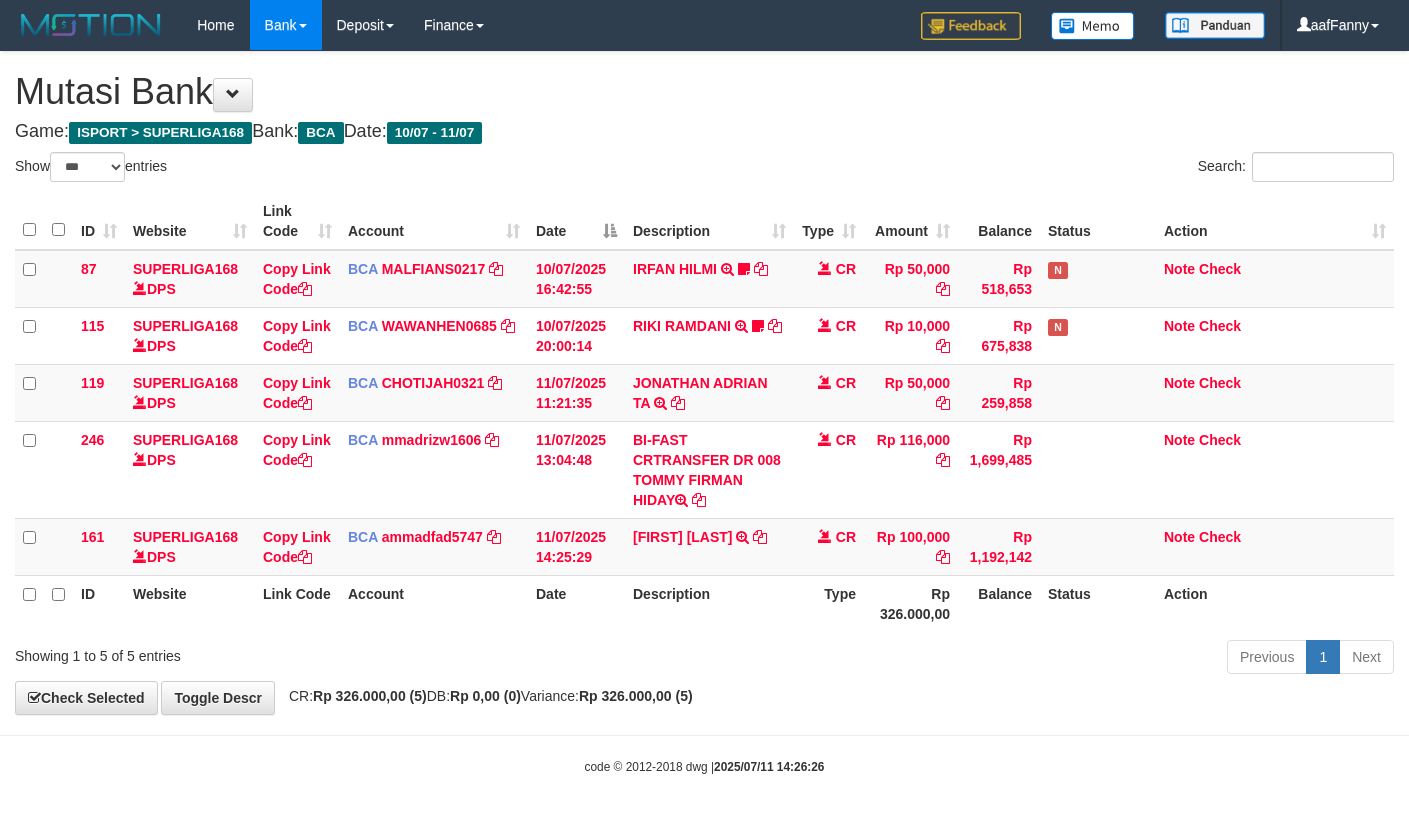 select on "***" 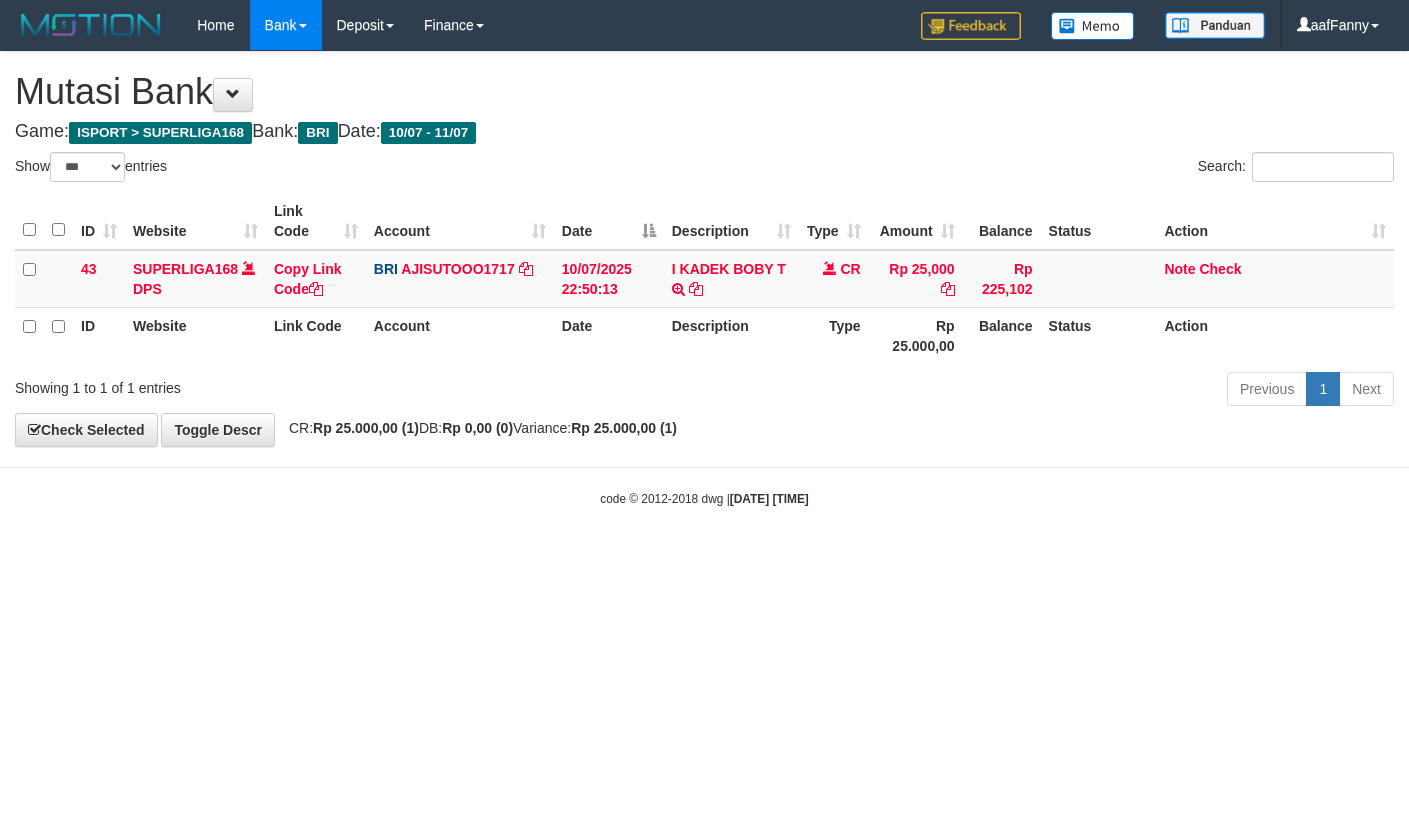 select on "***" 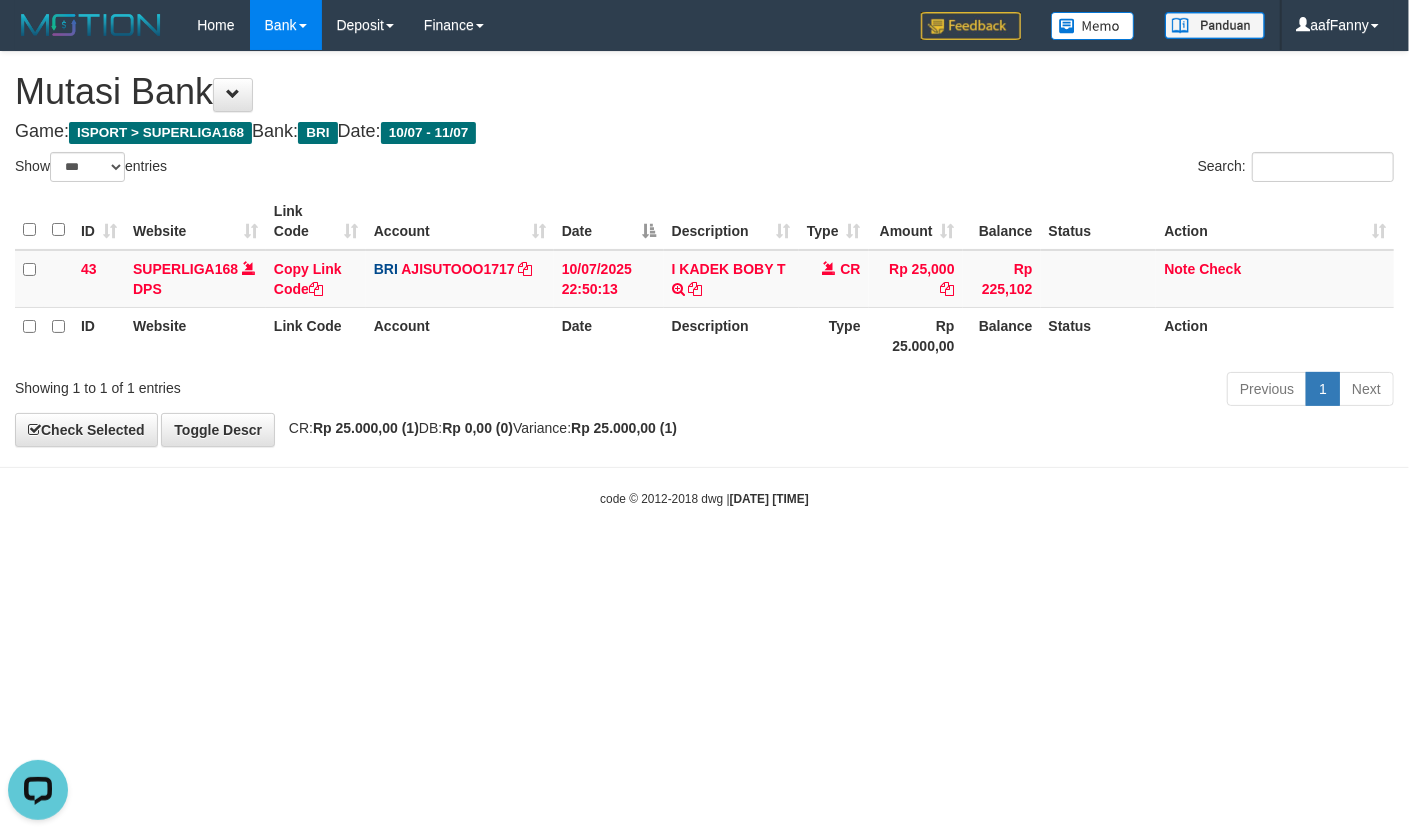 scroll, scrollTop: 0, scrollLeft: 0, axis: both 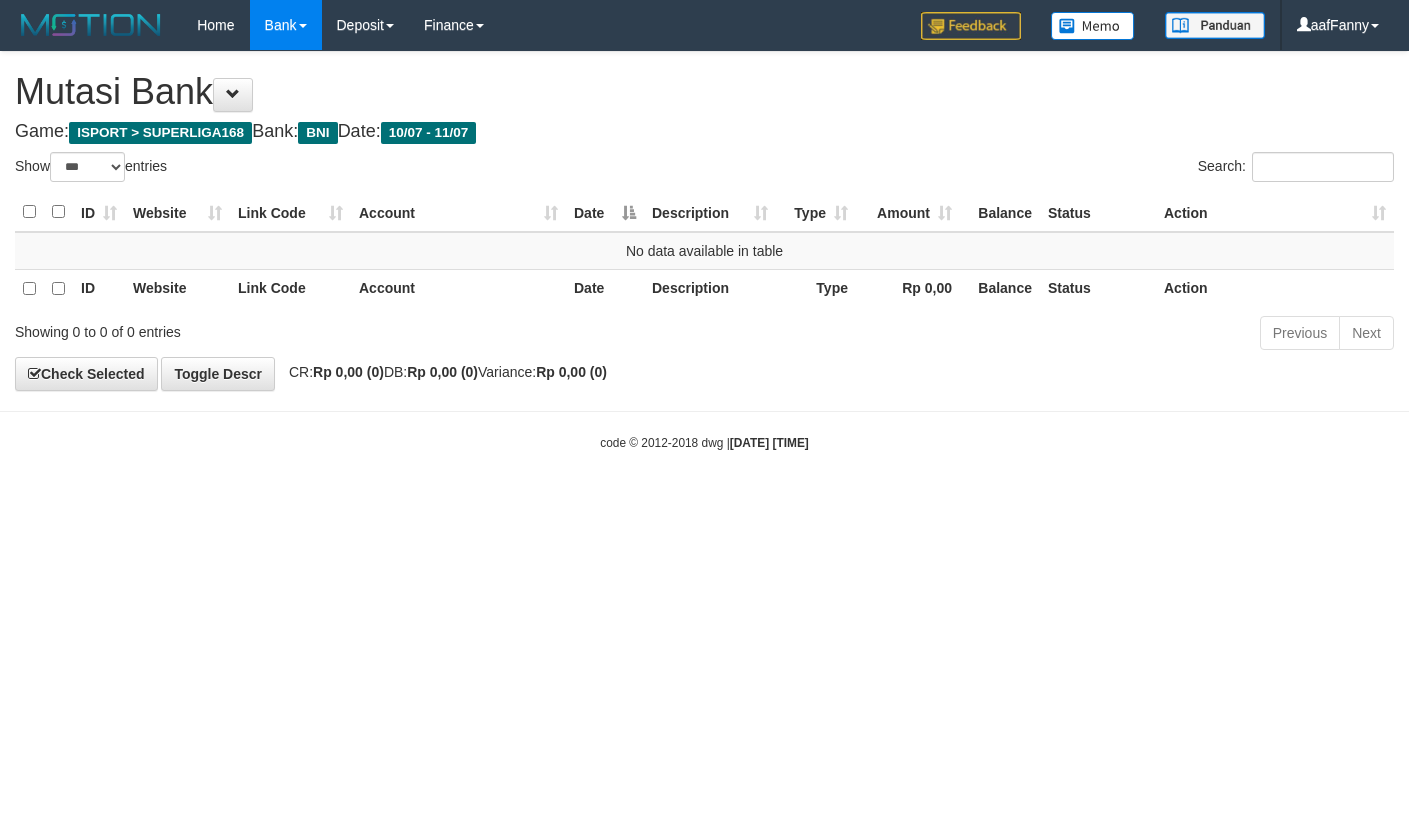 select on "***" 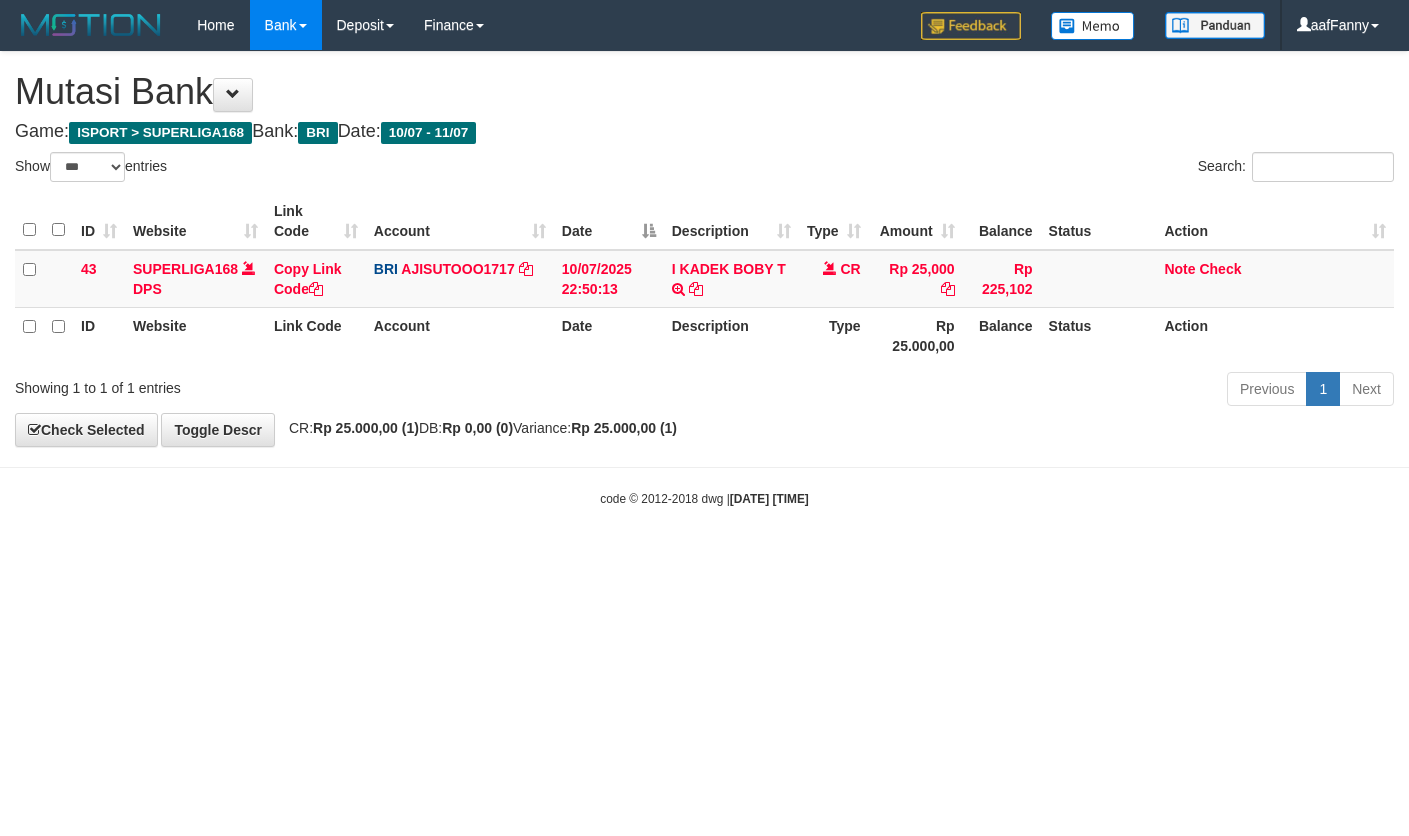 select on "***" 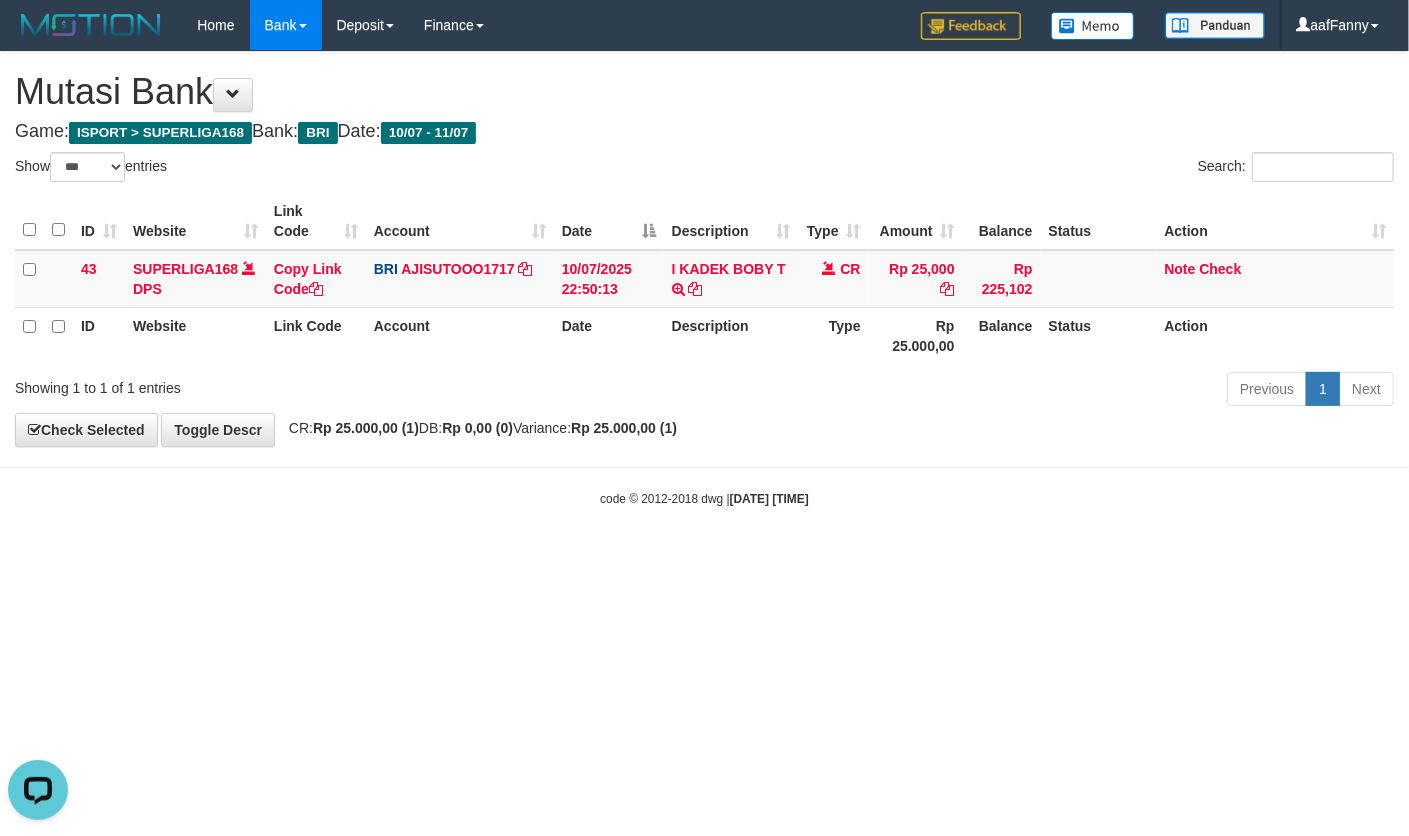 scroll, scrollTop: 0, scrollLeft: 0, axis: both 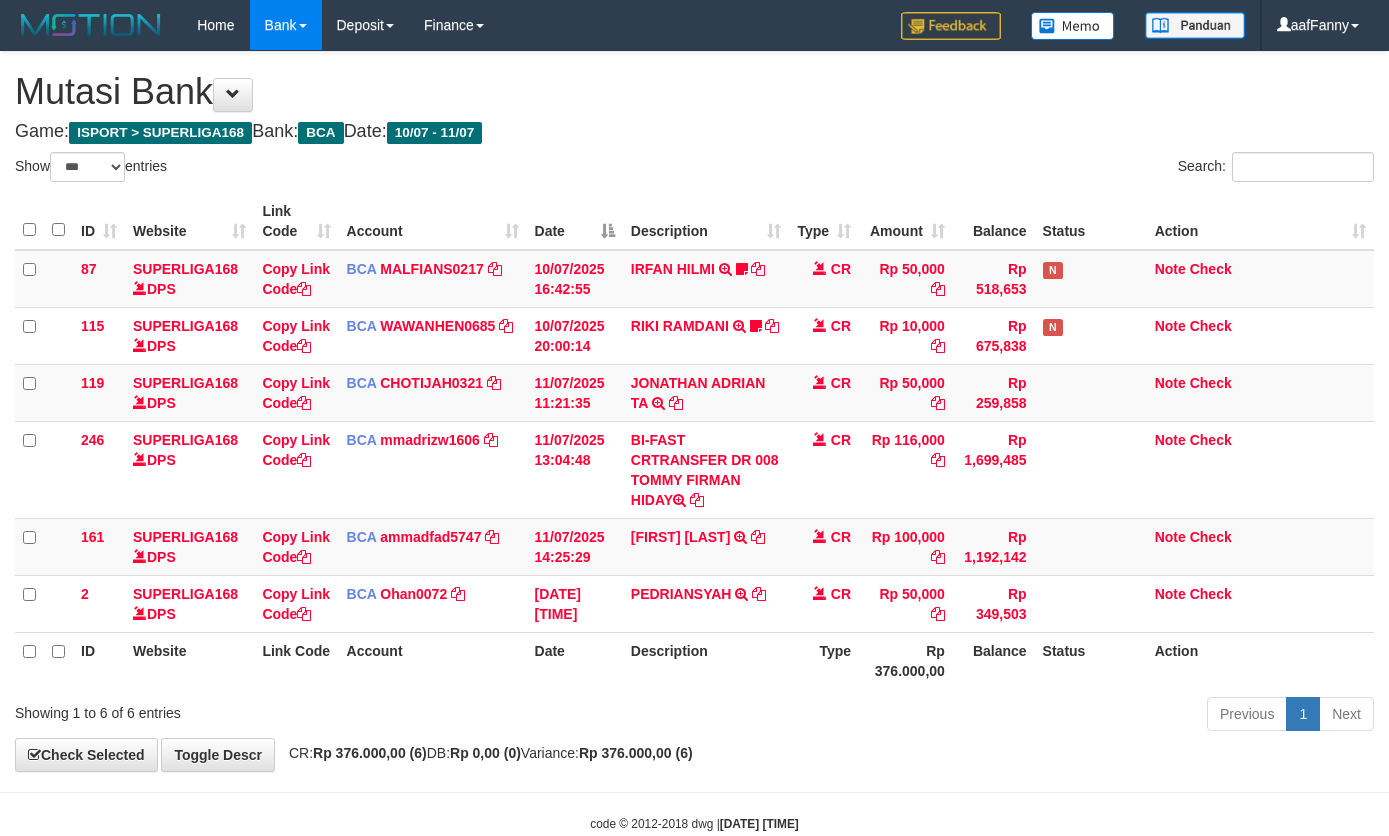select on "***" 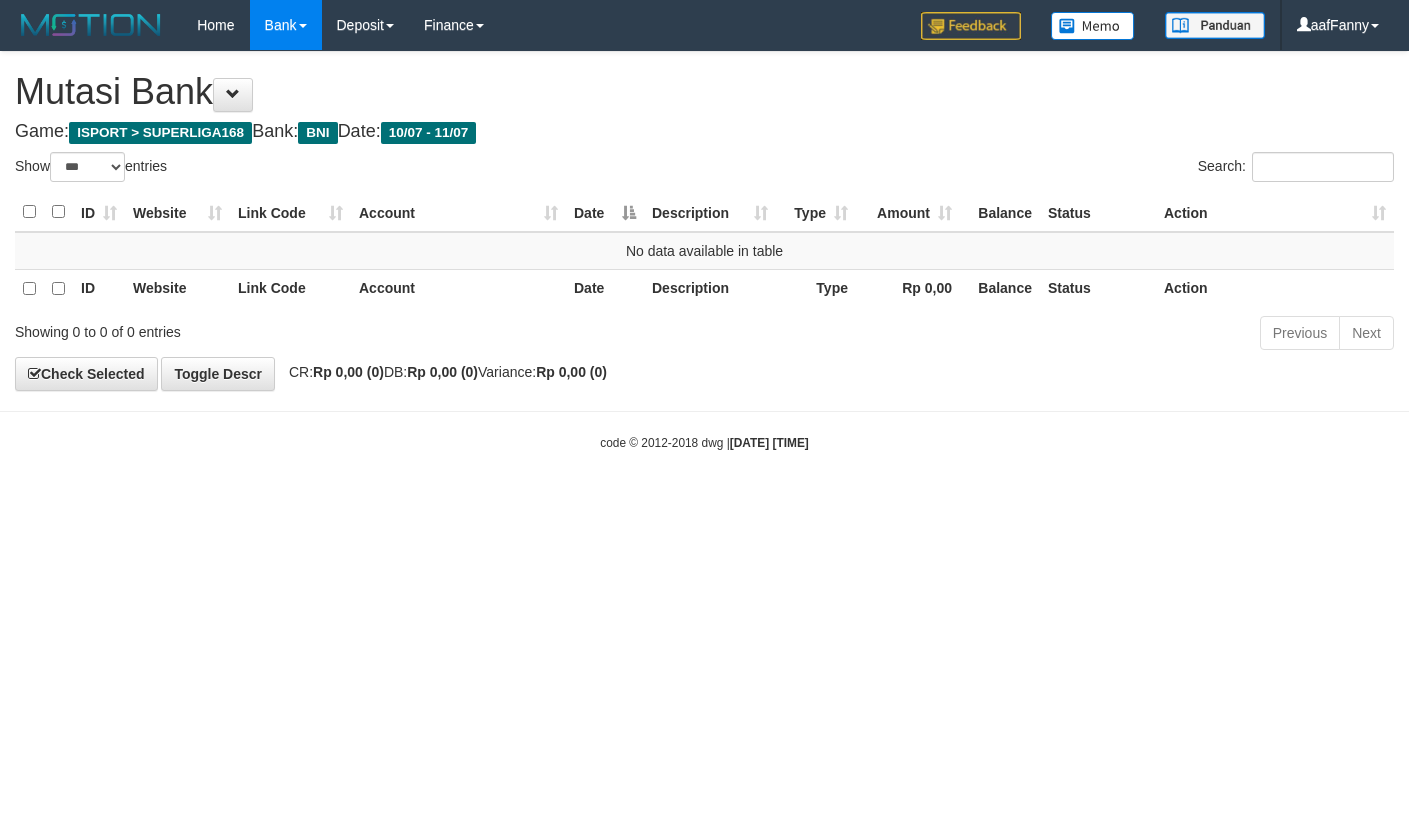 select on "***" 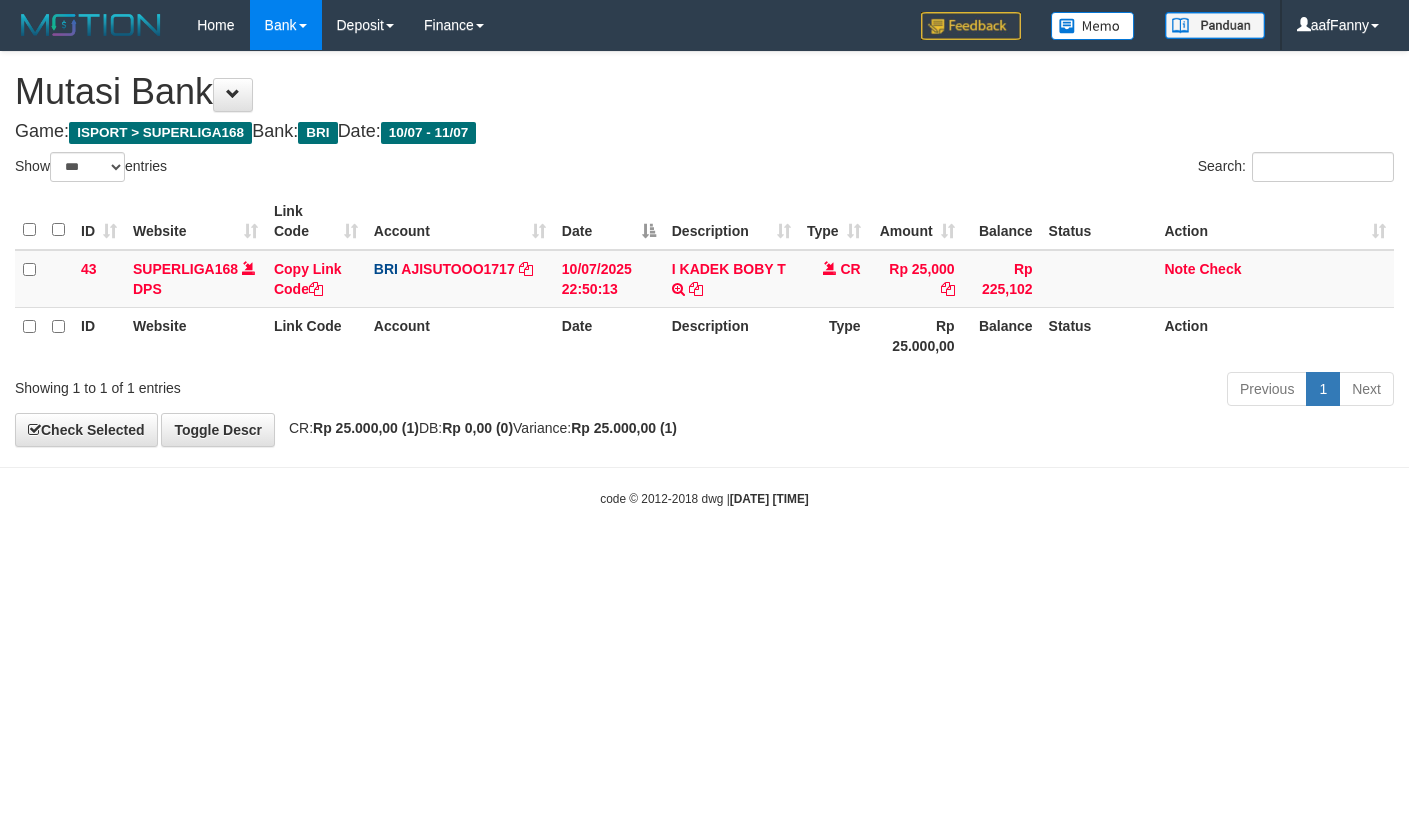 select on "***" 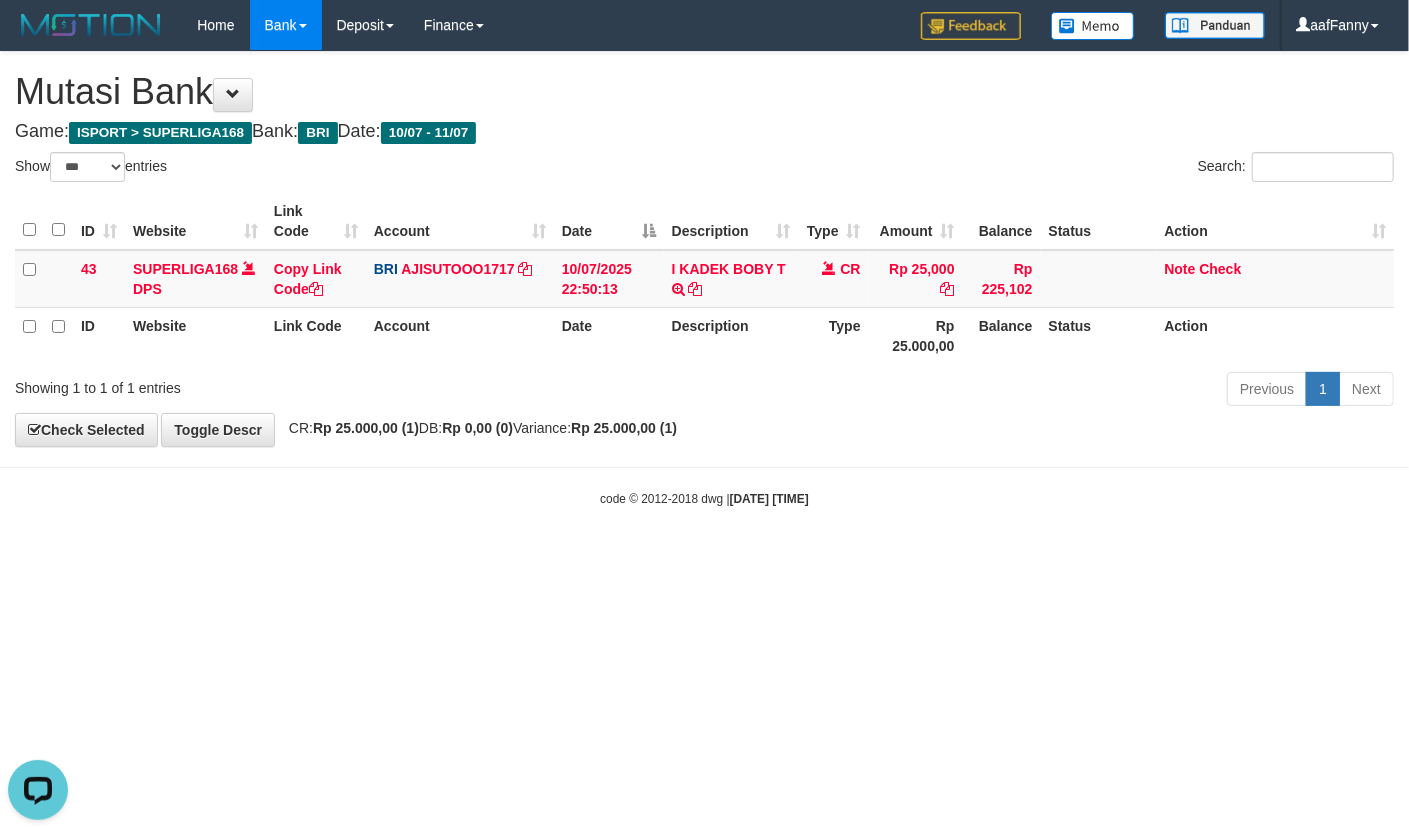 scroll, scrollTop: 0, scrollLeft: 0, axis: both 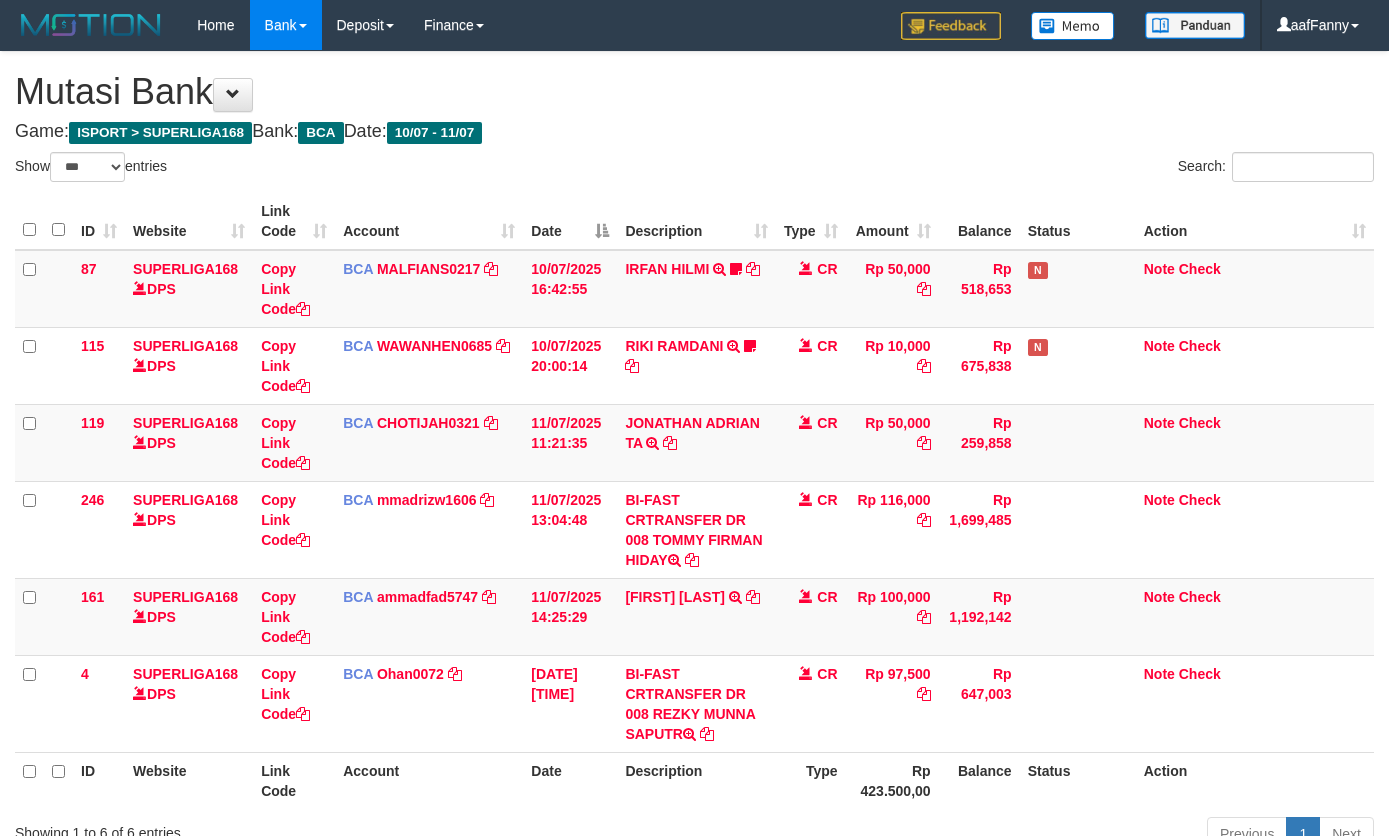 select on "***" 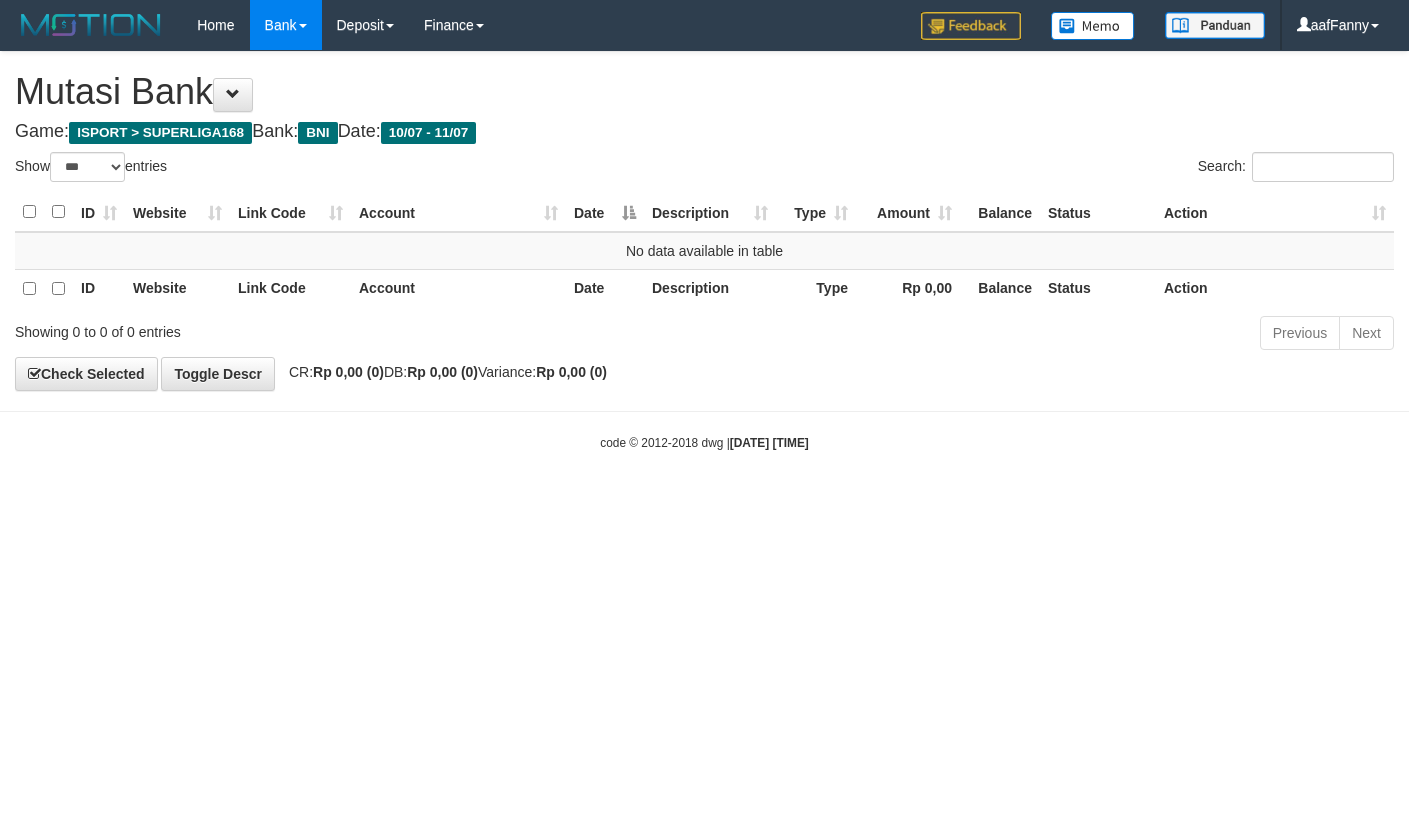 select on "***" 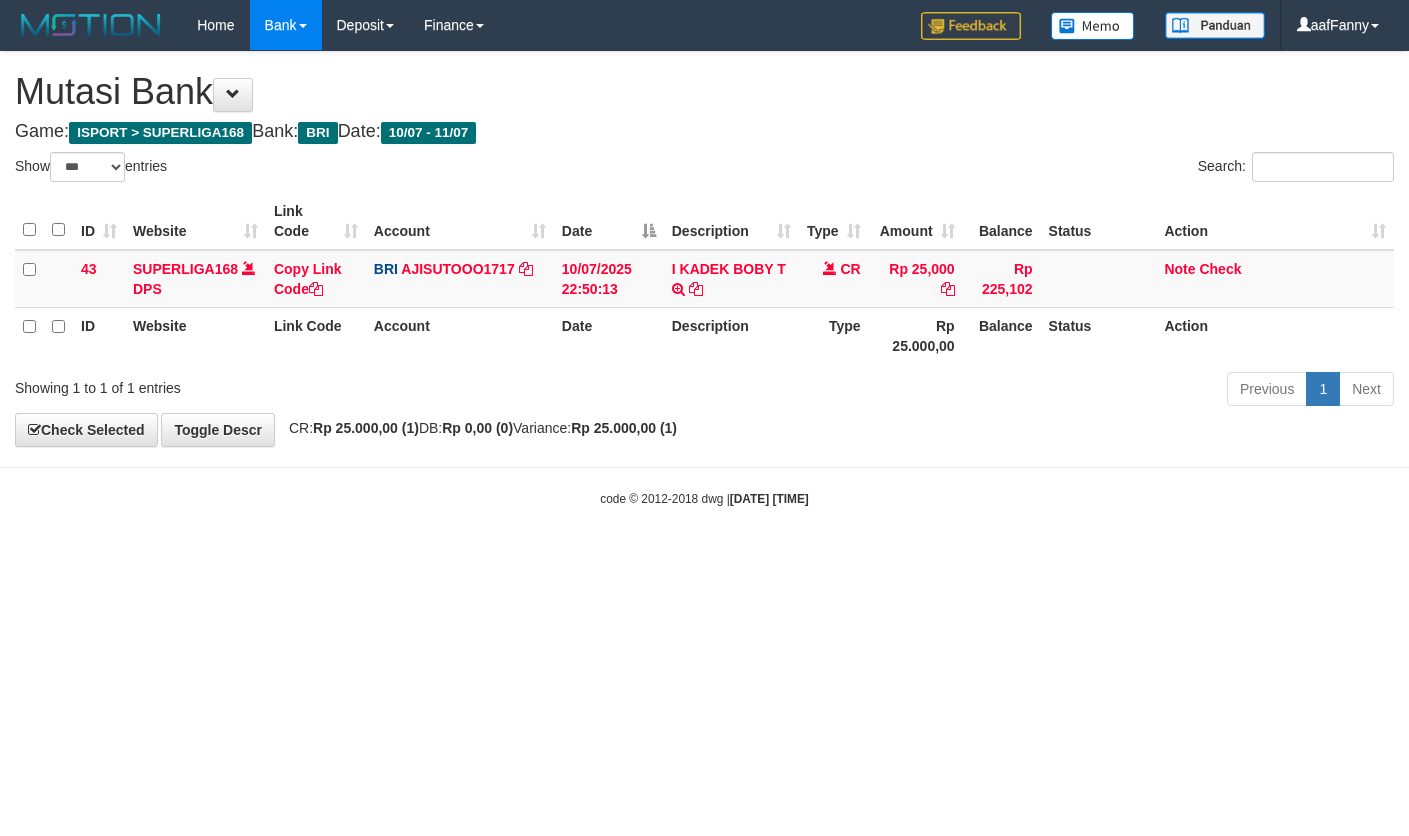 select on "***" 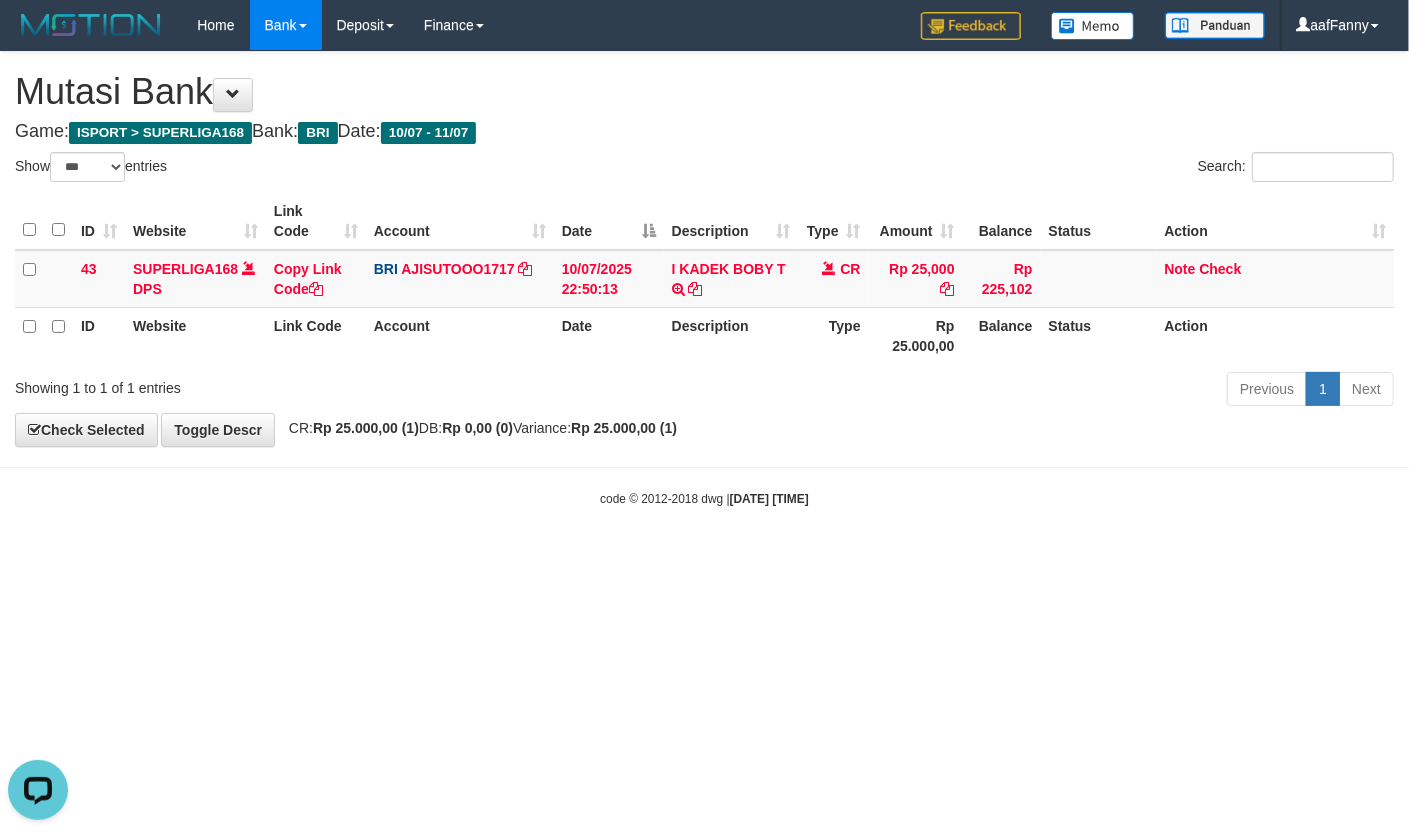 scroll, scrollTop: 0, scrollLeft: 0, axis: both 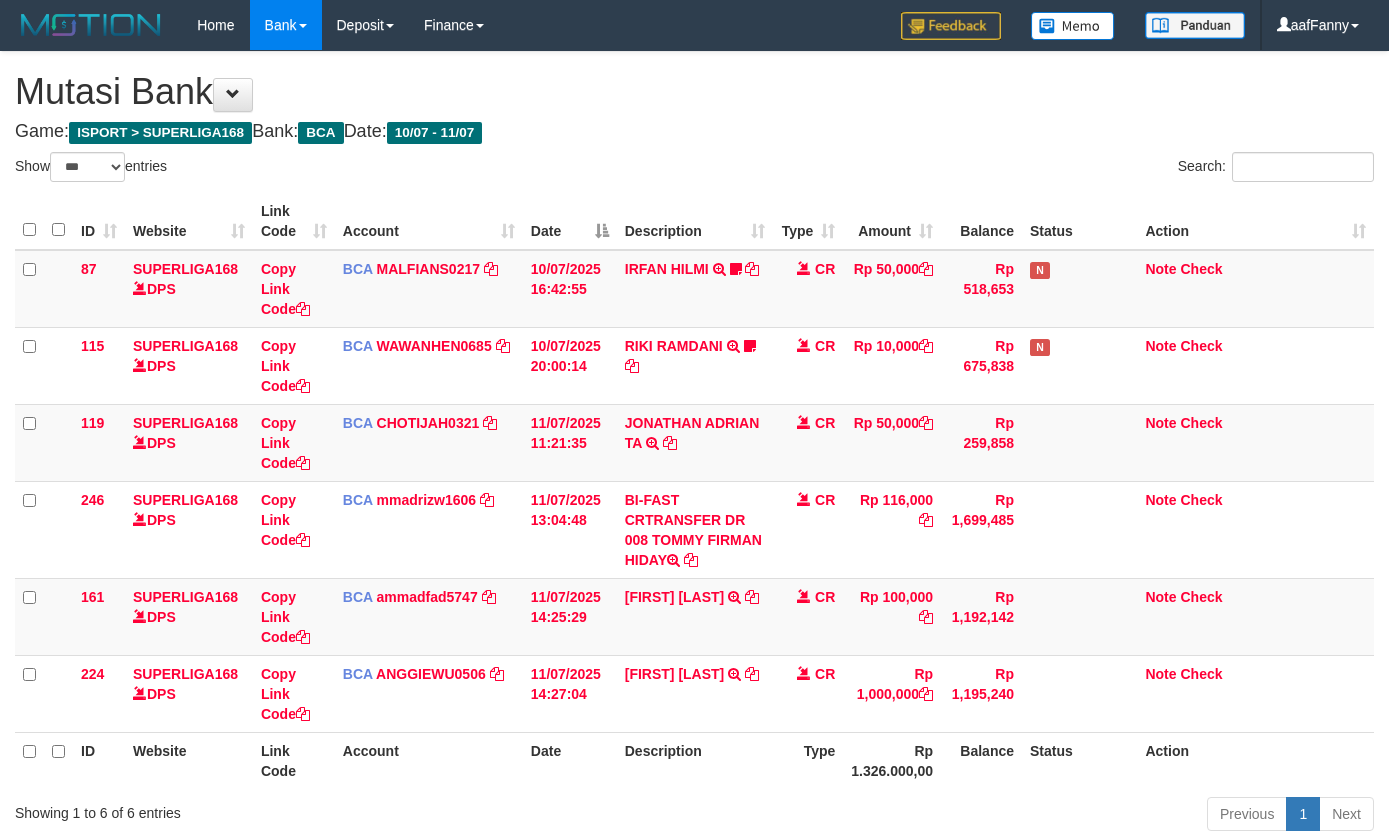 select on "***" 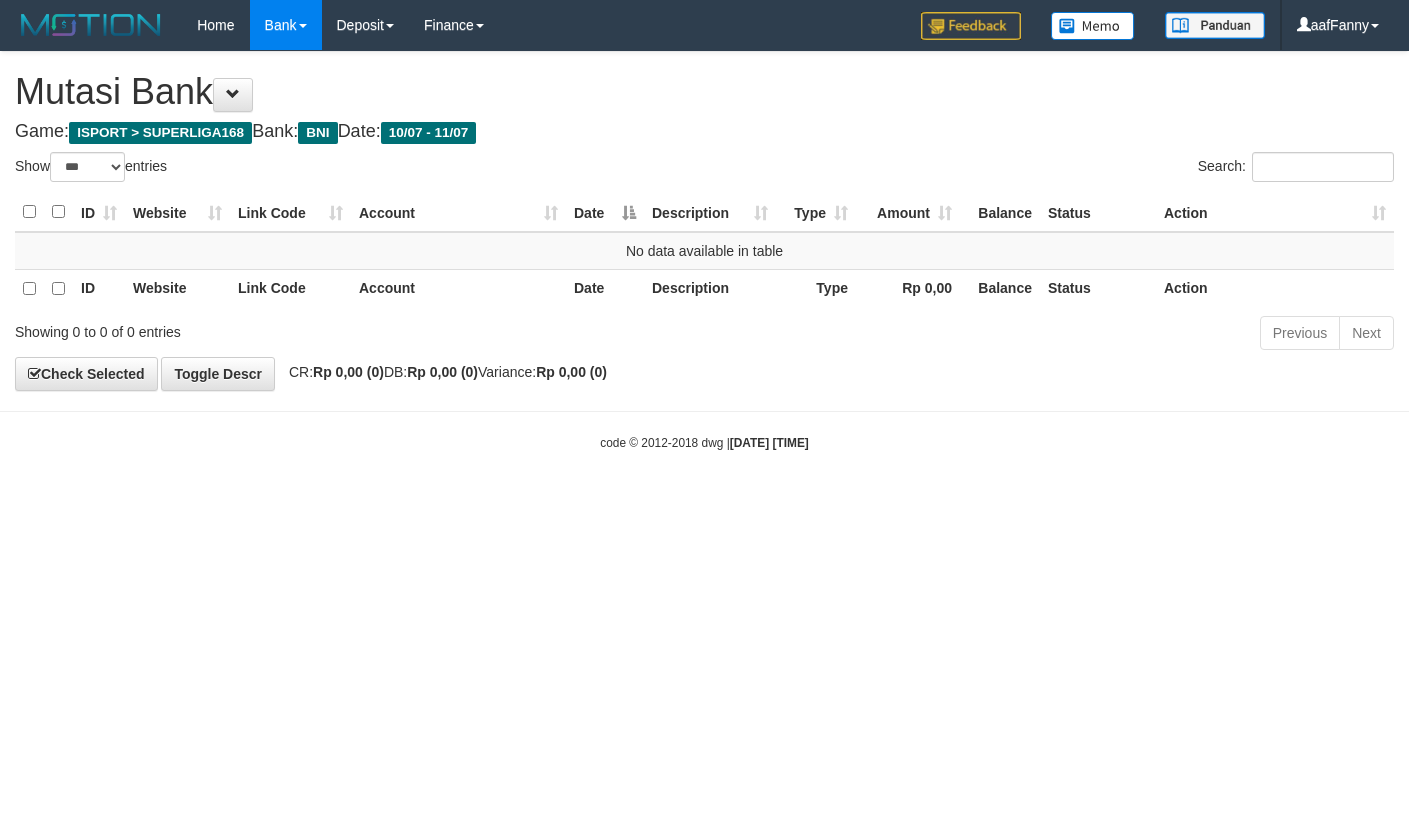 select on "***" 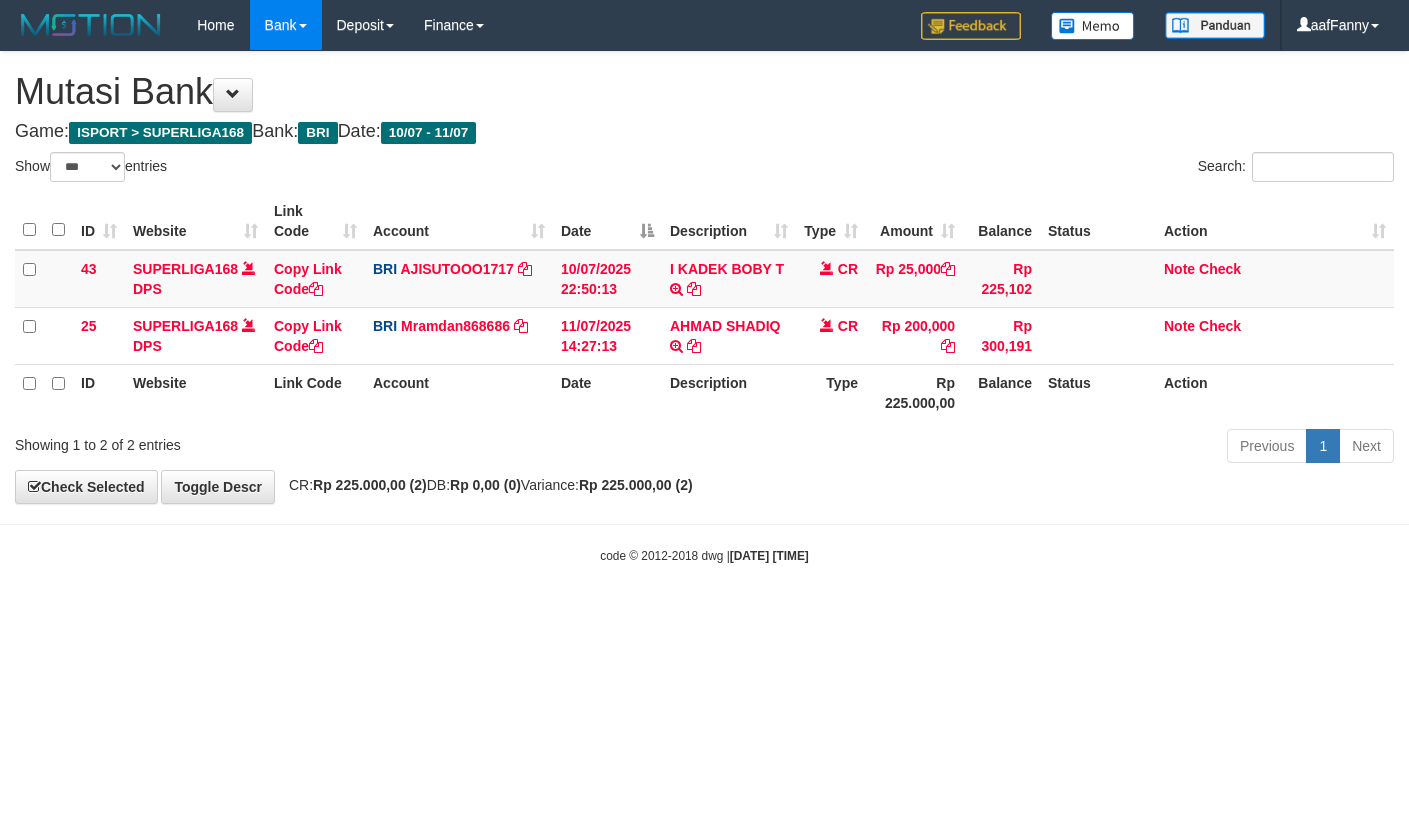 select on "***" 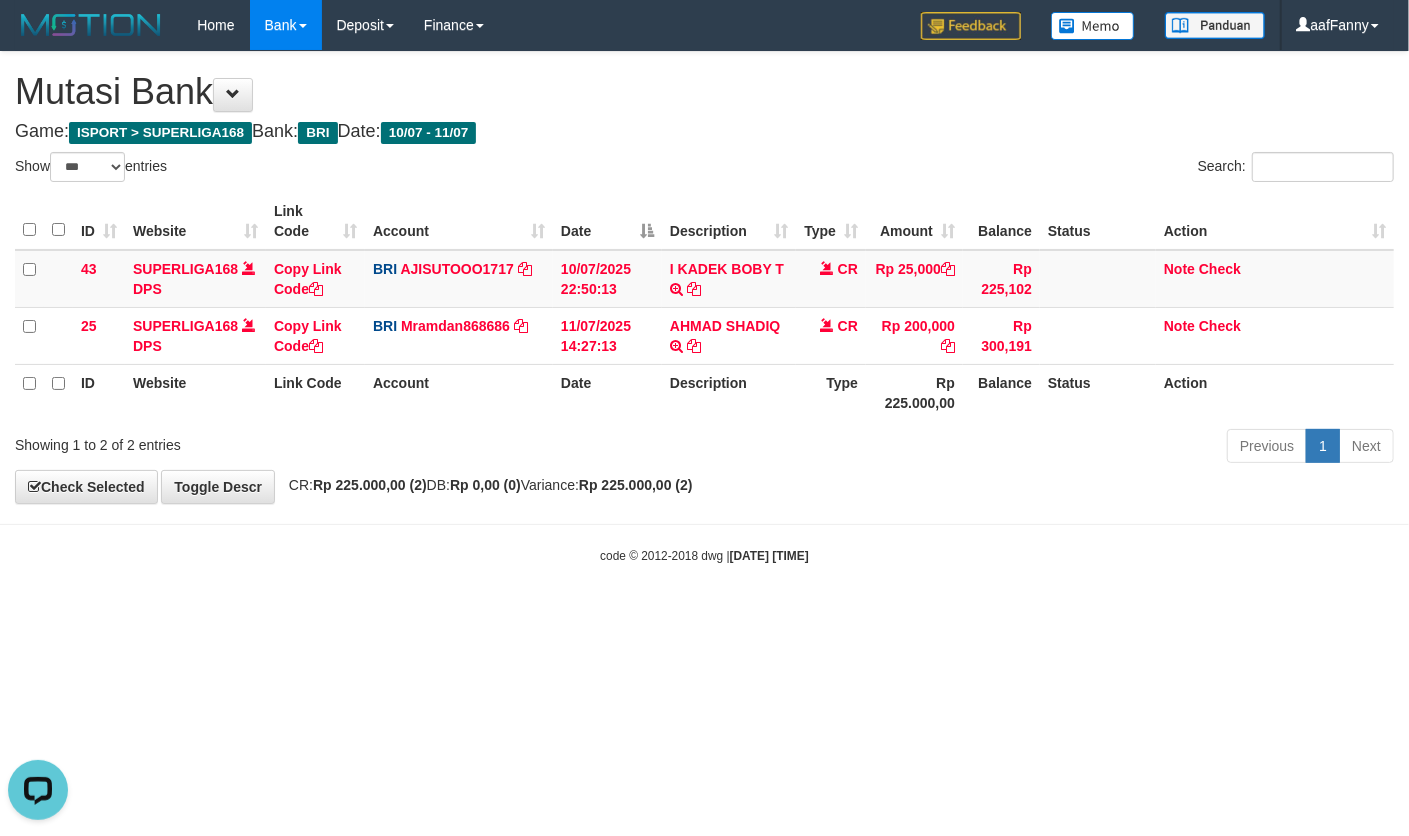 scroll, scrollTop: 0, scrollLeft: 0, axis: both 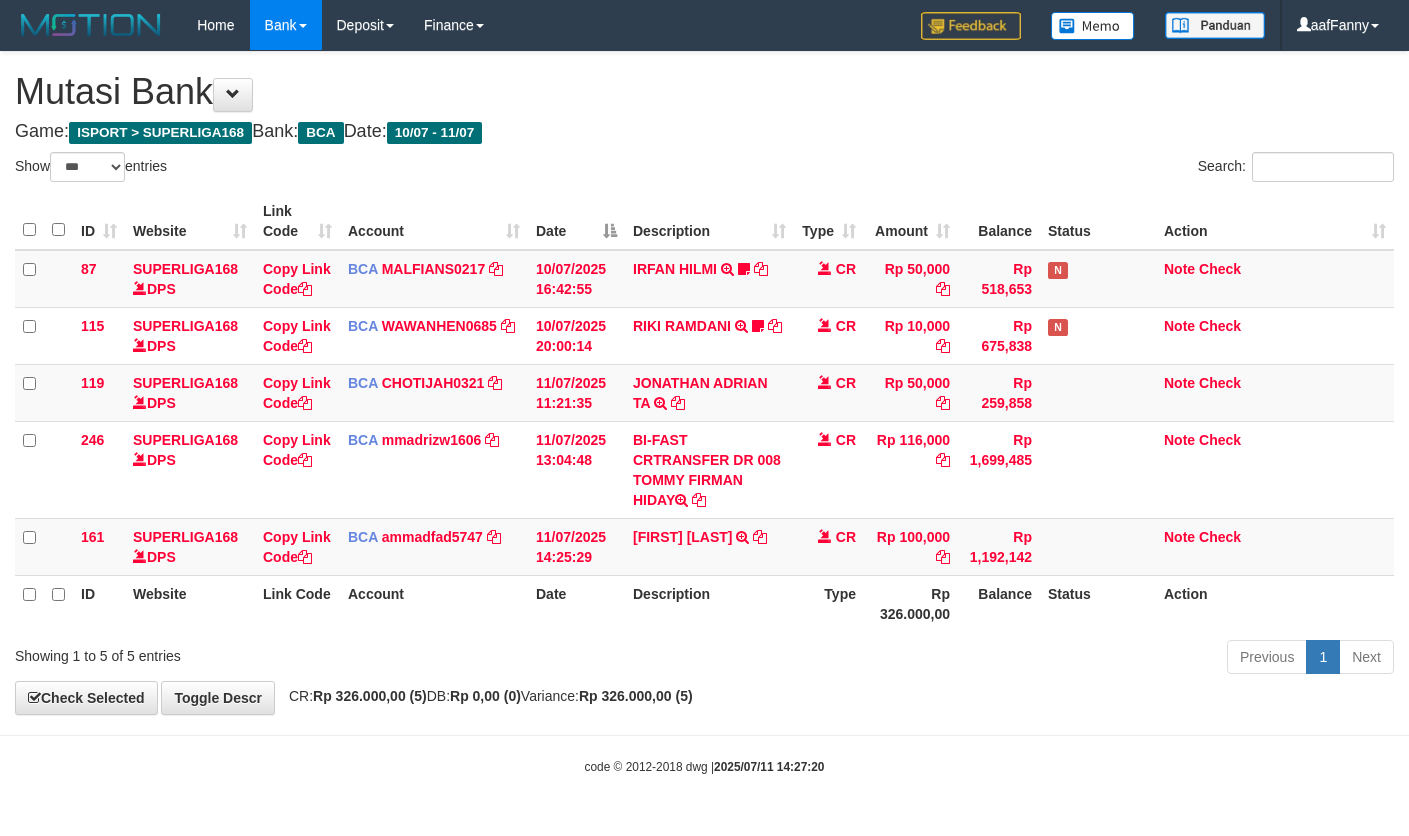select on "***" 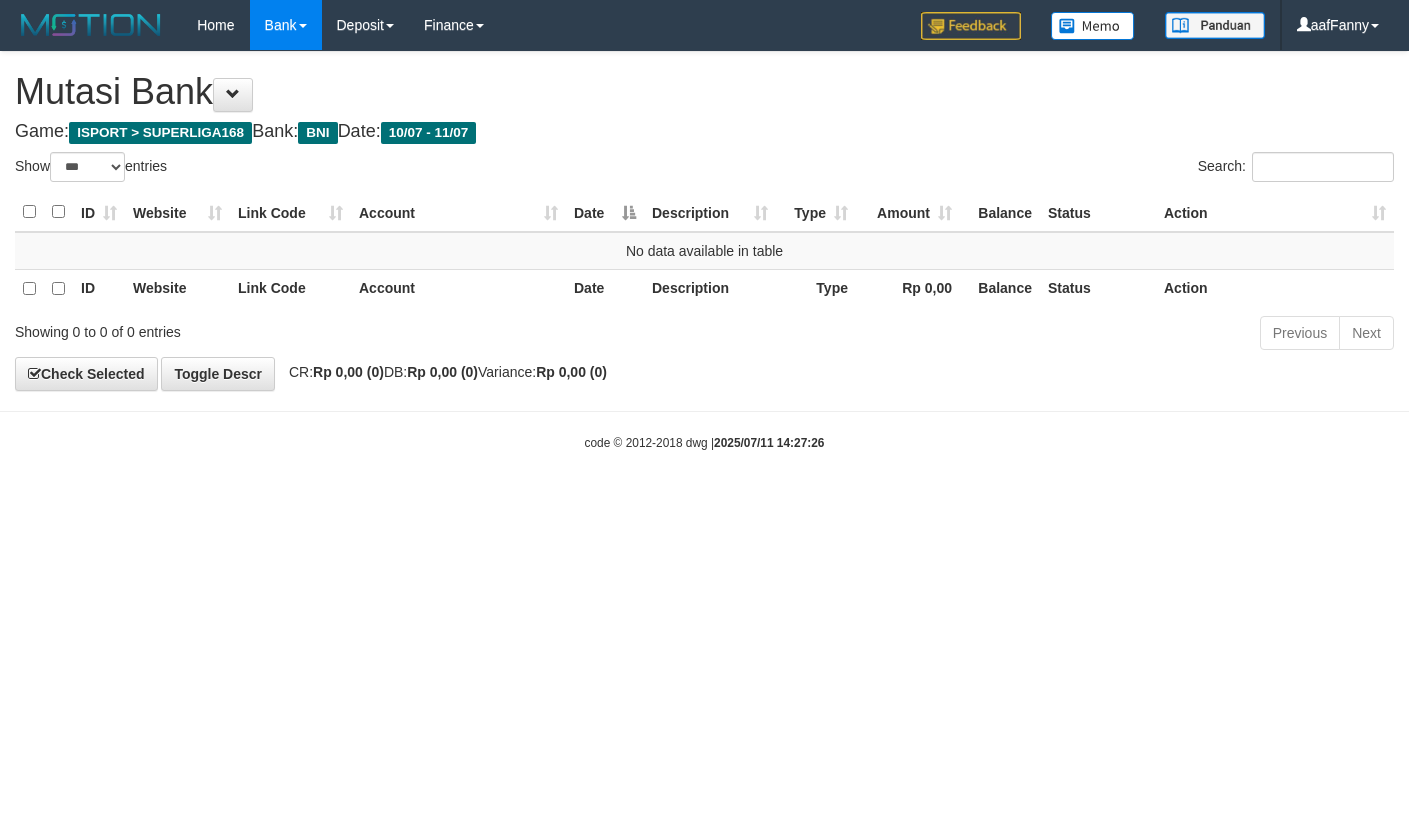 select on "***" 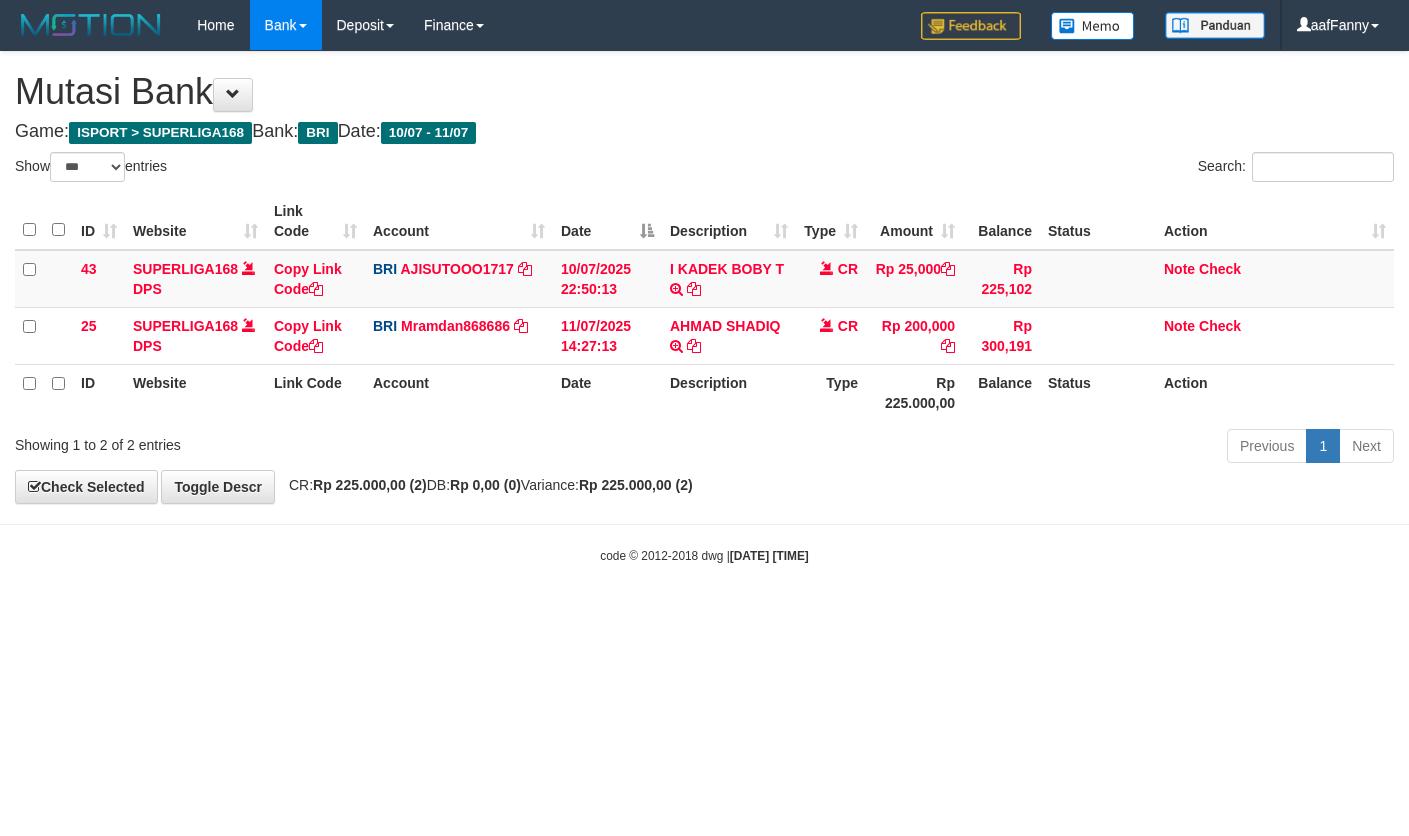 select on "***" 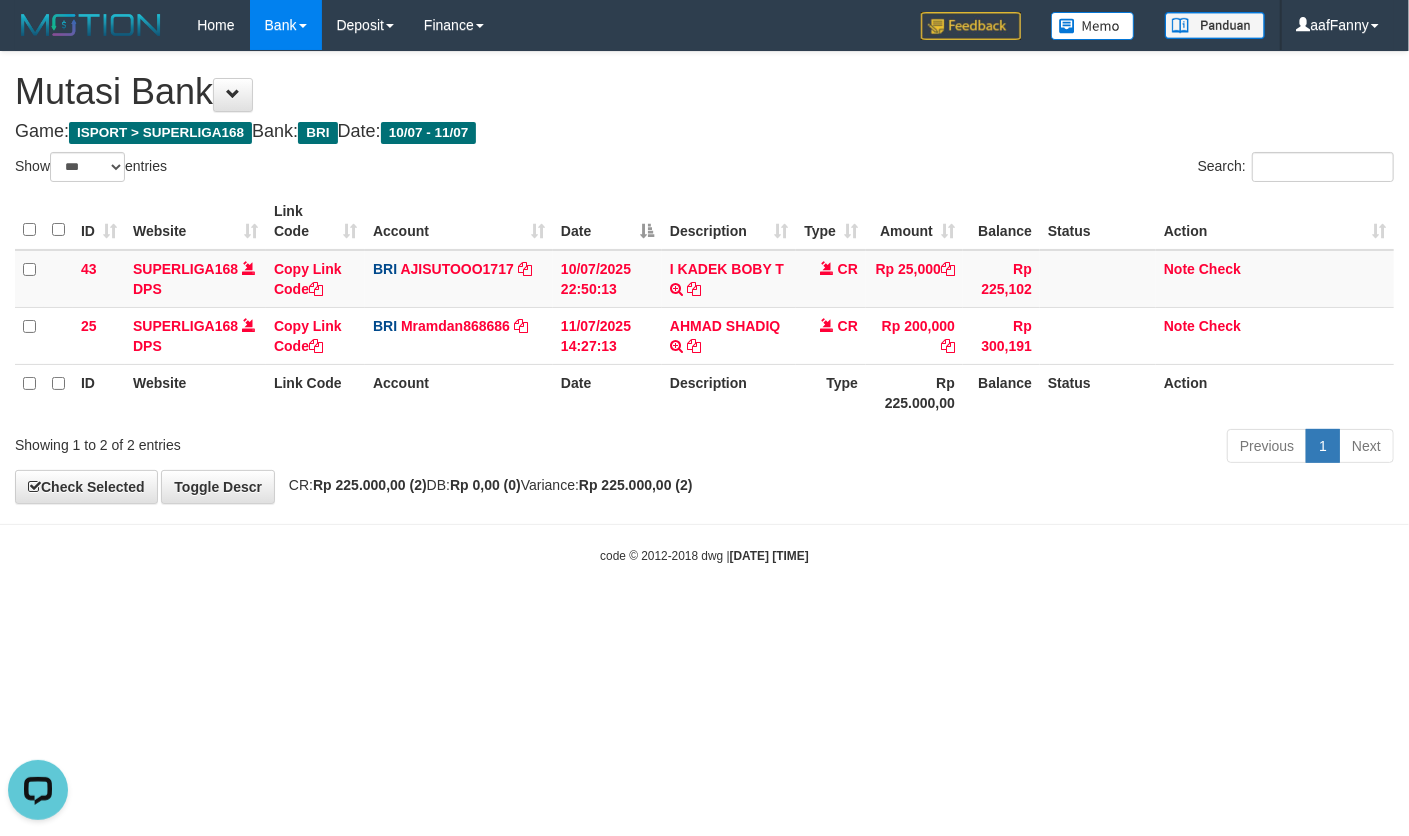 scroll, scrollTop: 0, scrollLeft: 0, axis: both 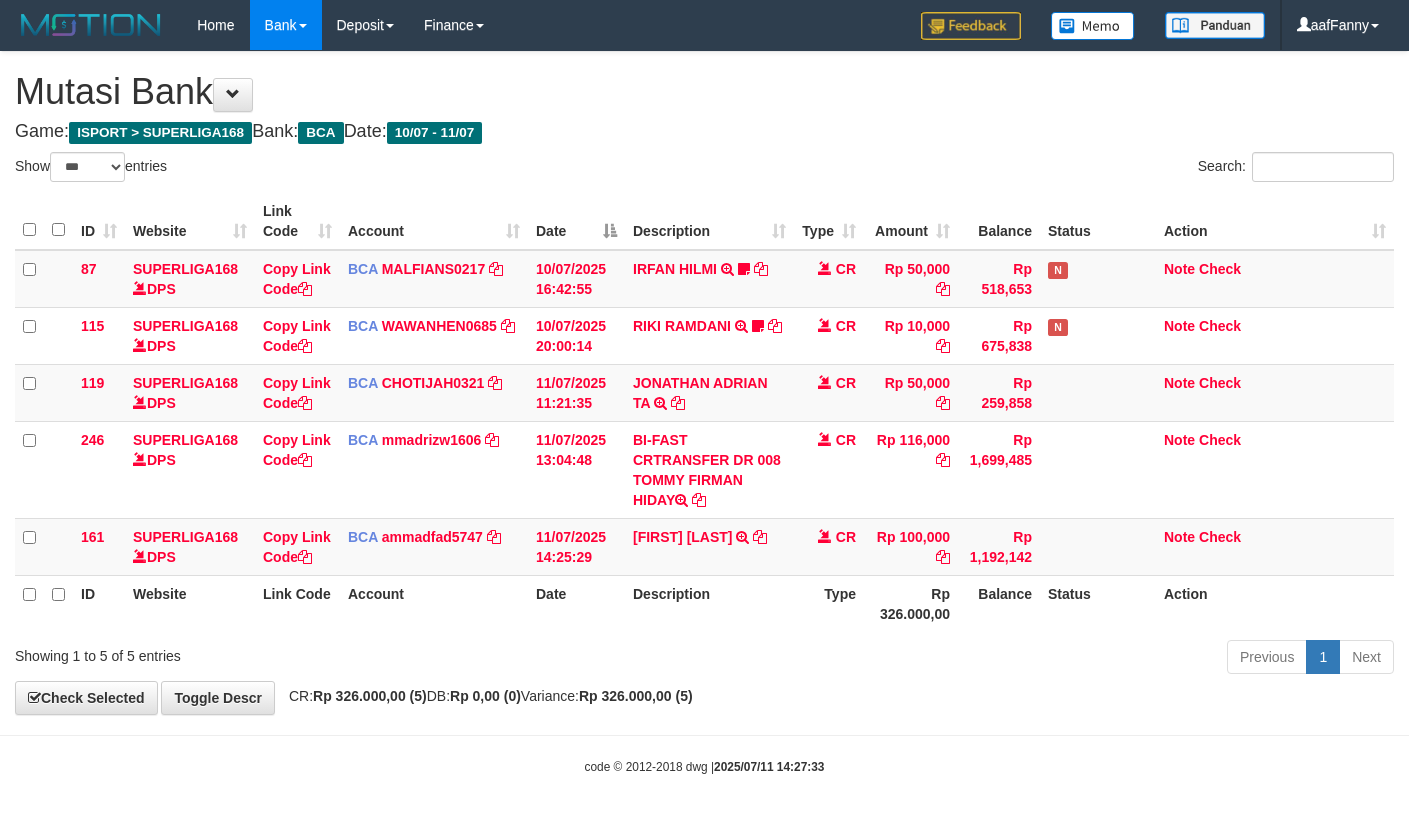 select on "***" 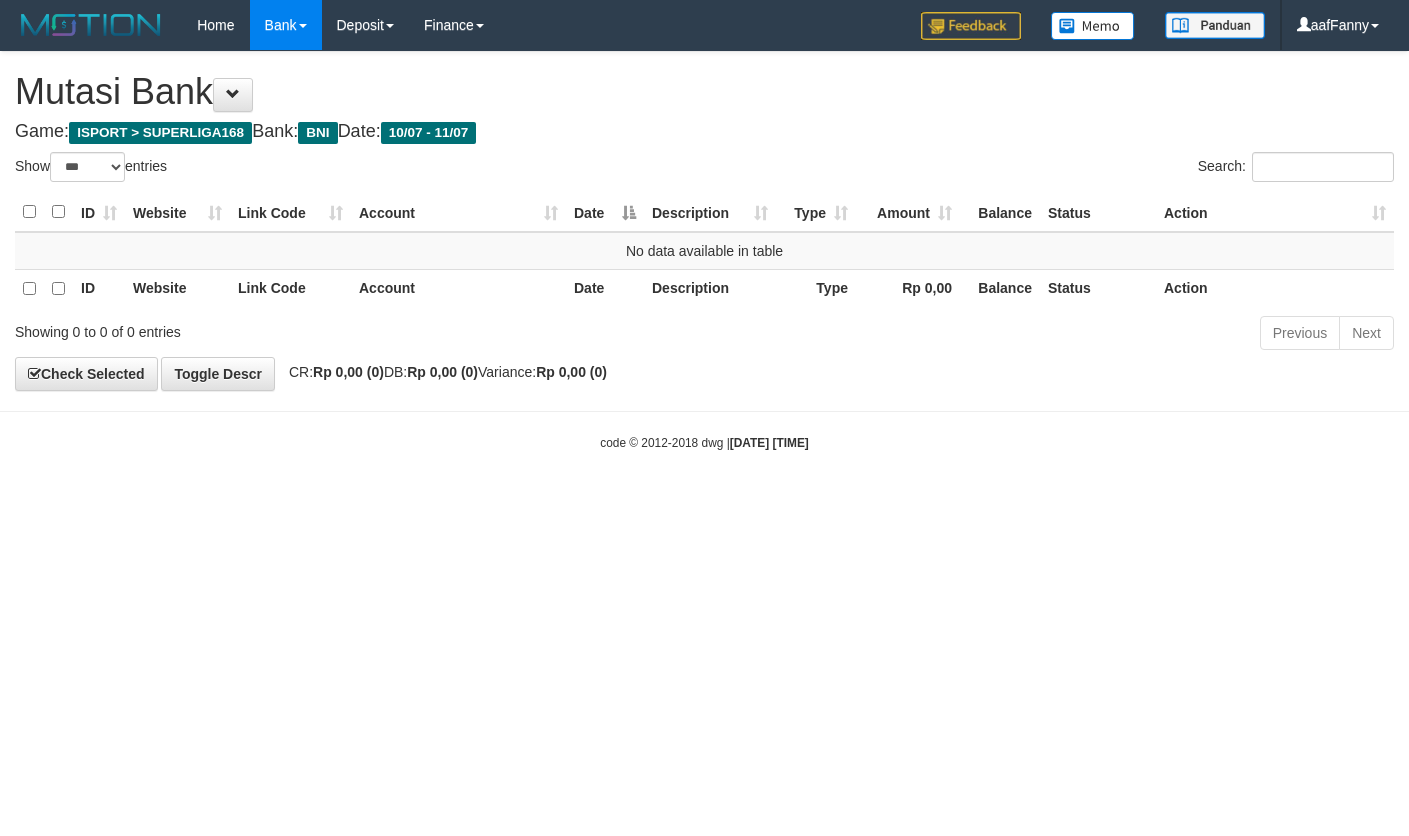 select on "***" 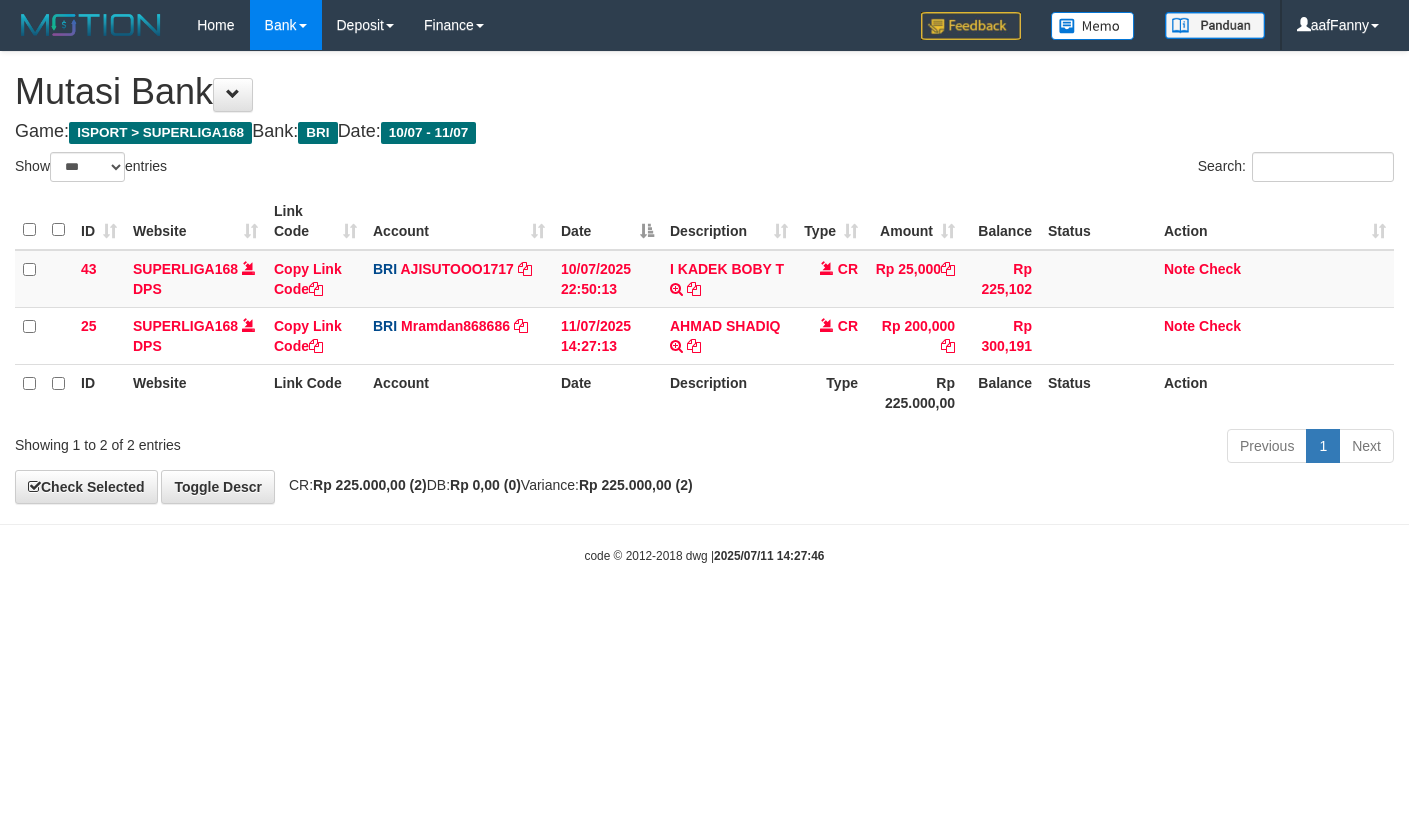 select on "***" 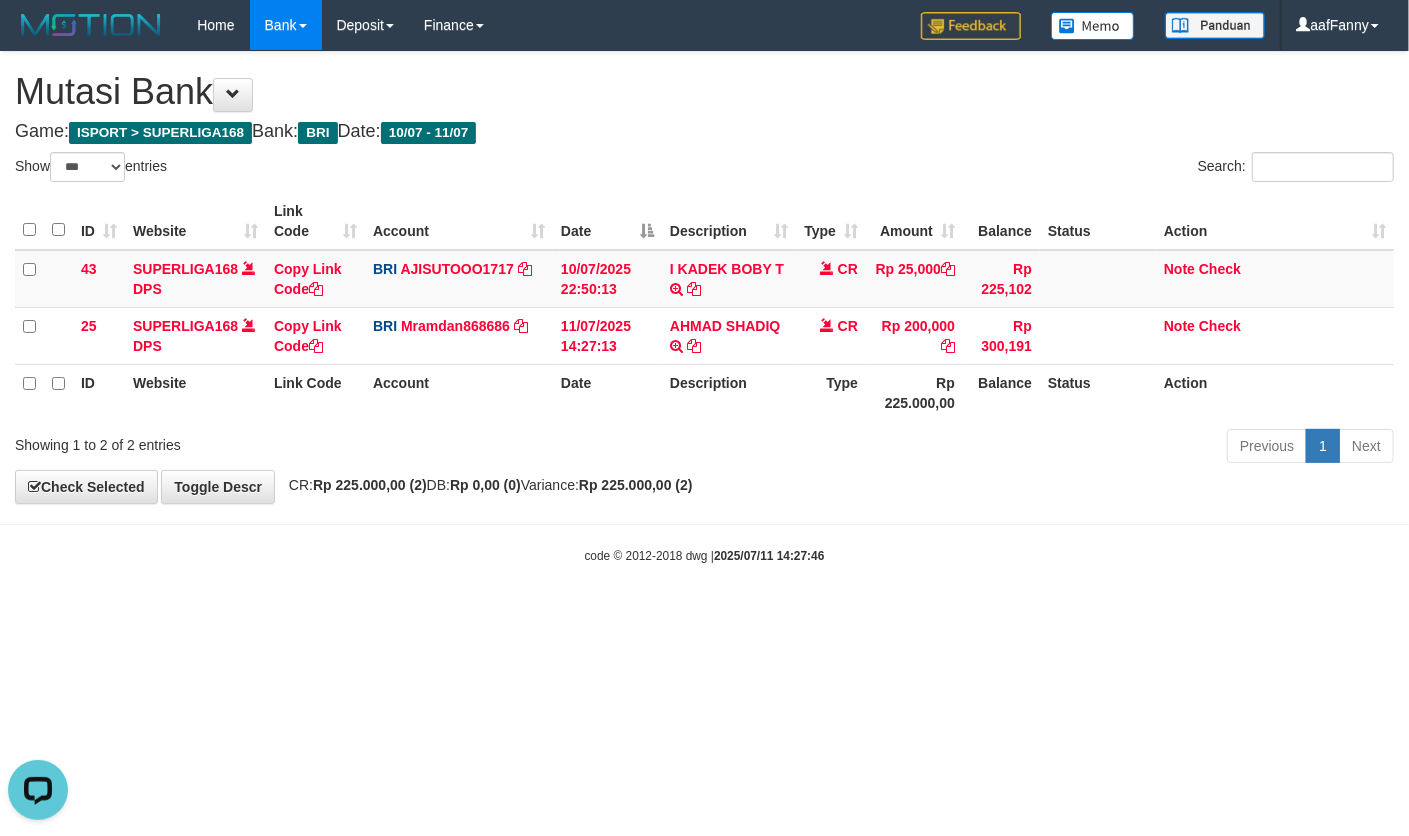 scroll, scrollTop: 0, scrollLeft: 0, axis: both 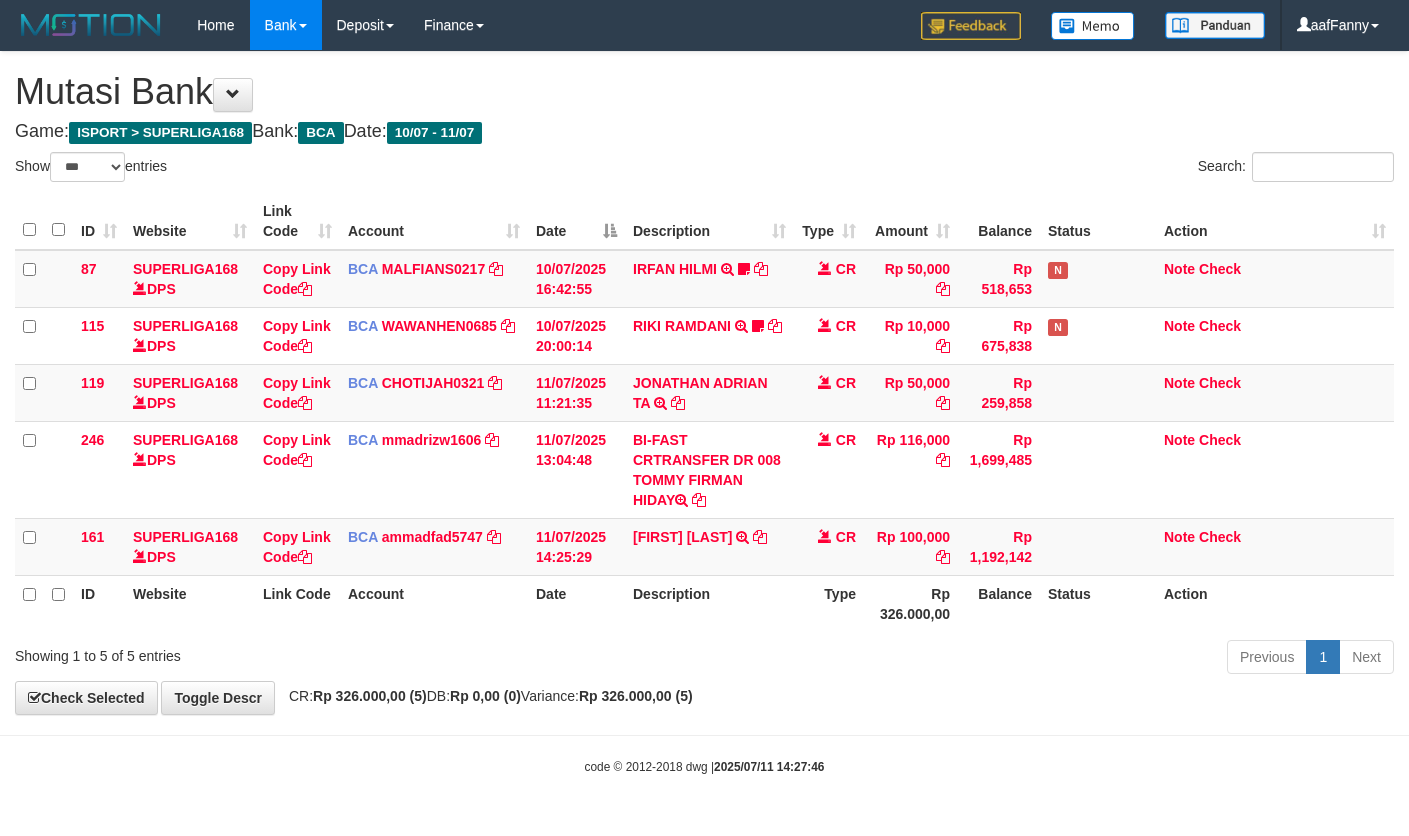 select on "***" 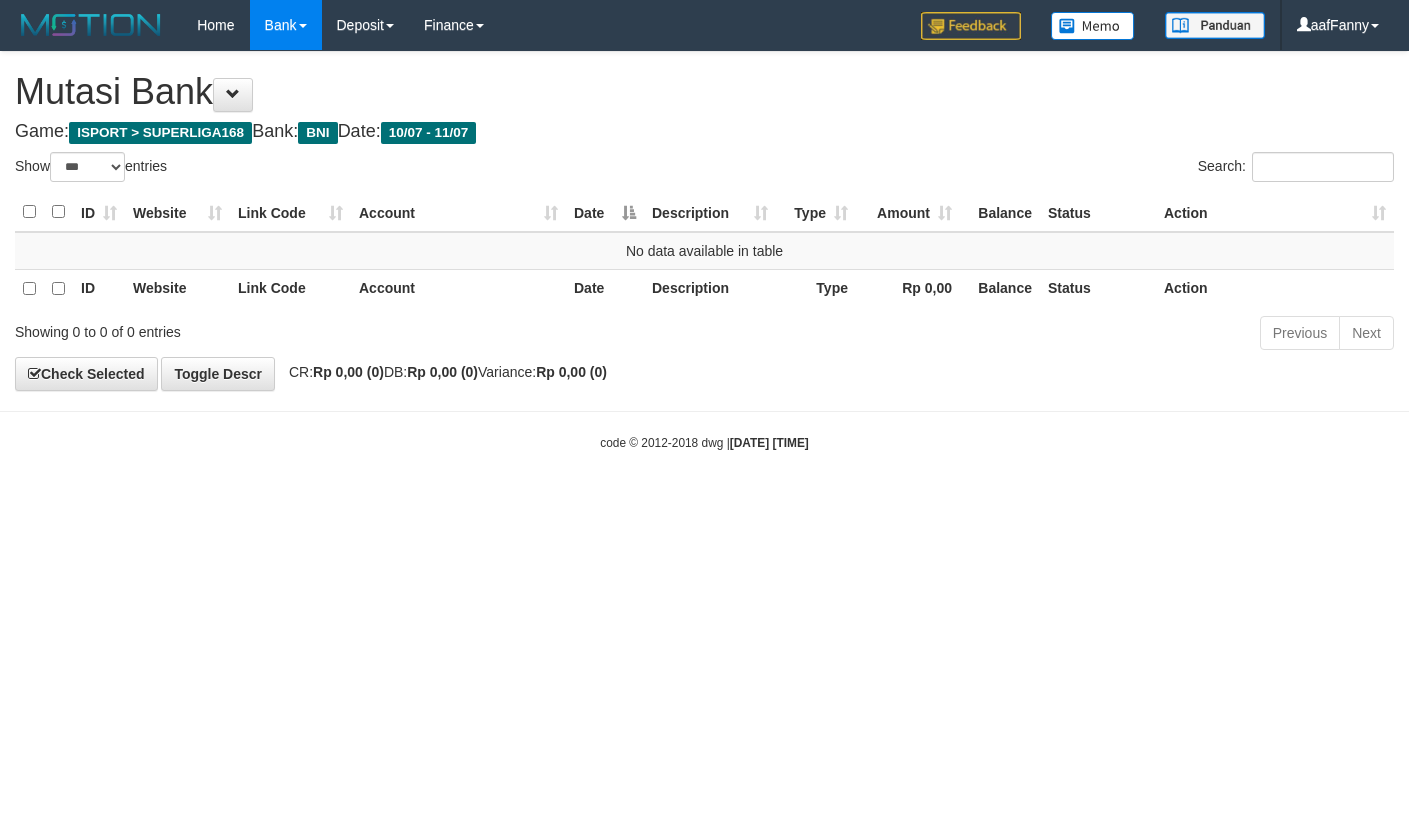 select on "***" 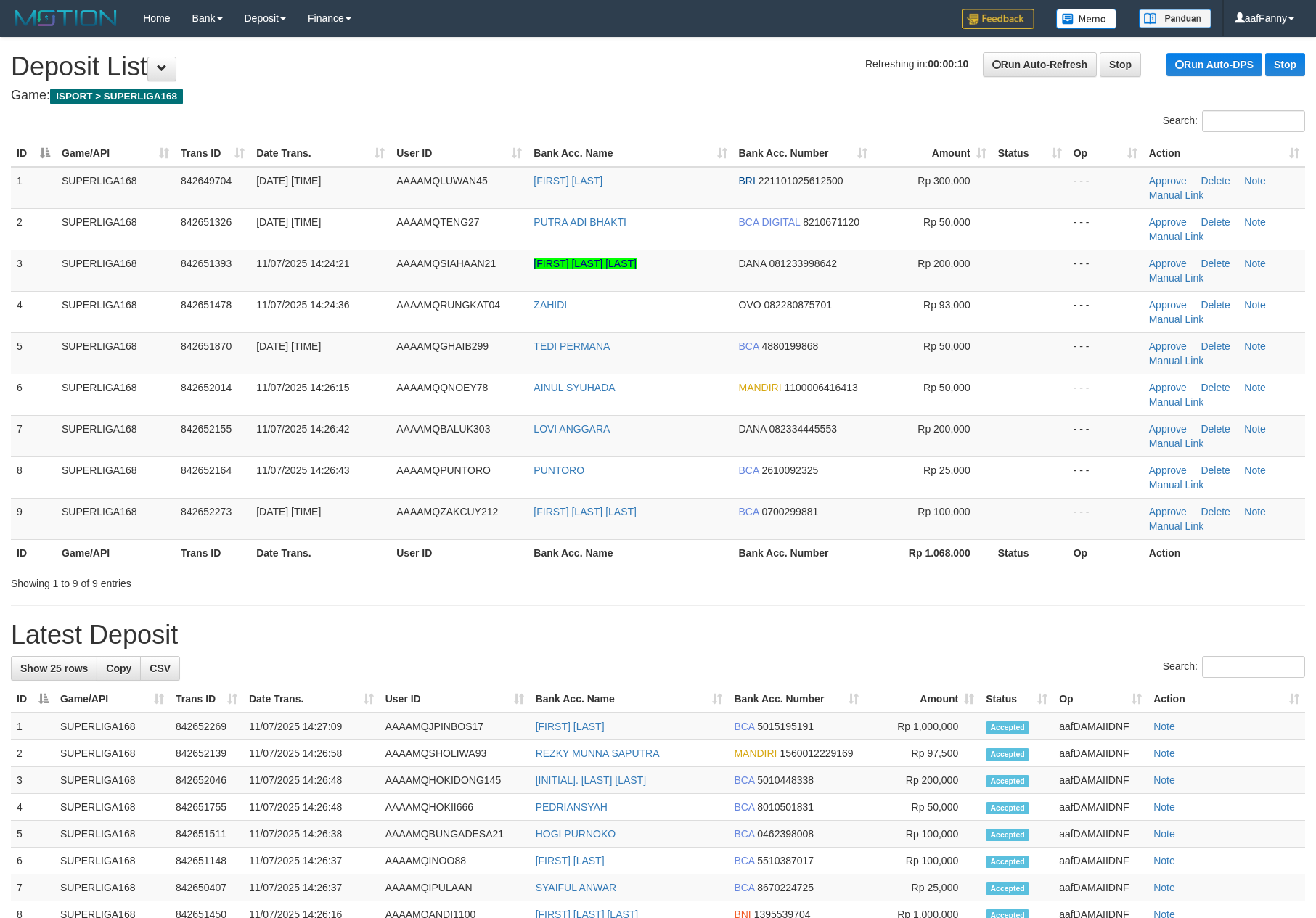 scroll, scrollTop: 0, scrollLeft: 0, axis: both 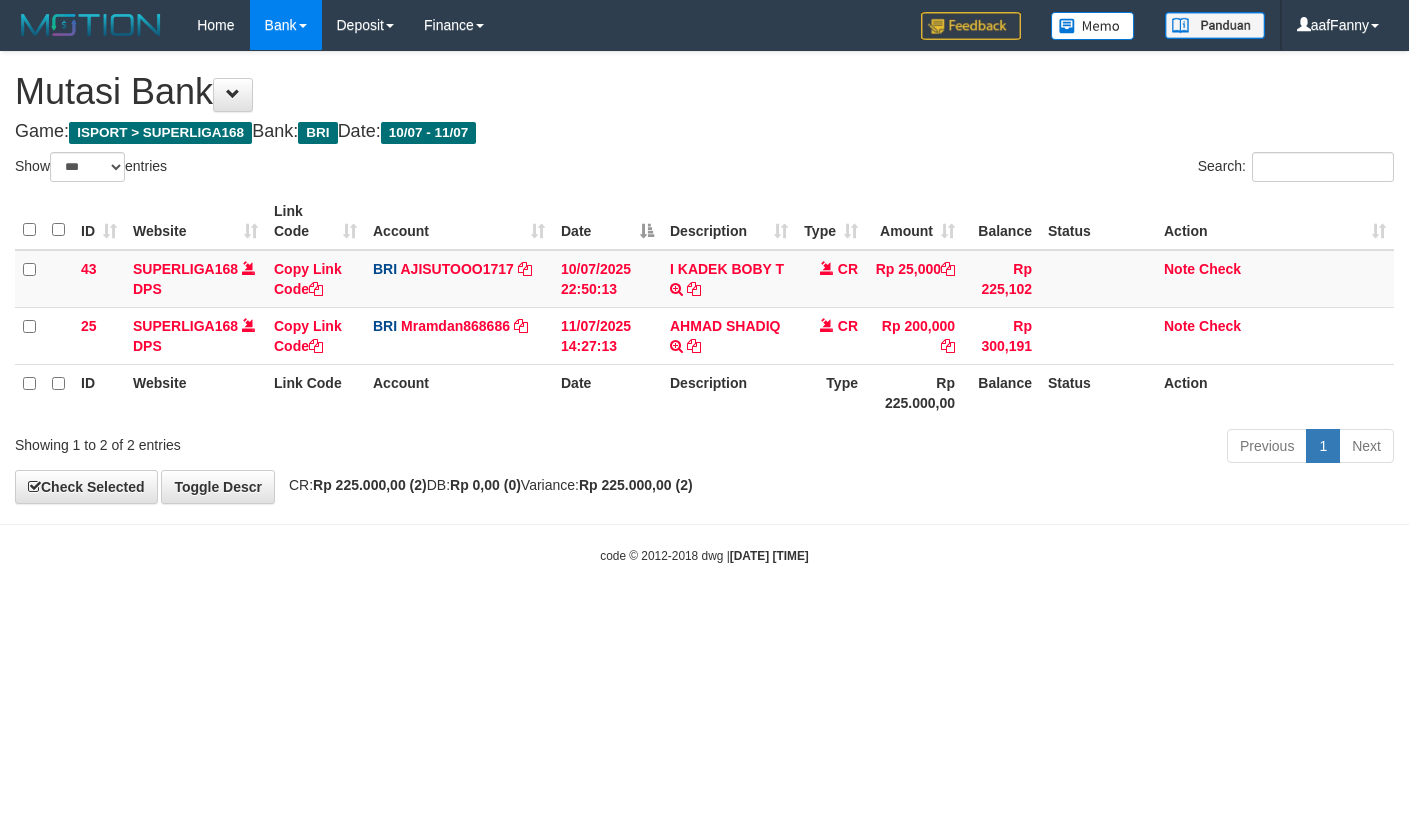 select on "***" 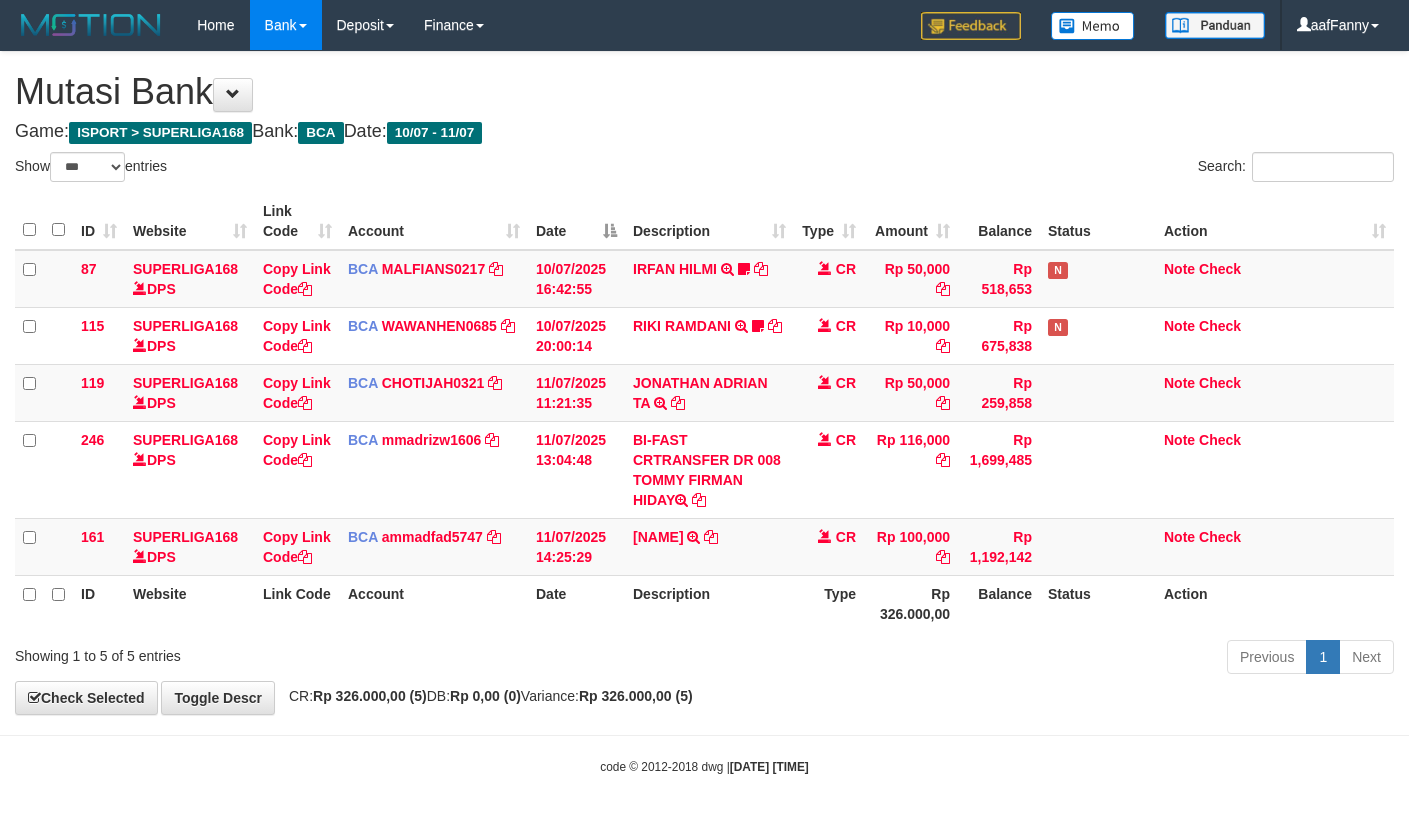 select on "***" 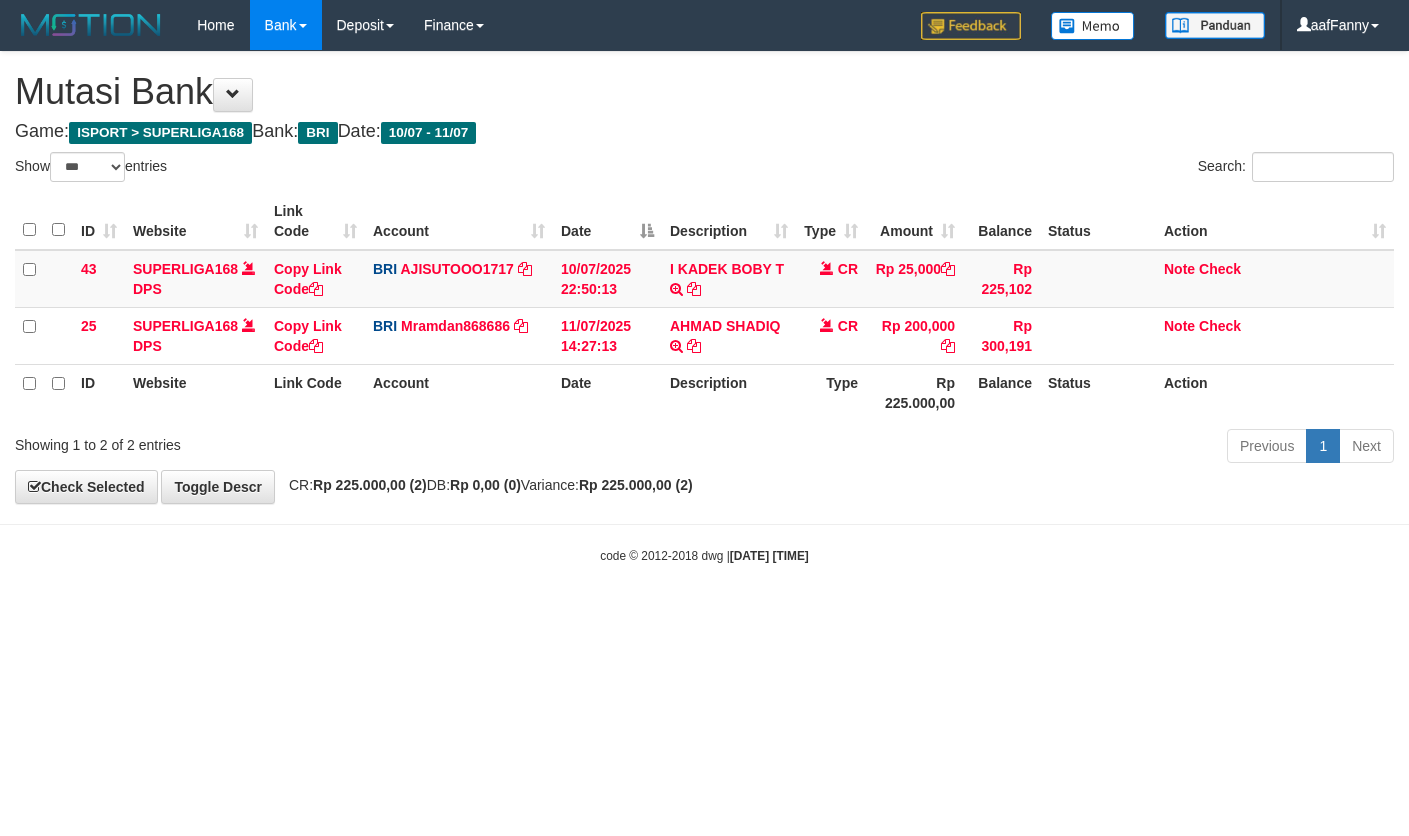 select on "***" 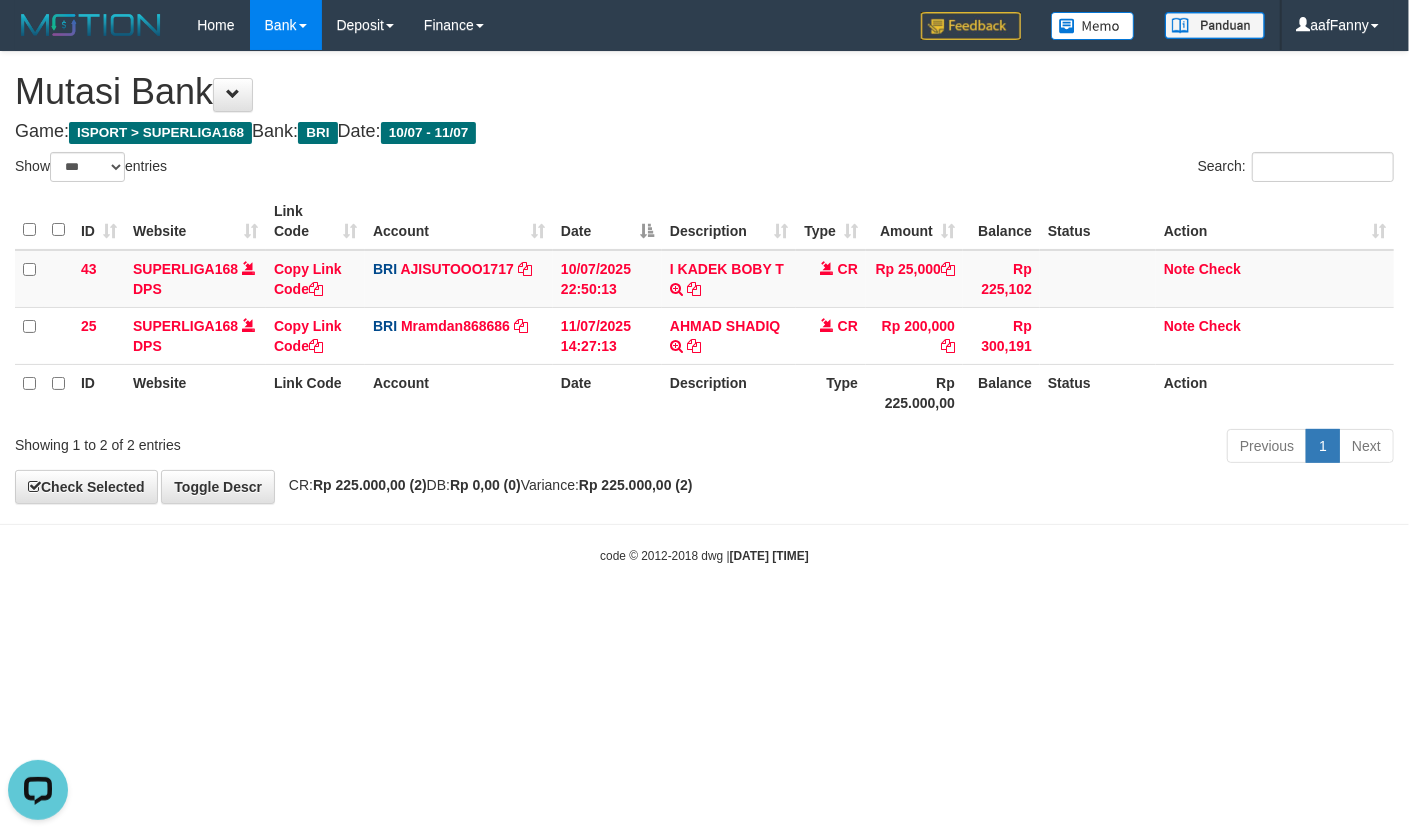 scroll, scrollTop: 0, scrollLeft: 0, axis: both 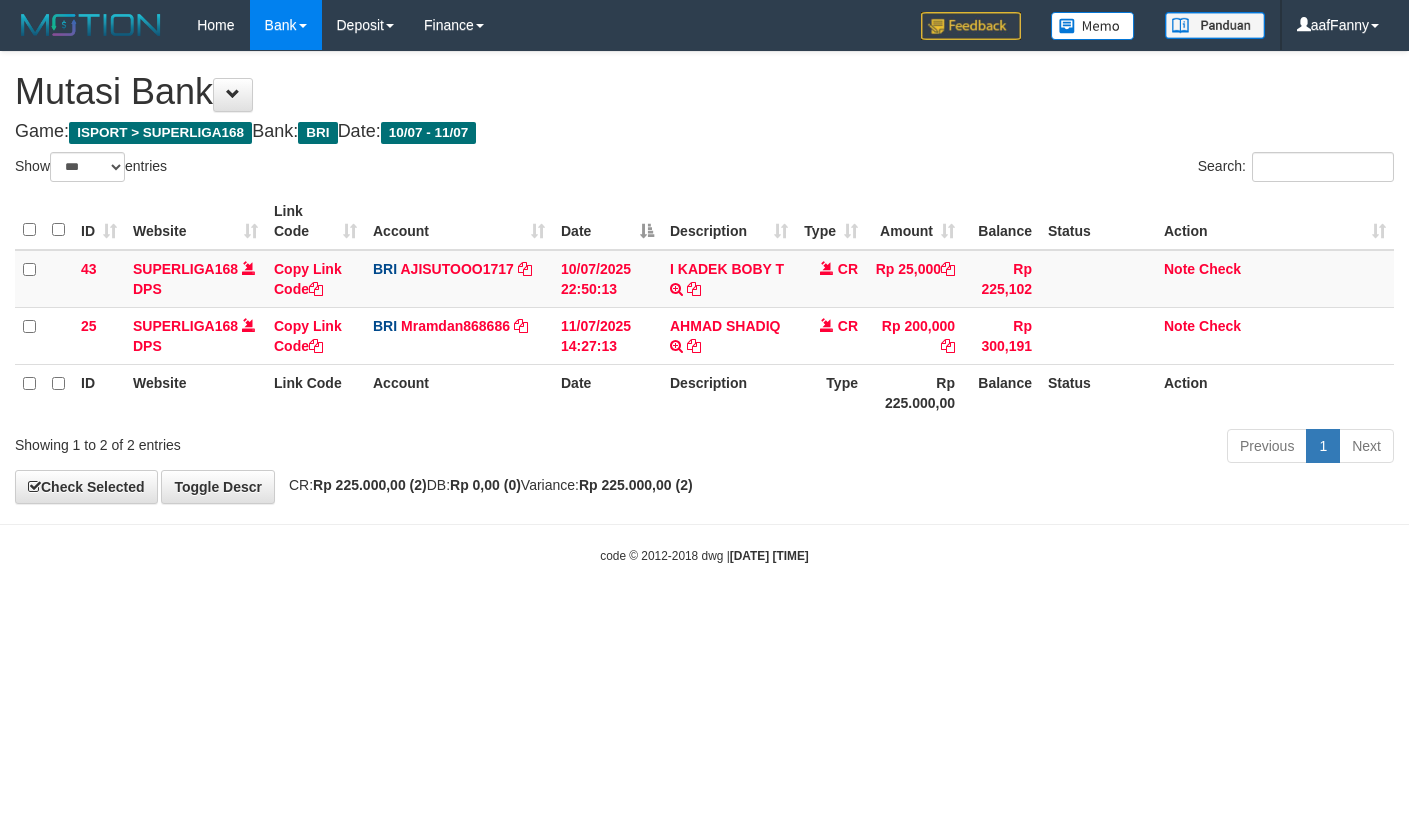select on "***" 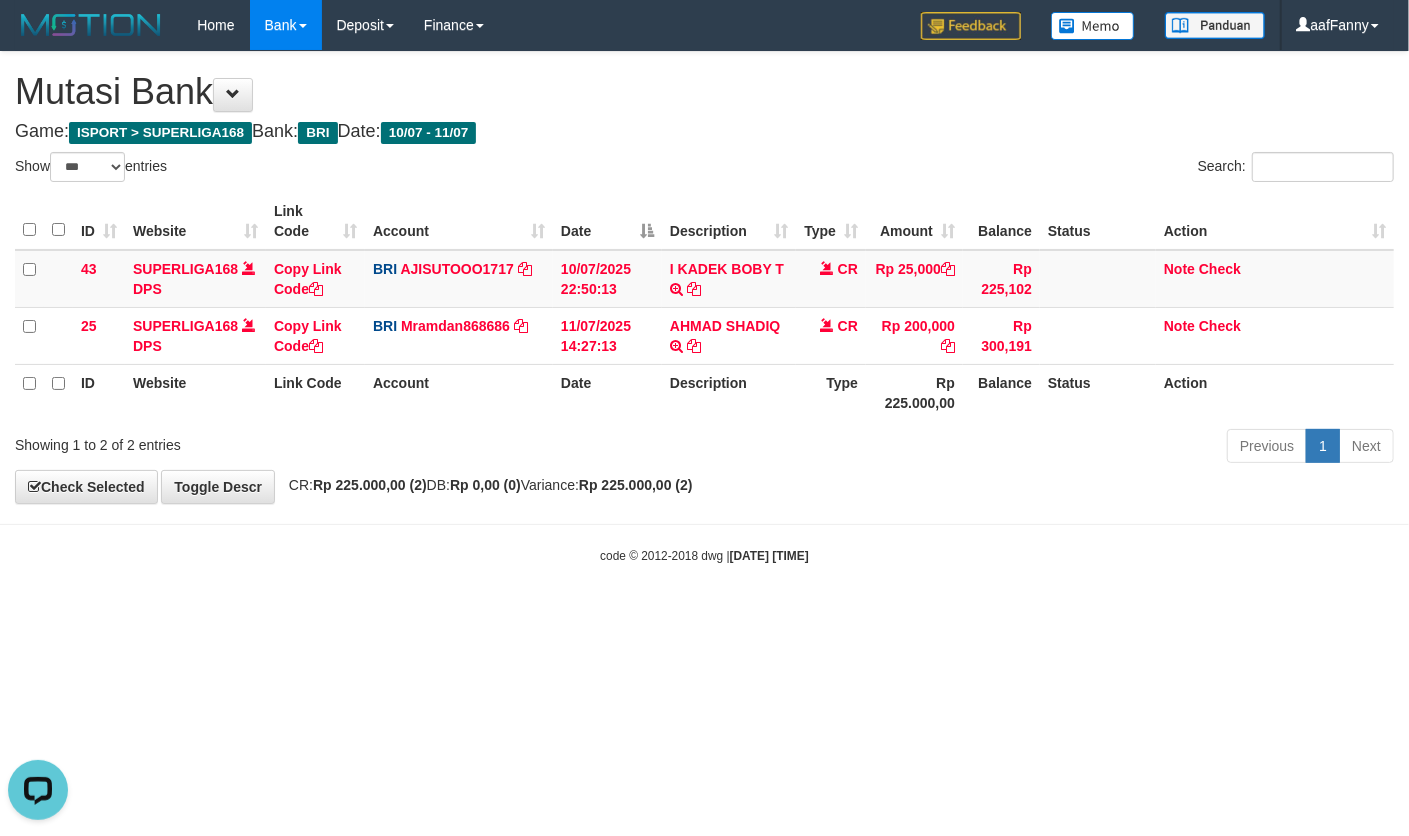 scroll, scrollTop: 0, scrollLeft: 0, axis: both 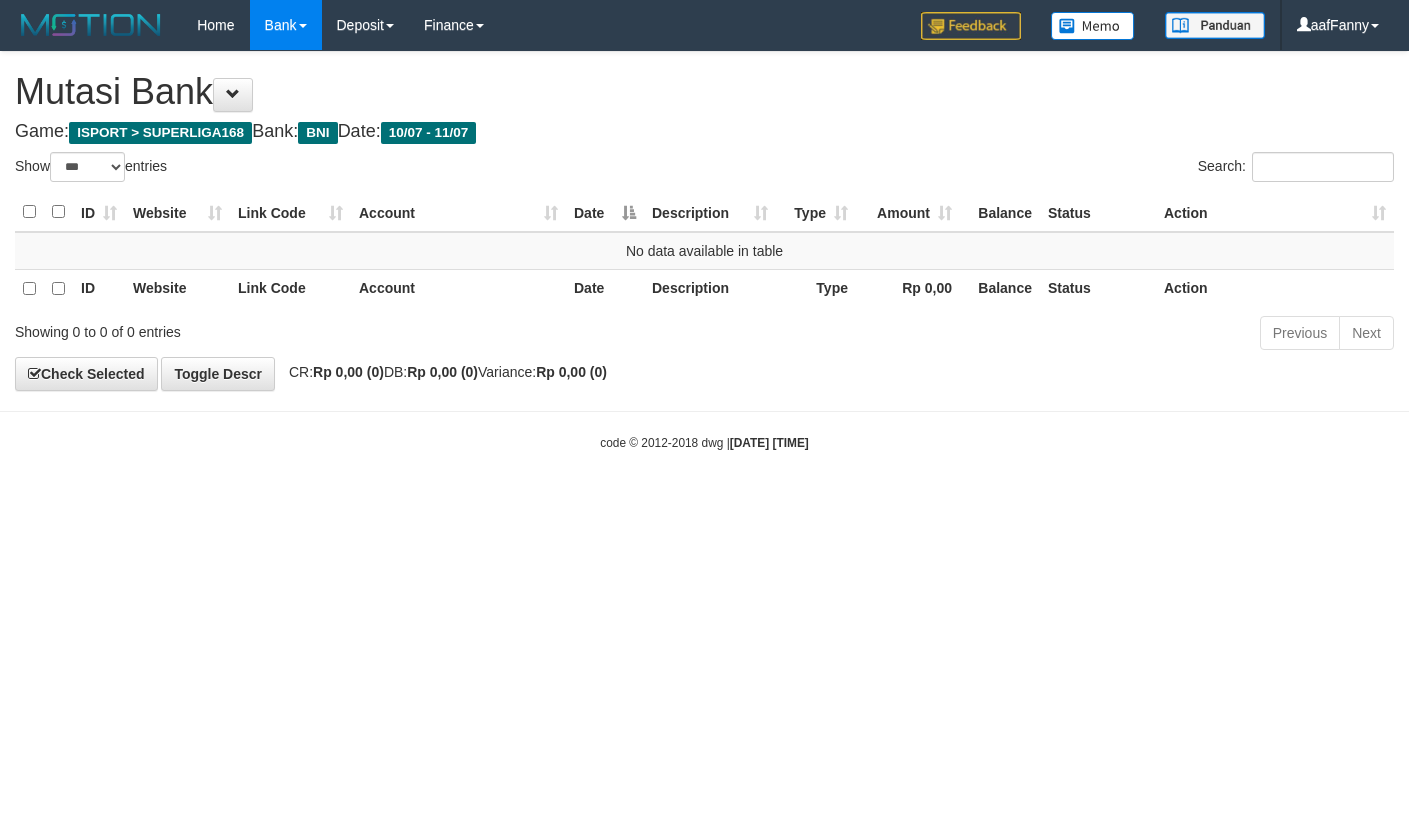 select on "***" 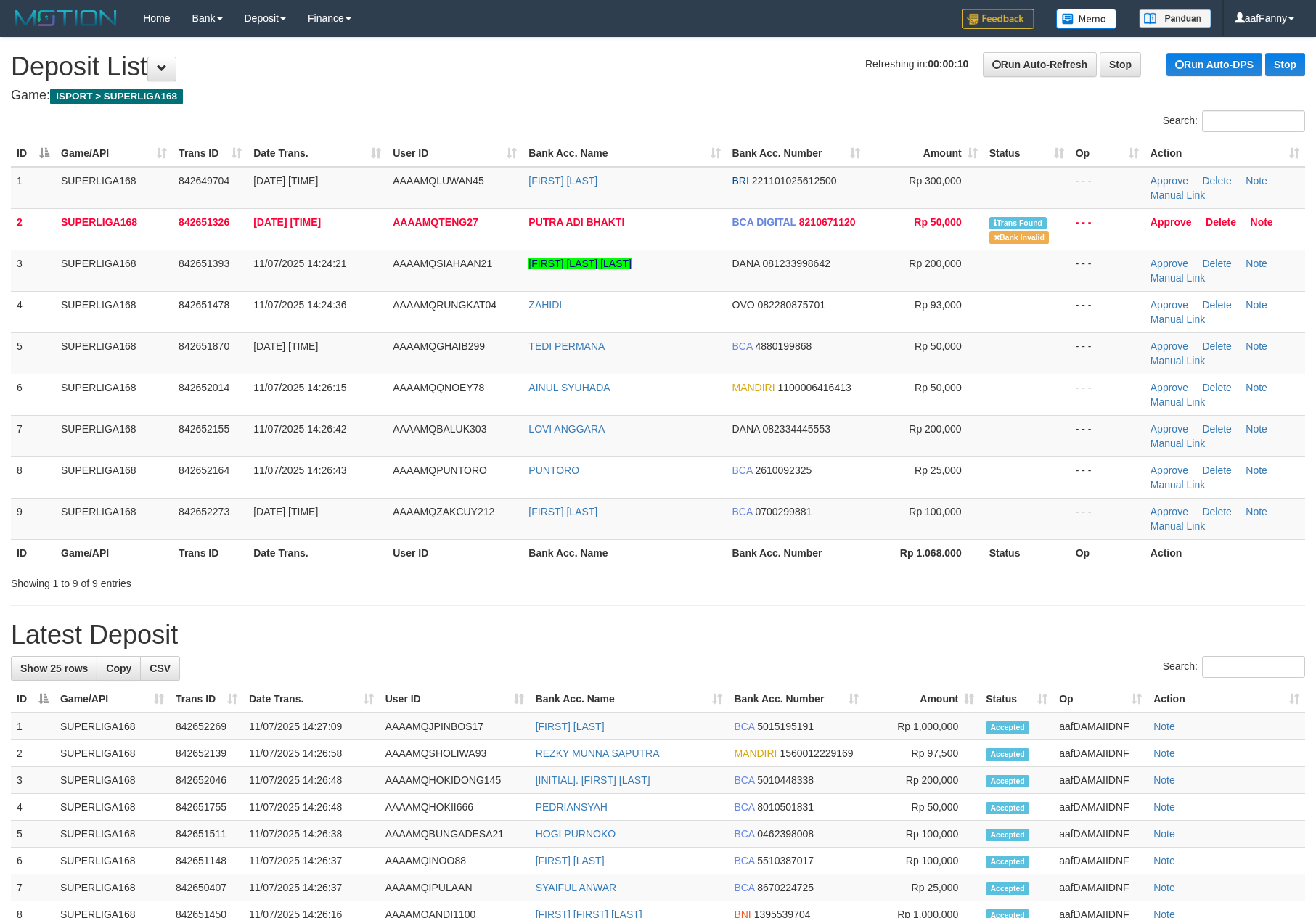 scroll, scrollTop: 0, scrollLeft: 0, axis: both 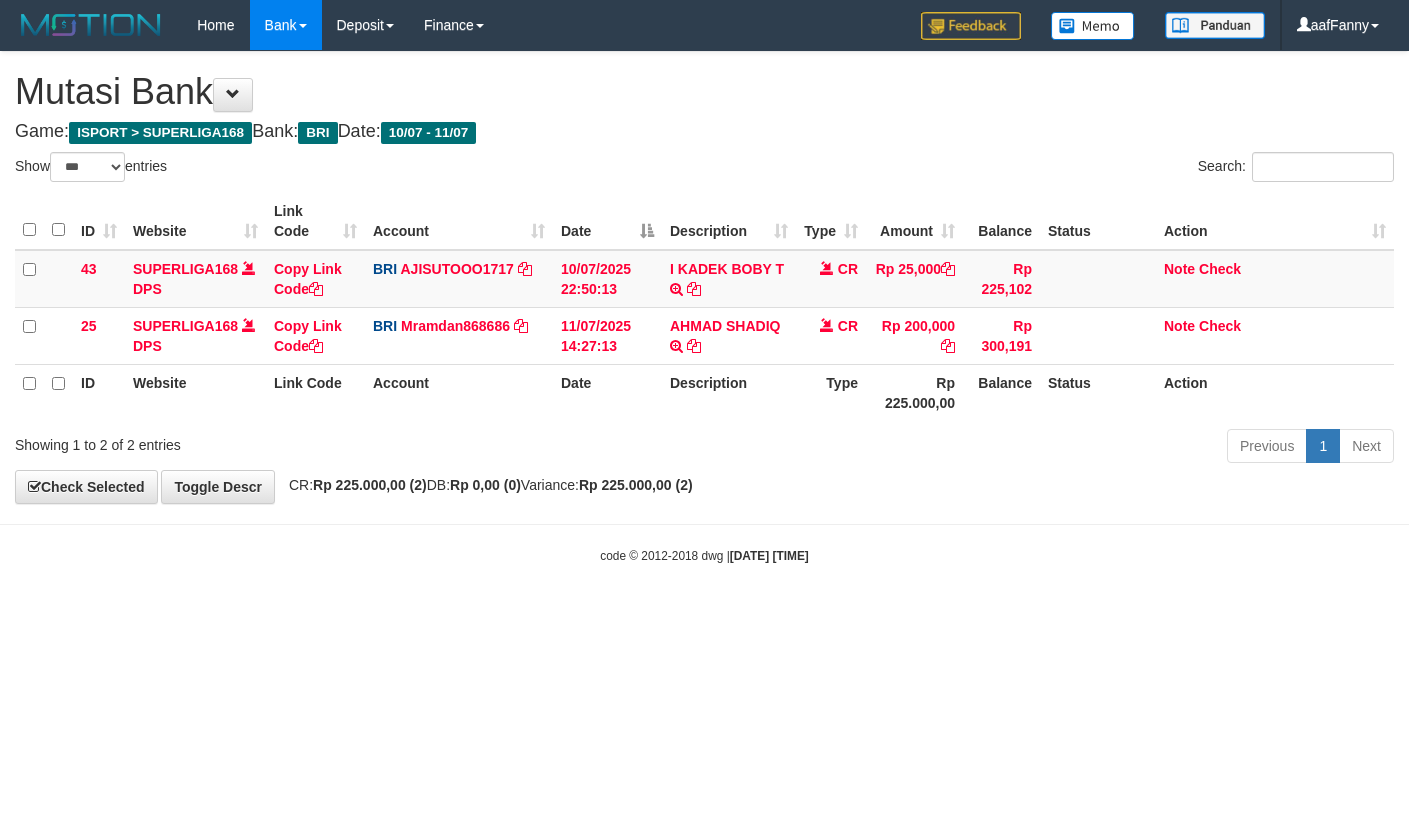 select on "***" 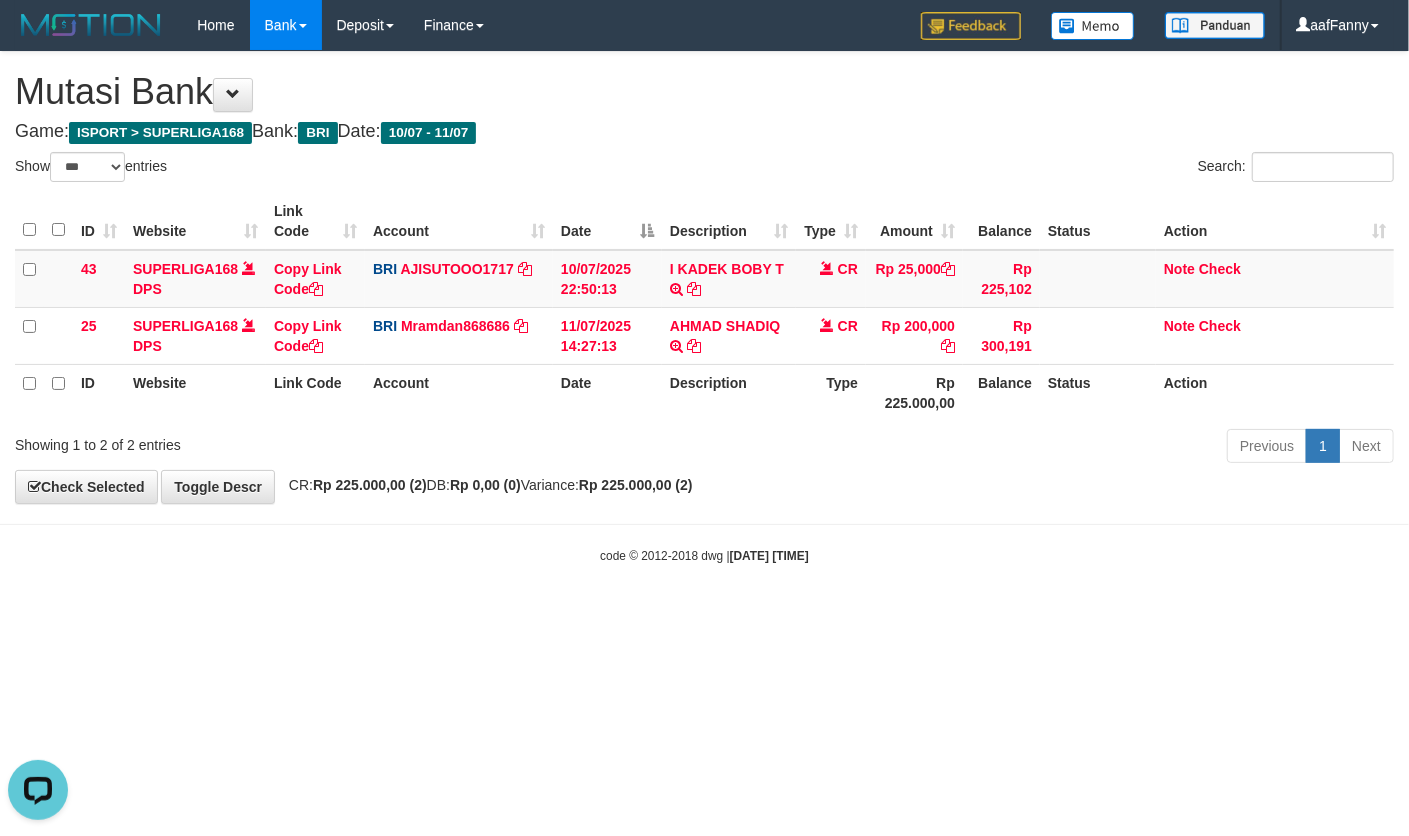 scroll, scrollTop: 0, scrollLeft: 0, axis: both 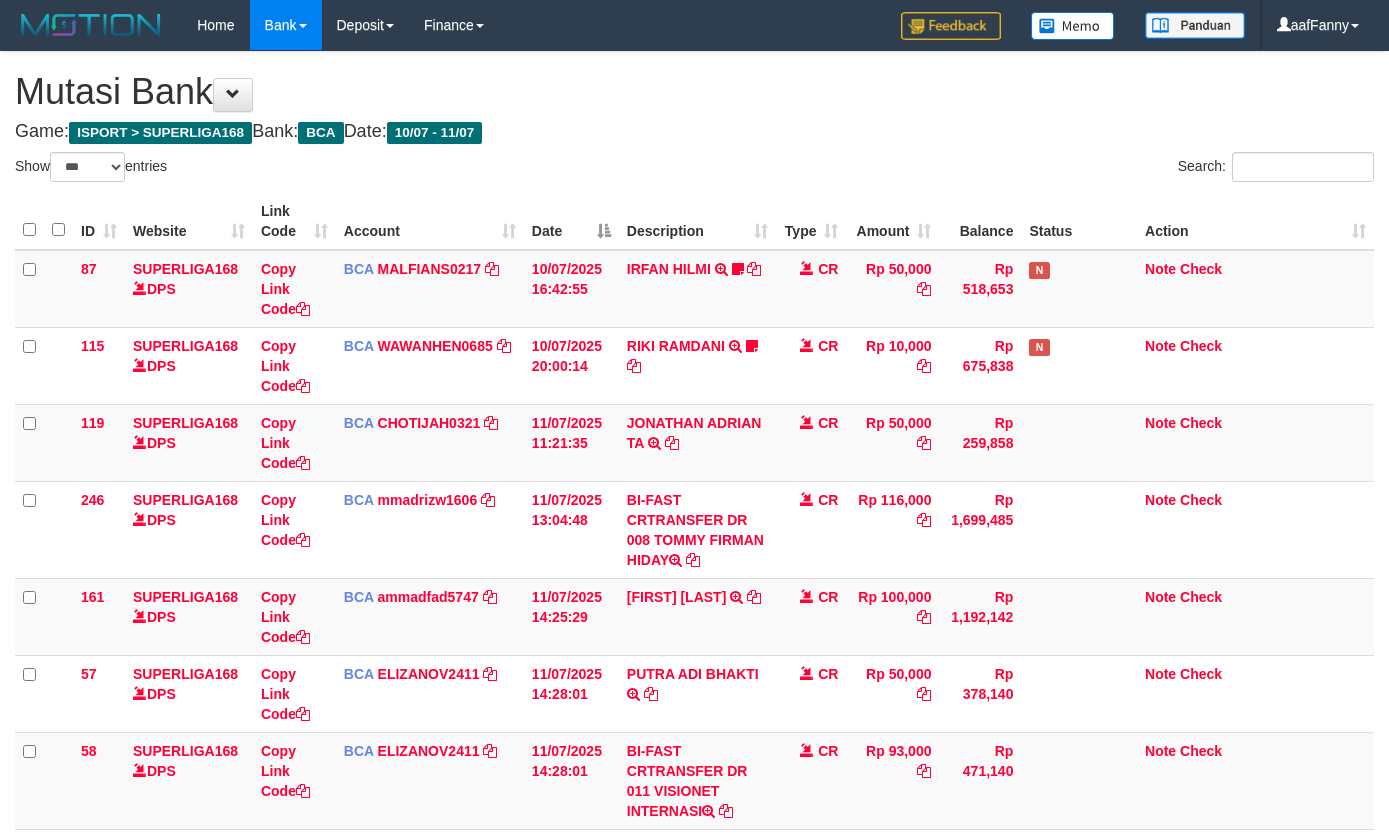 select on "***" 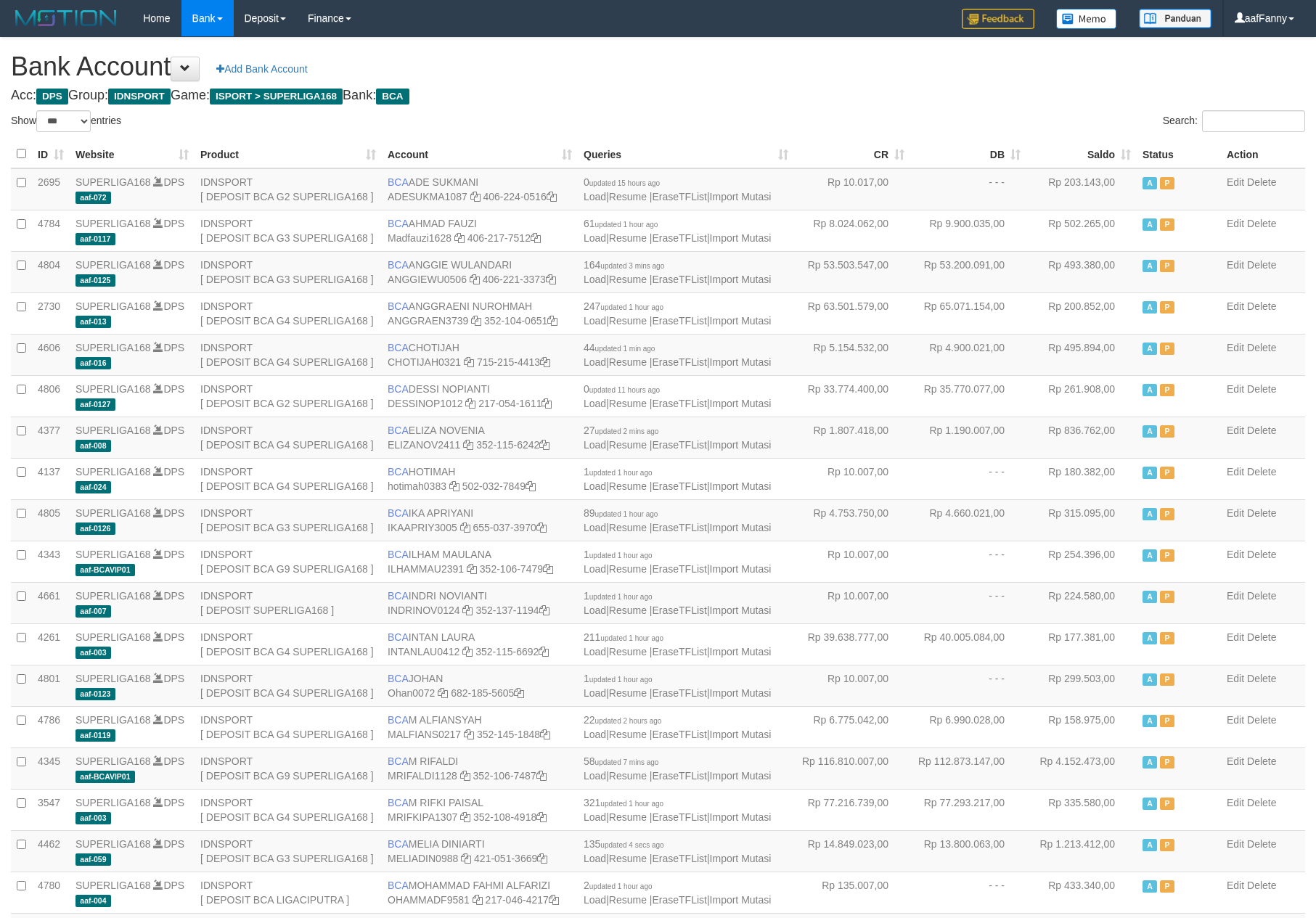 select on "***" 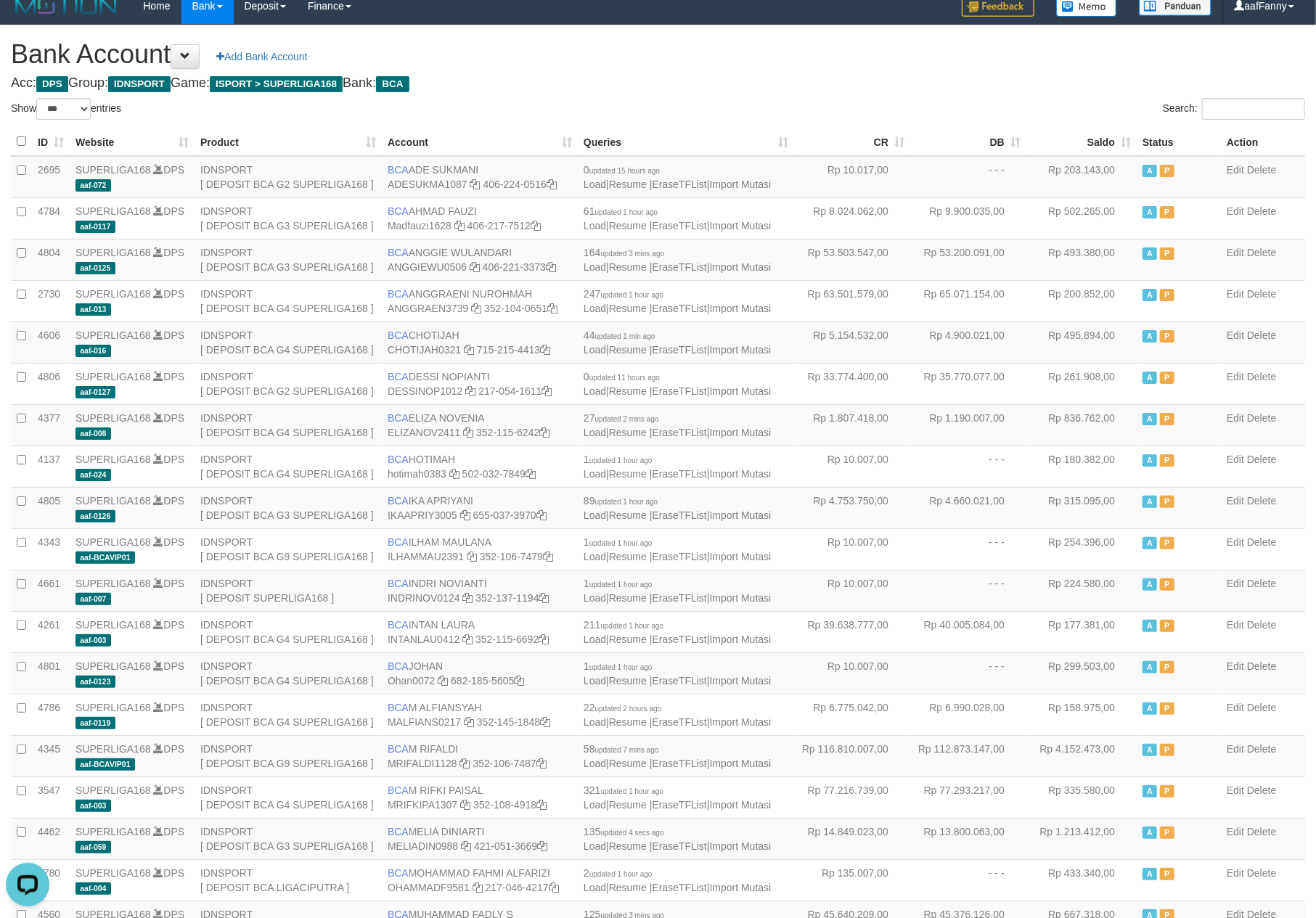 scroll, scrollTop: 0, scrollLeft: 0, axis: both 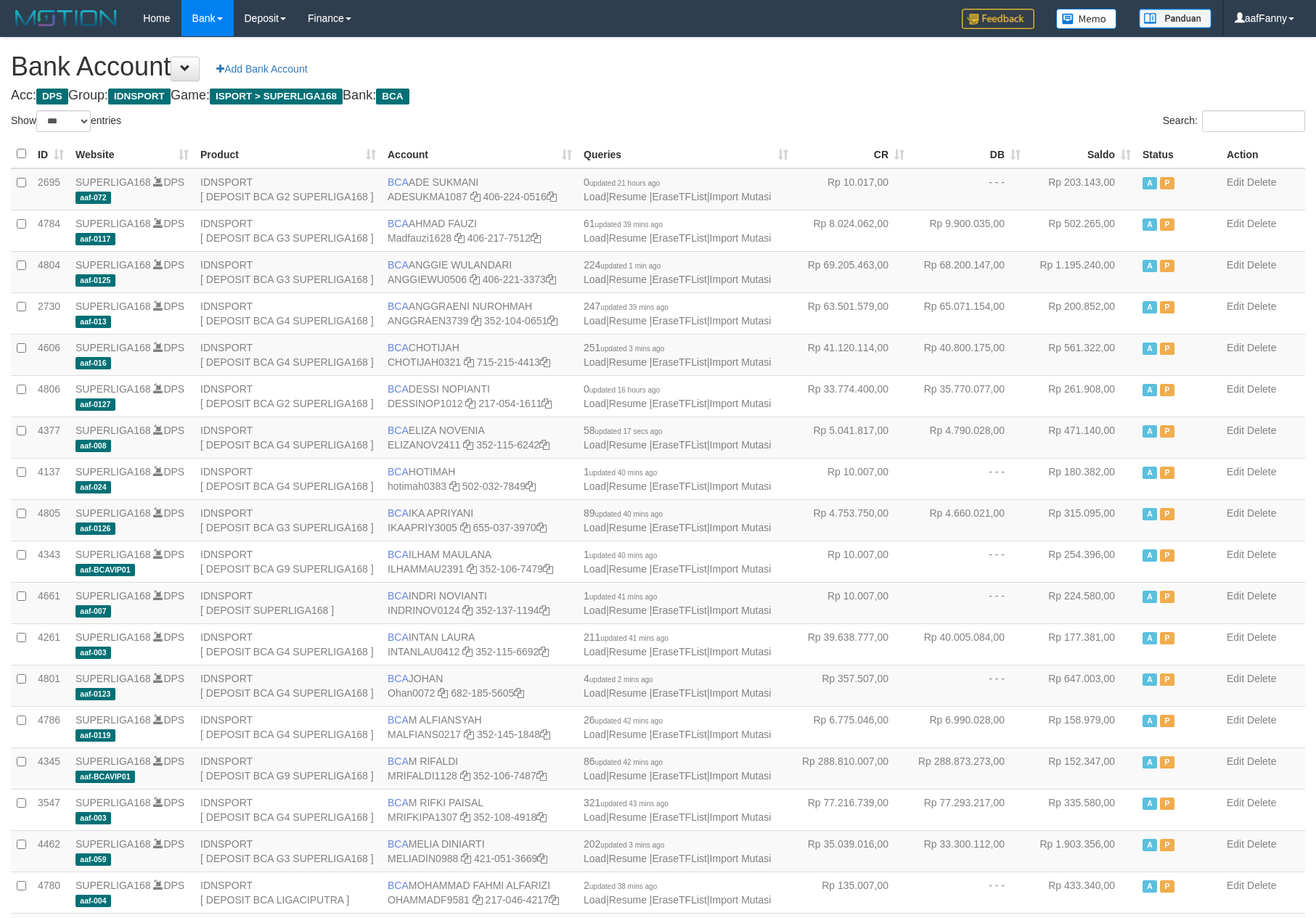 select on "***" 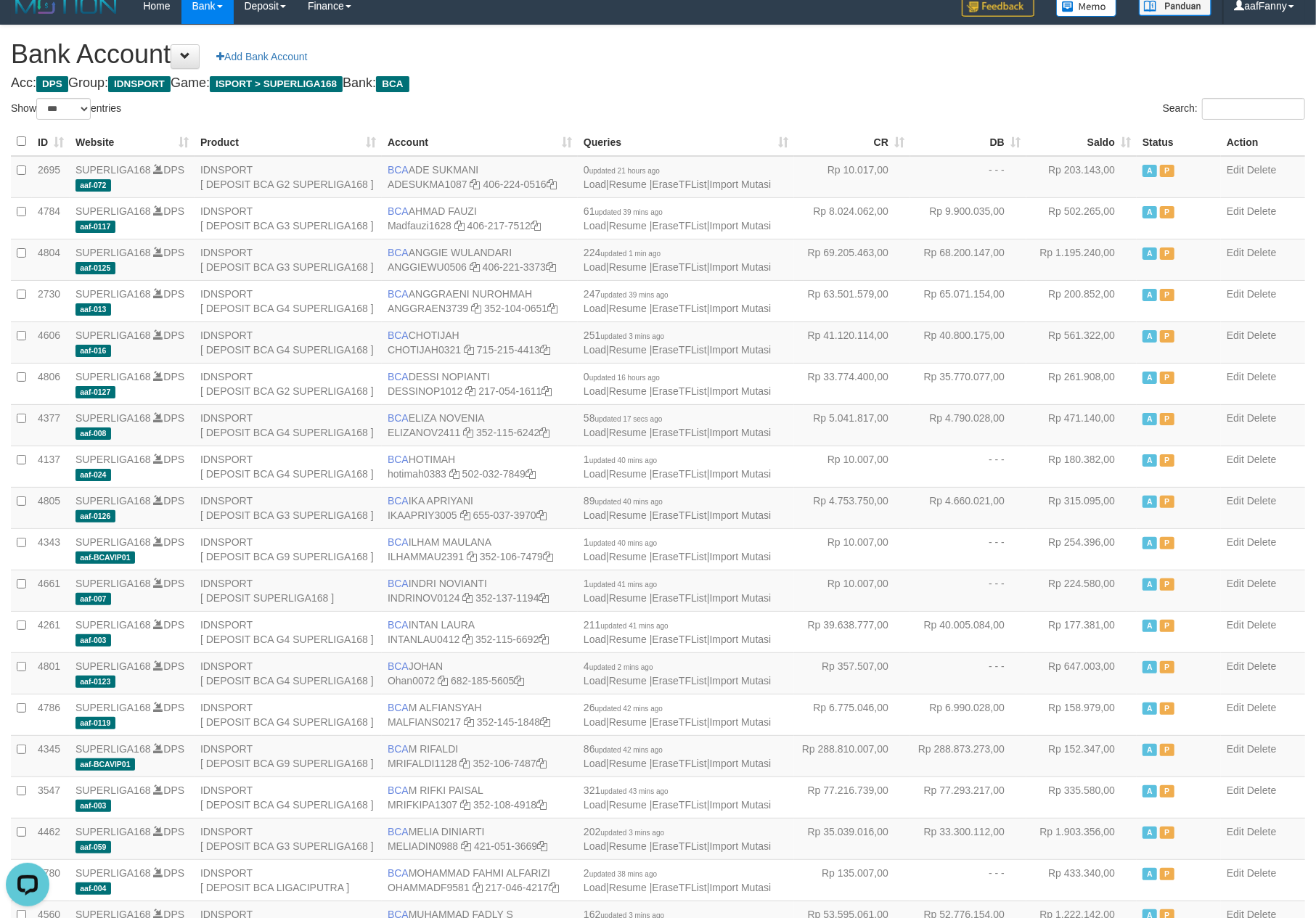 scroll, scrollTop: 0, scrollLeft: 0, axis: both 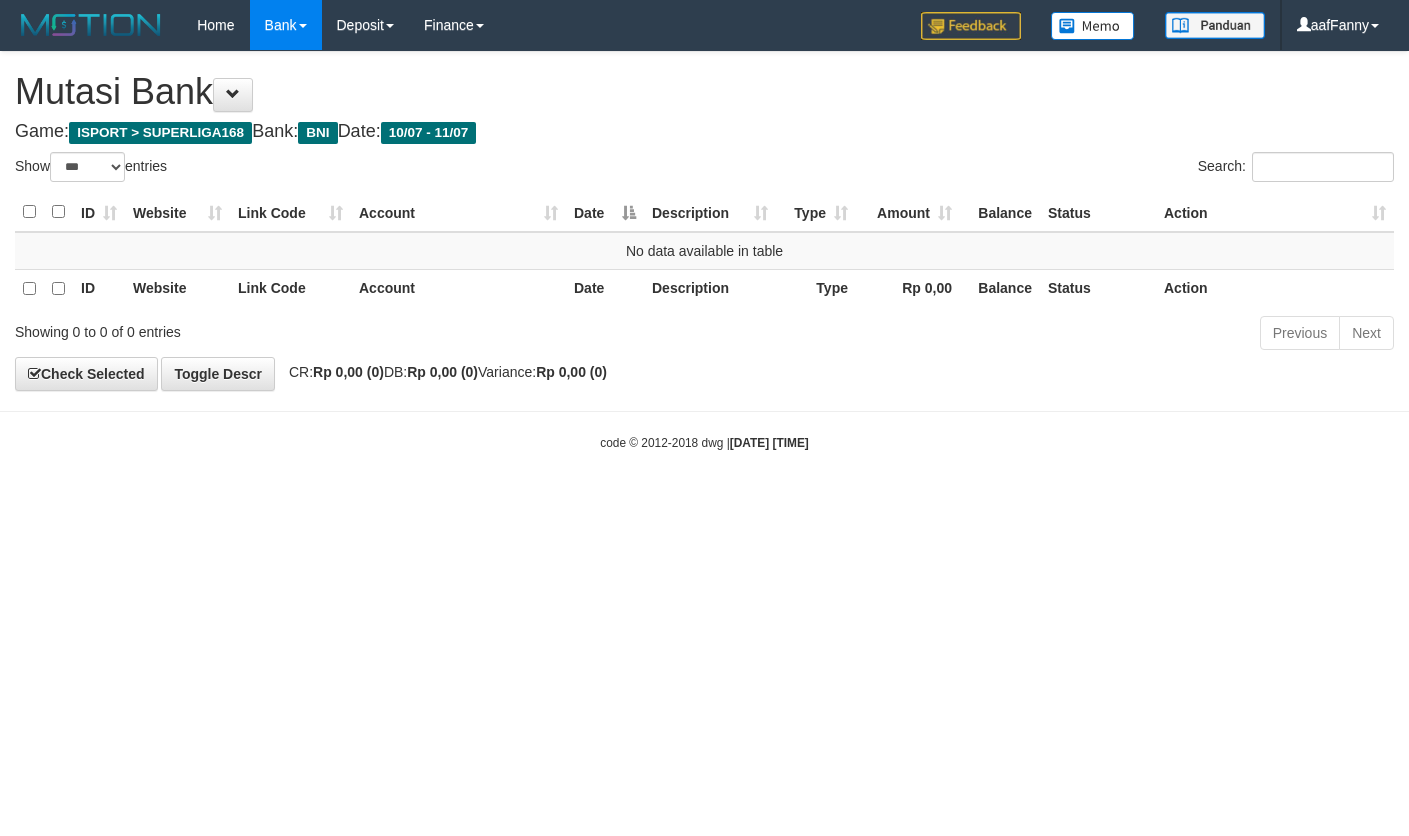 select on "***" 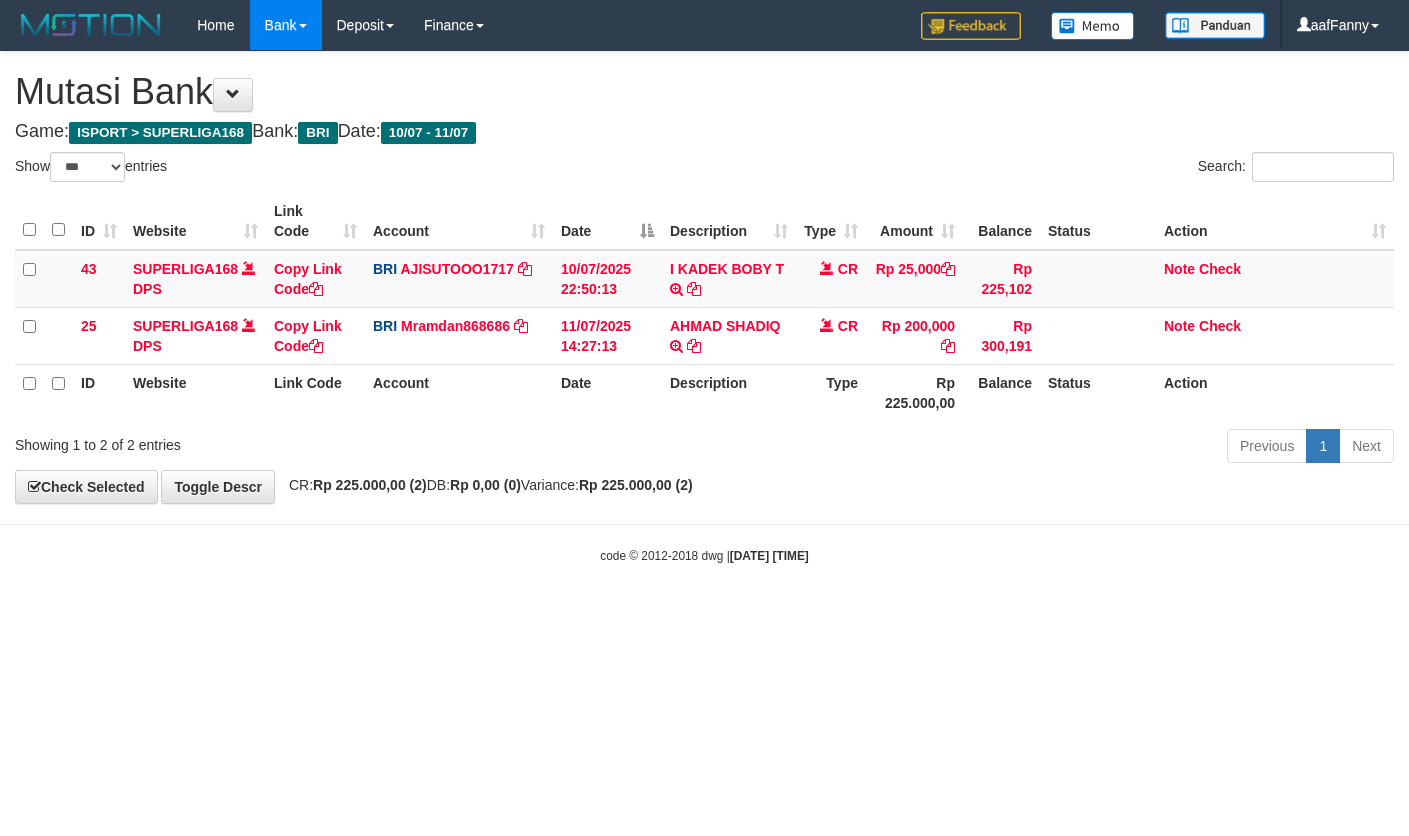 select on "***" 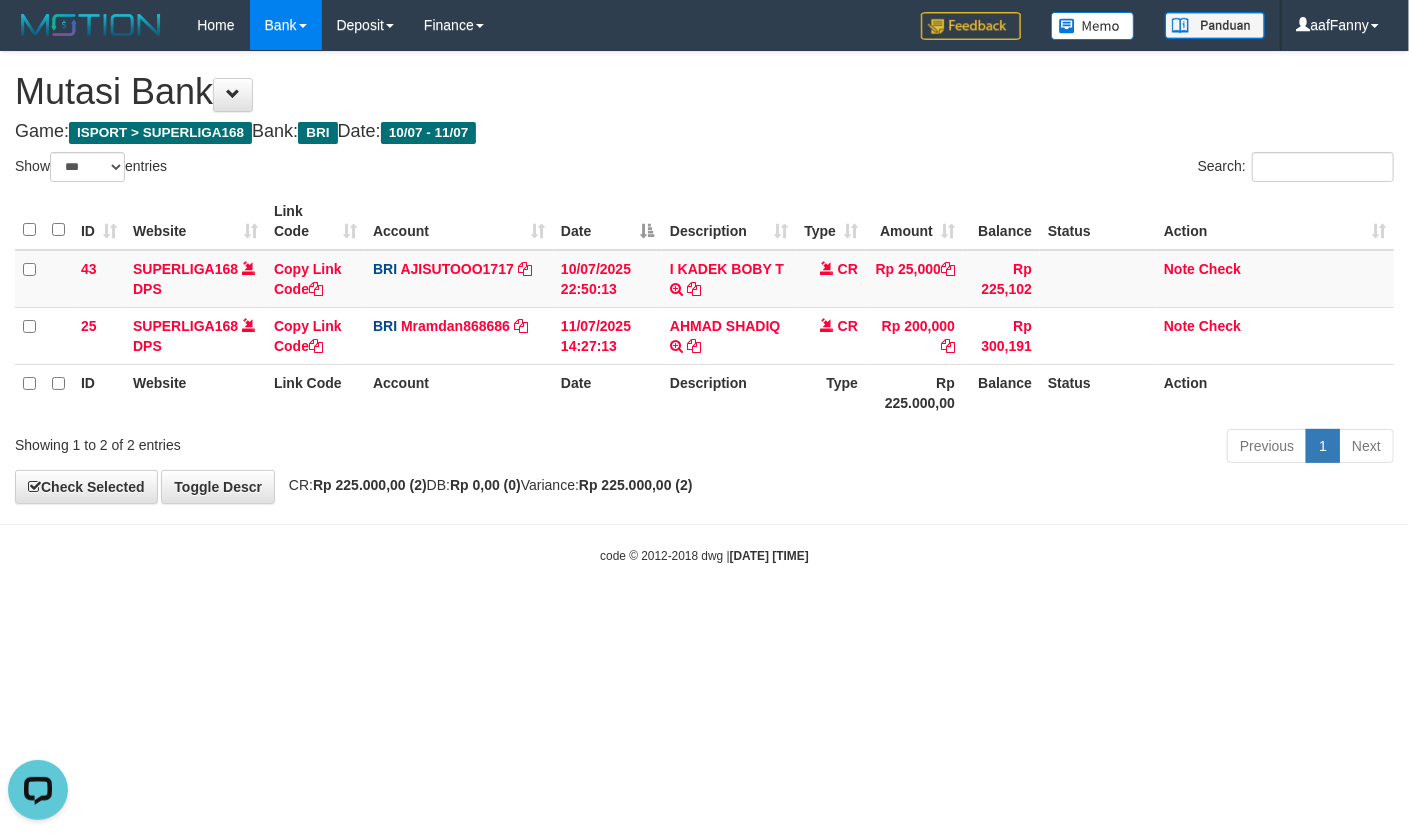 scroll, scrollTop: 0, scrollLeft: 0, axis: both 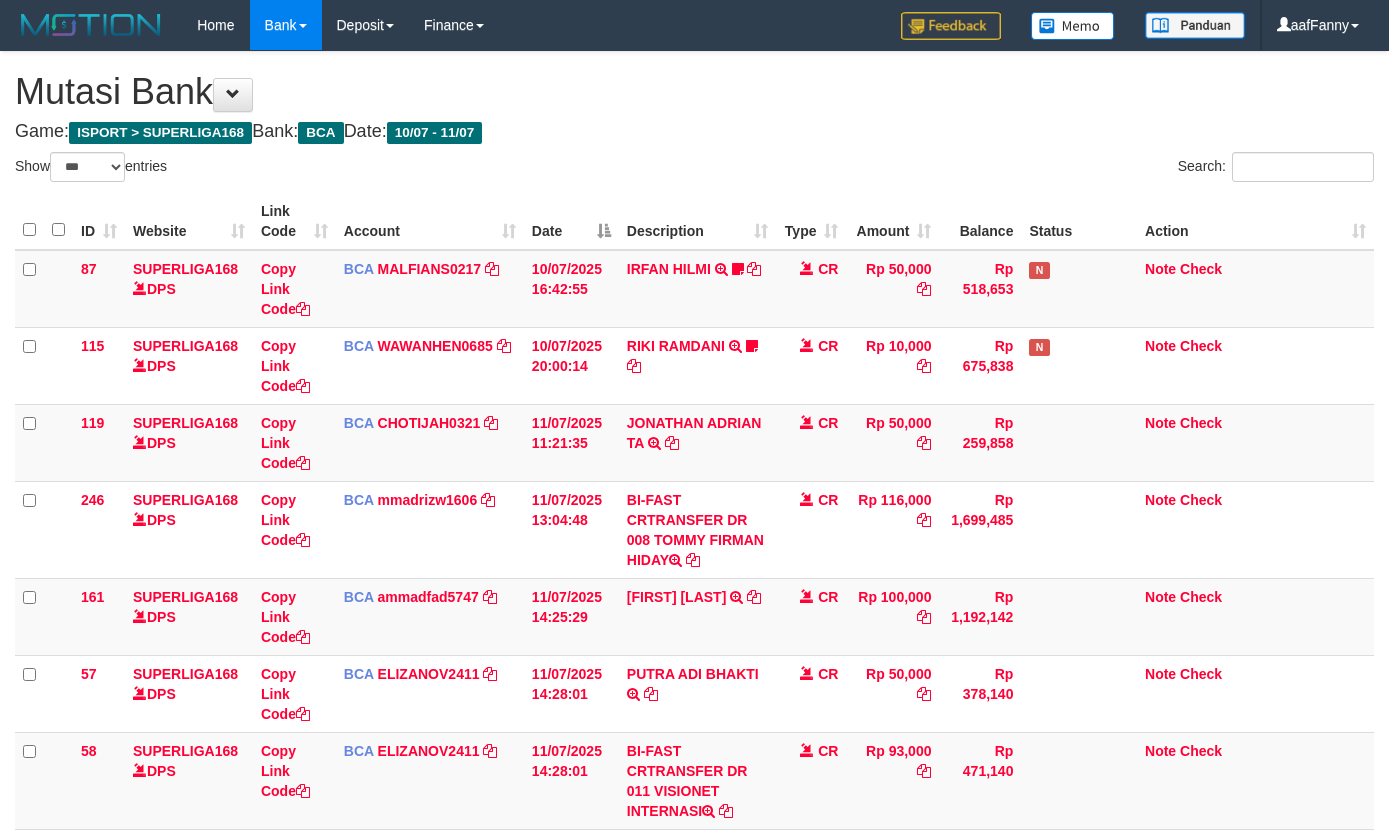 select on "***" 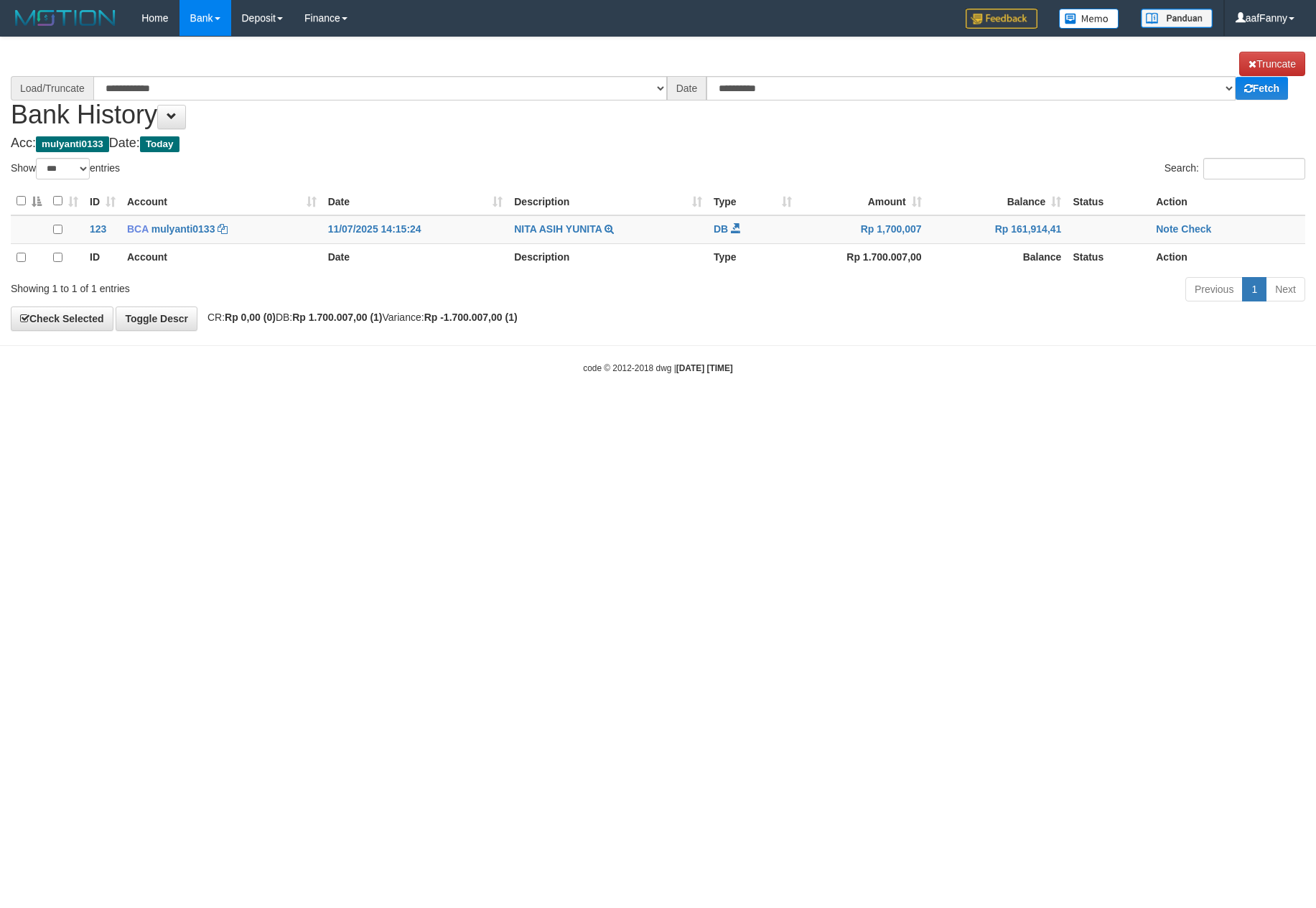 select on "***" 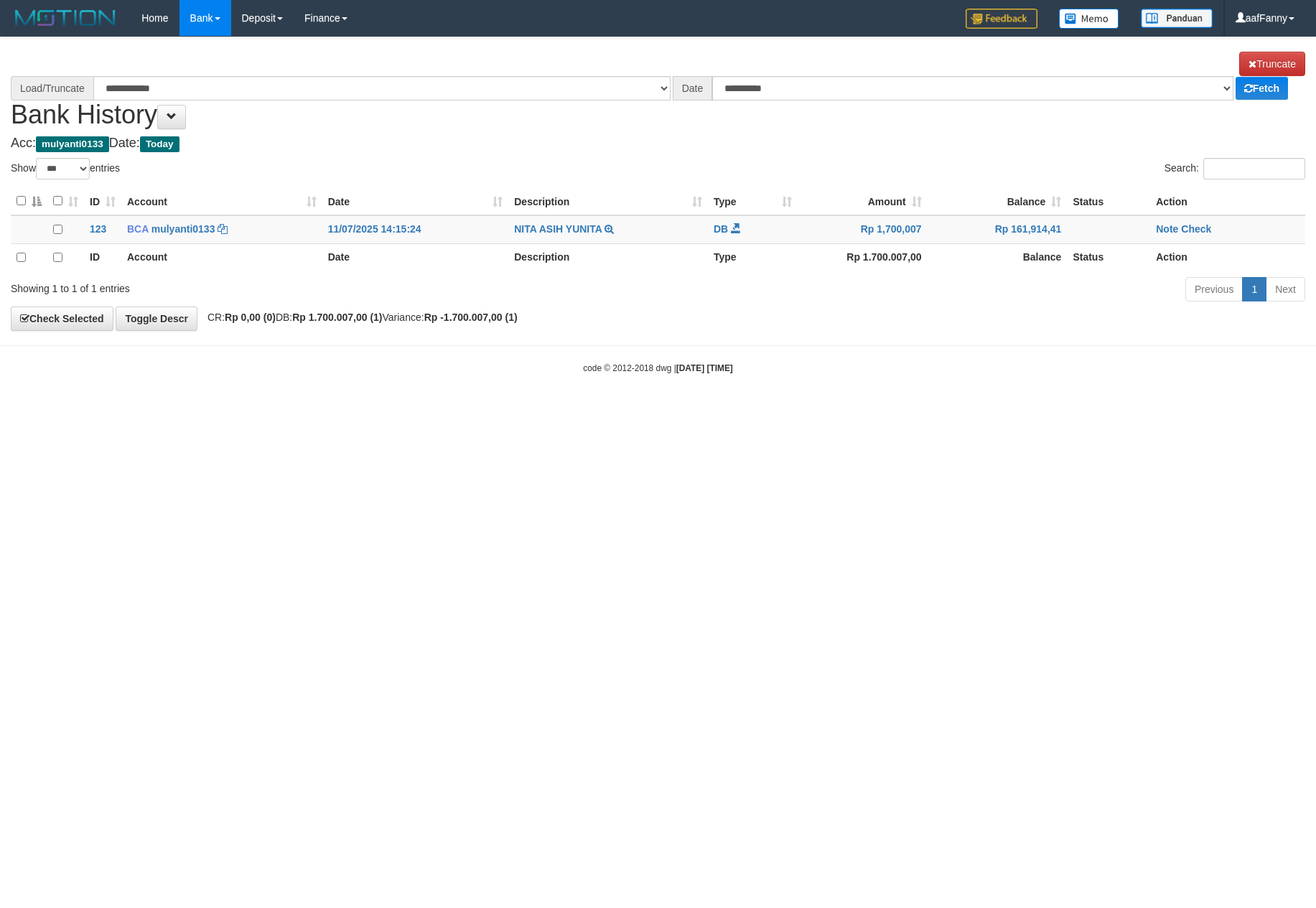 scroll, scrollTop: 0, scrollLeft: 0, axis: both 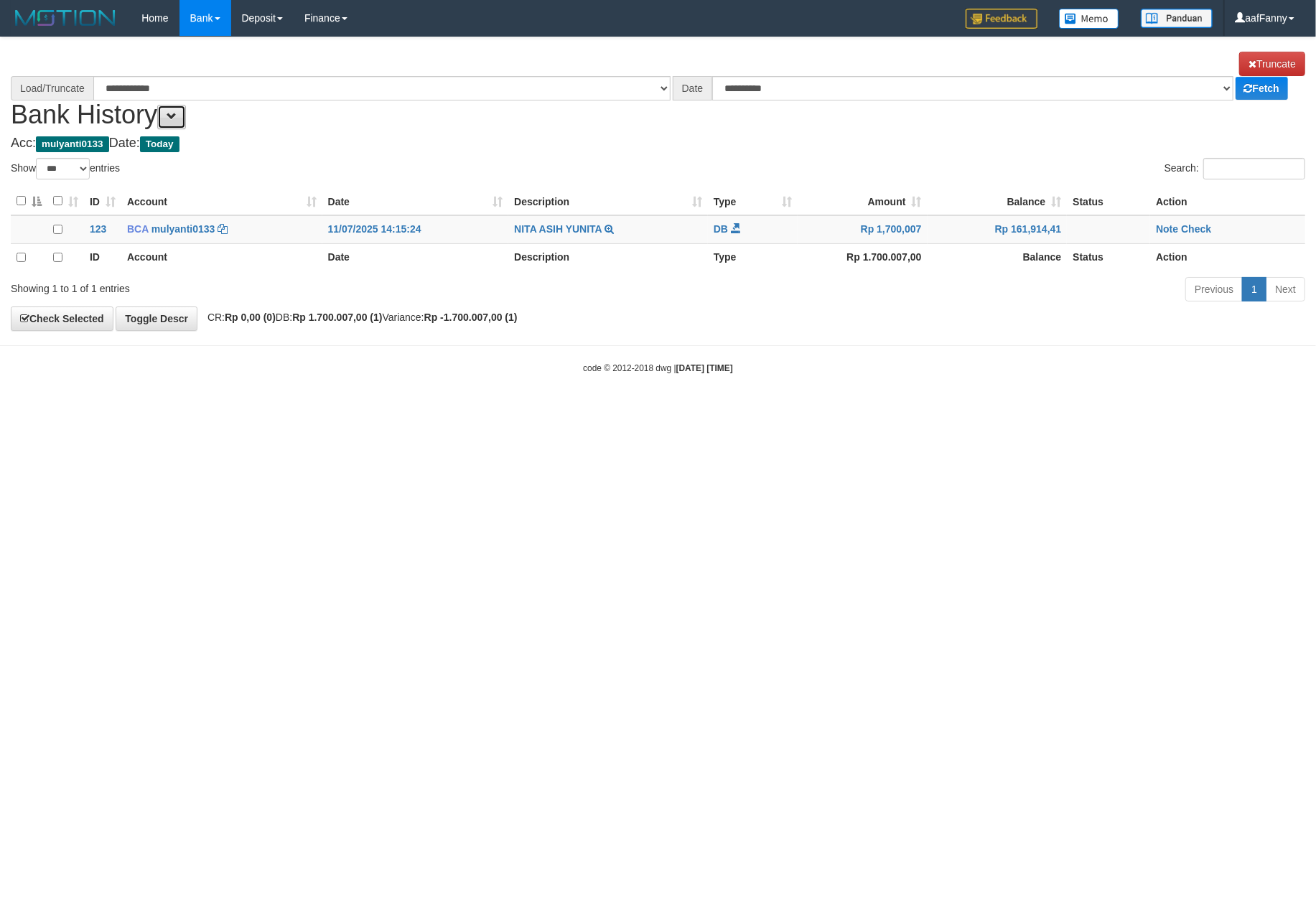 click at bounding box center (172, 116) 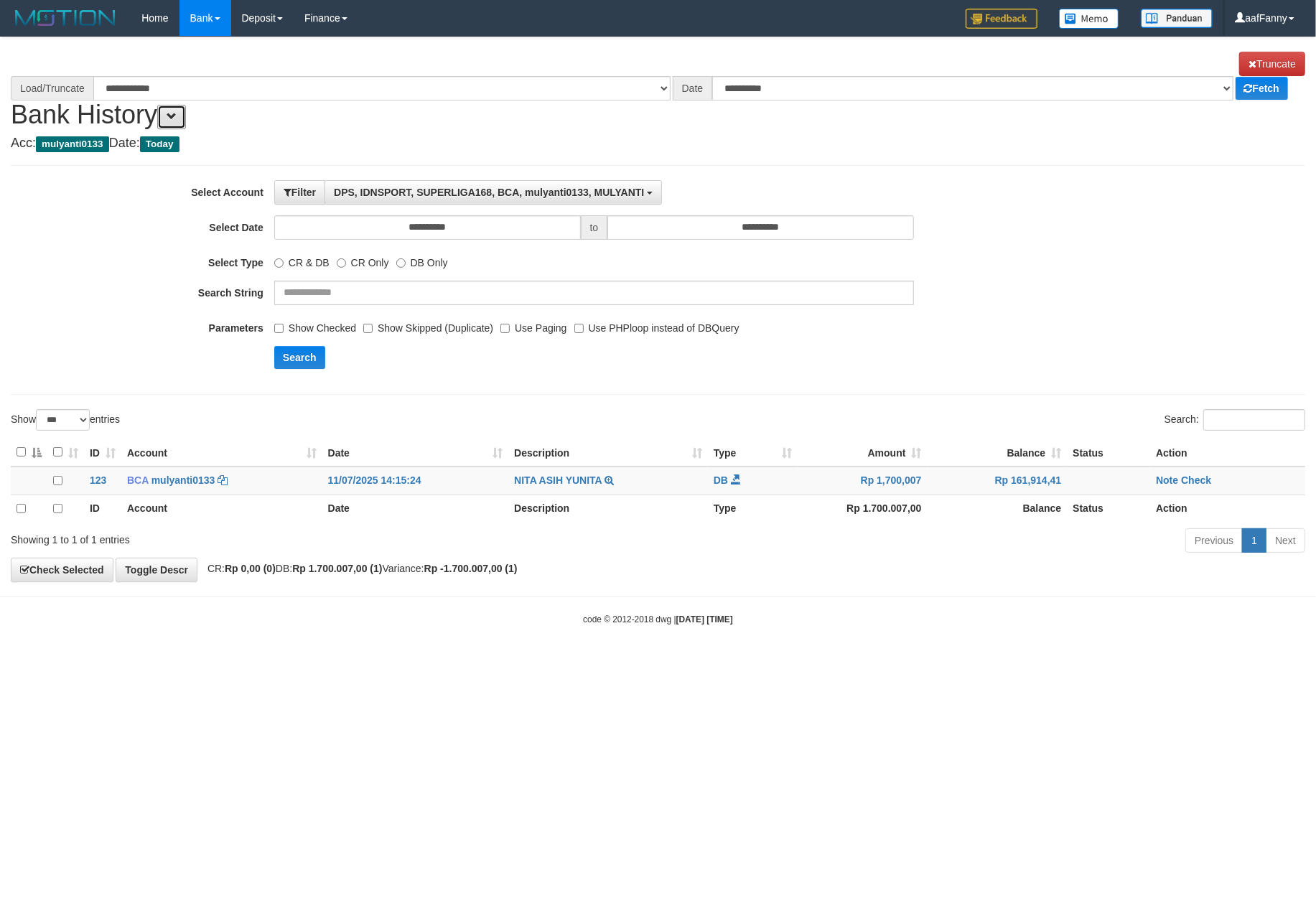 select on "****" 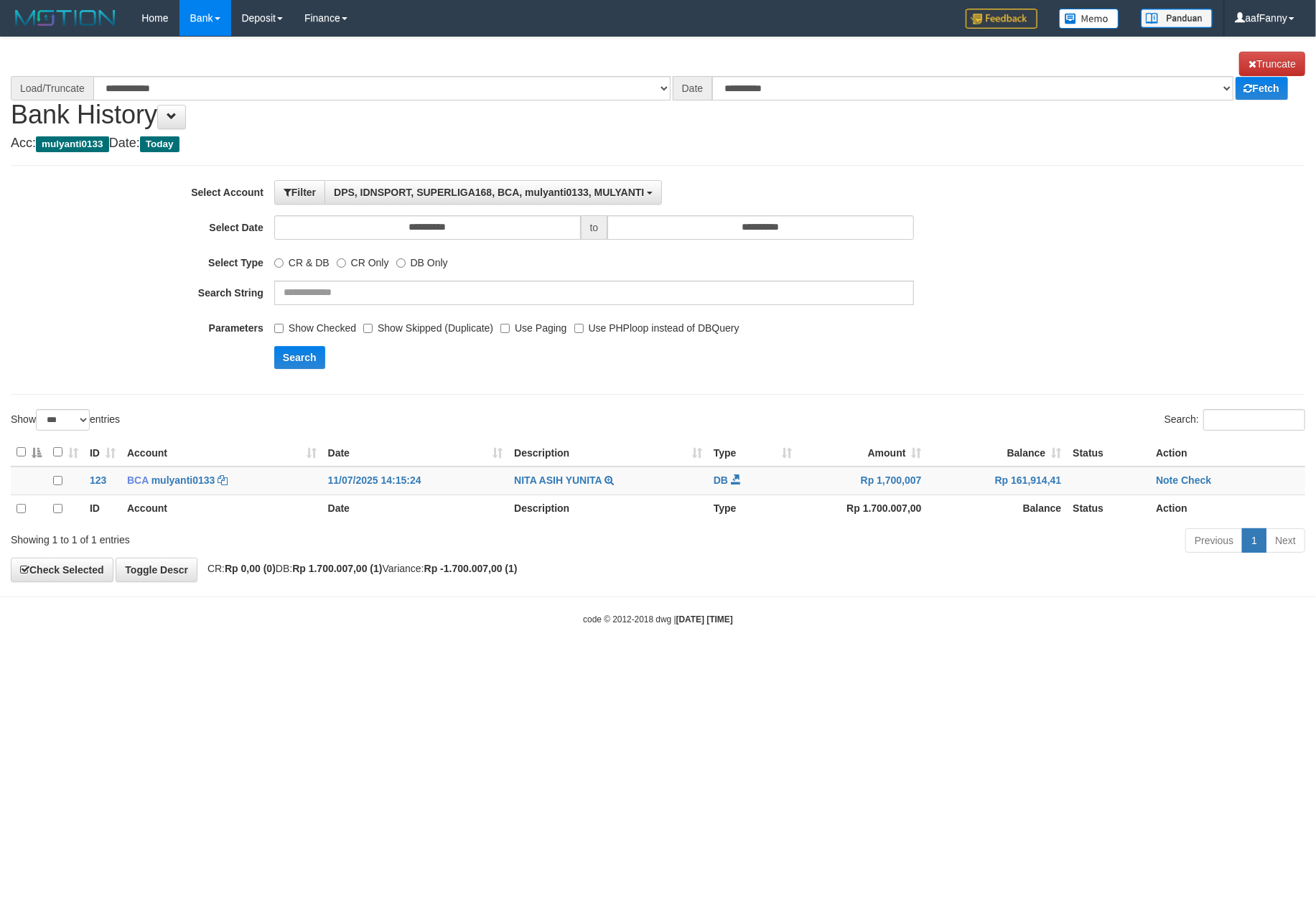 drag, startPoint x: 326, startPoint y: 328, endPoint x: 322, endPoint y: 337, distance: 9.848858 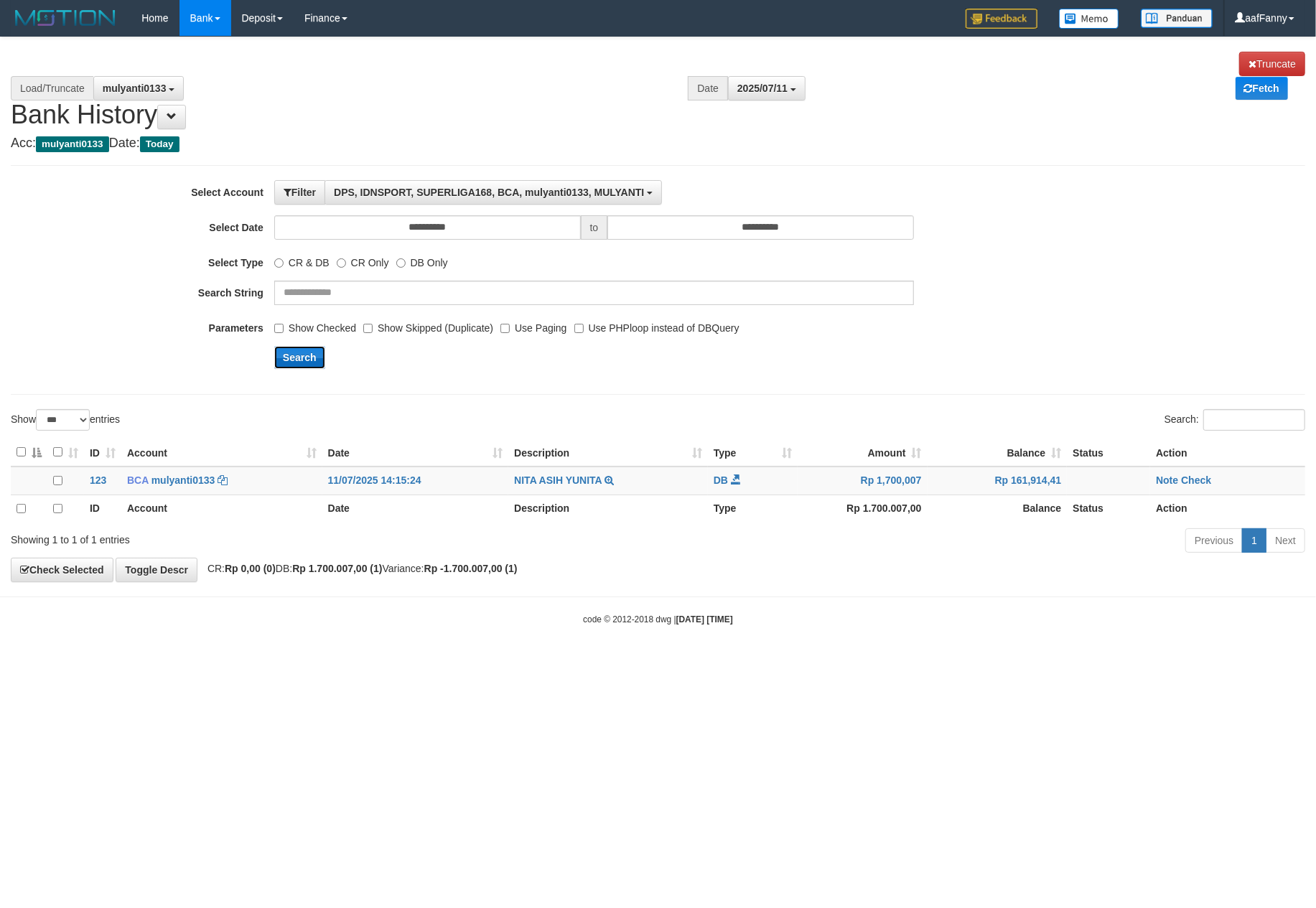 click on "Search" at bounding box center [299, 357] 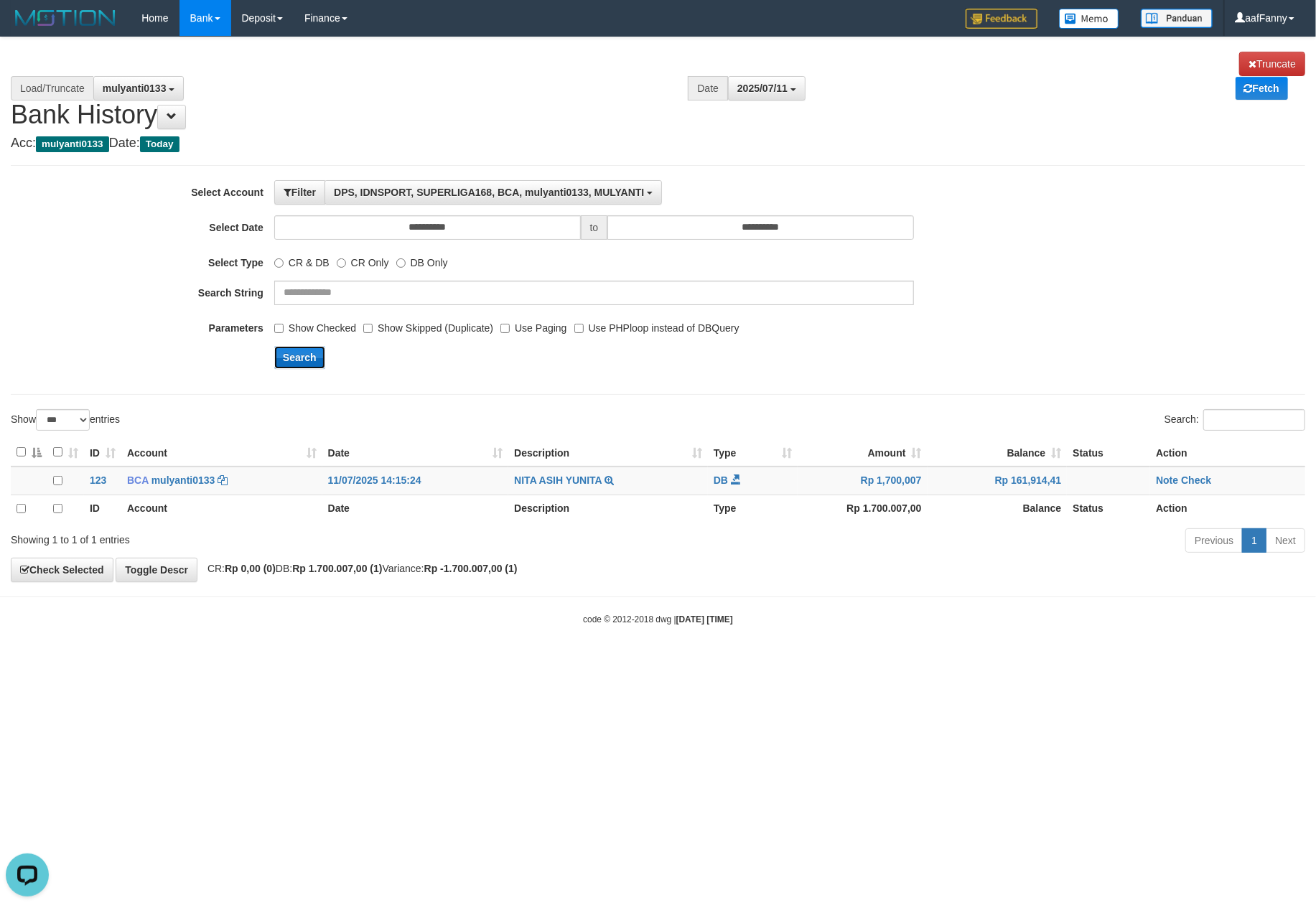 scroll, scrollTop: 0, scrollLeft: 0, axis: both 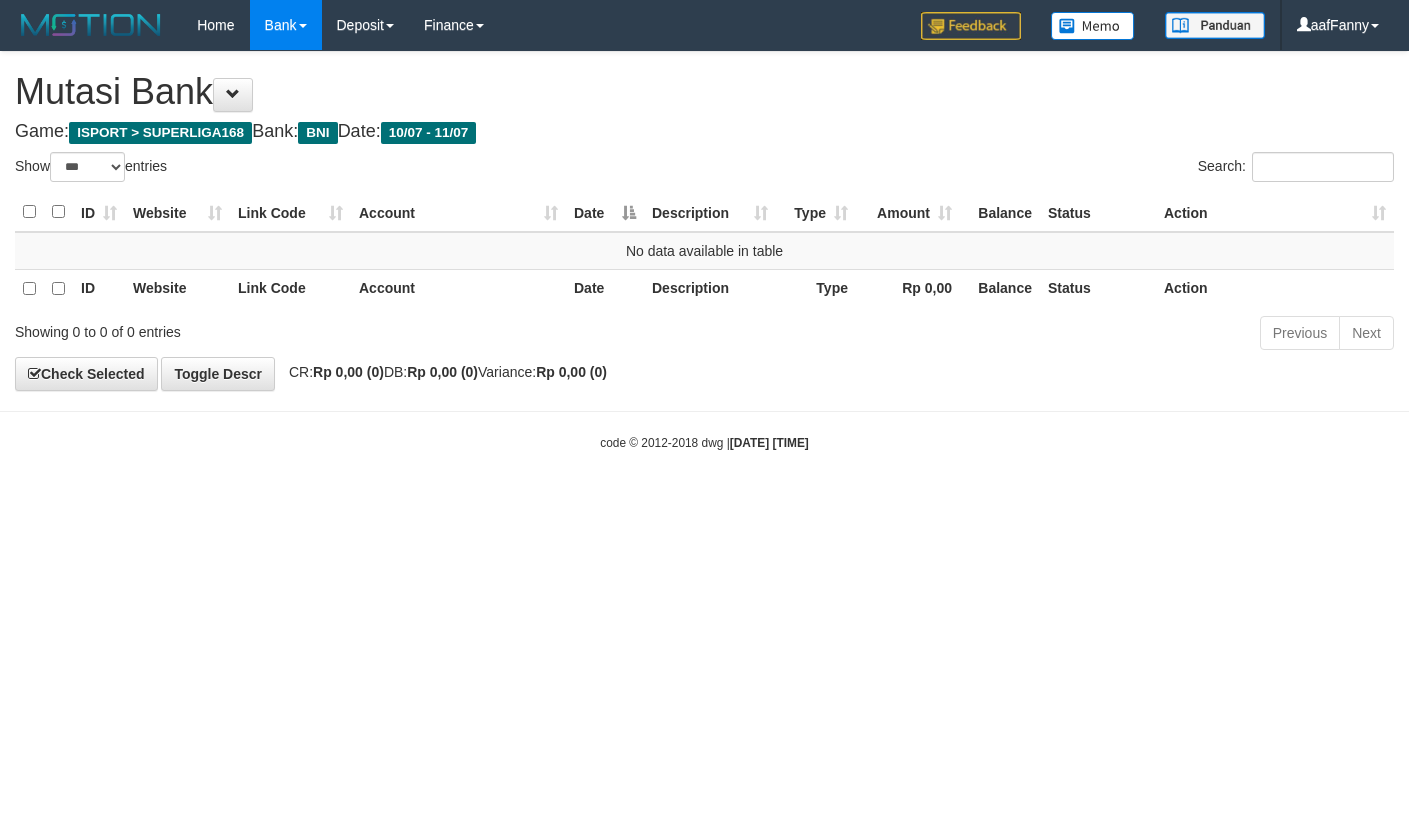 select on "***" 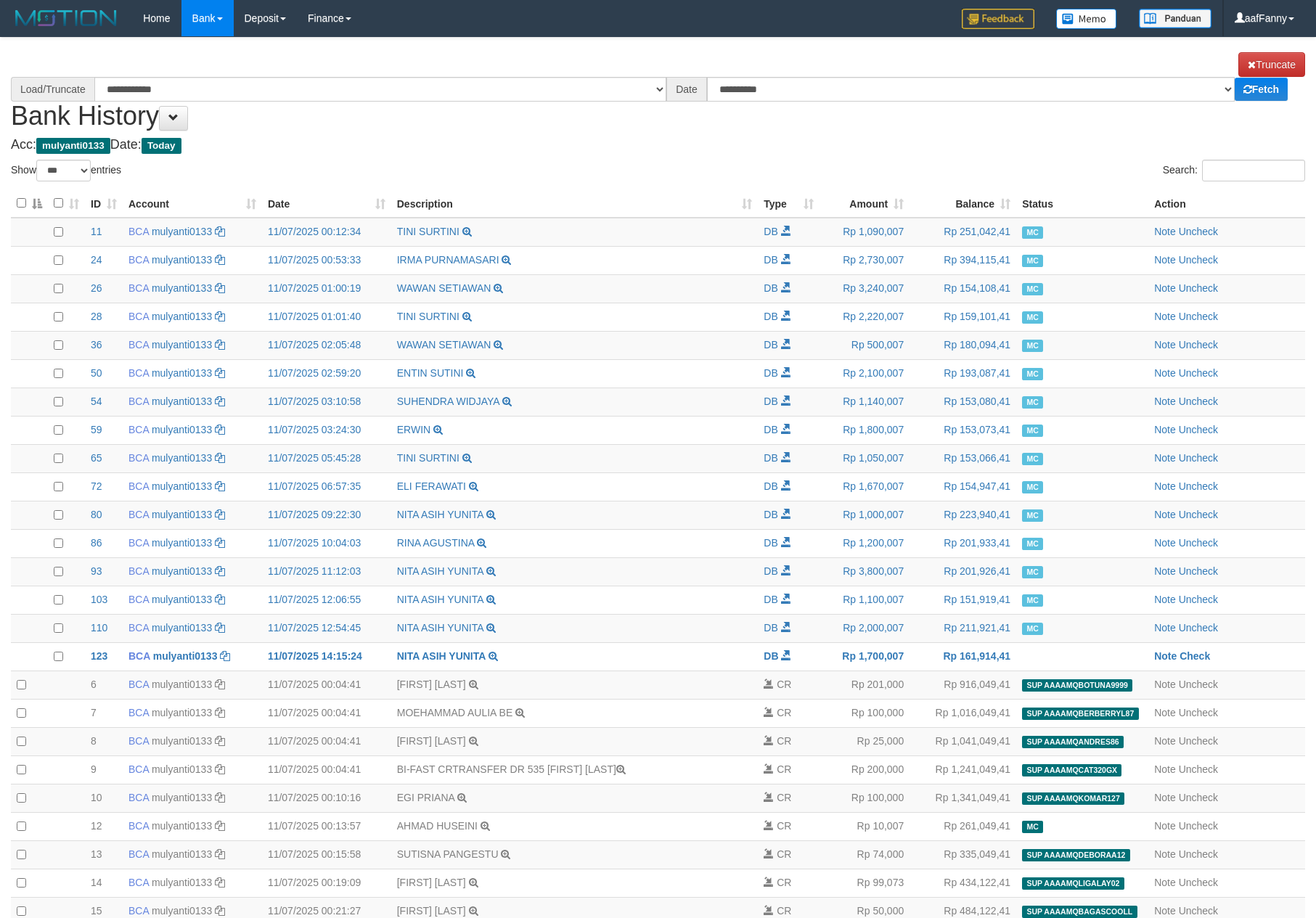 select on "***" 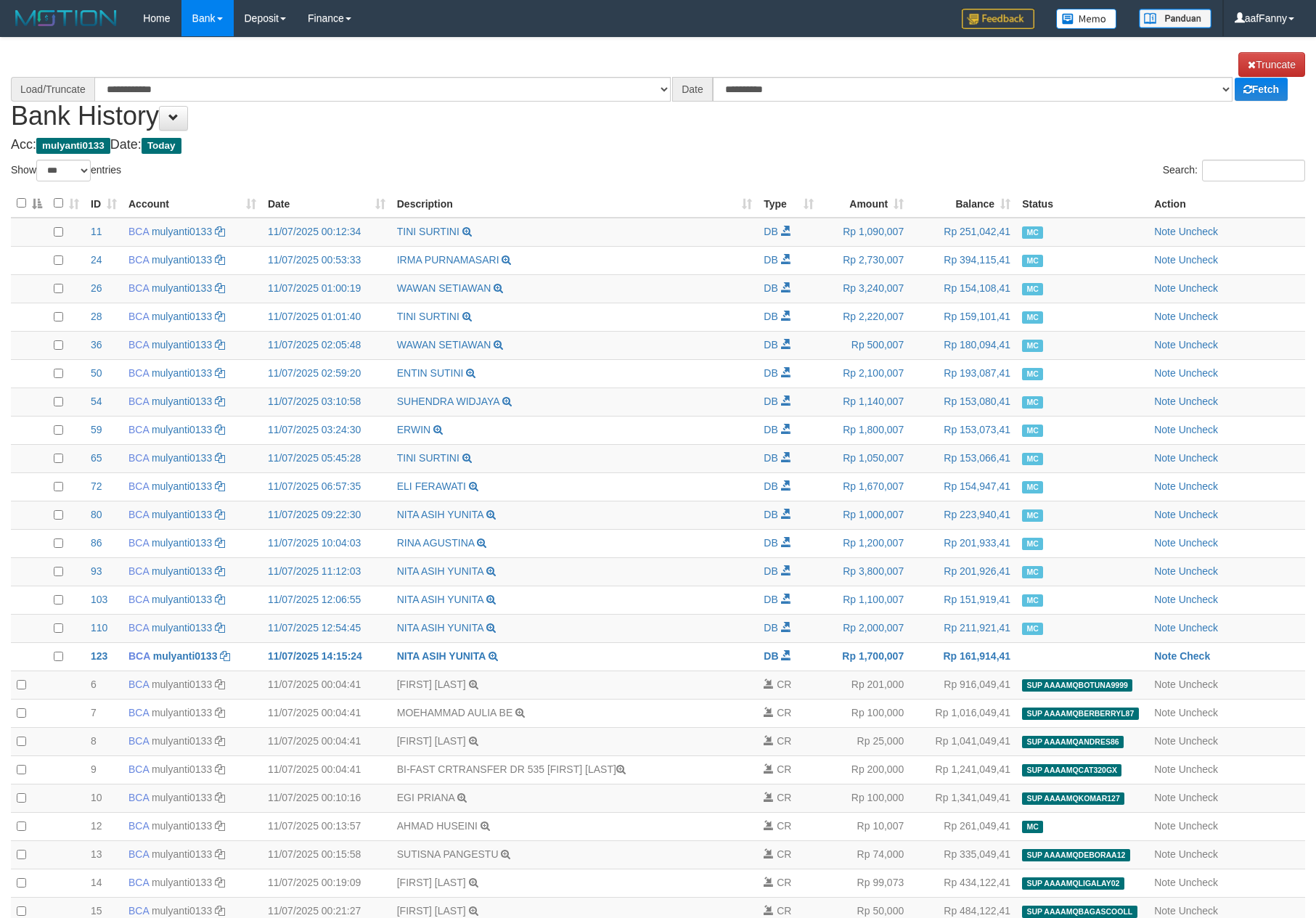scroll, scrollTop: 0, scrollLeft: 0, axis: both 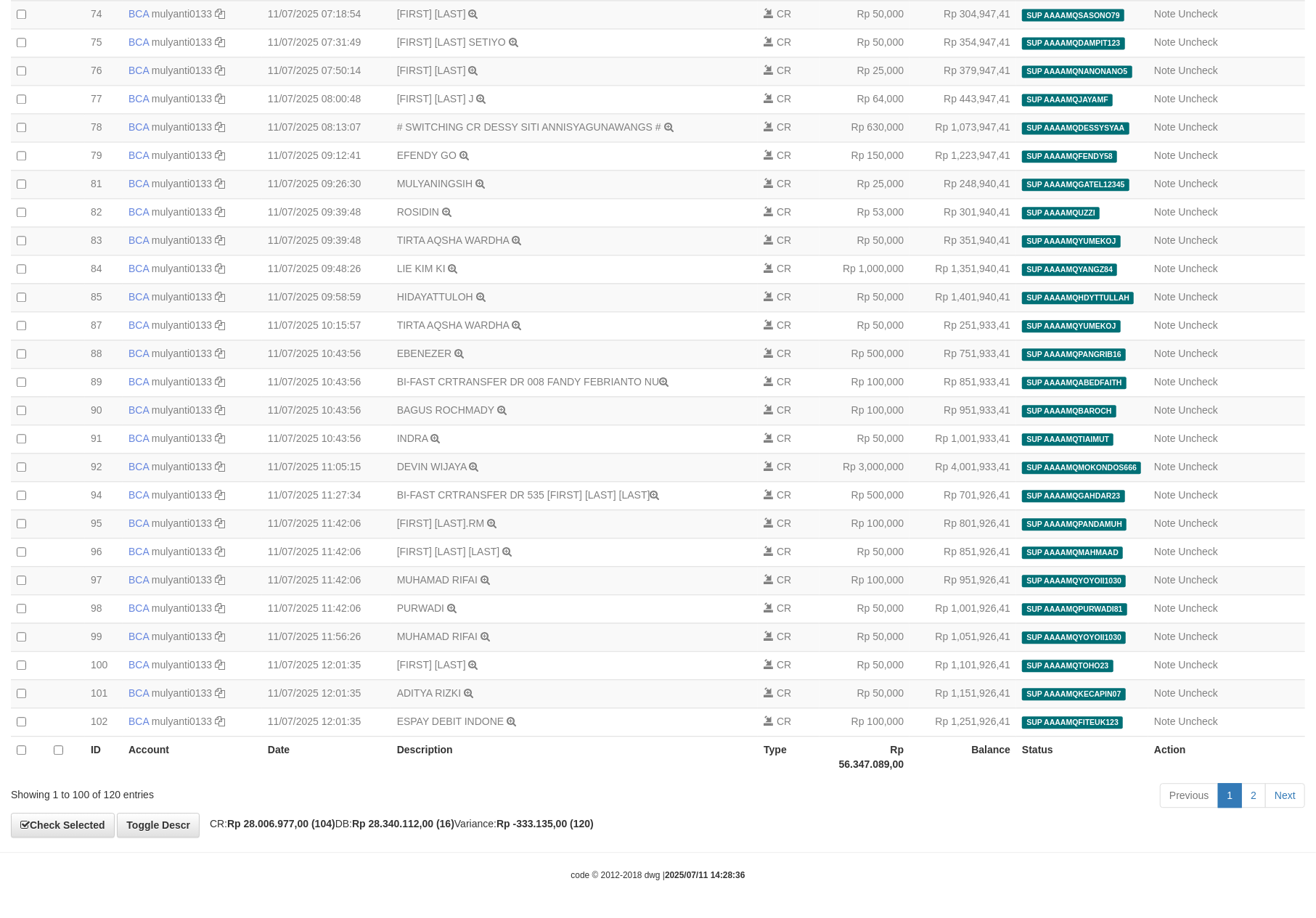 drag, startPoint x: 1321, startPoint y: 242, endPoint x: 1128, endPoint y: 894, distance: 679.96544 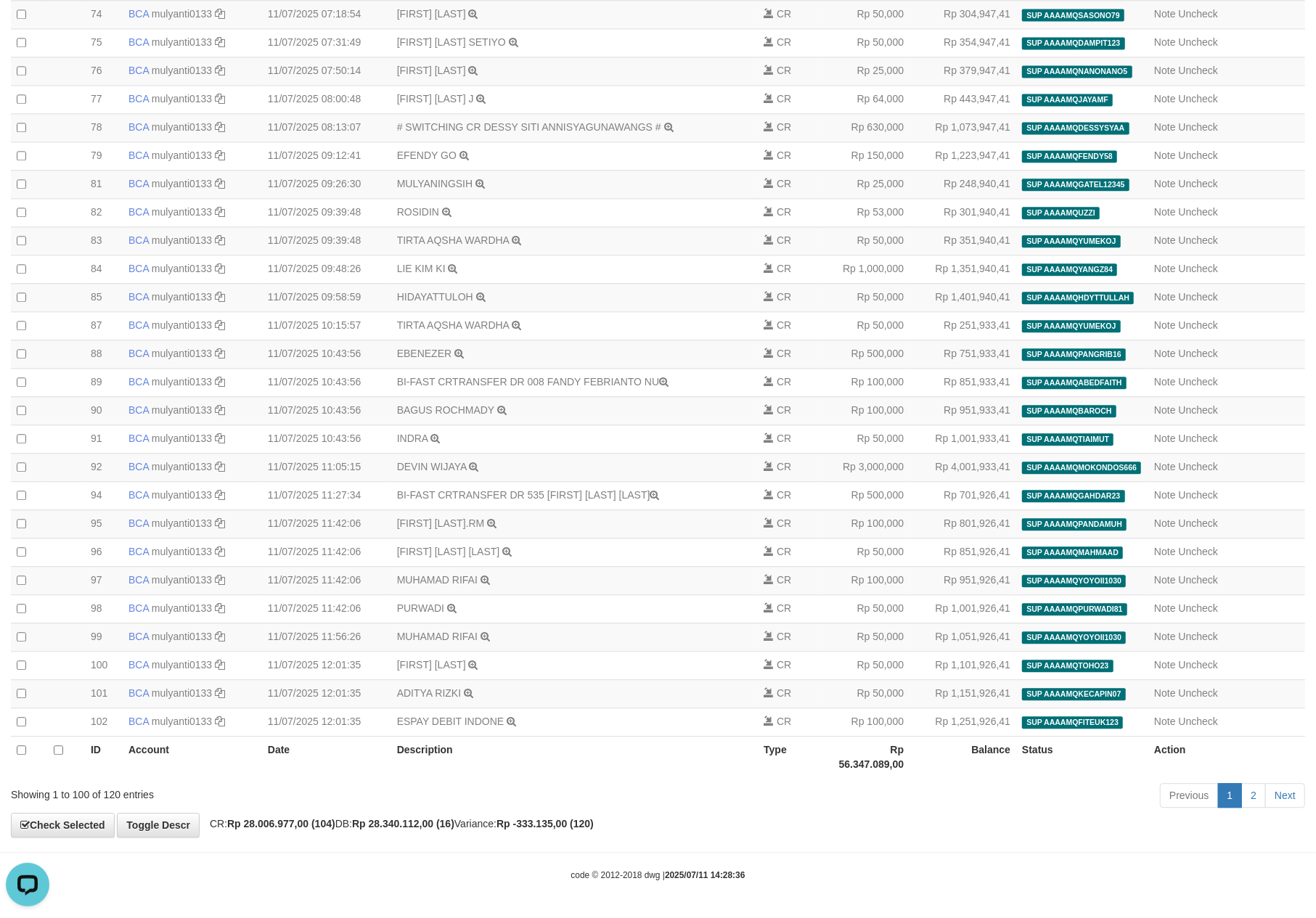 scroll, scrollTop: 0, scrollLeft: 0, axis: both 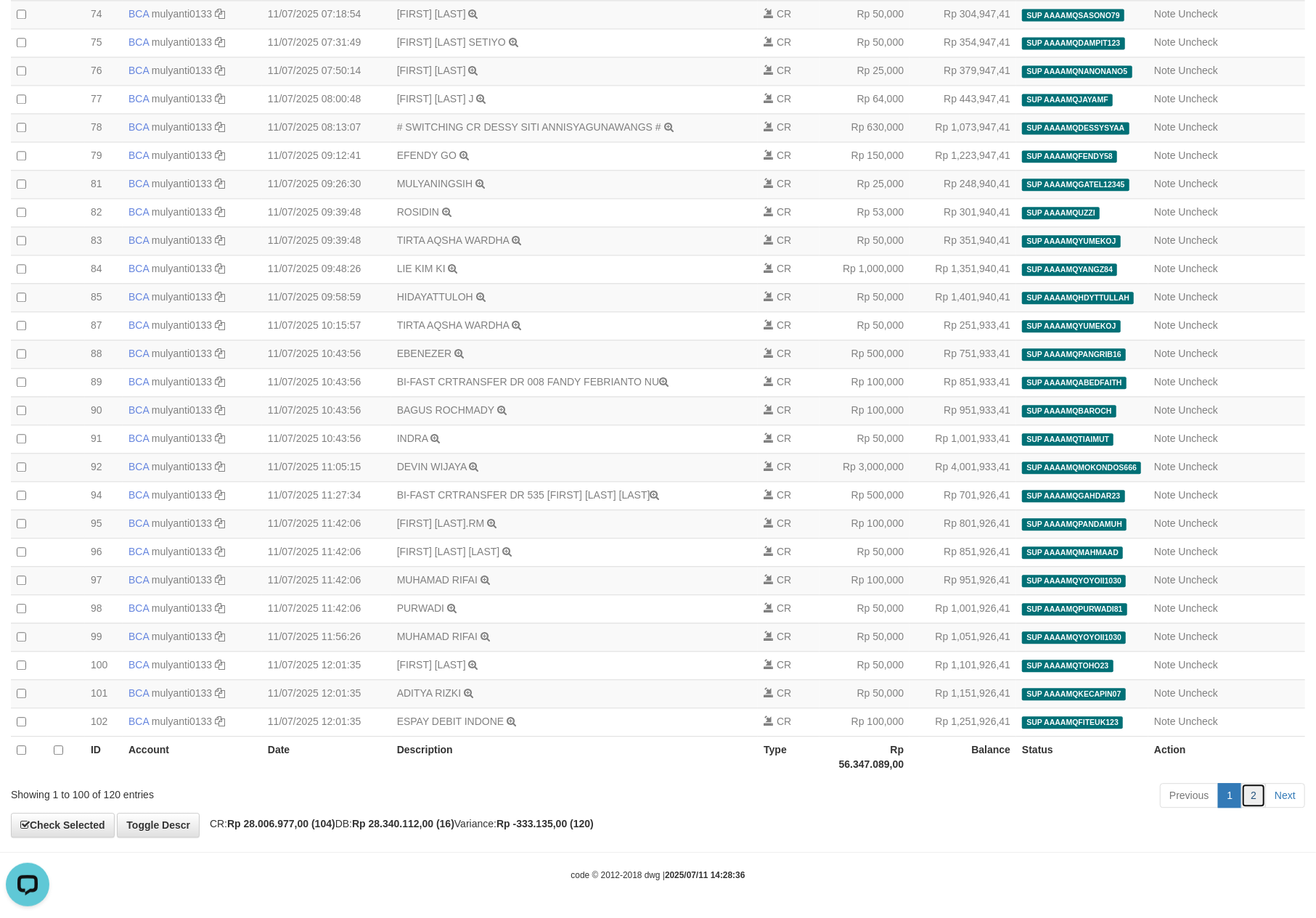click on "2" at bounding box center (1254, 795) 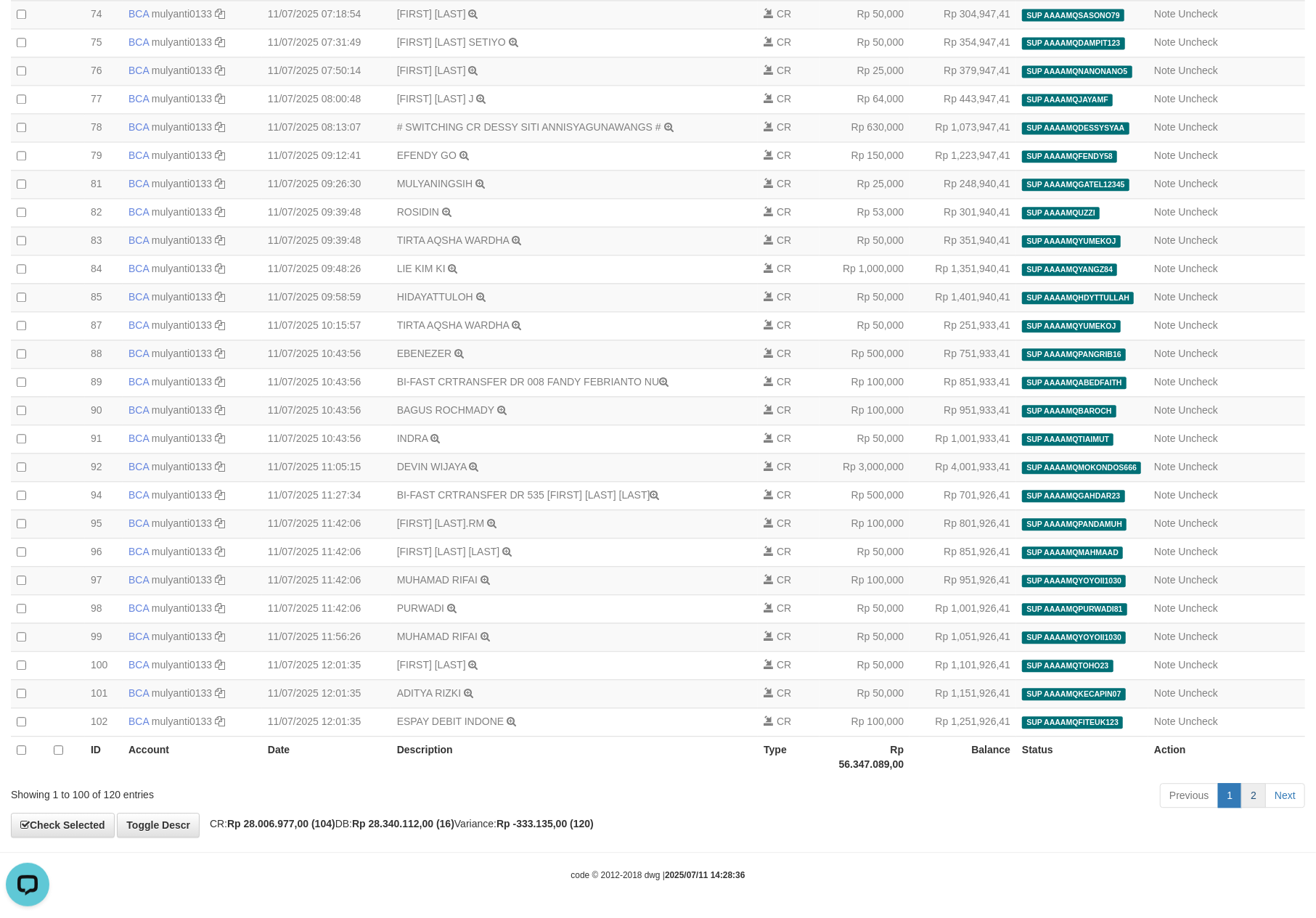 scroll, scrollTop: 60, scrollLeft: 0, axis: vertical 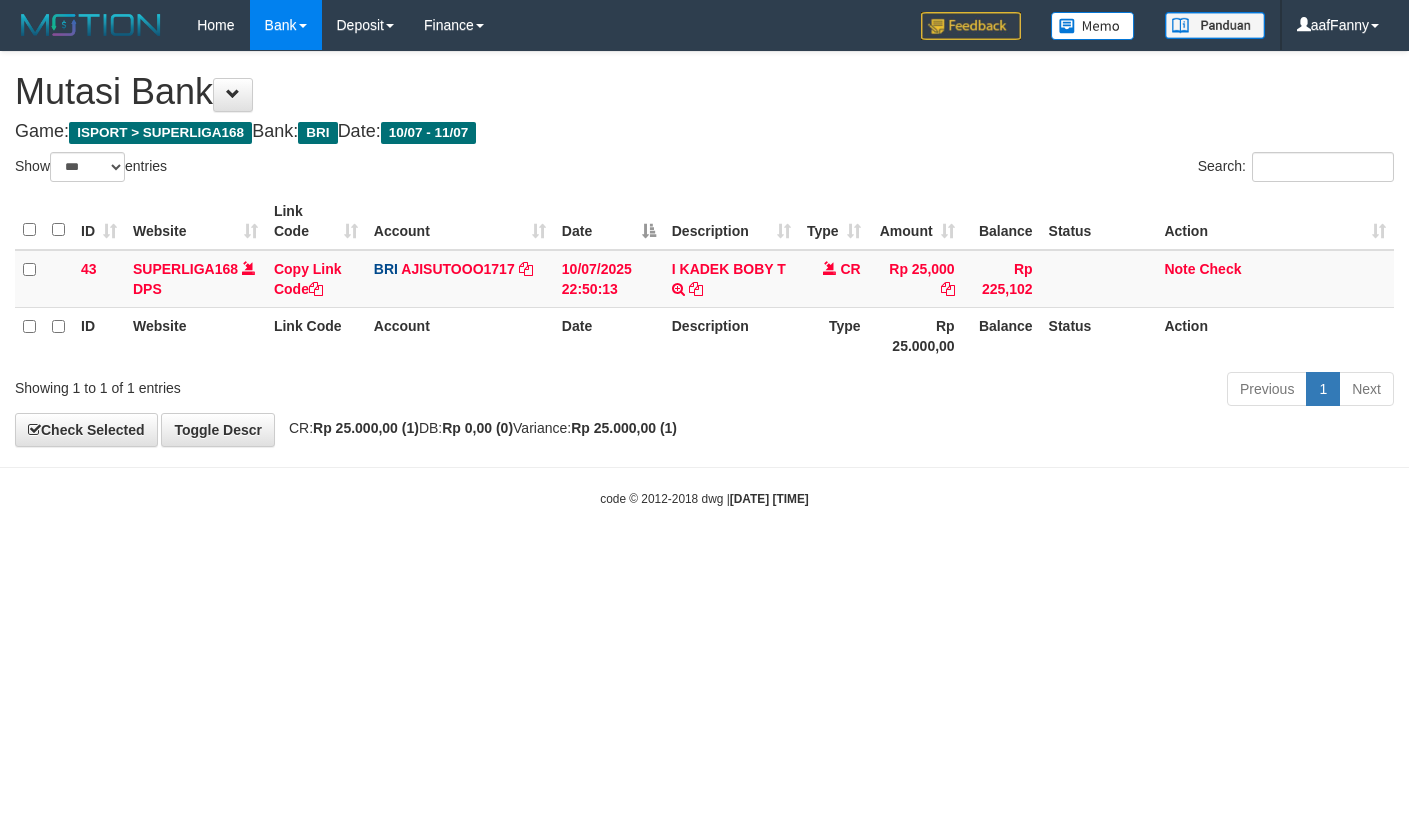 select on "***" 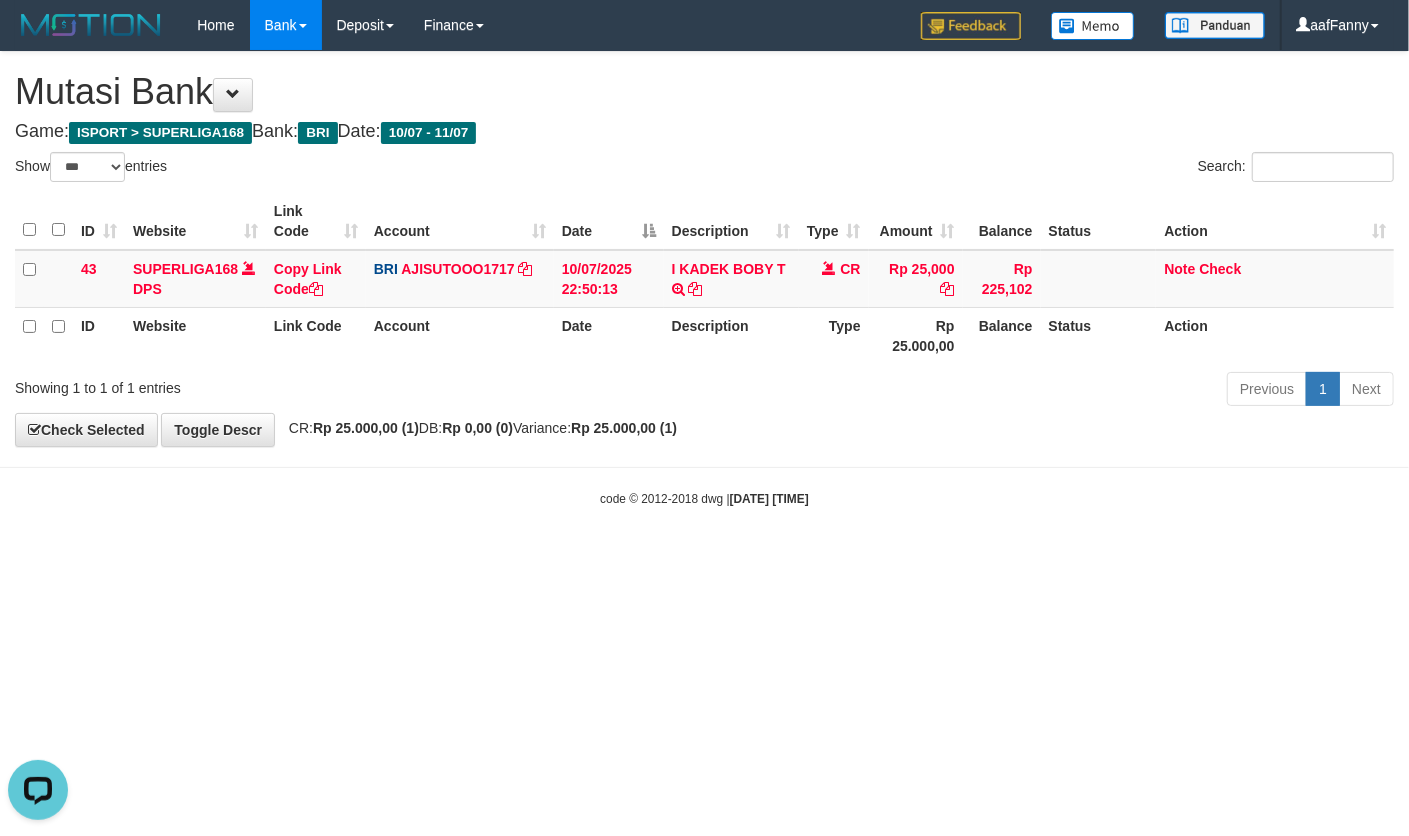 scroll, scrollTop: 0, scrollLeft: 0, axis: both 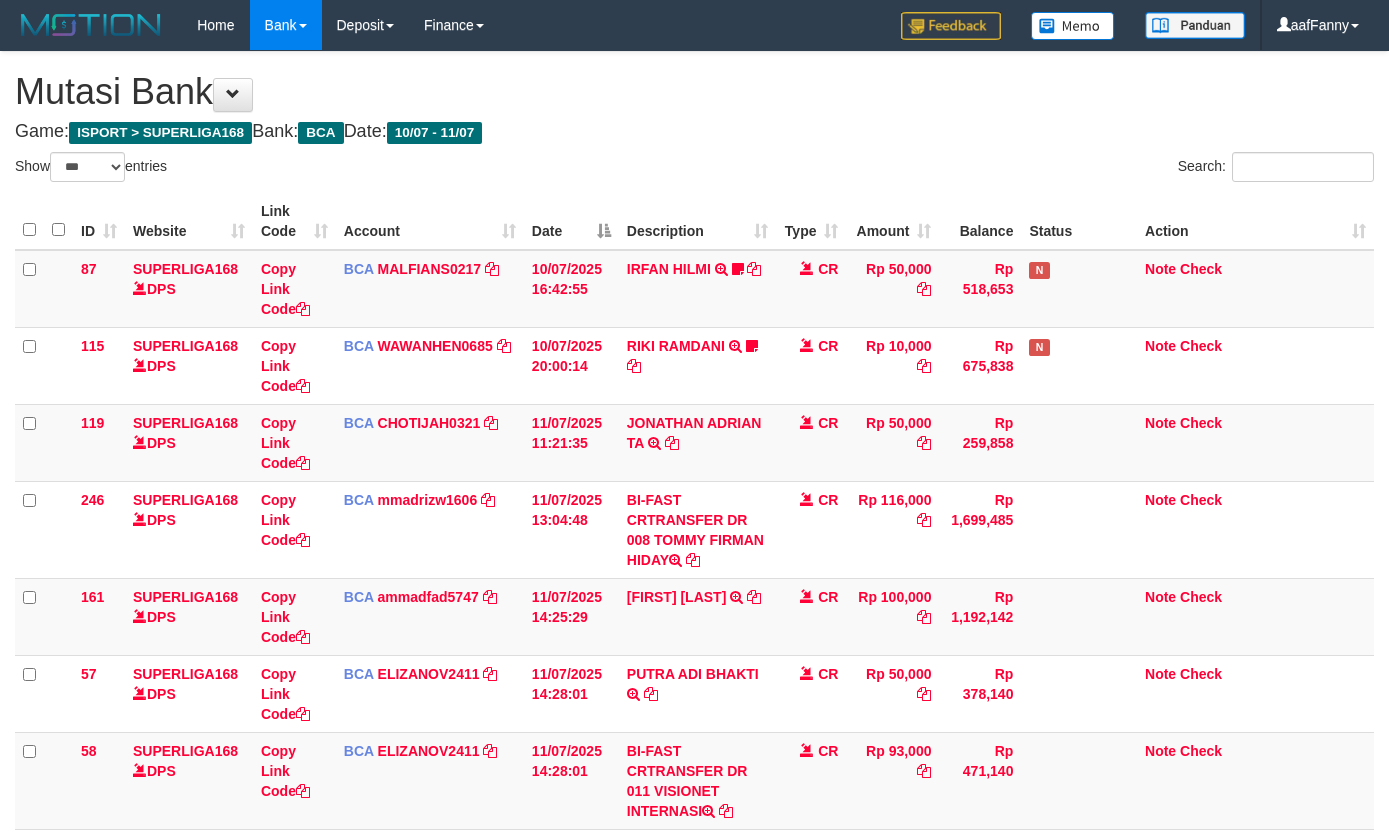 select on "***" 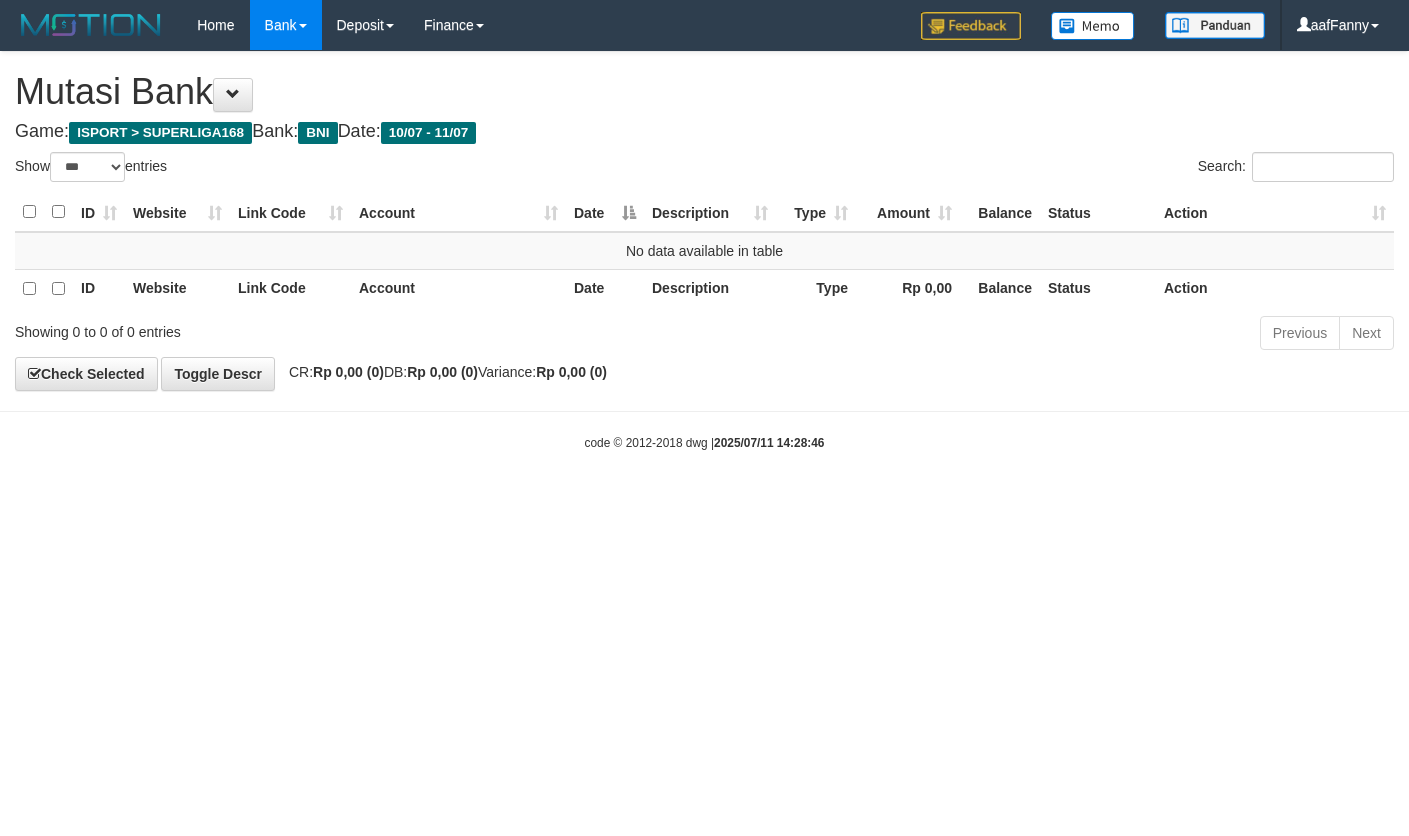 select on "***" 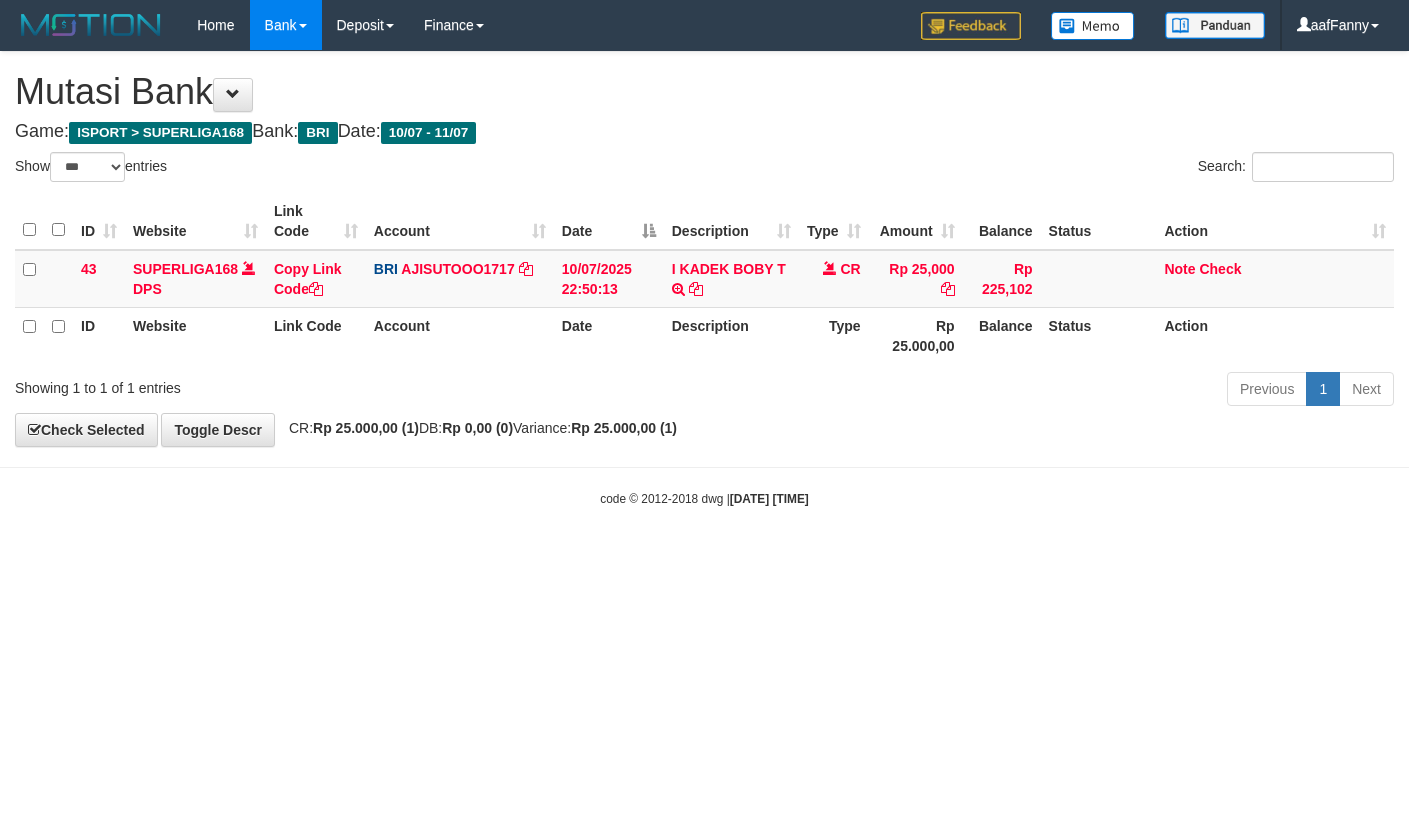 select on "***" 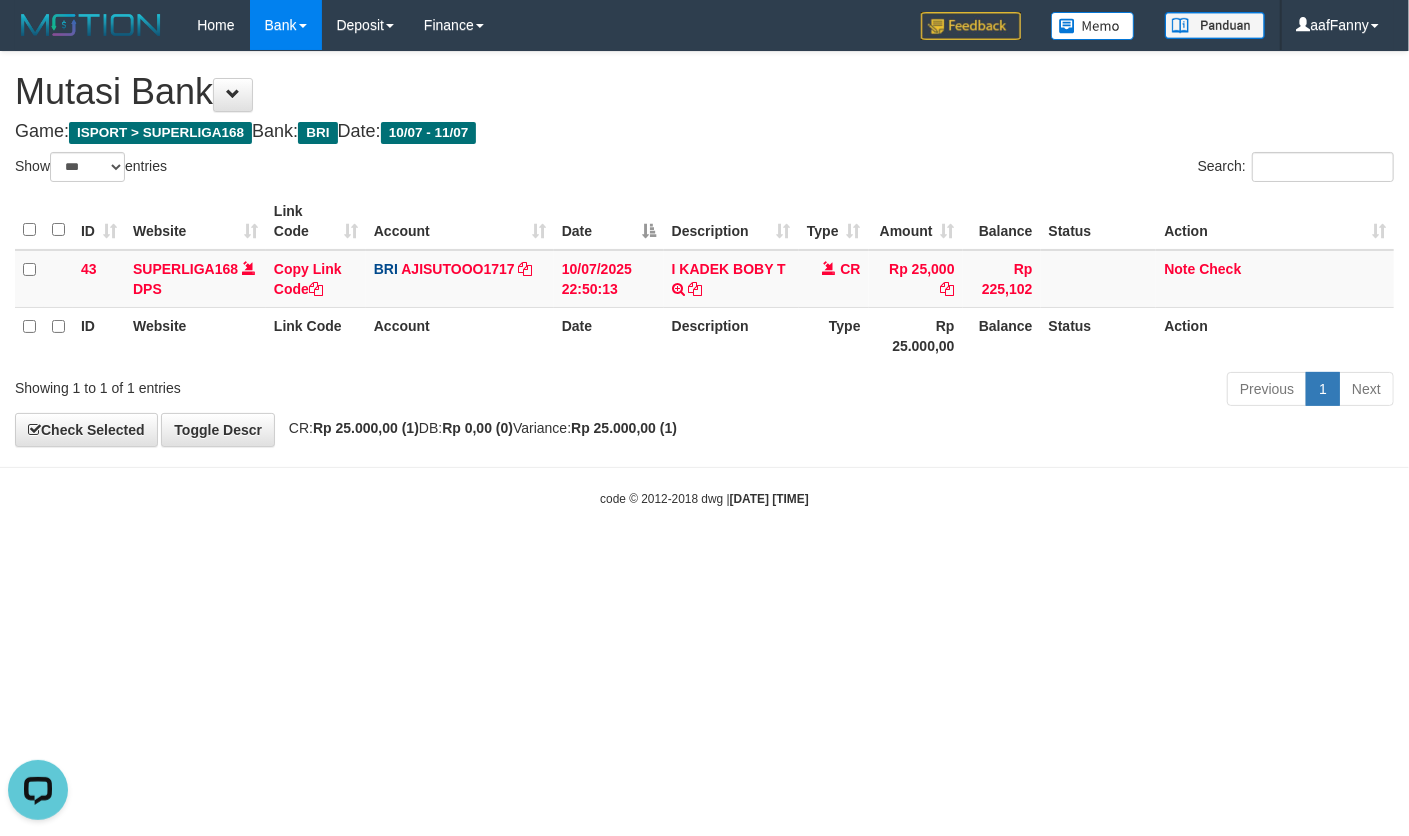 scroll, scrollTop: 0, scrollLeft: 0, axis: both 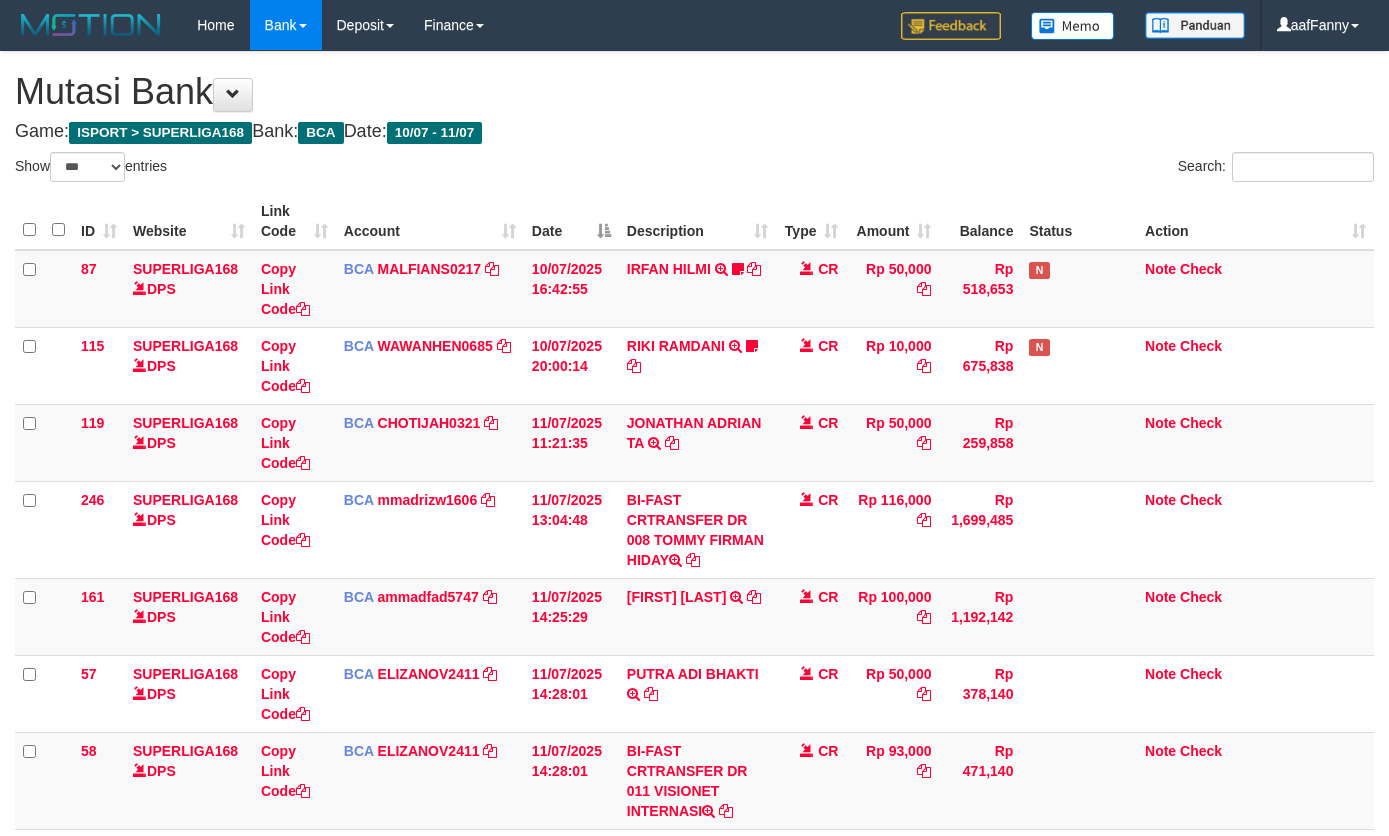 select on "***" 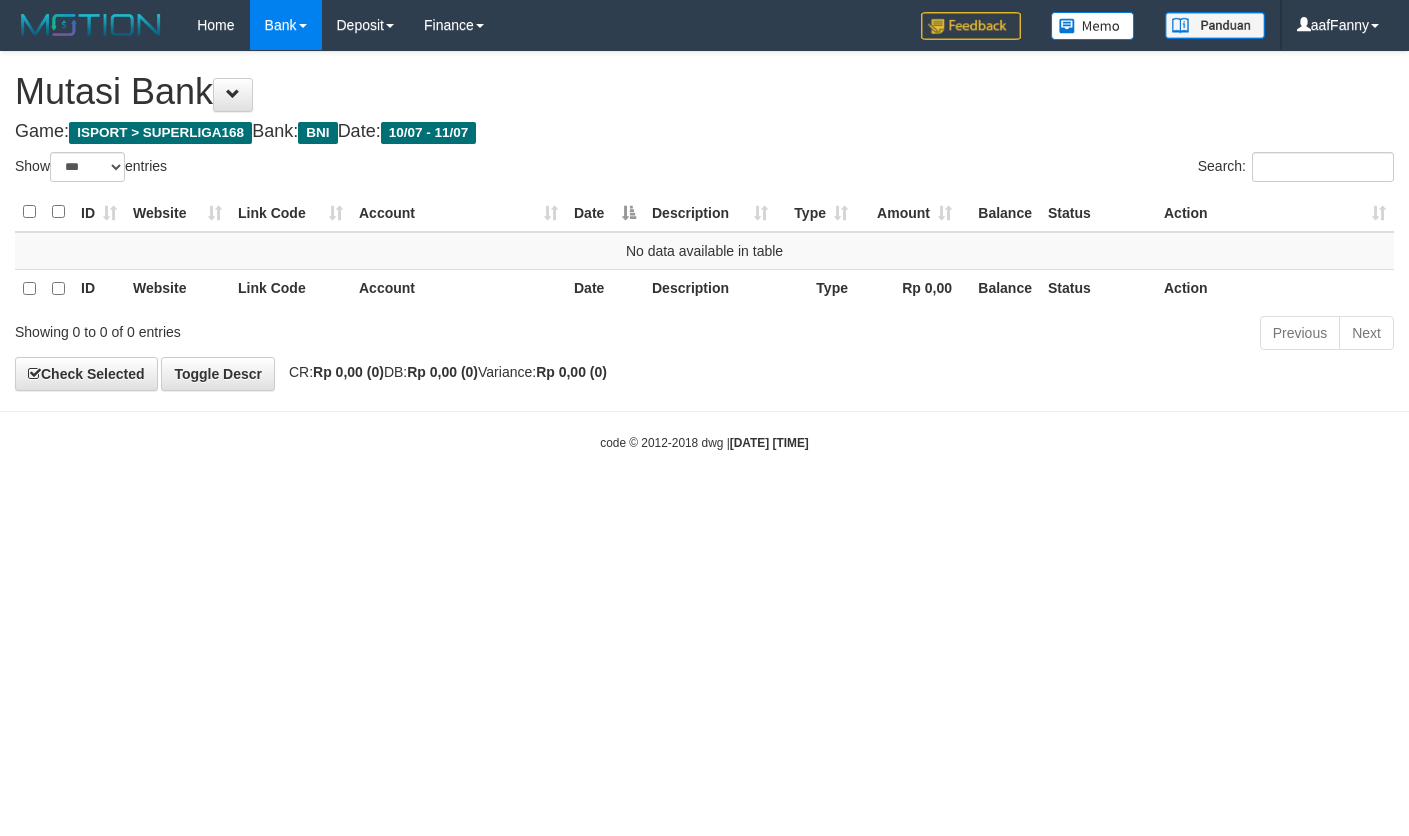 select on "***" 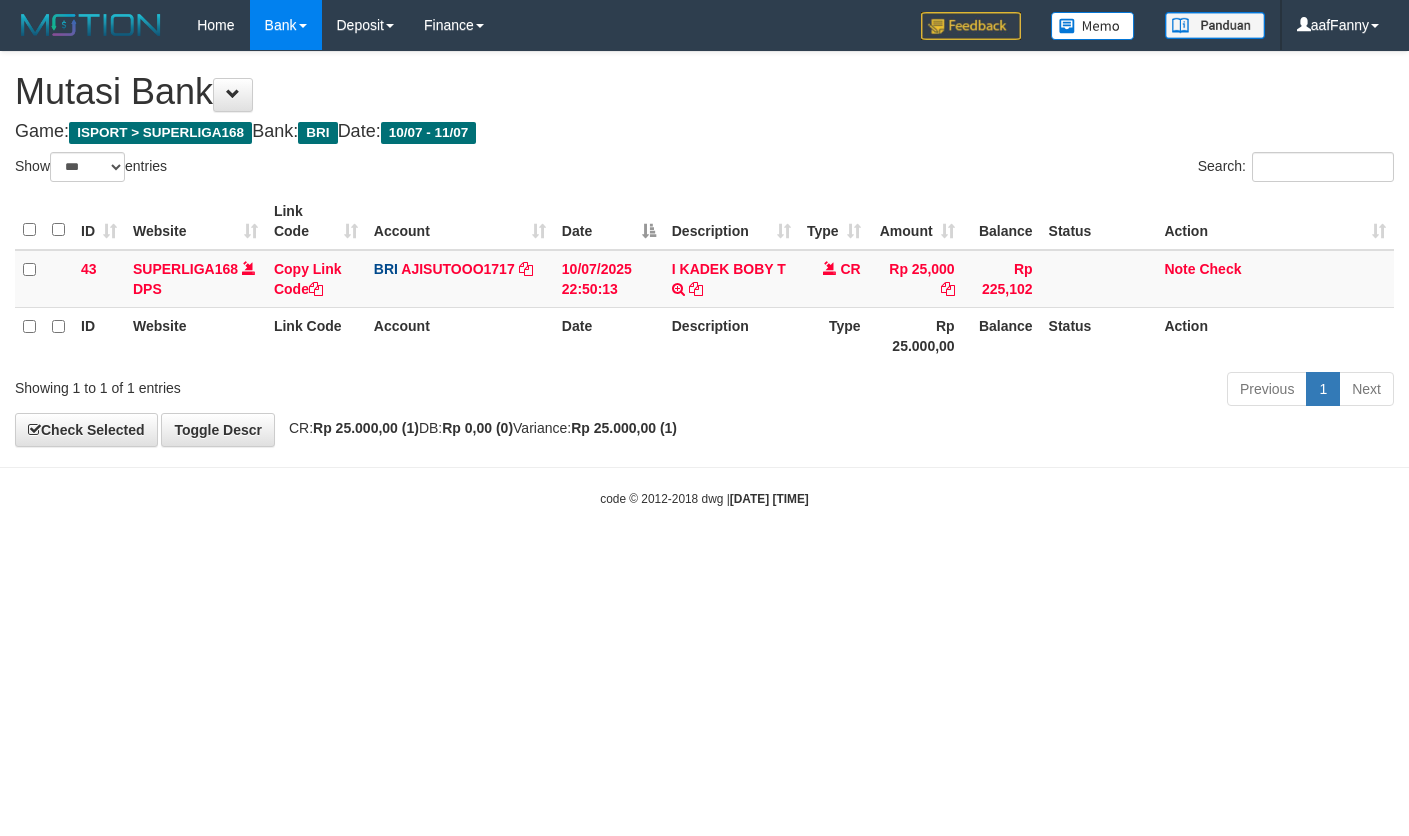 select on "***" 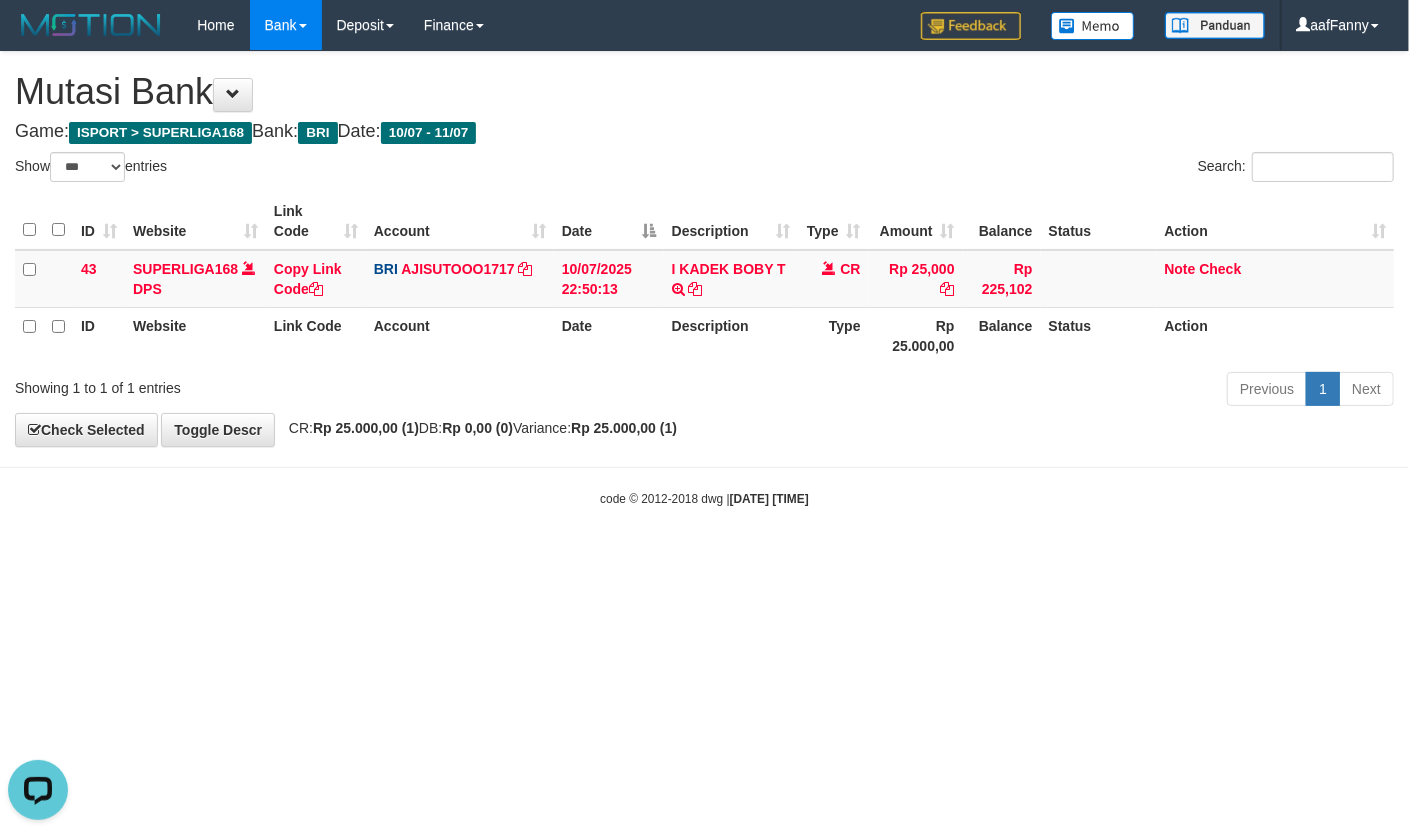 scroll, scrollTop: 0, scrollLeft: 0, axis: both 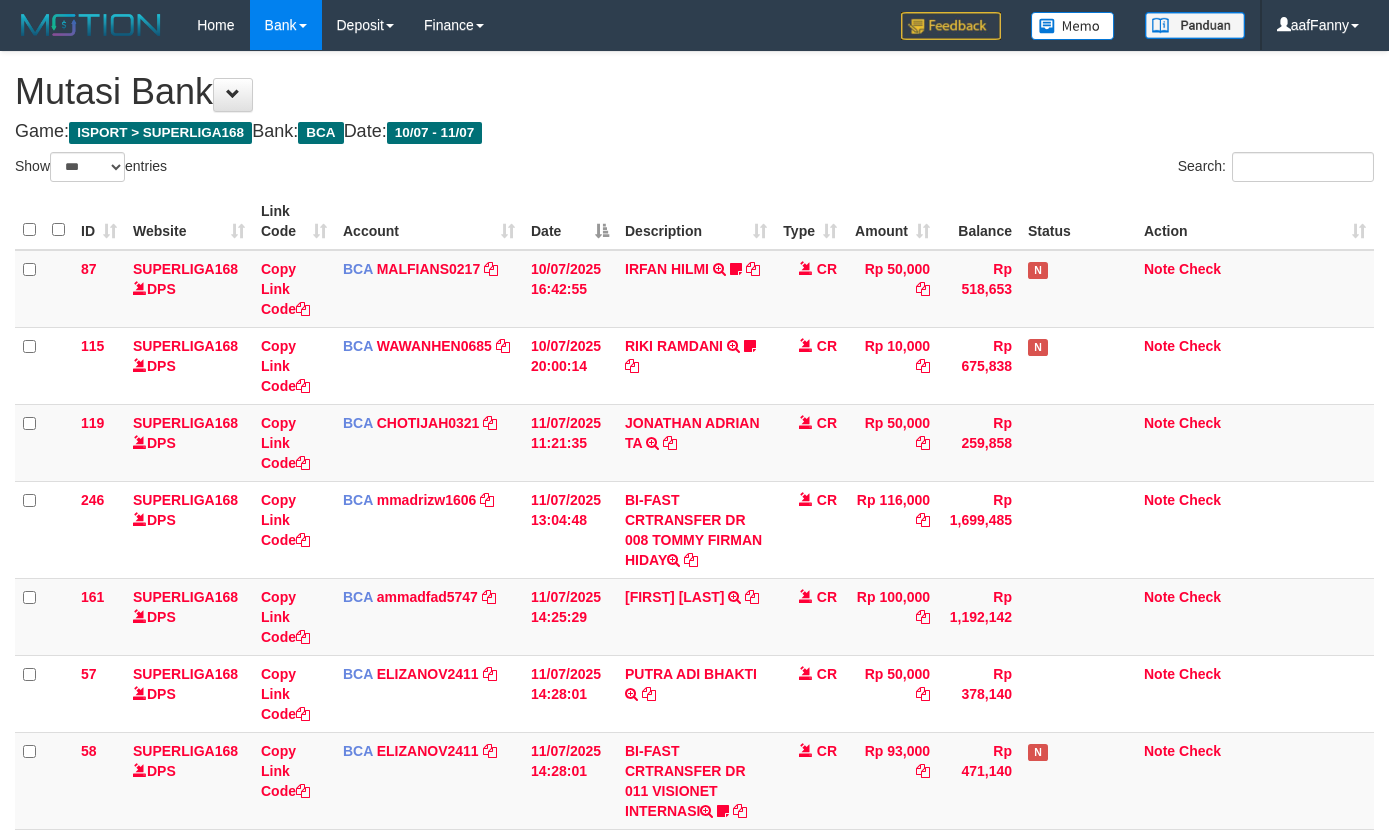 select on "***" 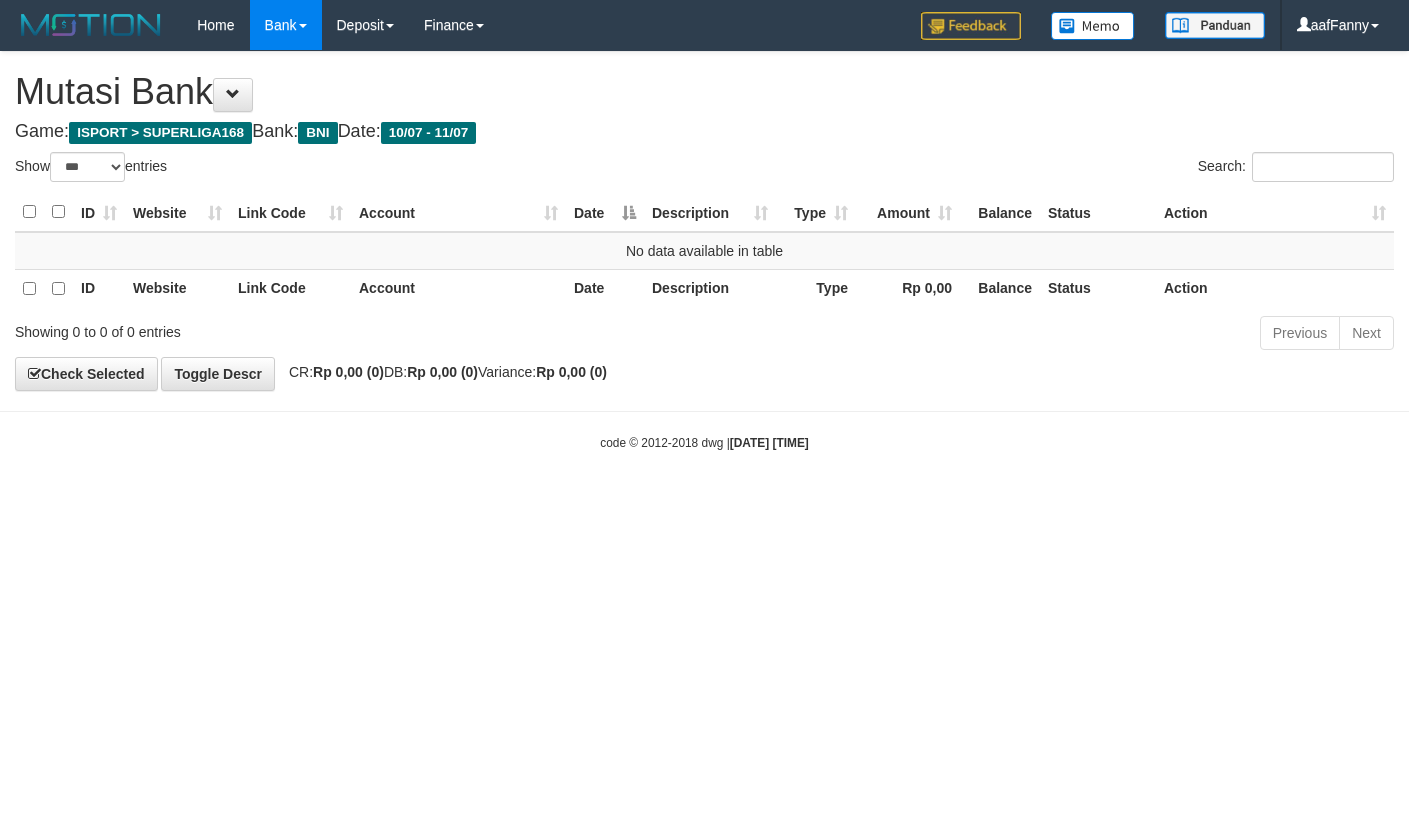 select on "***" 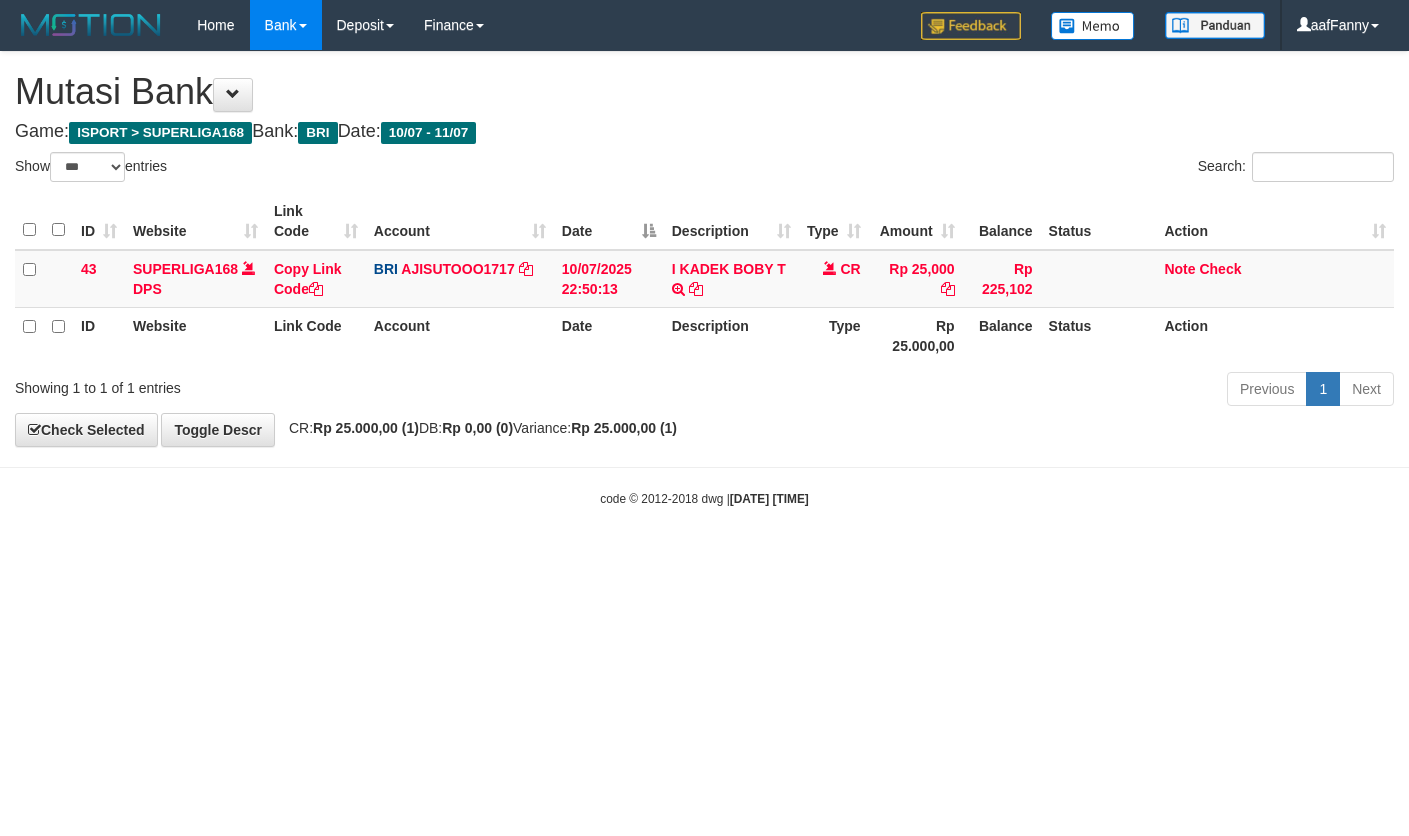 select on "***" 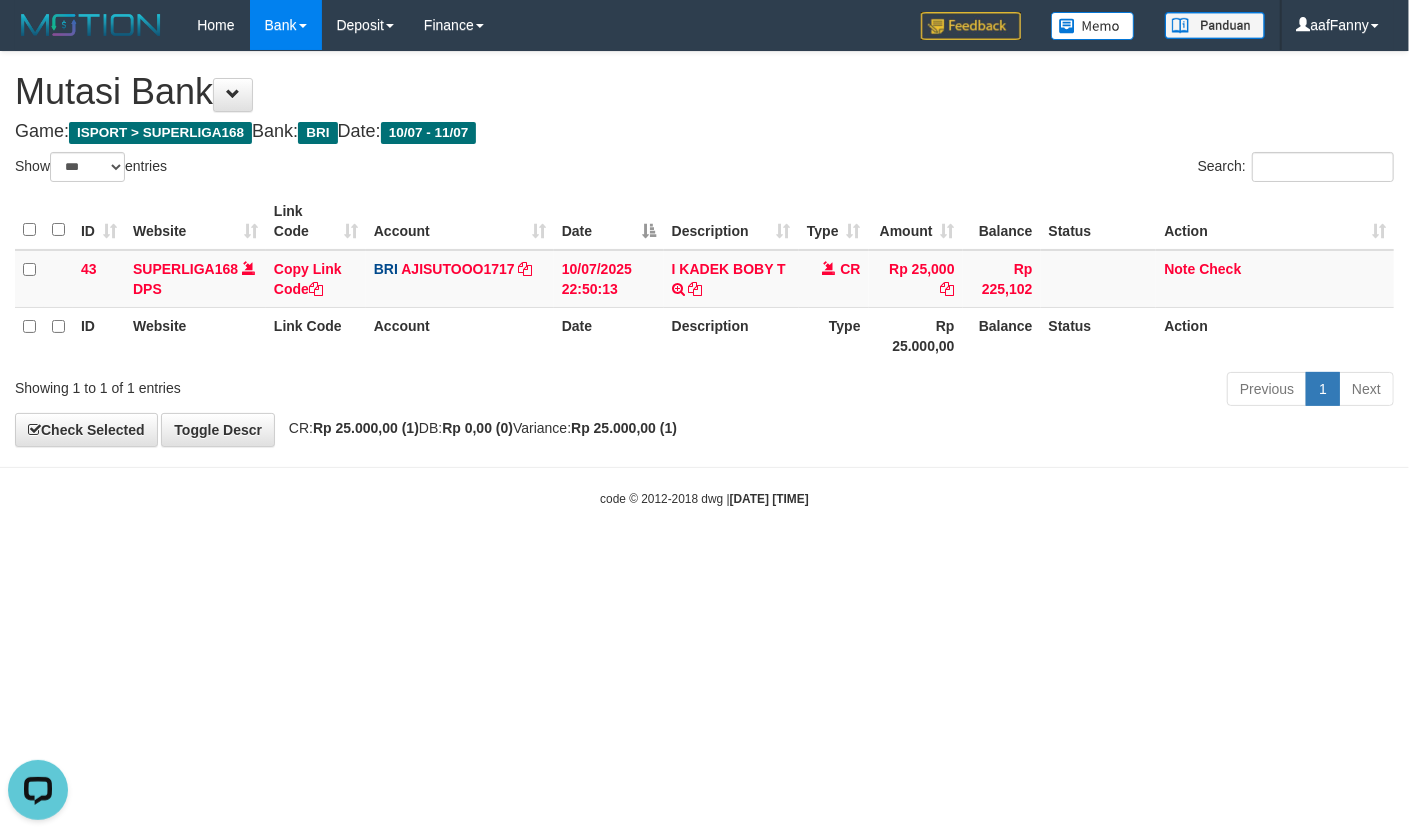 scroll, scrollTop: 0, scrollLeft: 0, axis: both 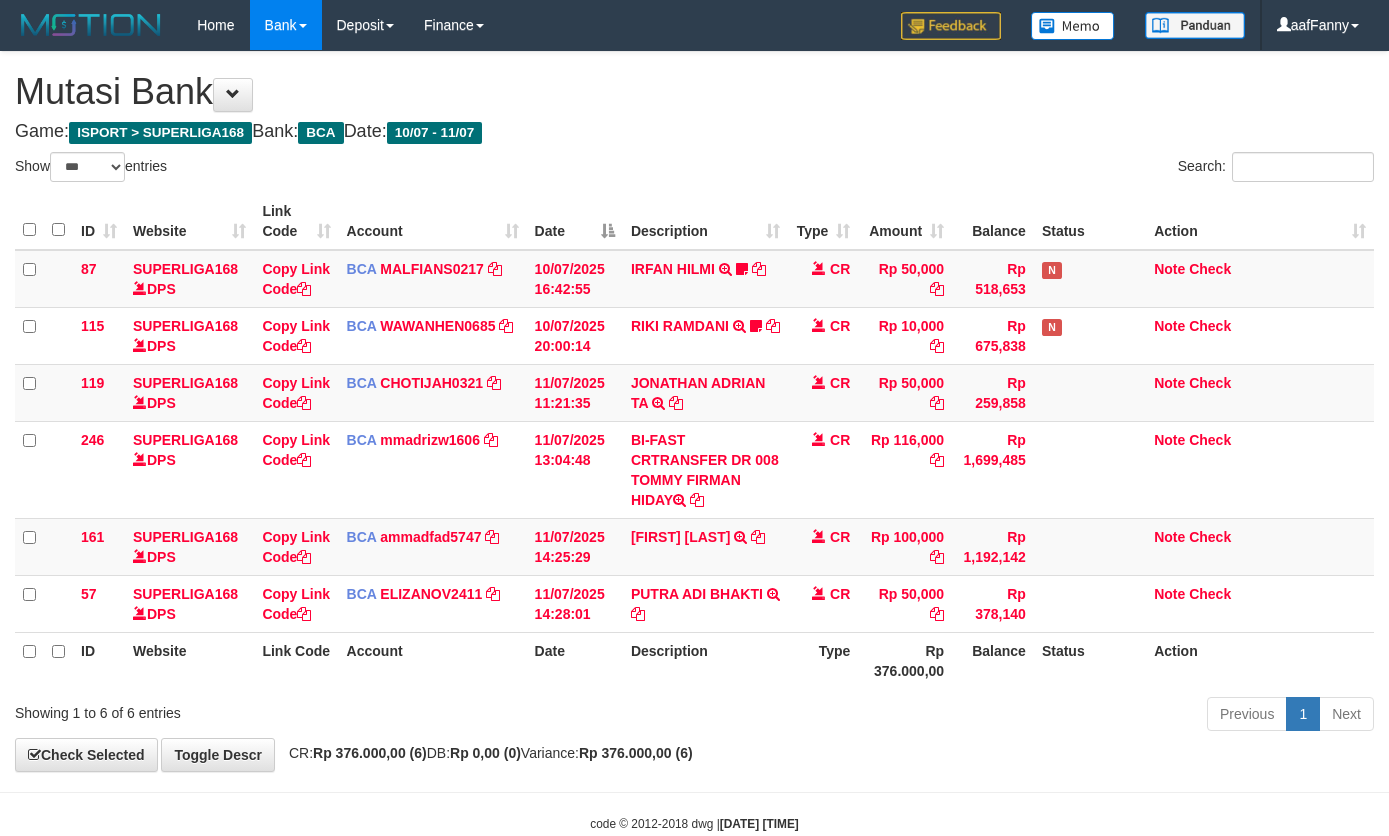 select on "***" 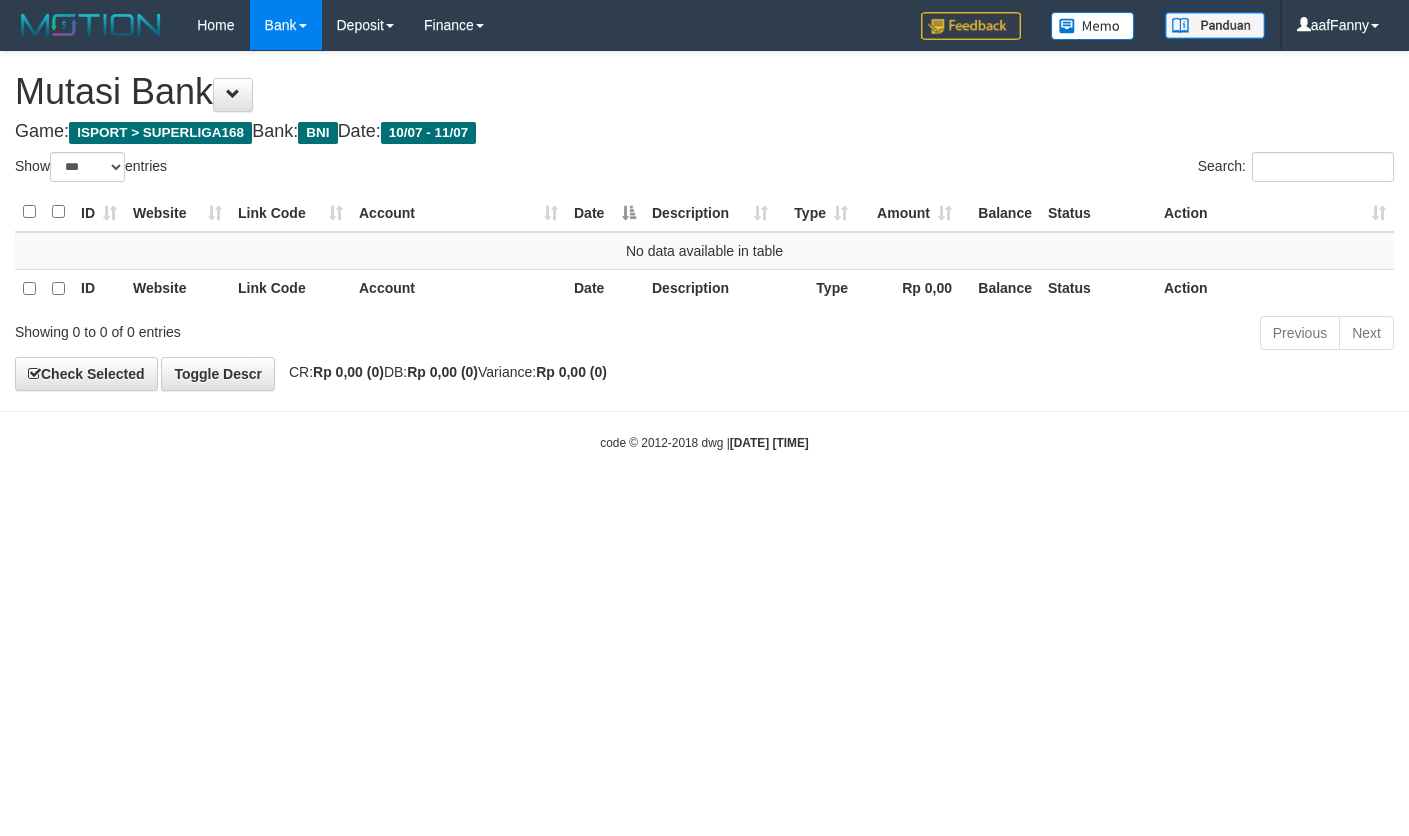select on "***" 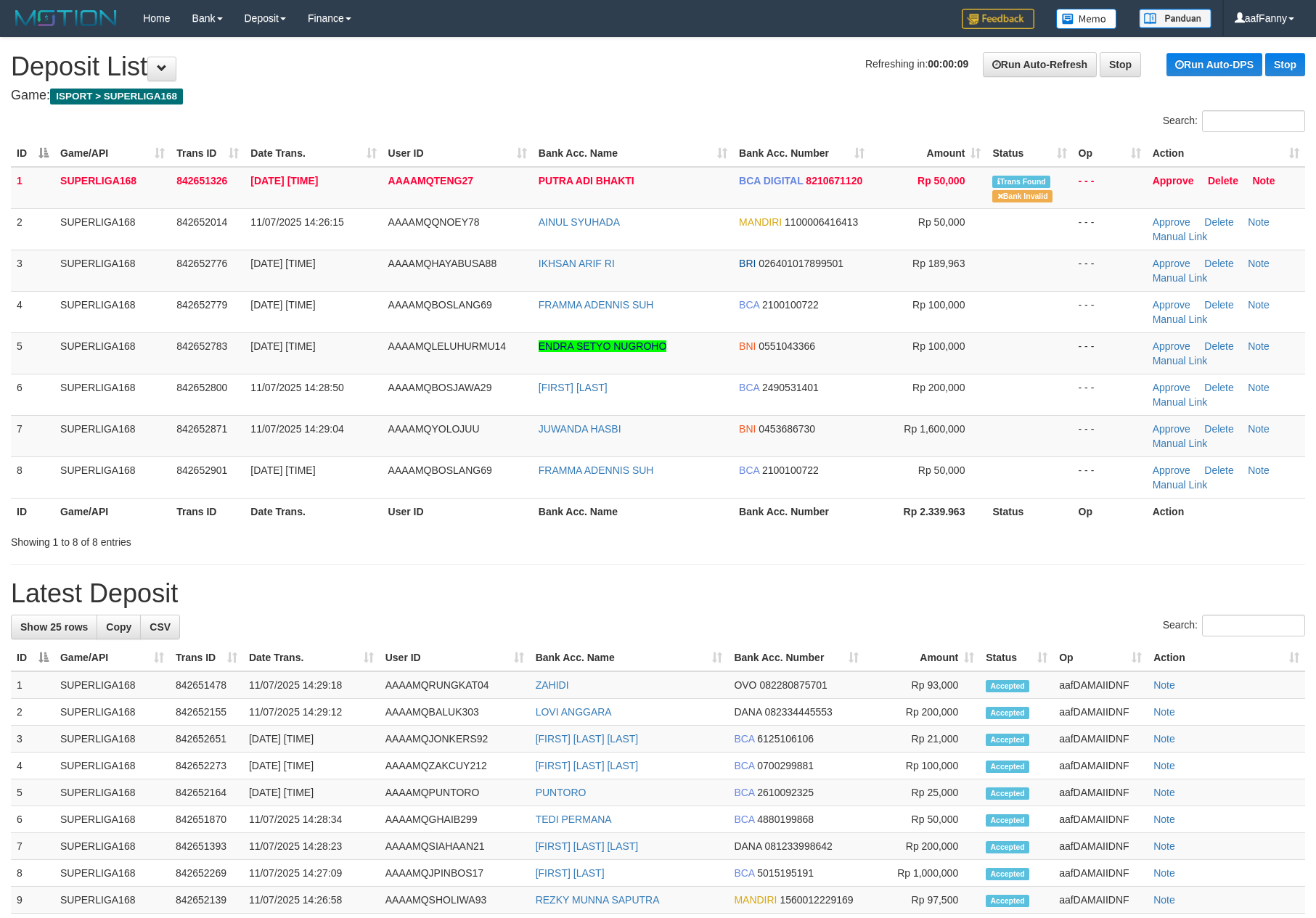 scroll, scrollTop: 0, scrollLeft: 0, axis: both 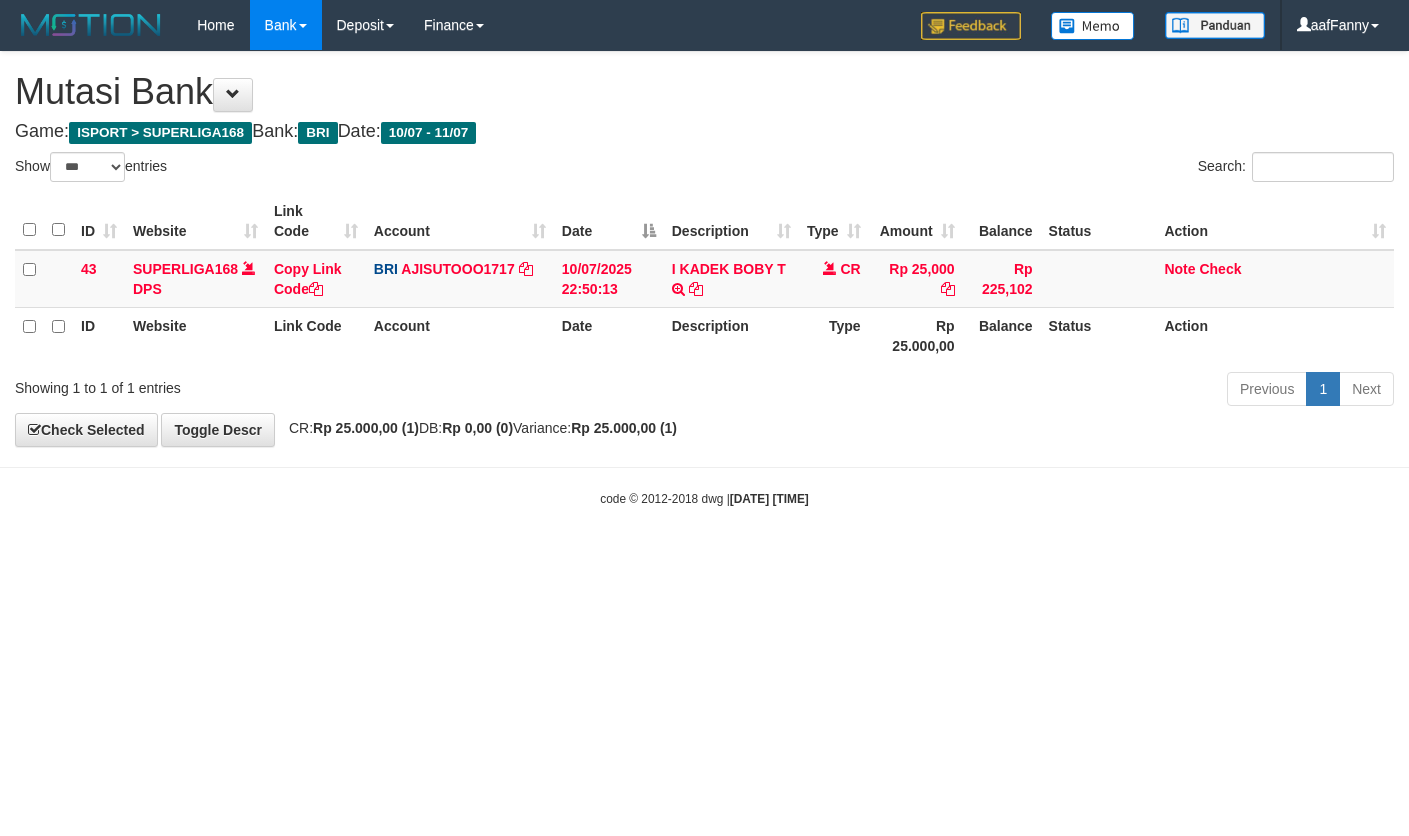 select on "***" 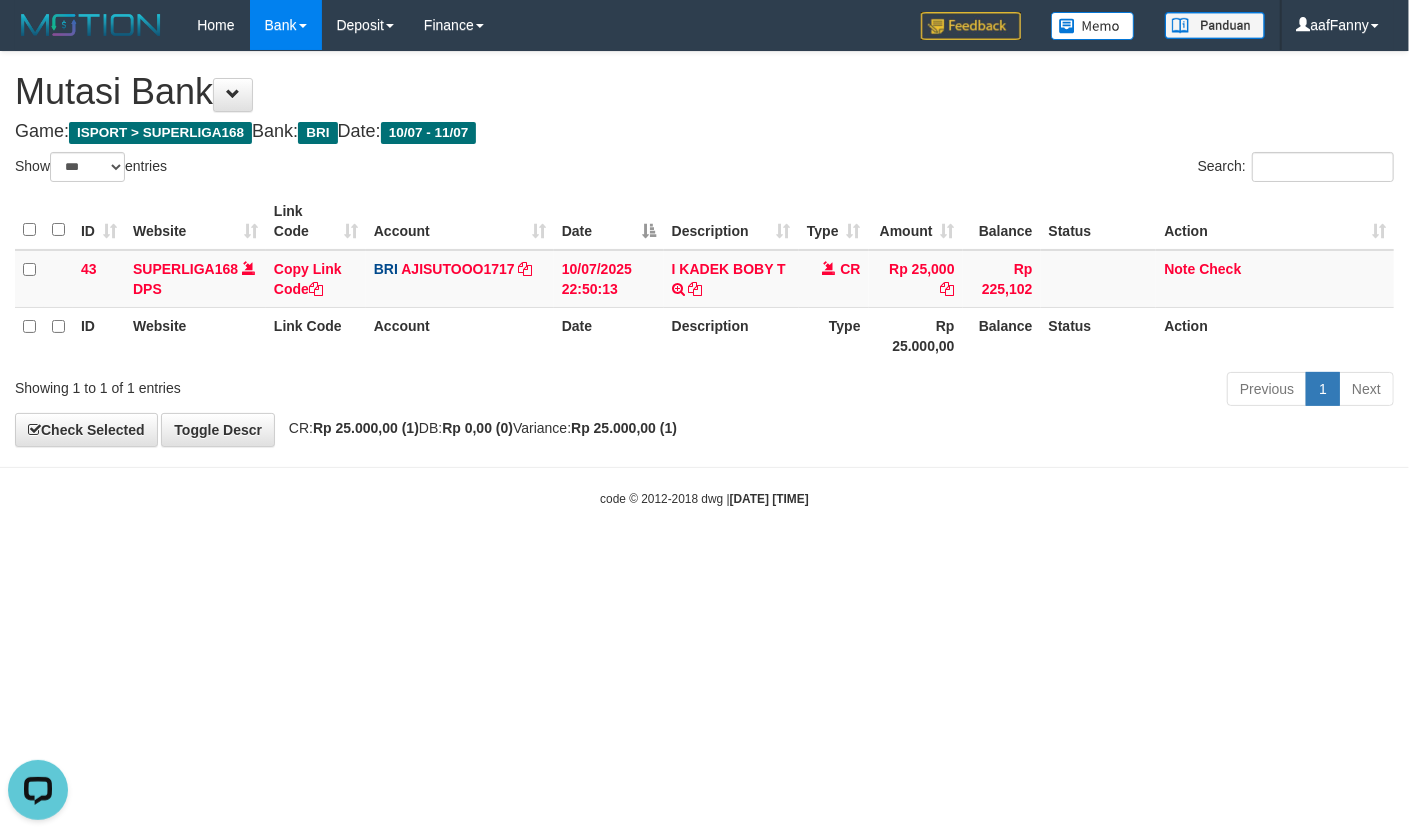 scroll, scrollTop: 0, scrollLeft: 0, axis: both 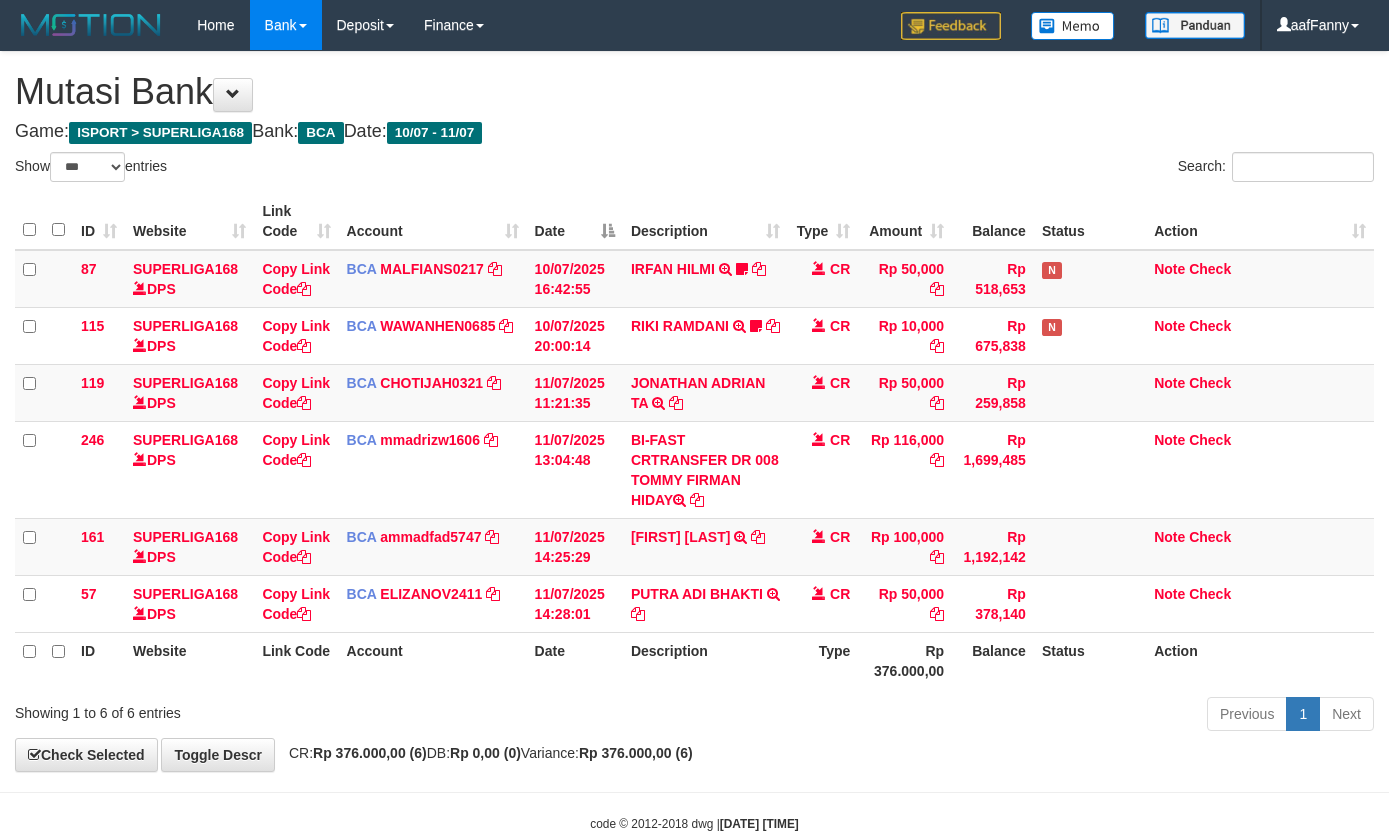 select on "***" 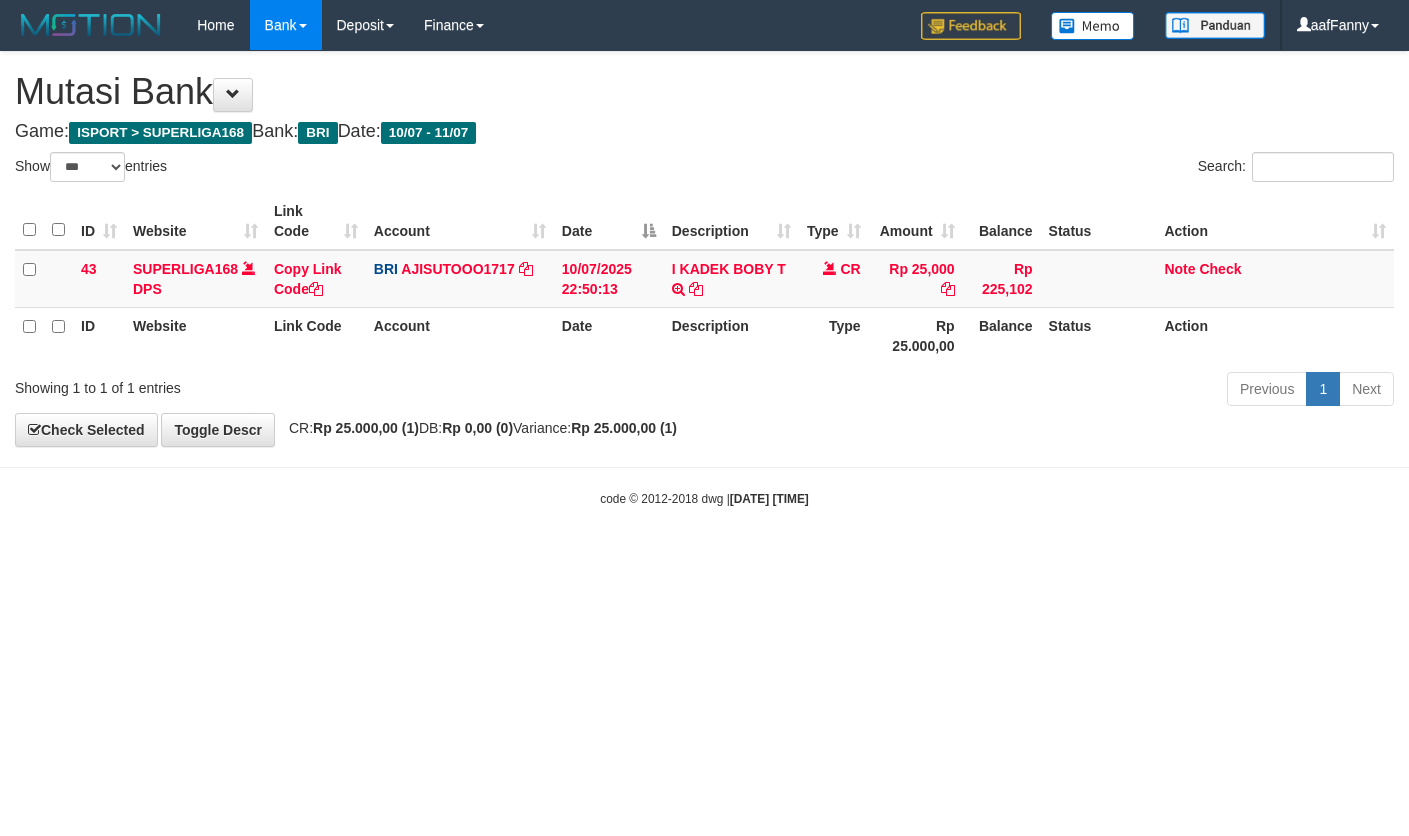 select on "***" 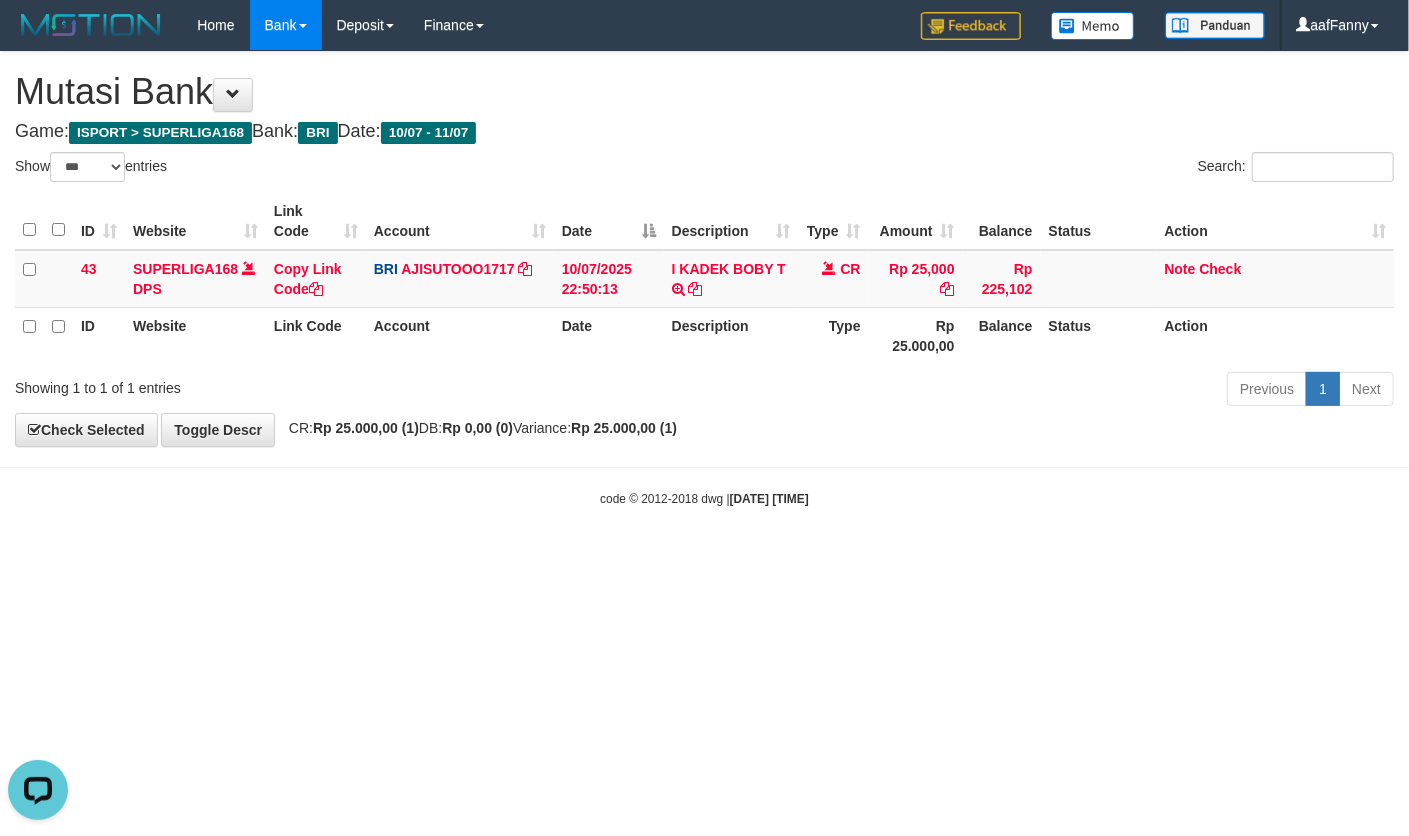 scroll, scrollTop: 0, scrollLeft: 0, axis: both 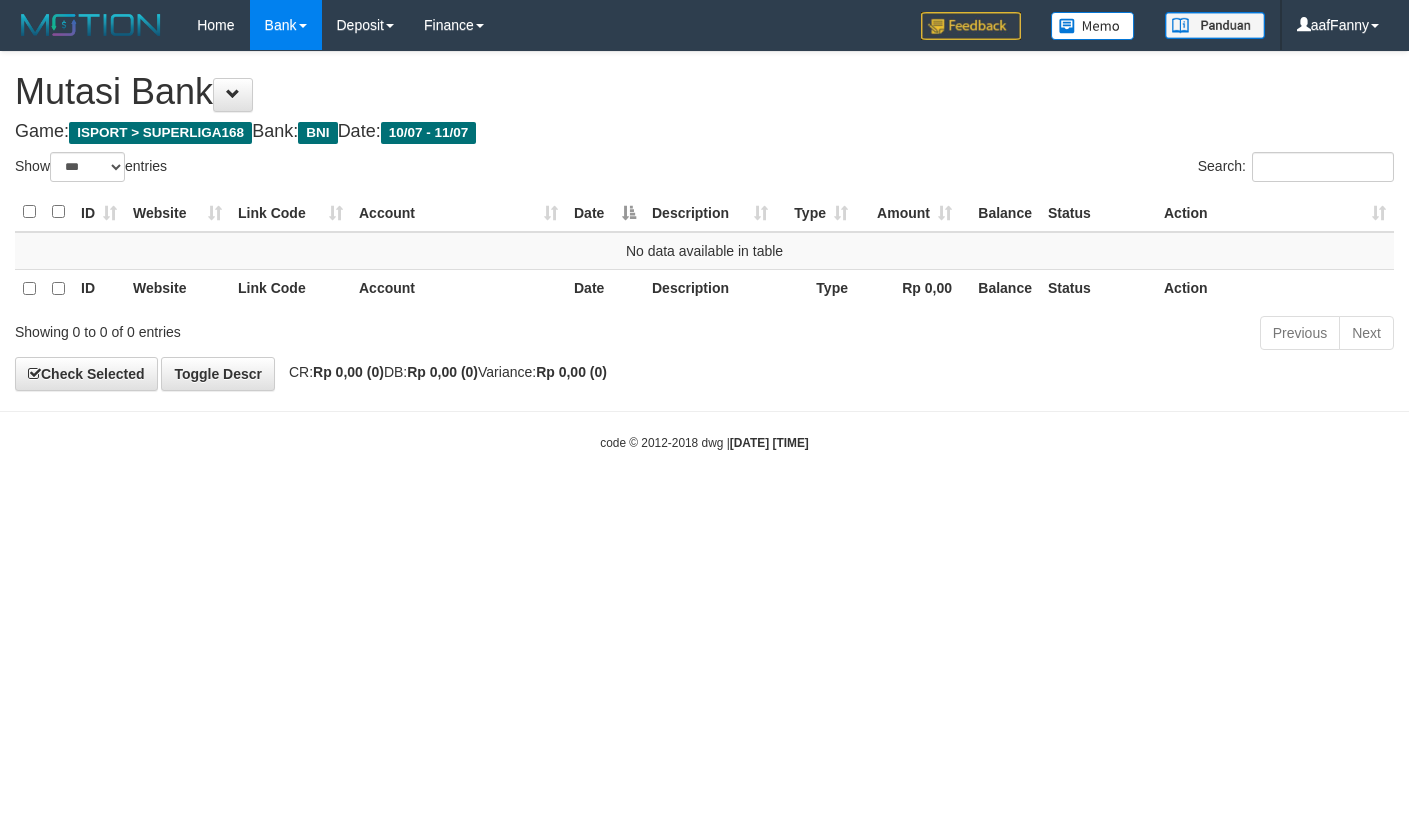 select on "***" 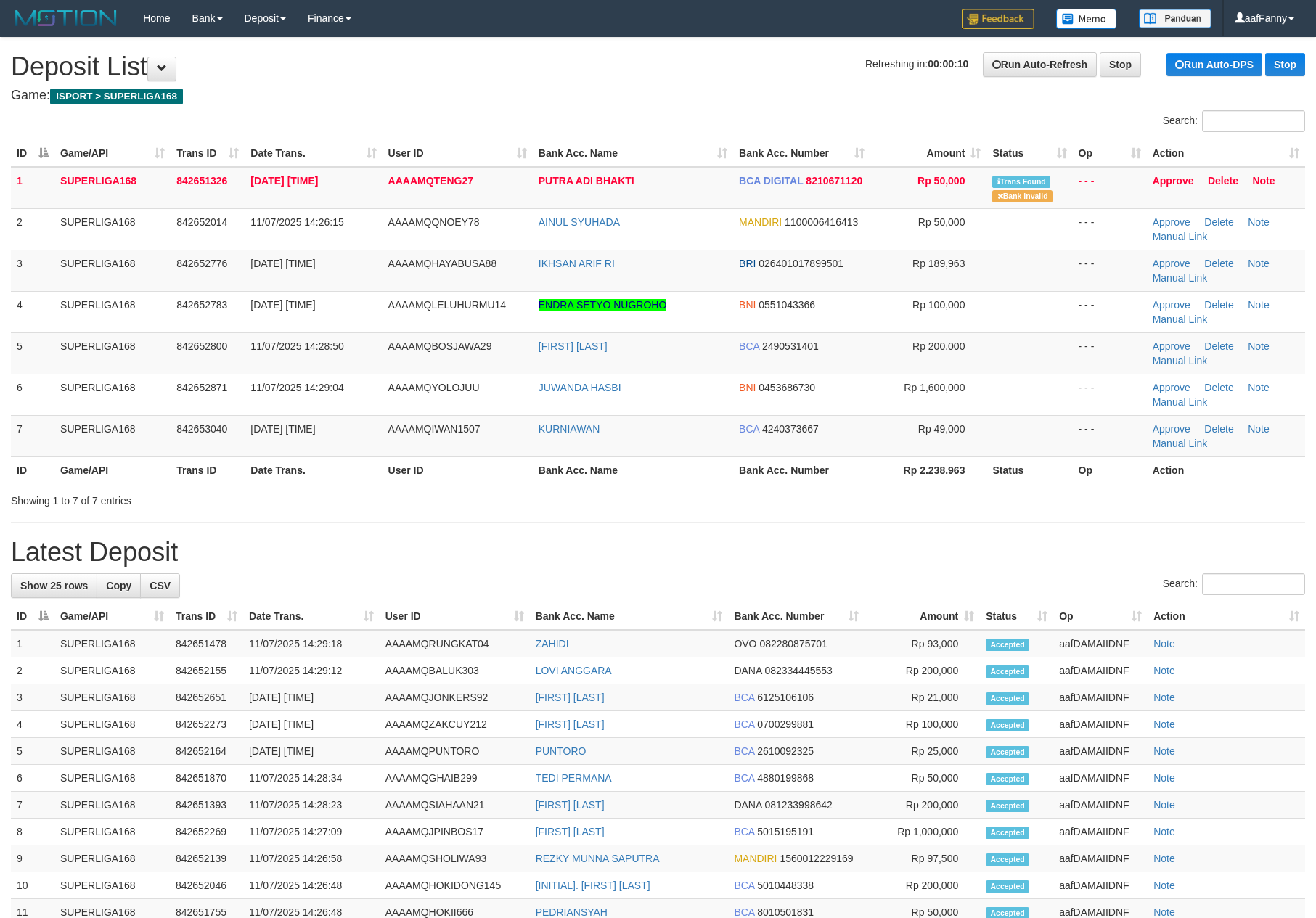 scroll, scrollTop: 0, scrollLeft: 0, axis: both 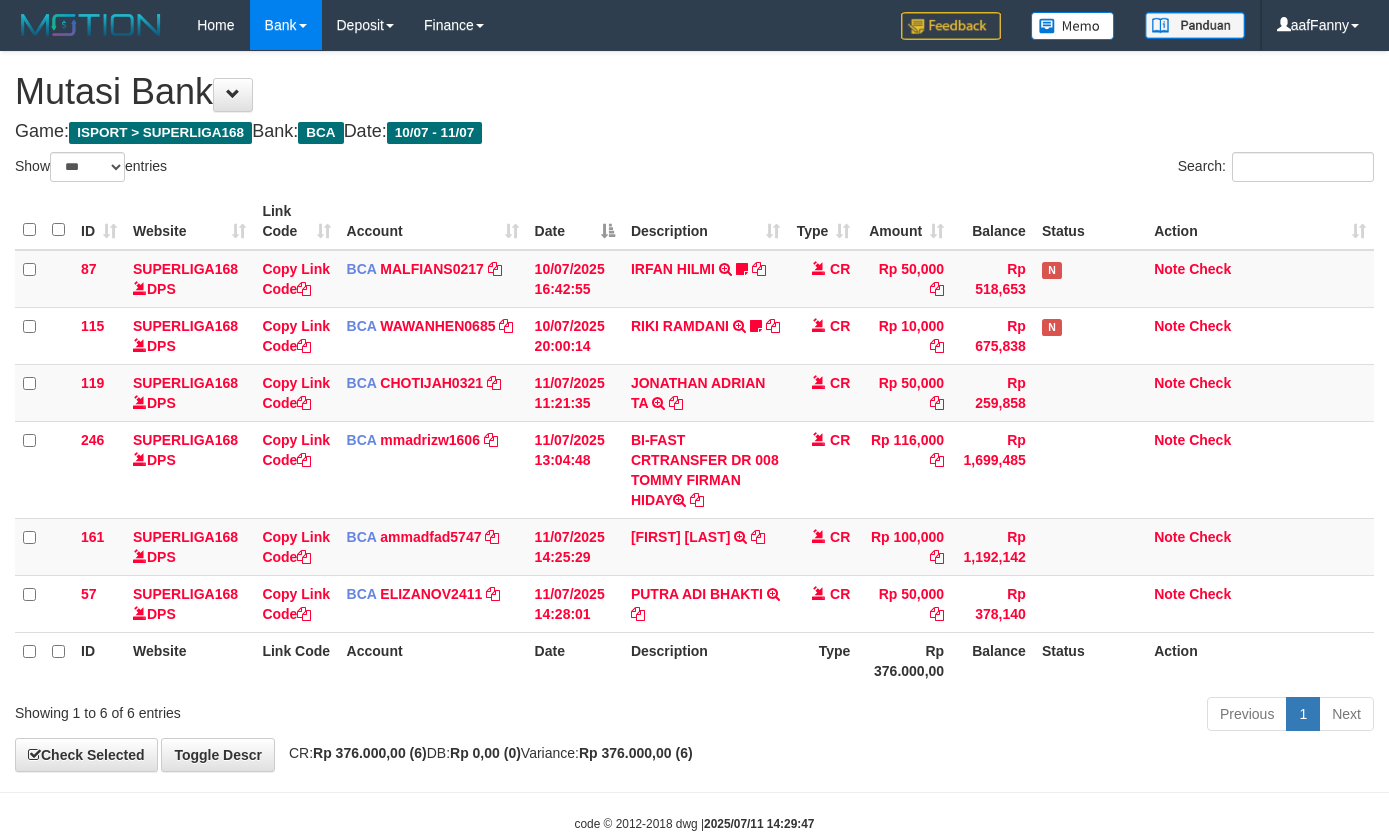 select on "***" 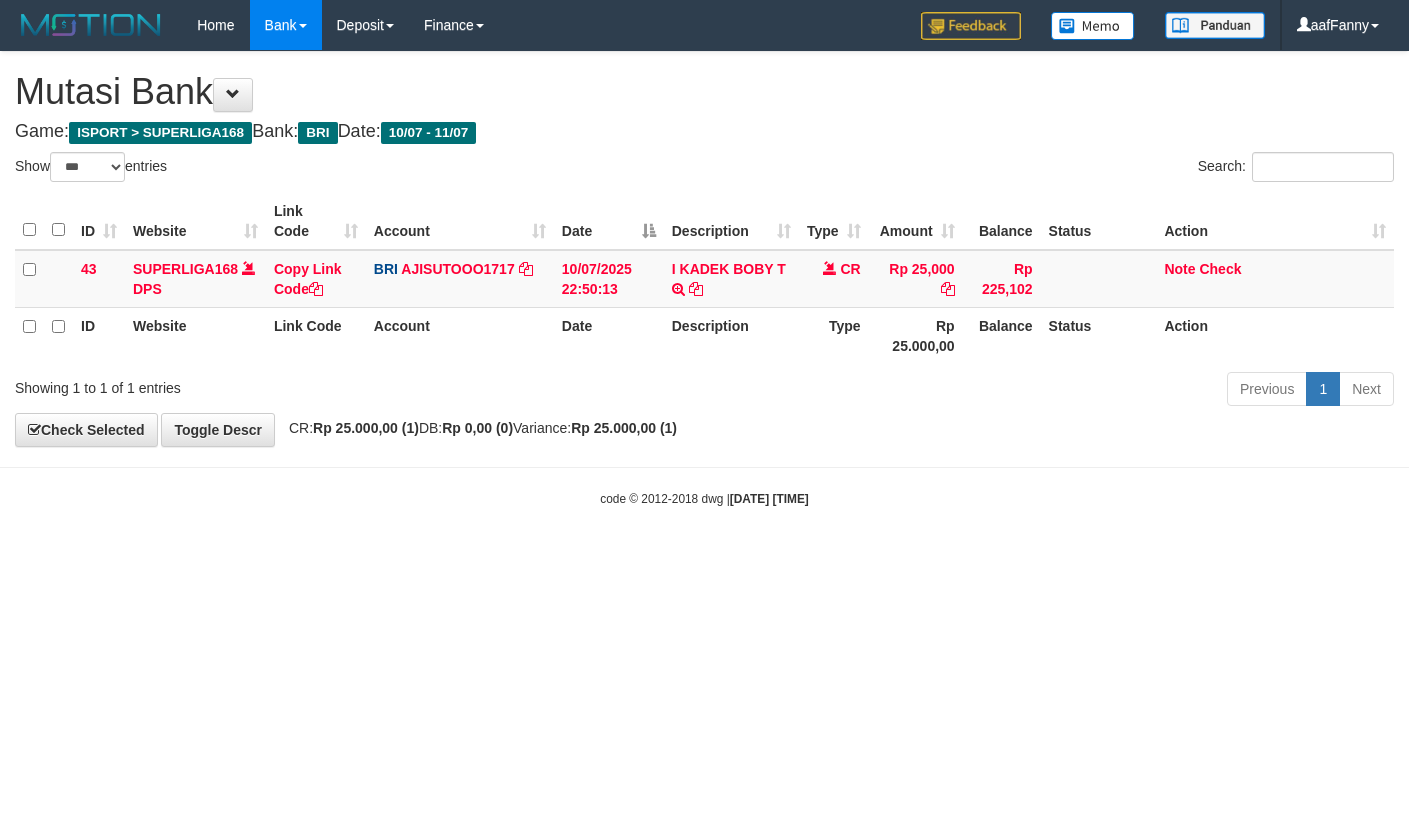 select on "***" 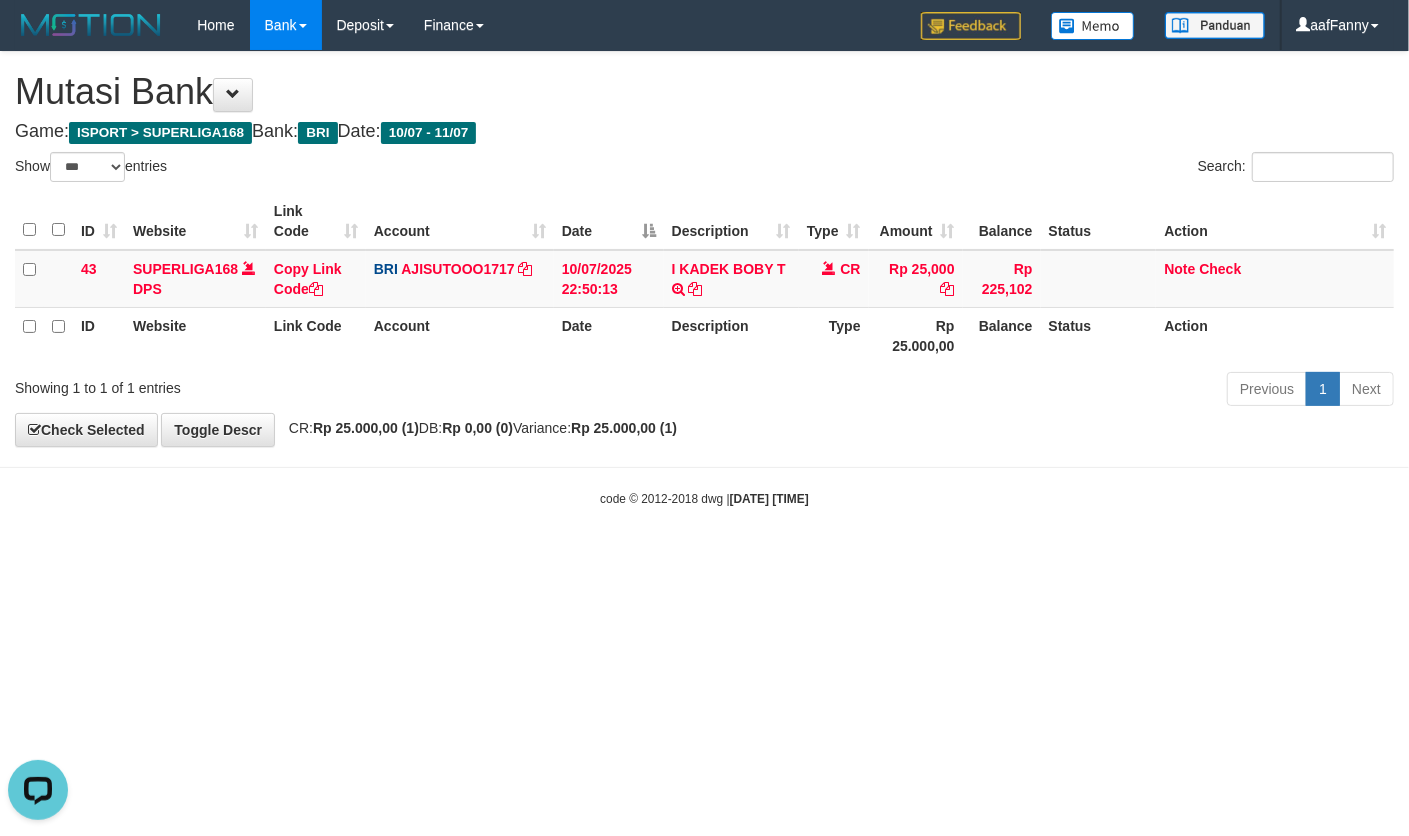 scroll, scrollTop: 0, scrollLeft: 0, axis: both 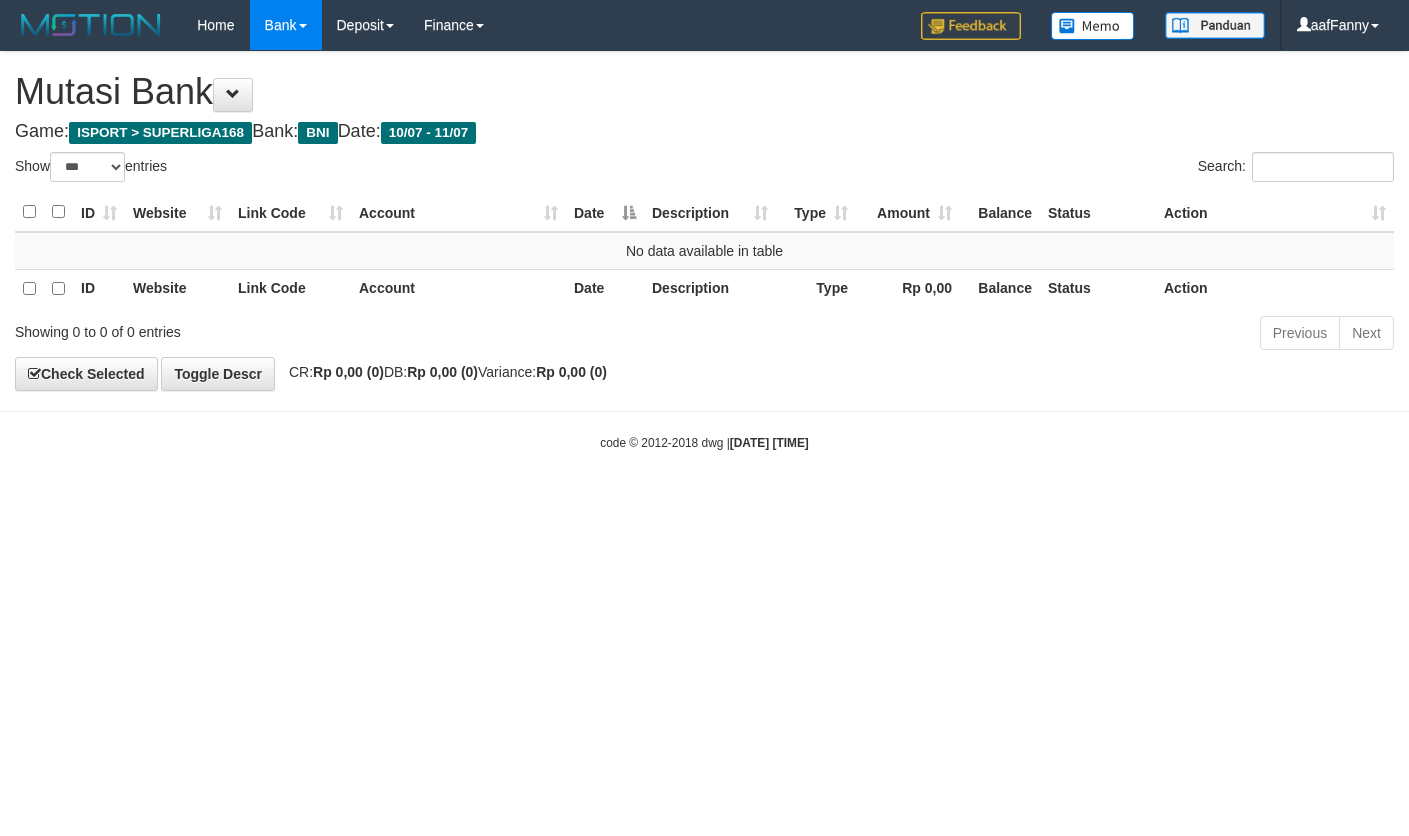 select on "***" 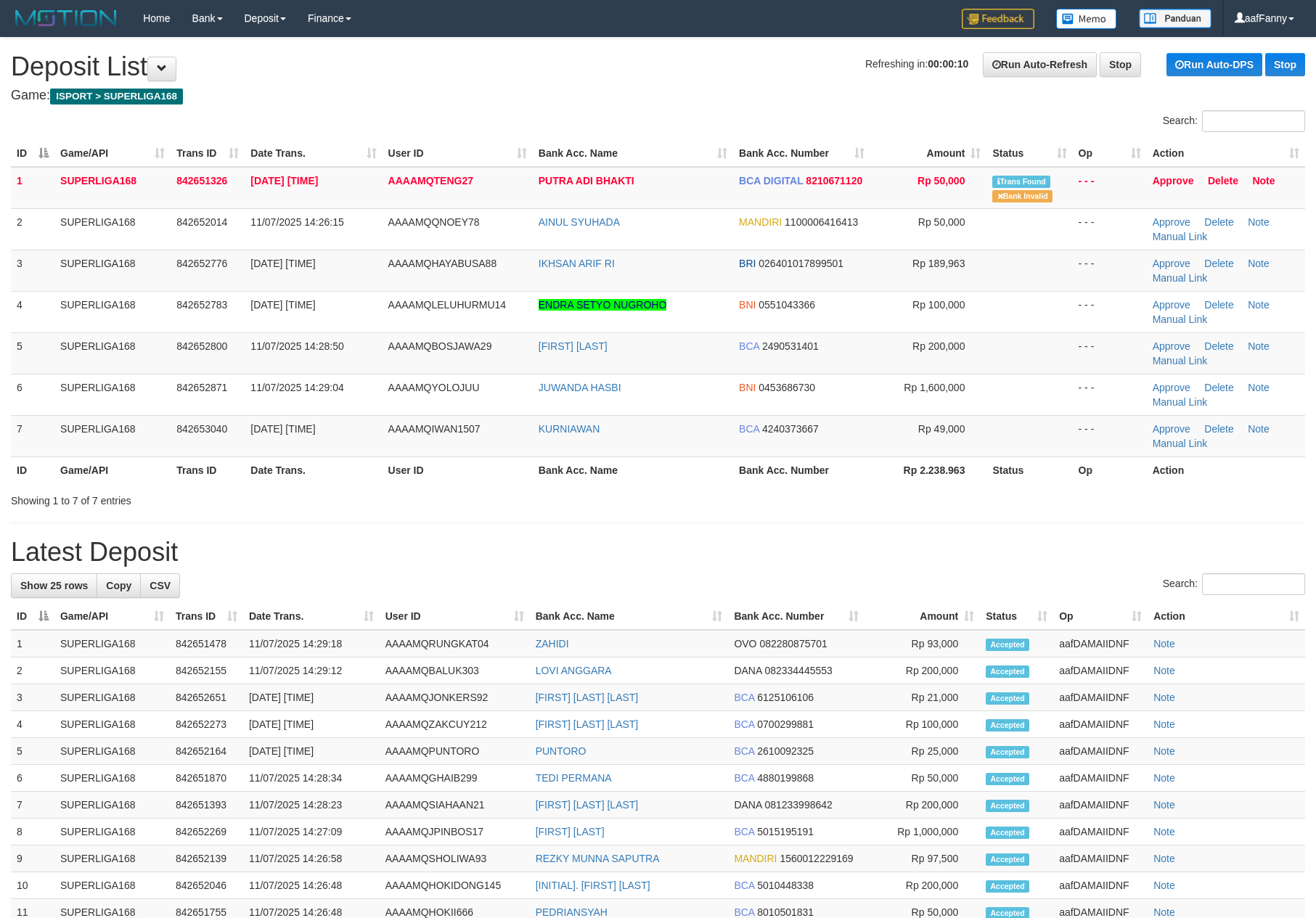 scroll, scrollTop: 0, scrollLeft: 0, axis: both 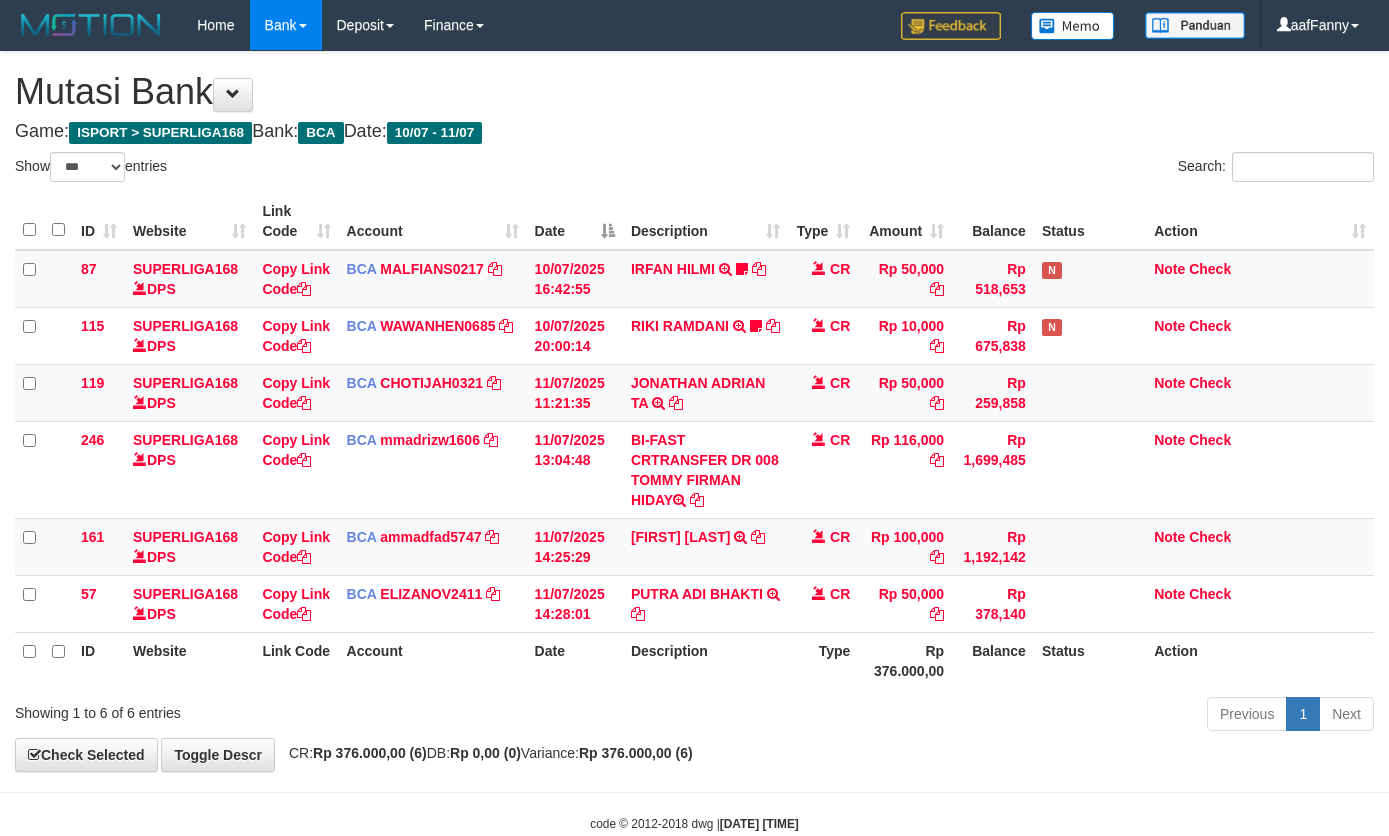 select on "***" 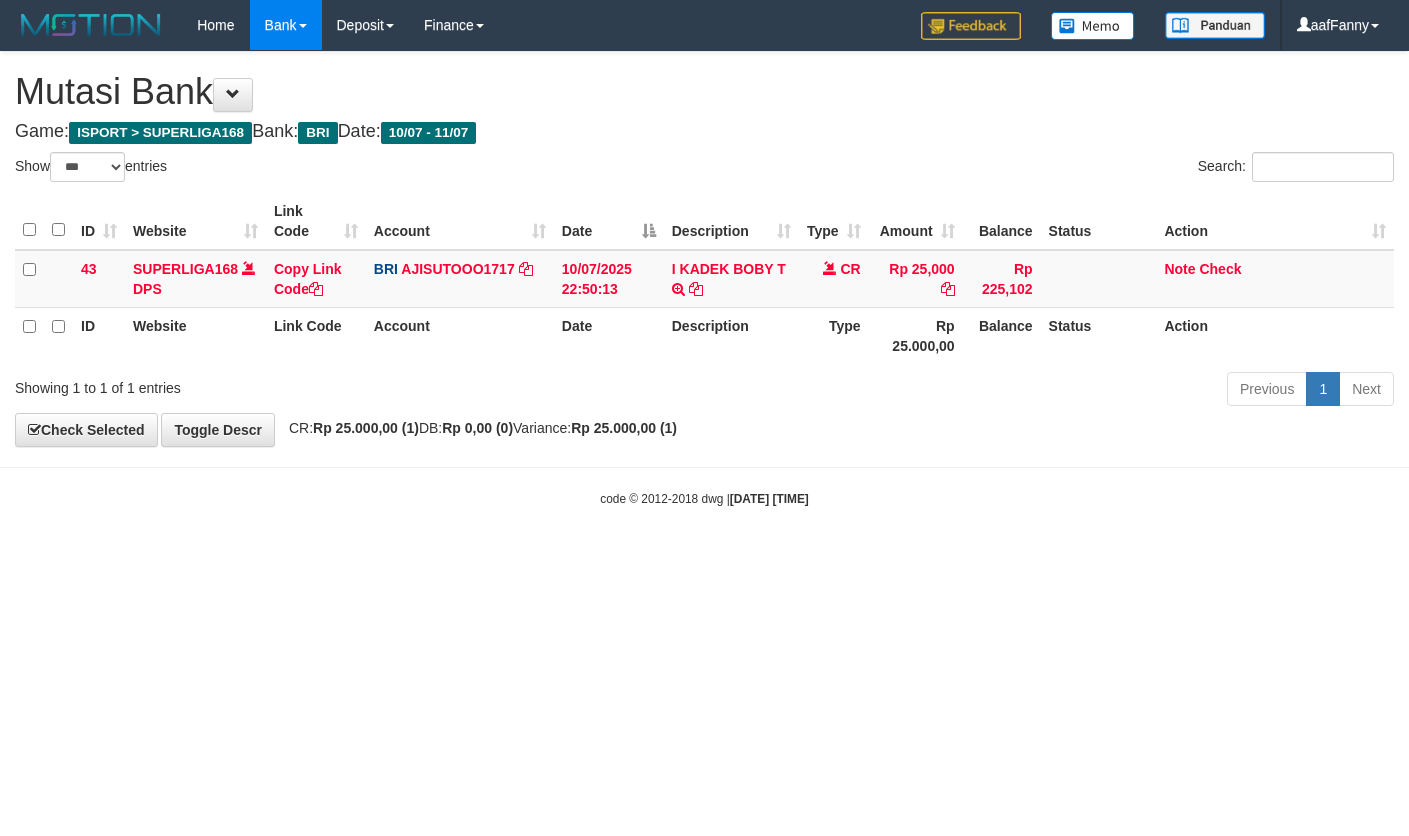 select on "***" 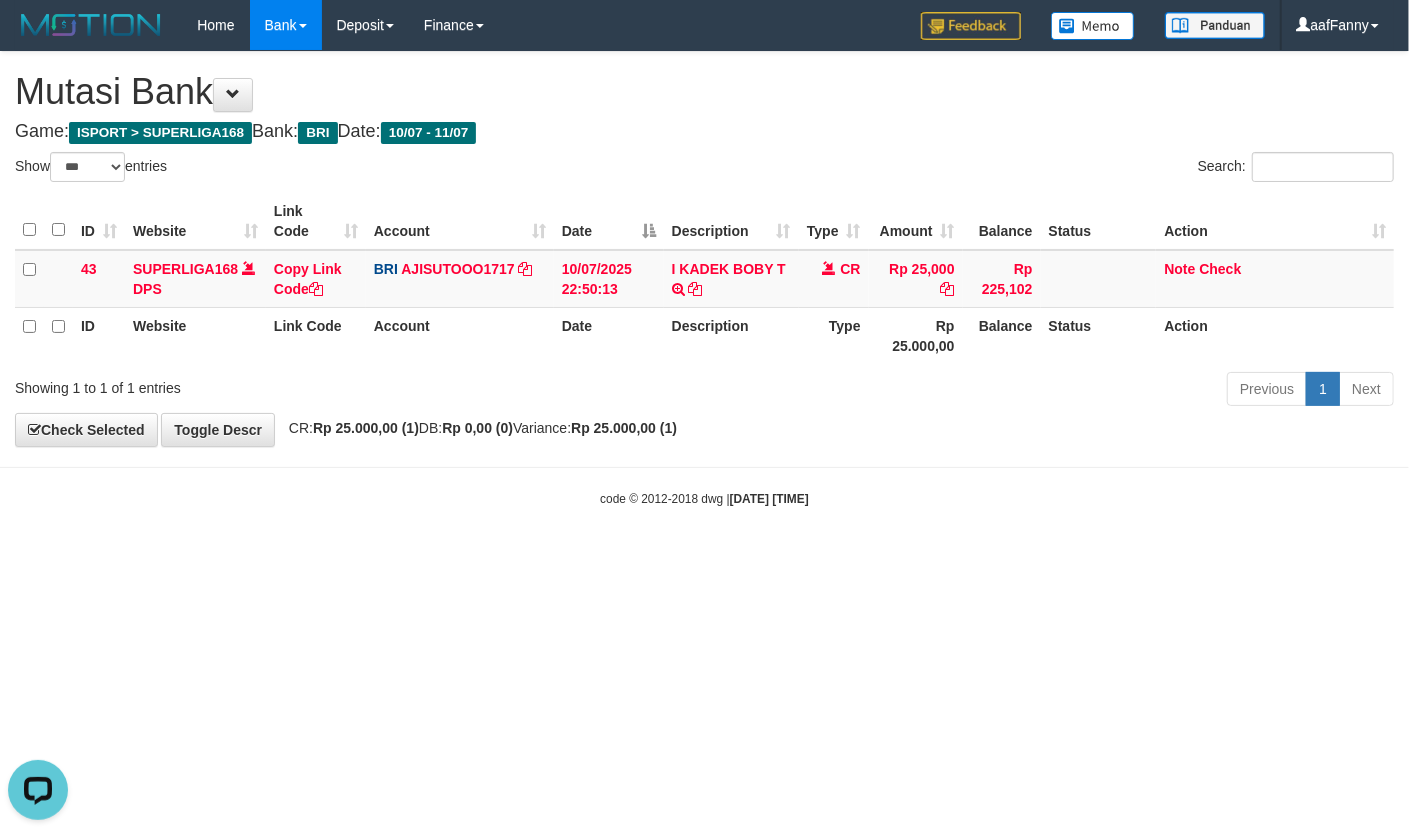 scroll, scrollTop: 0, scrollLeft: 0, axis: both 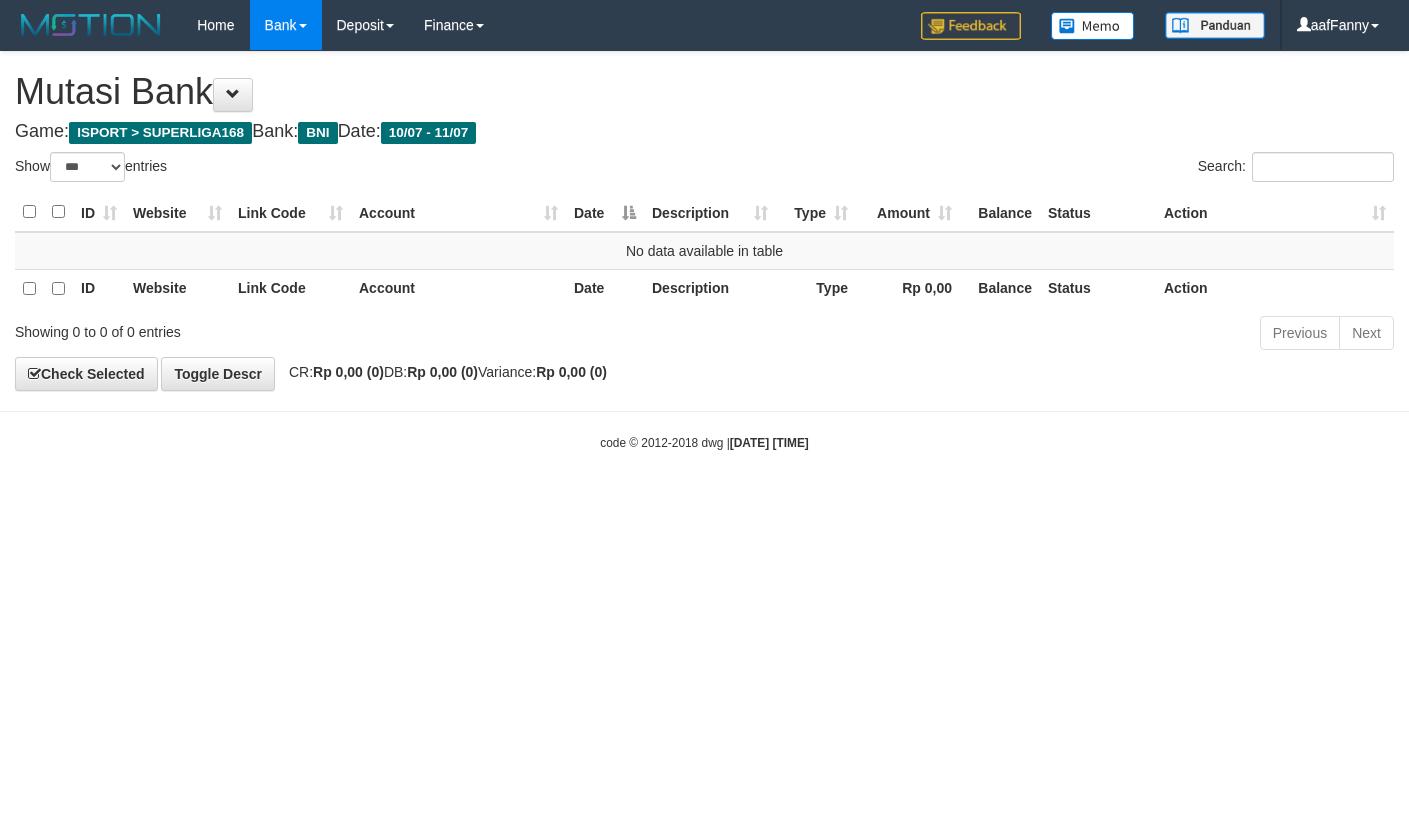 select on "***" 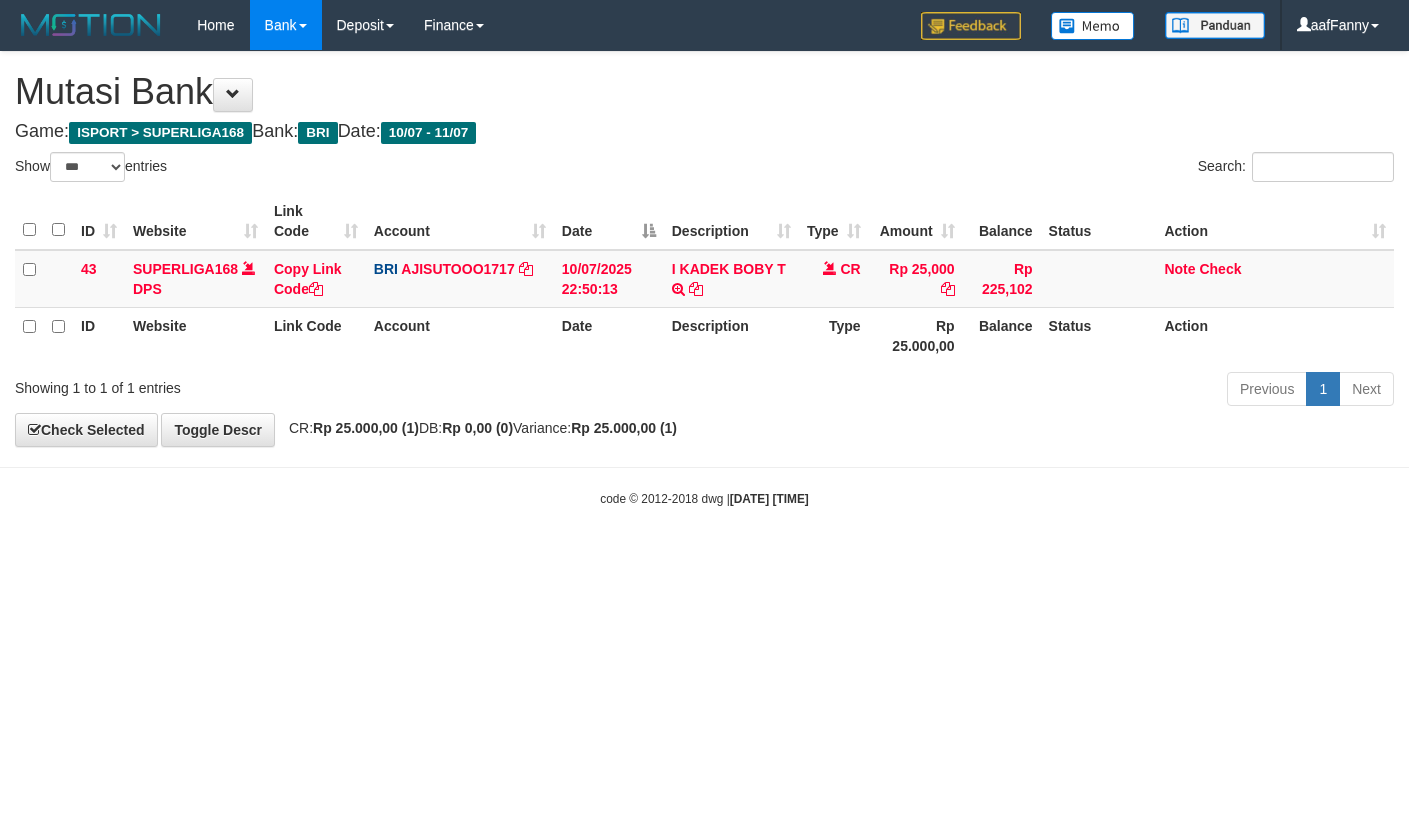 select on "***" 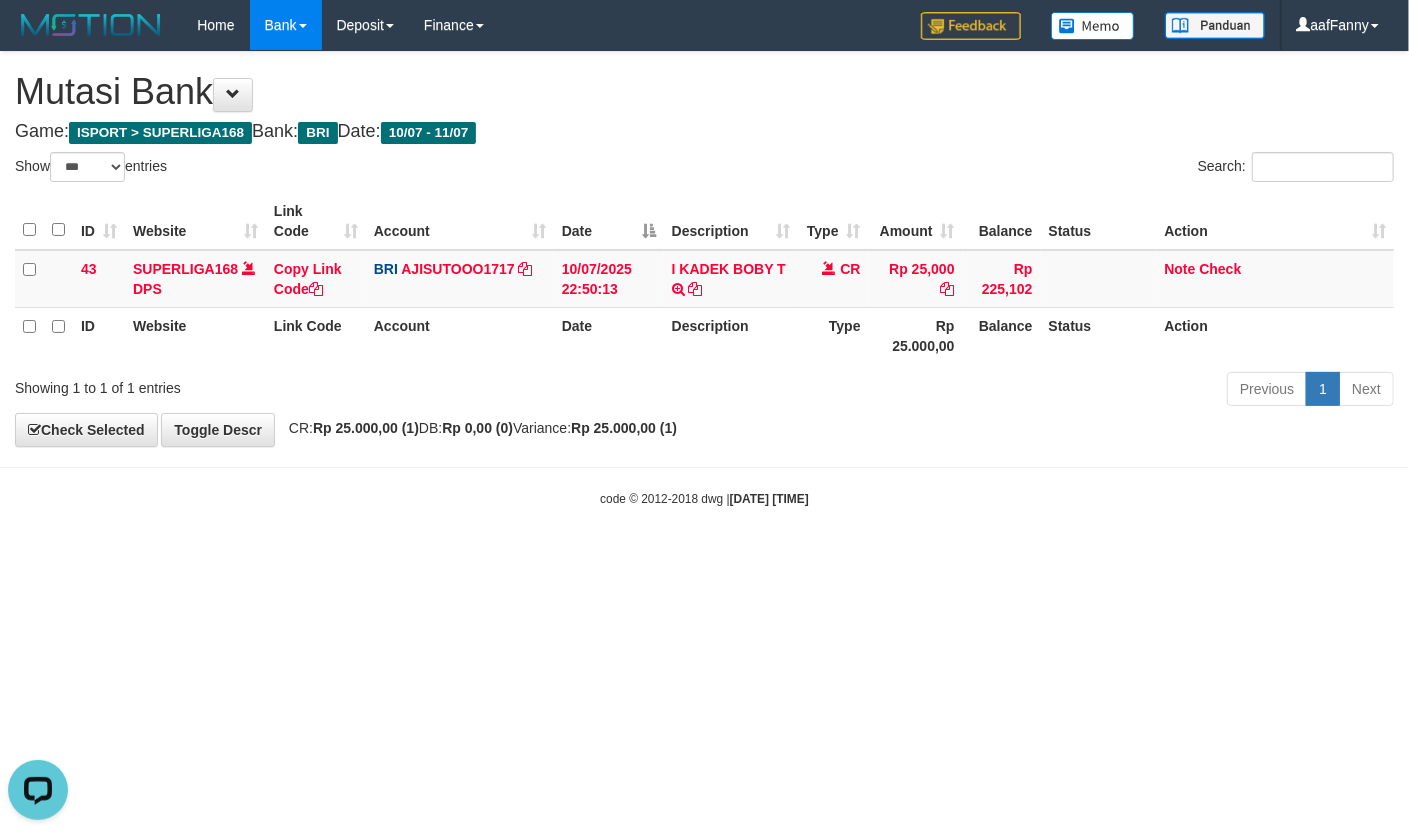 scroll, scrollTop: 0, scrollLeft: 0, axis: both 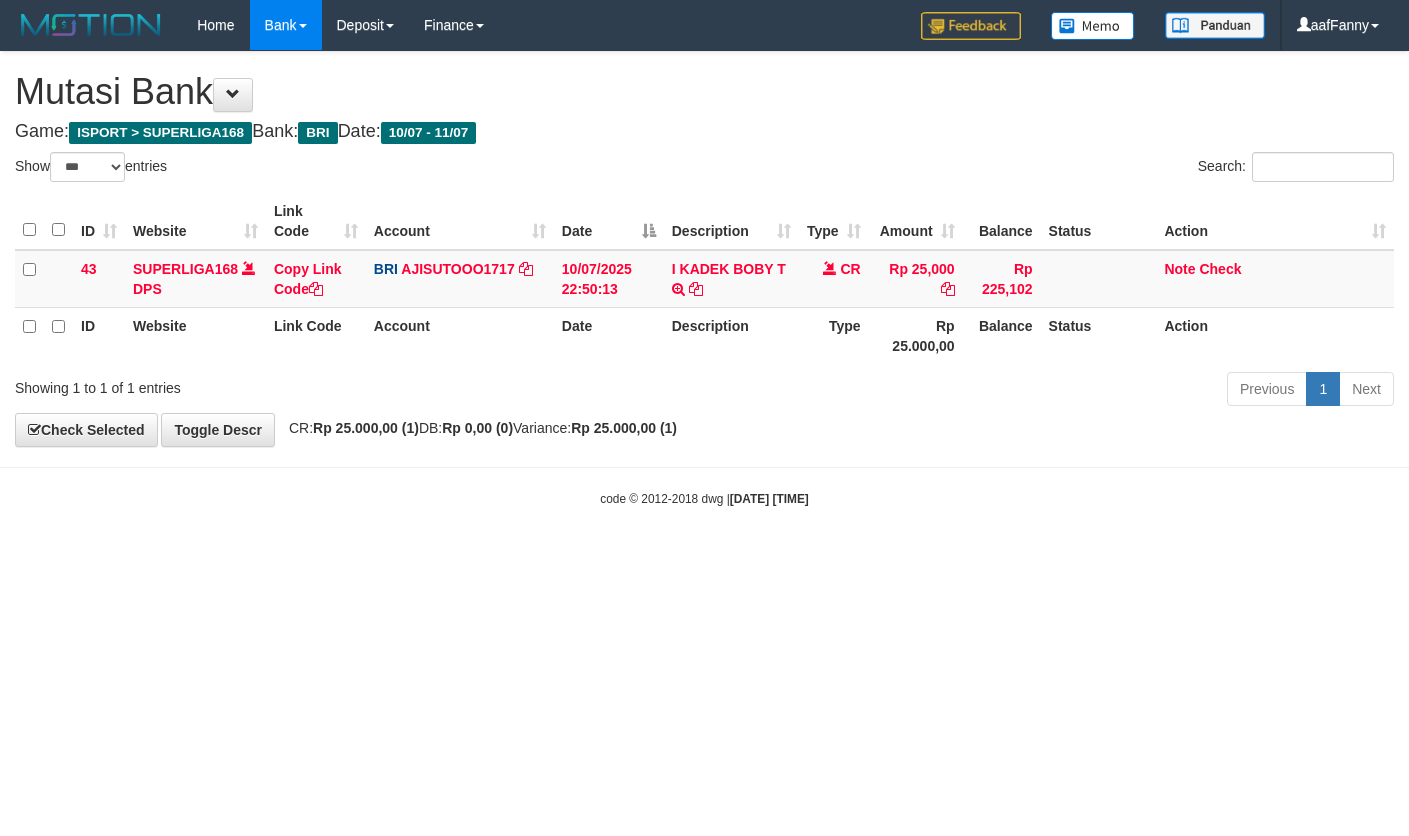 select on "***" 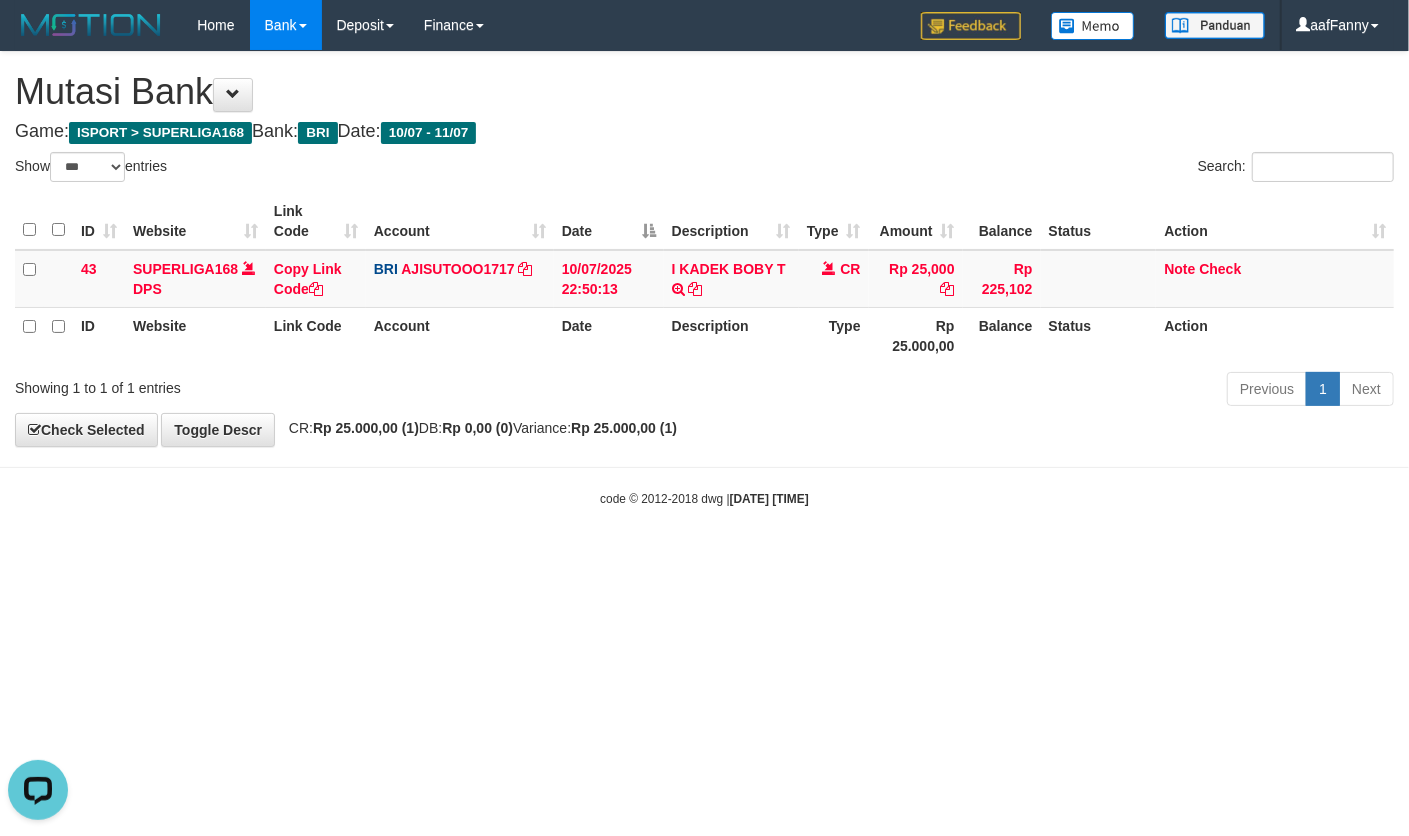 scroll, scrollTop: 0, scrollLeft: 0, axis: both 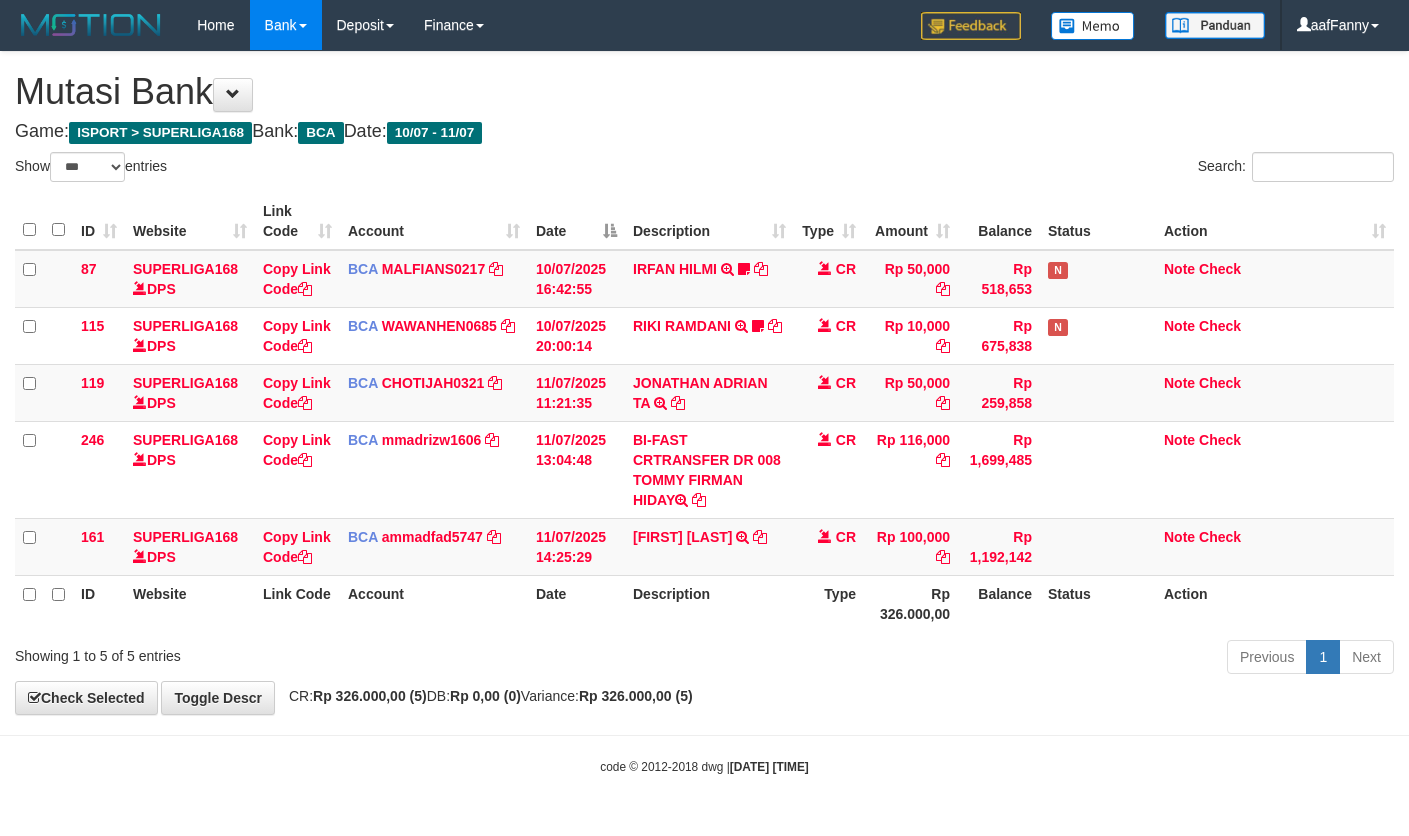 select on "***" 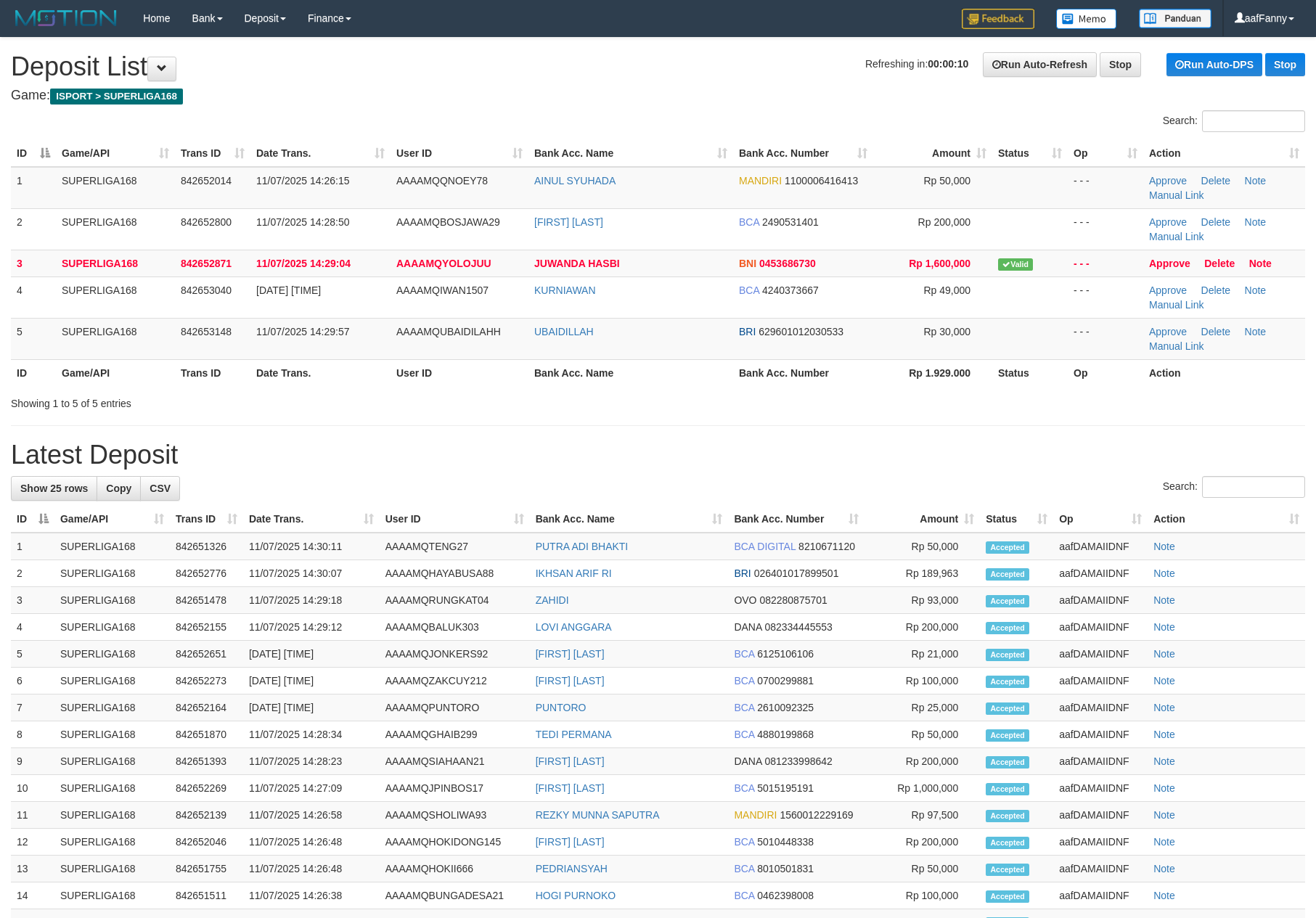 scroll, scrollTop: 0, scrollLeft: 0, axis: both 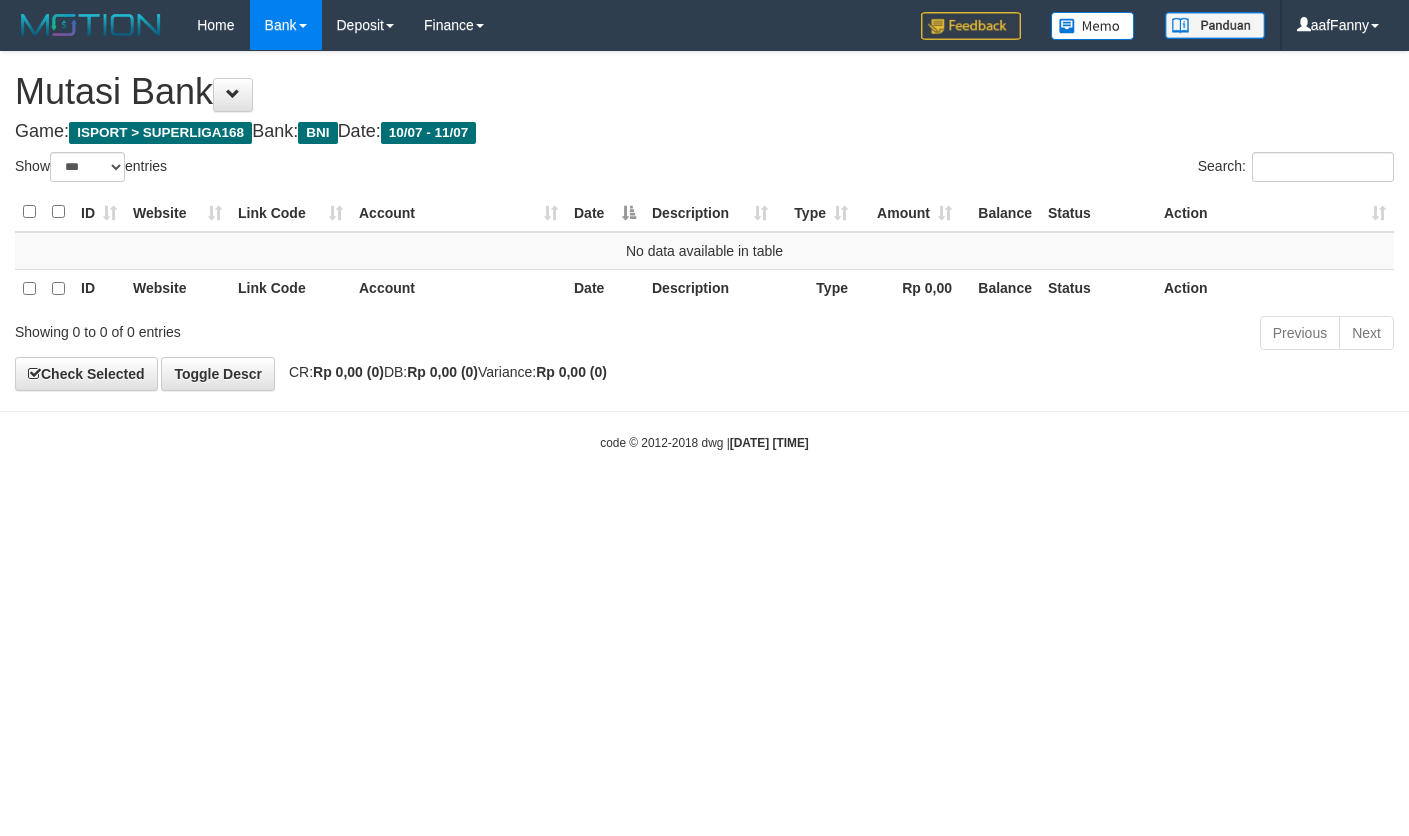 select on "***" 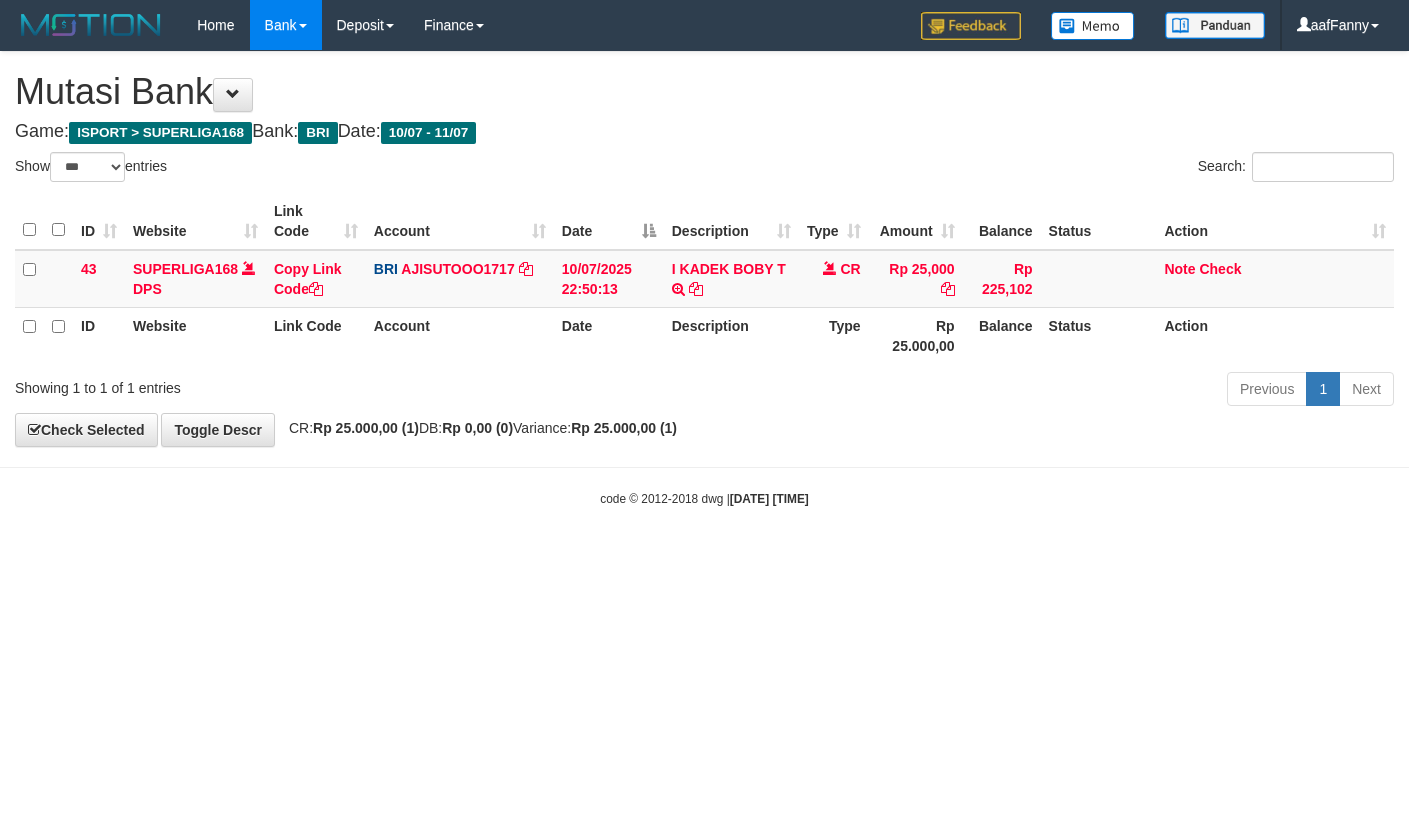 select on "***" 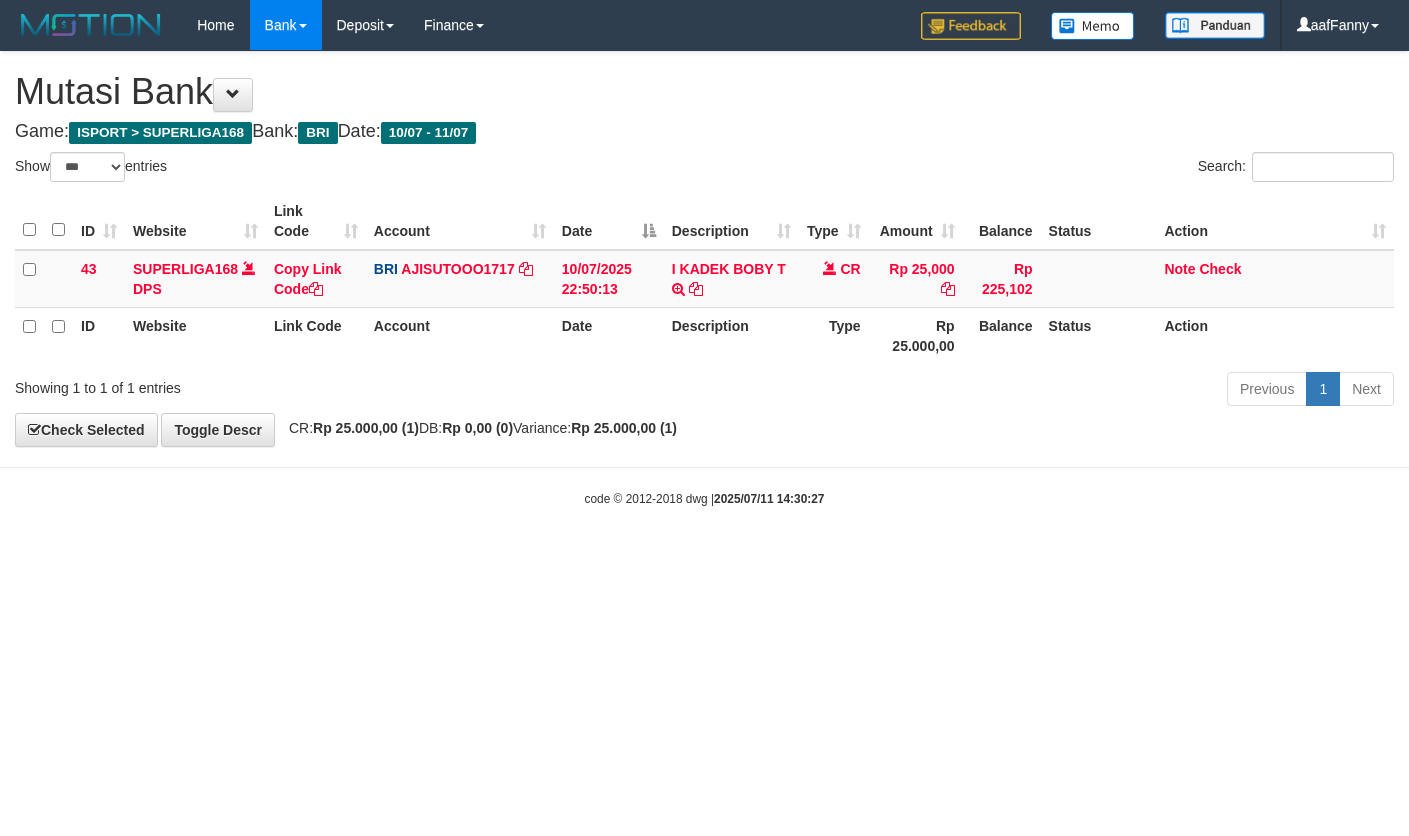 select on "***" 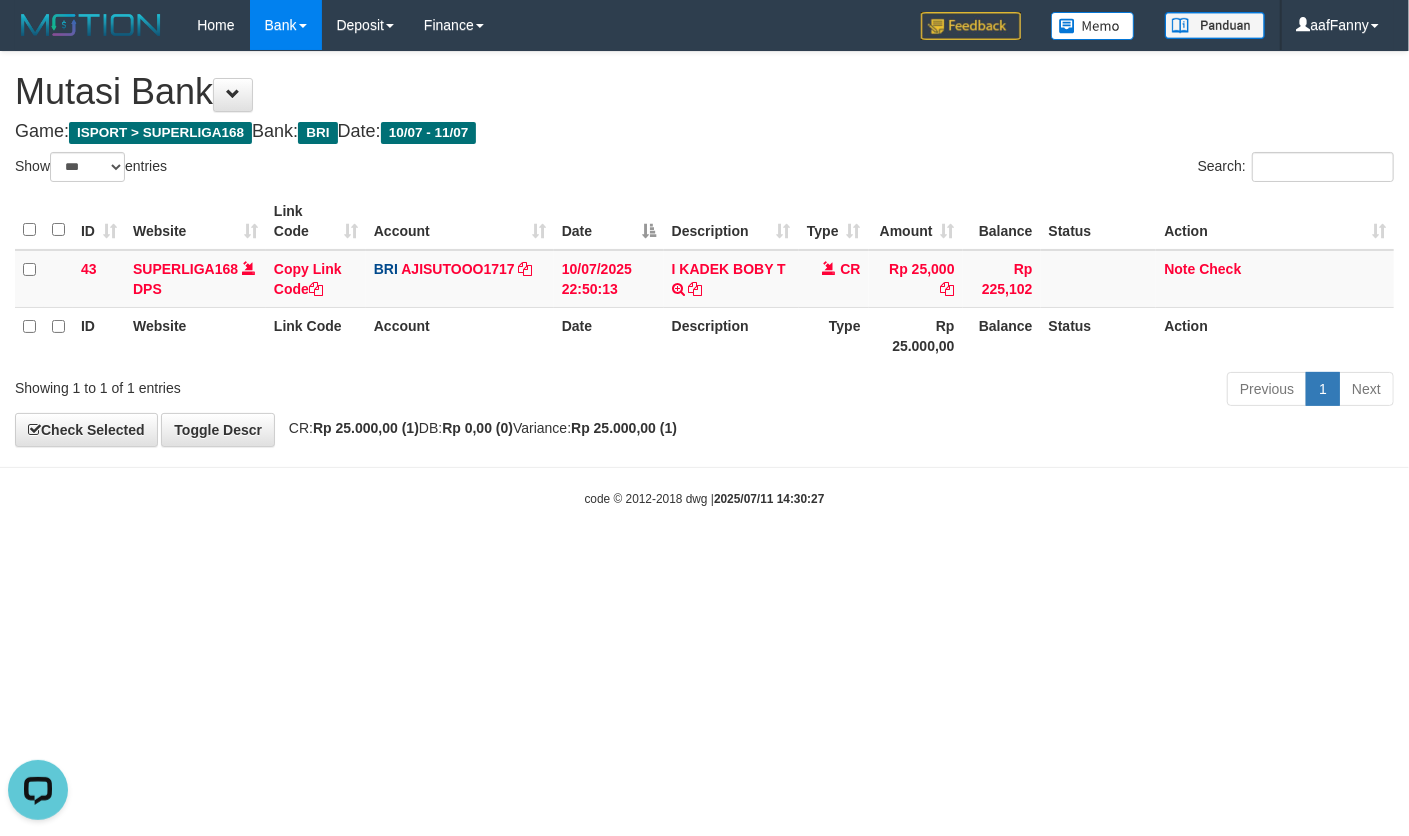 scroll, scrollTop: 0, scrollLeft: 0, axis: both 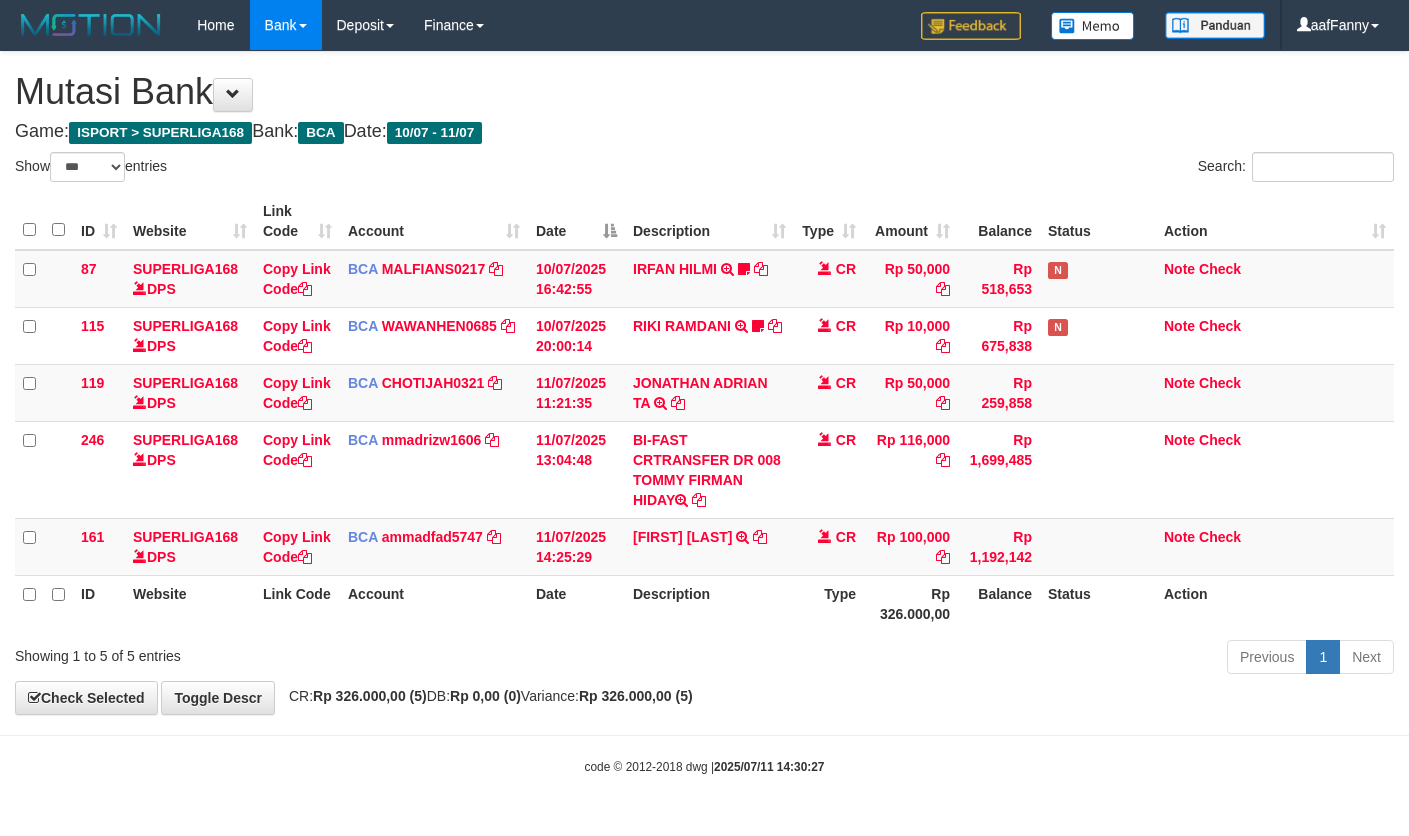 select on "***" 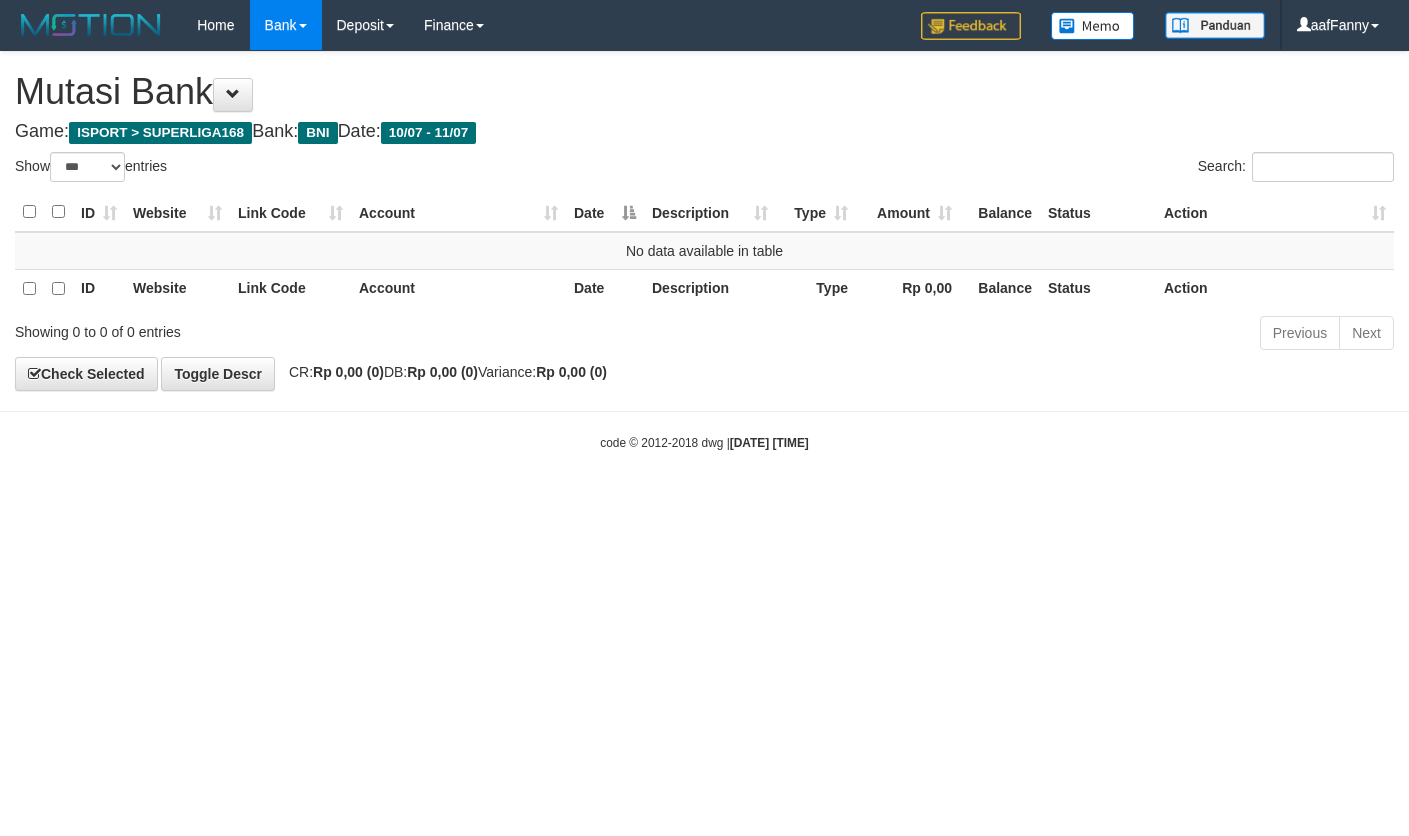select on "***" 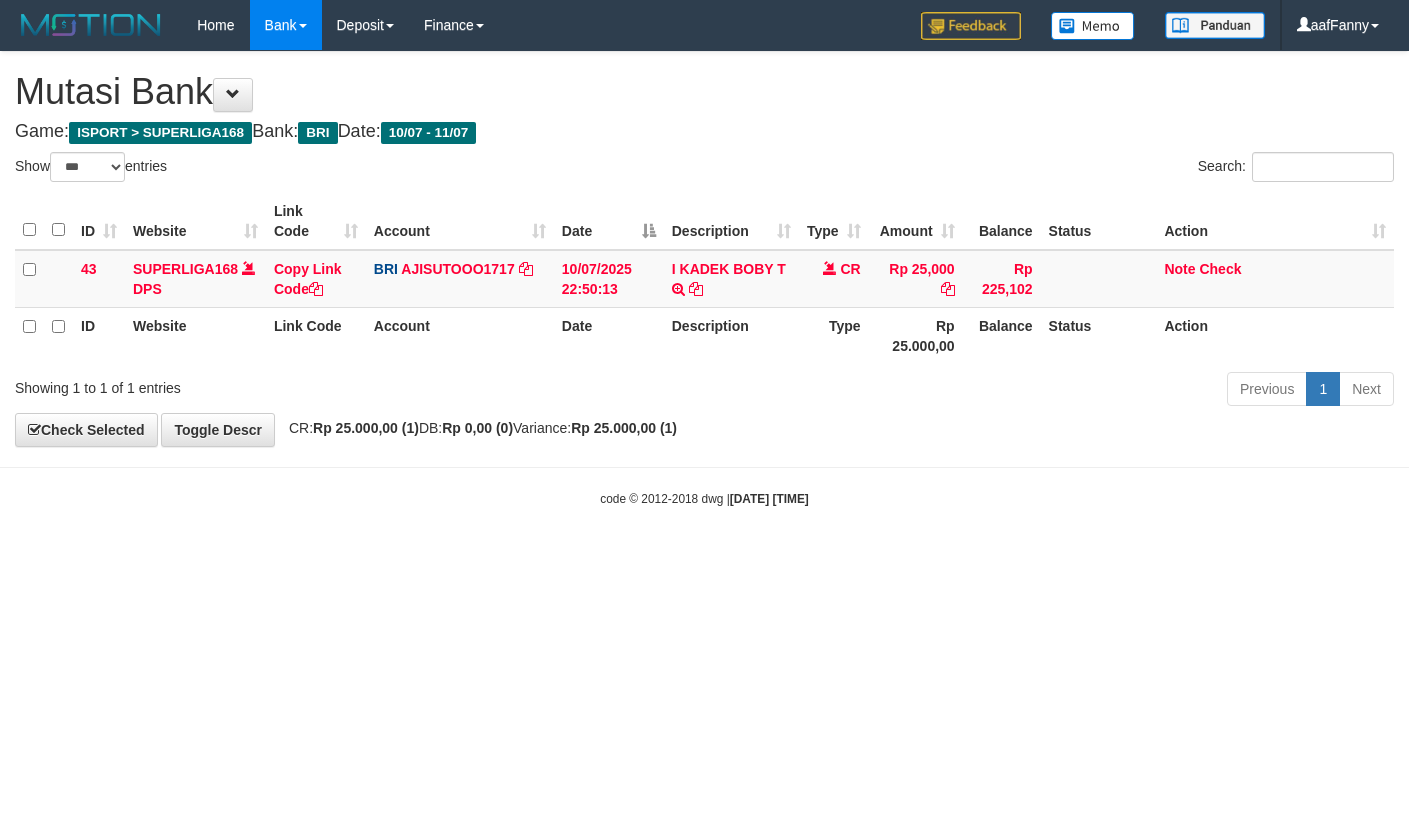 select on "***" 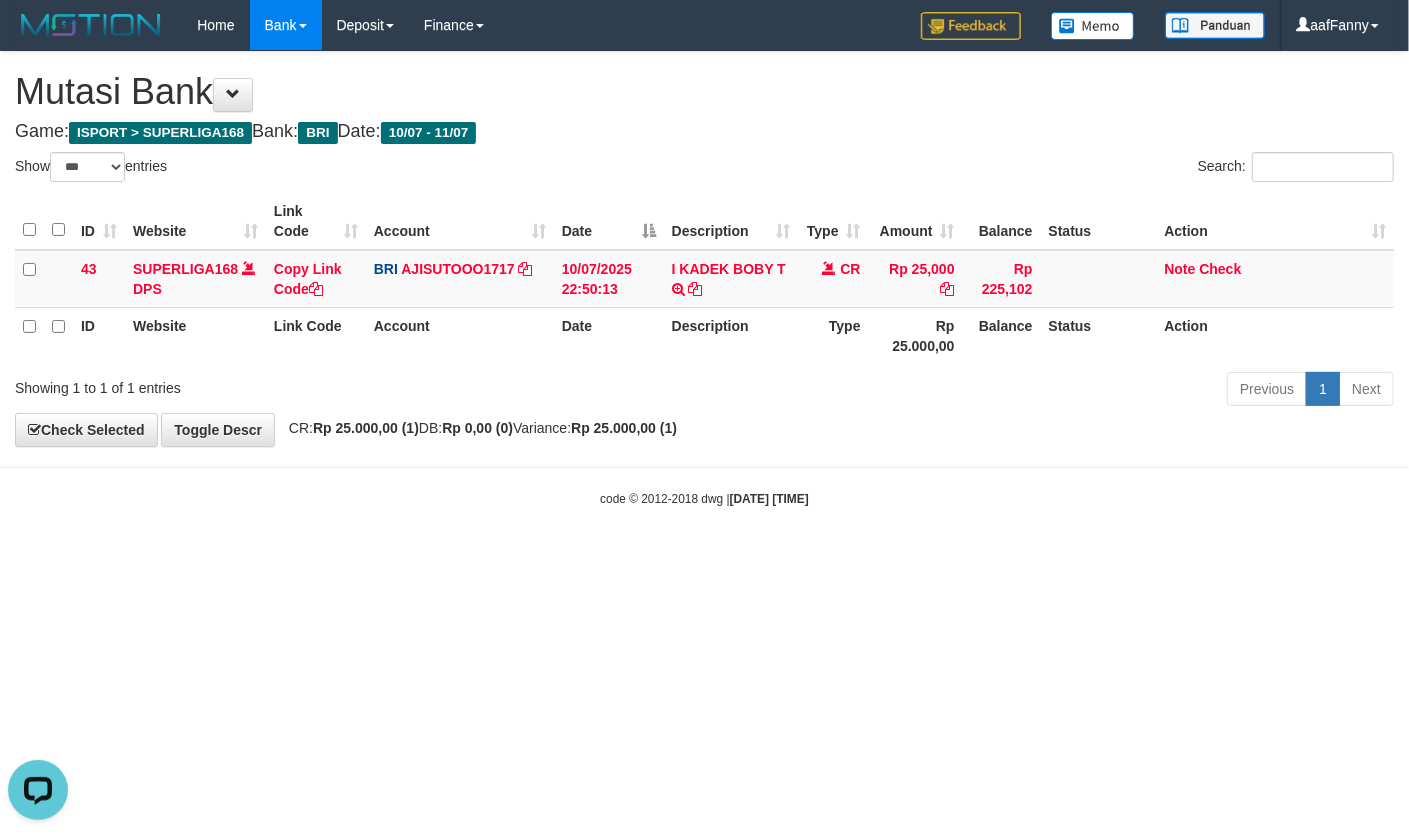 scroll, scrollTop: 0, scrollLeft: 0, axis: both 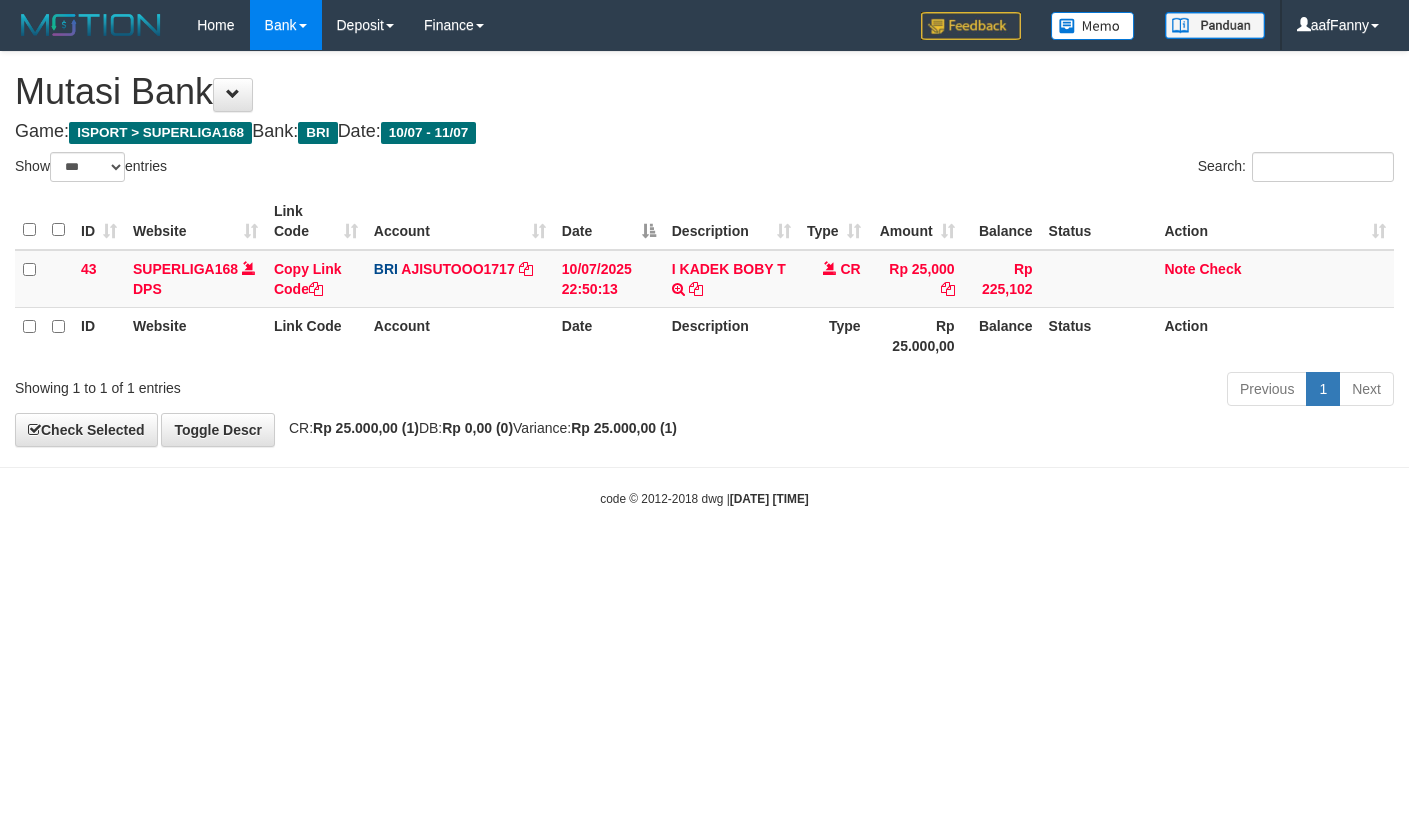 select on "***" 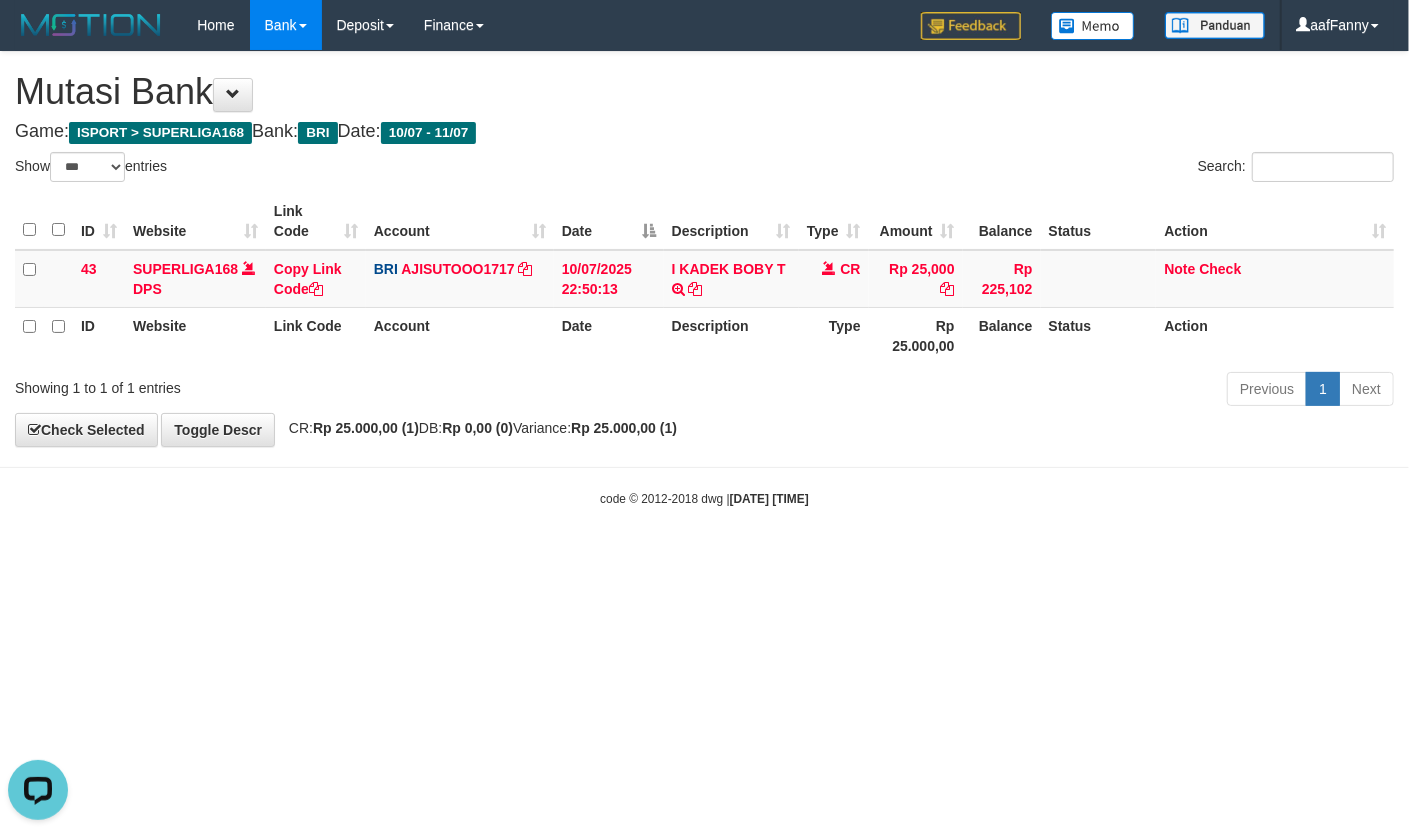 scroll, scrollTop: 0, scrollLeft: 0, axis: both 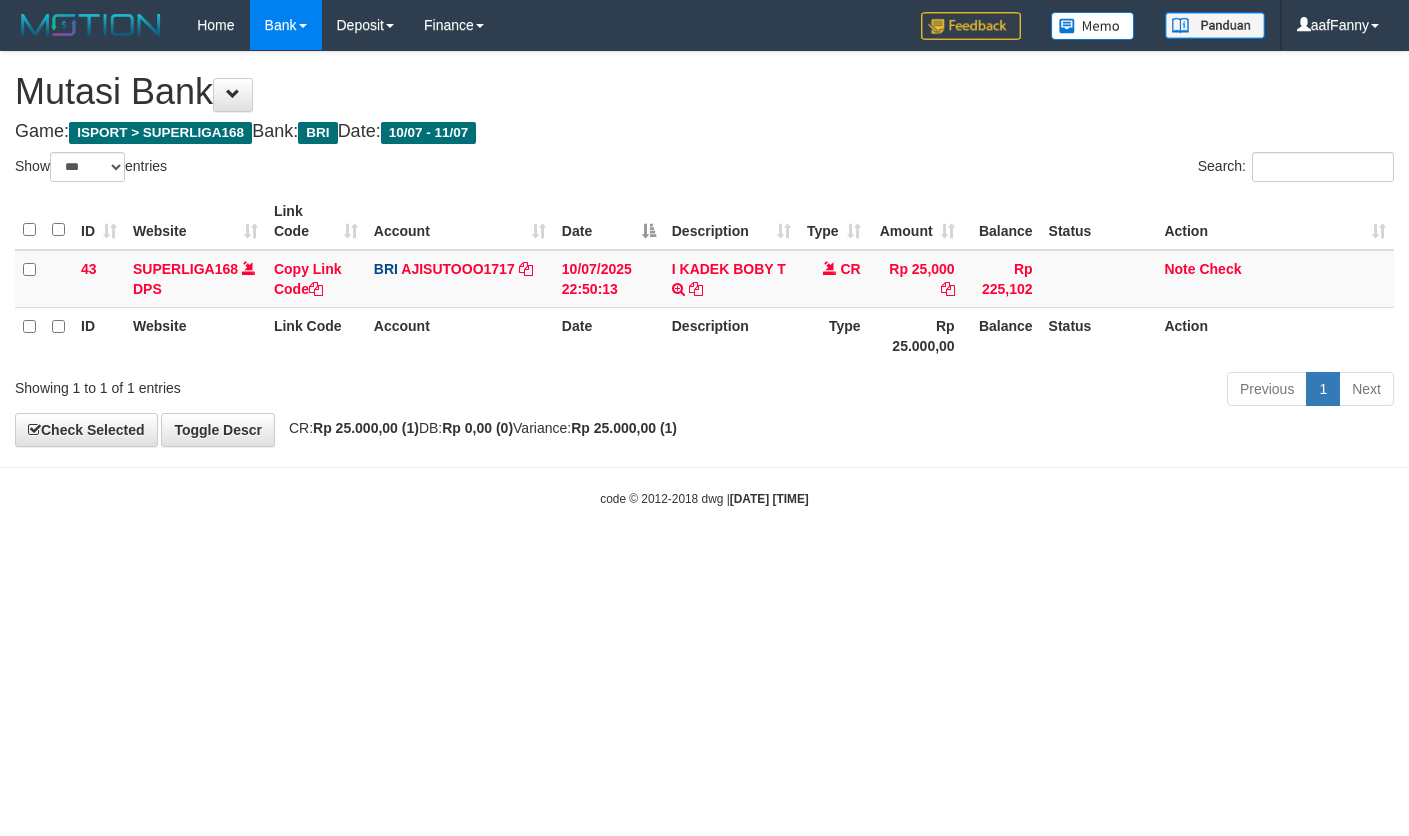 select on "***" 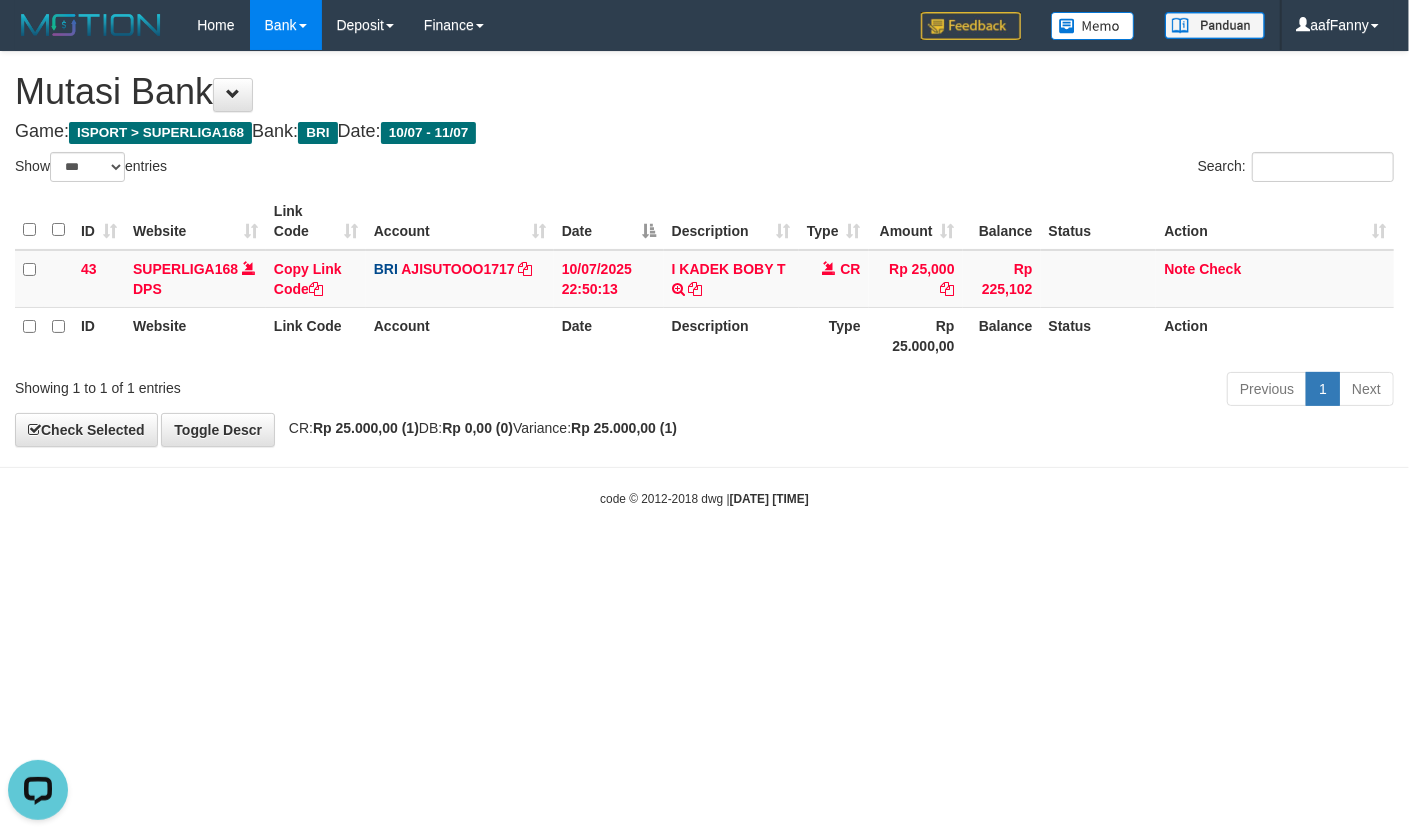 scroll, scrollTop: 0, scrollLeft: 0, axis: both 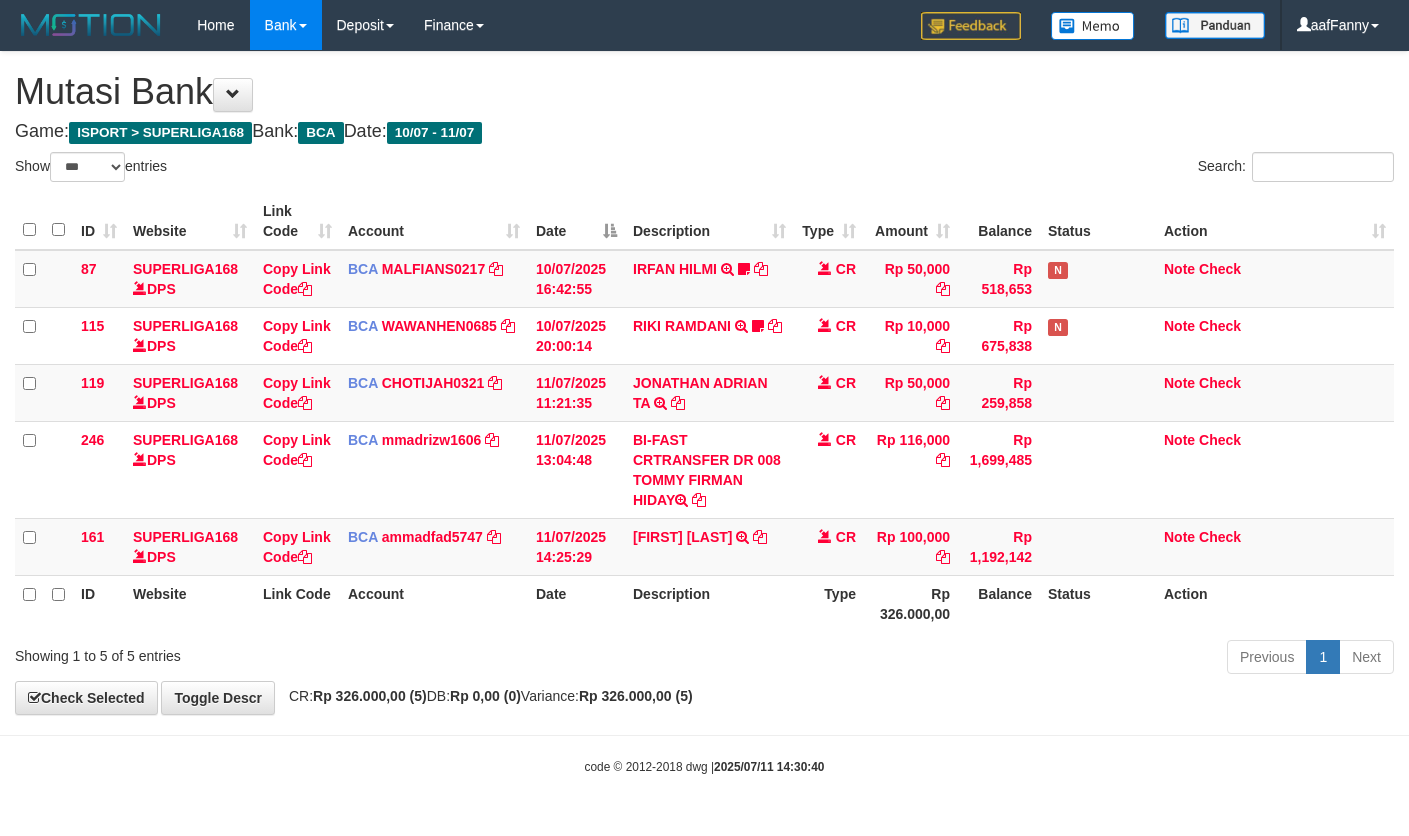 select on "***" 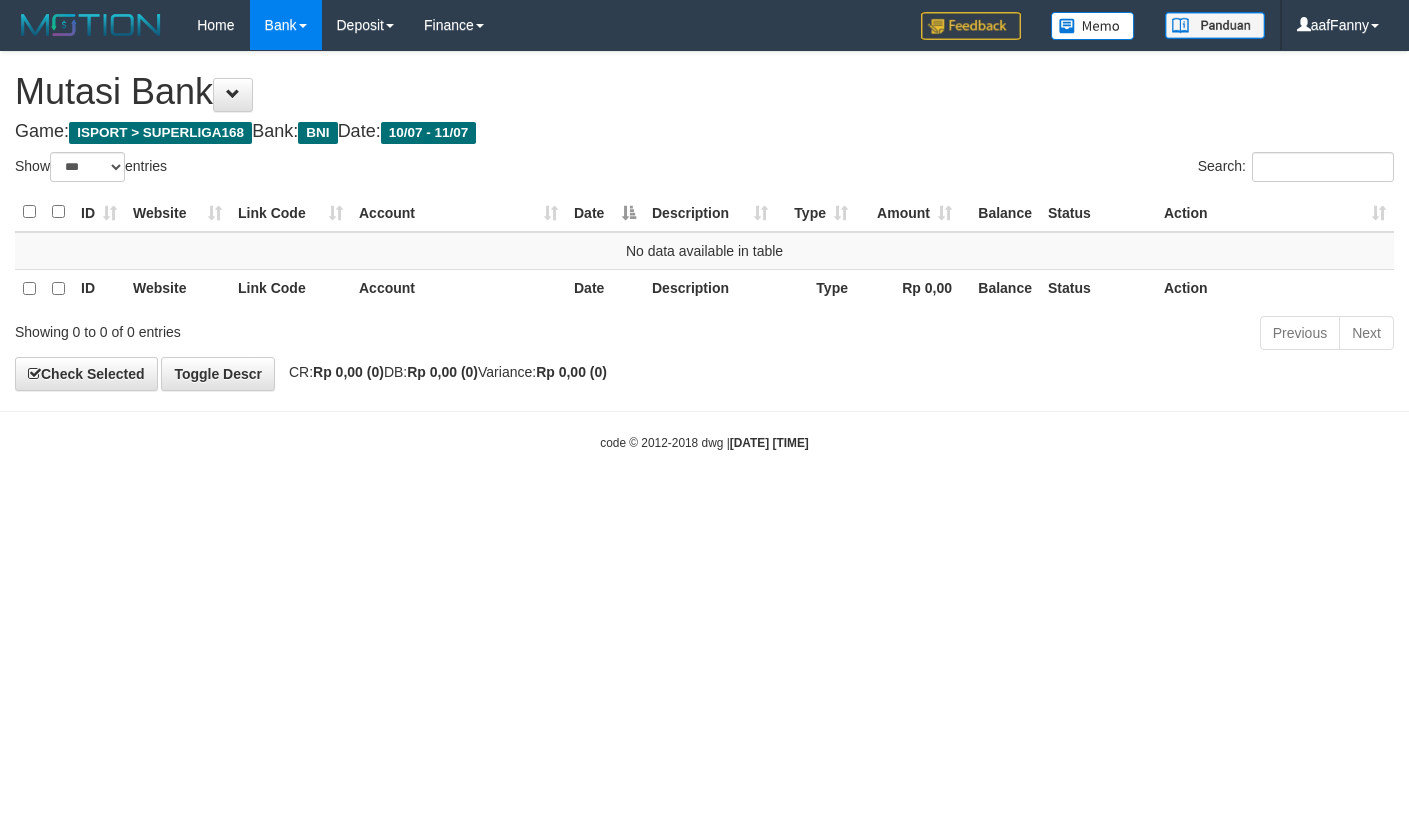select on "***" 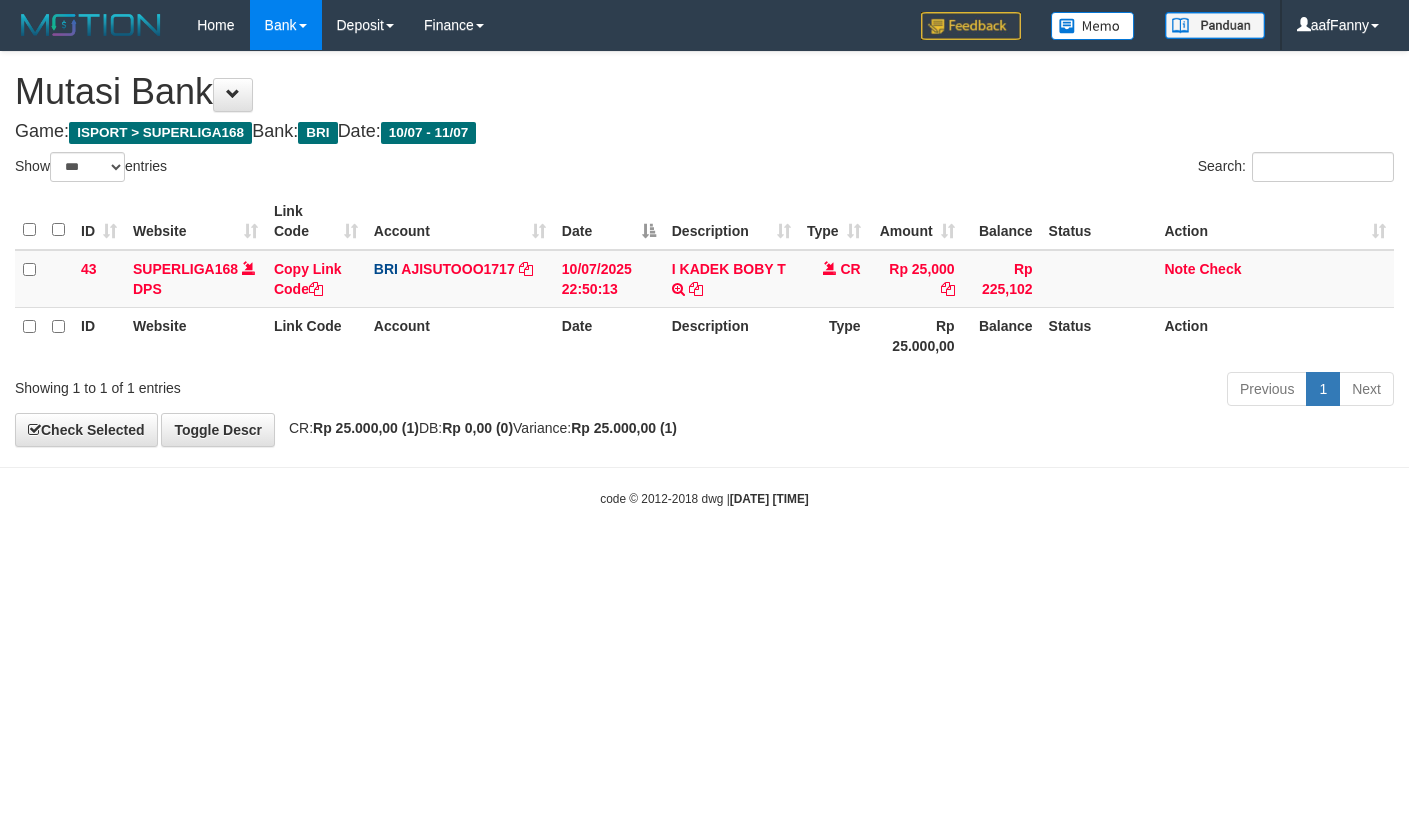 select on "***" 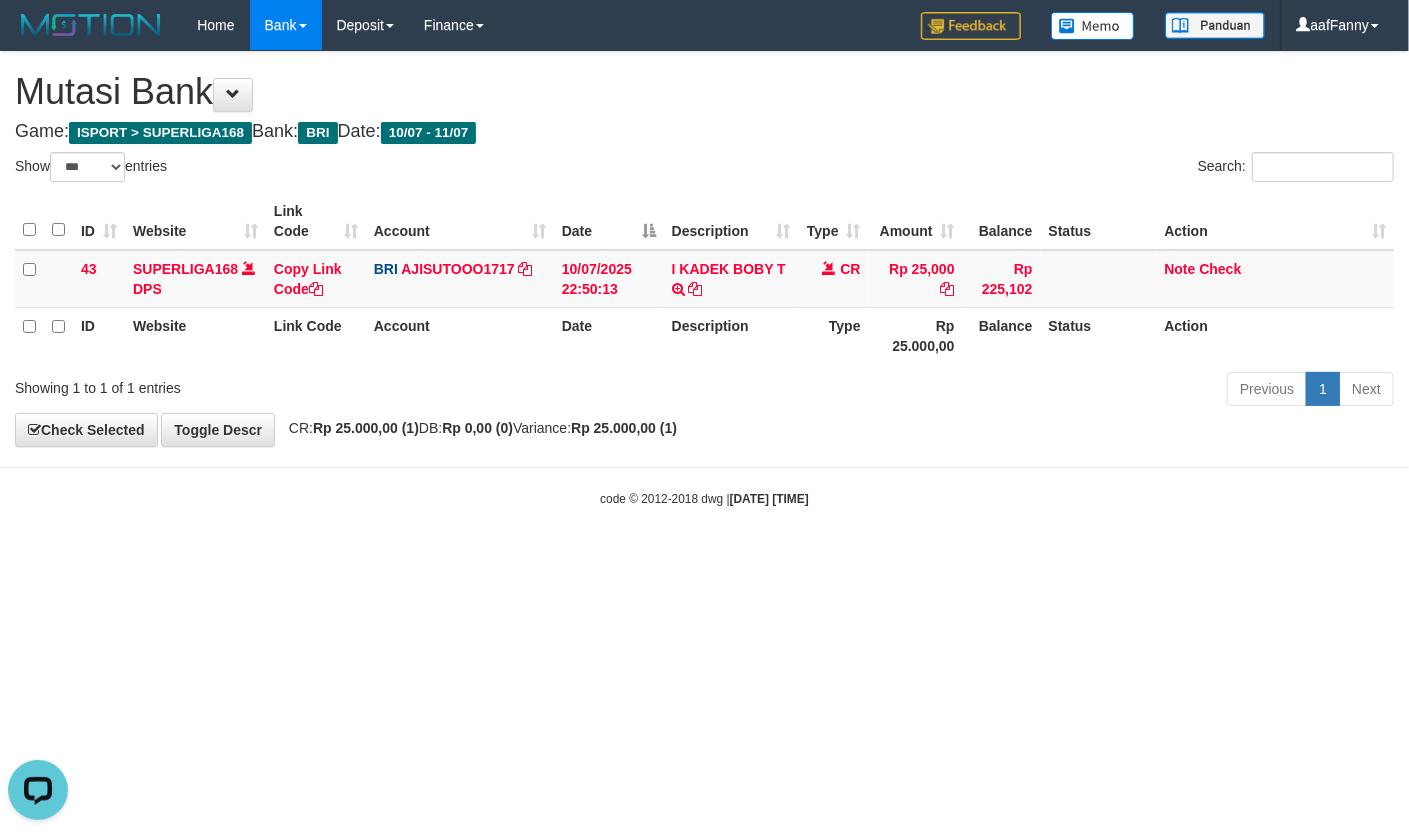 scroll, scrollTop: 0, scrollLeft: 0, axis: both 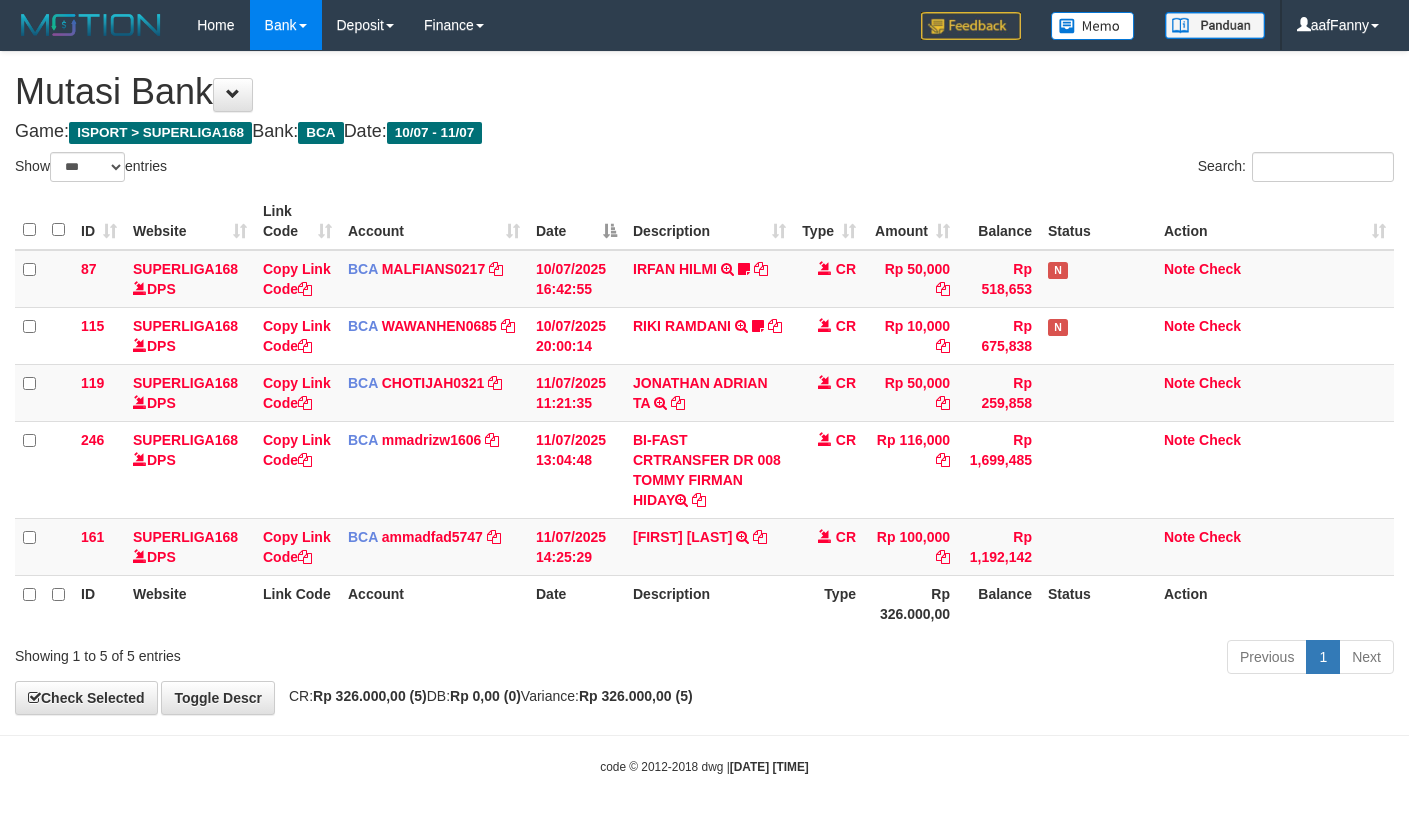 select on "***" 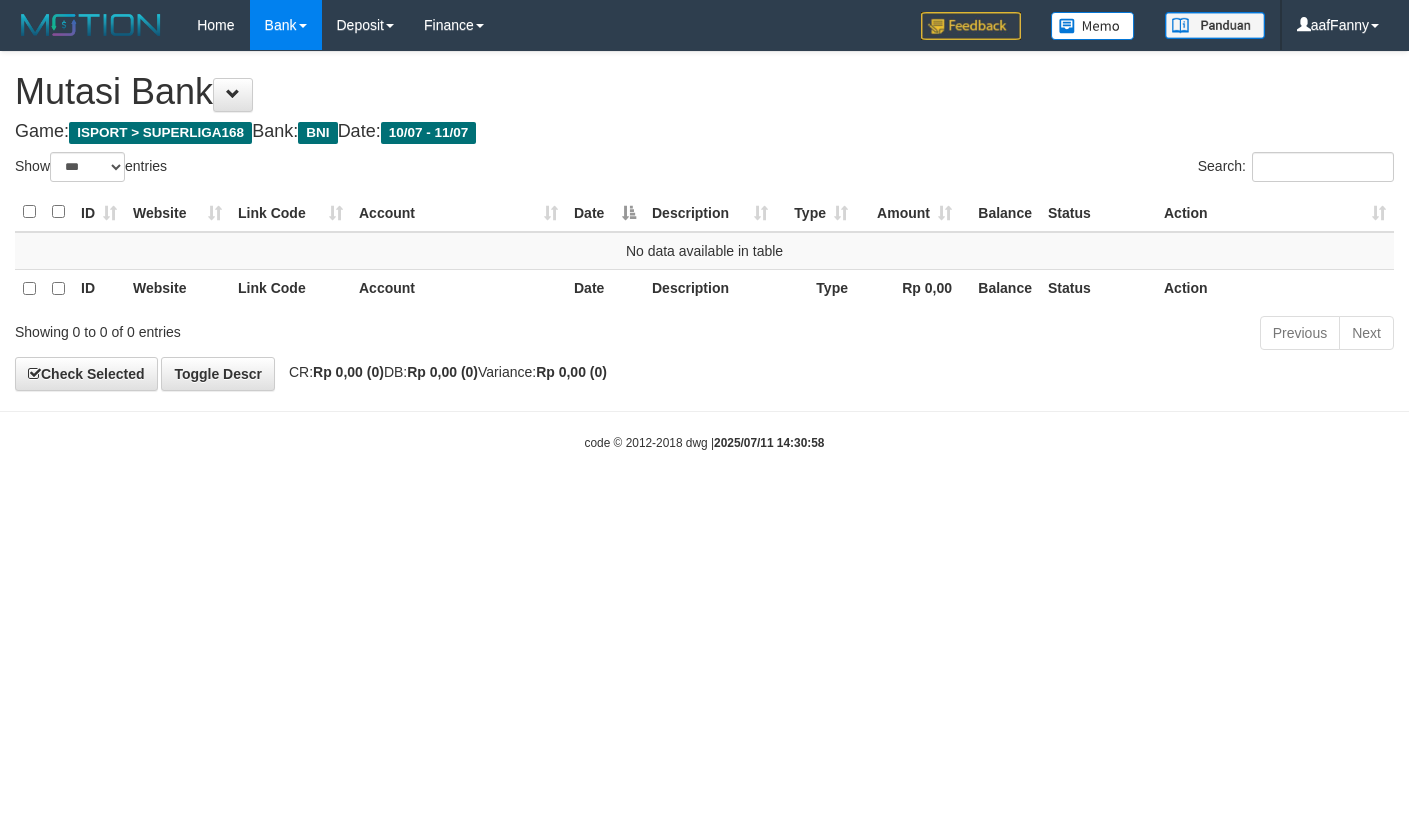 select on "***" 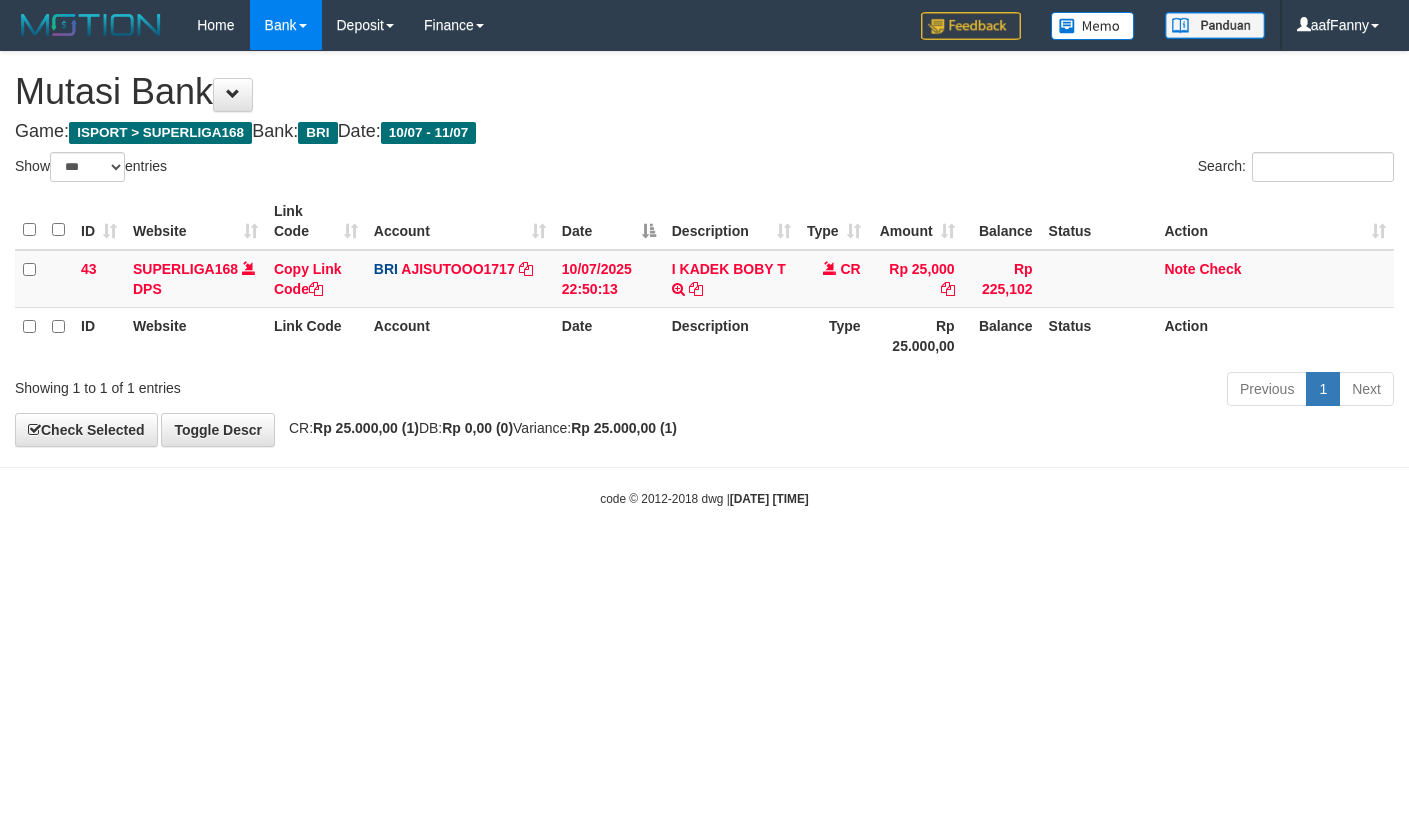 select on "***" 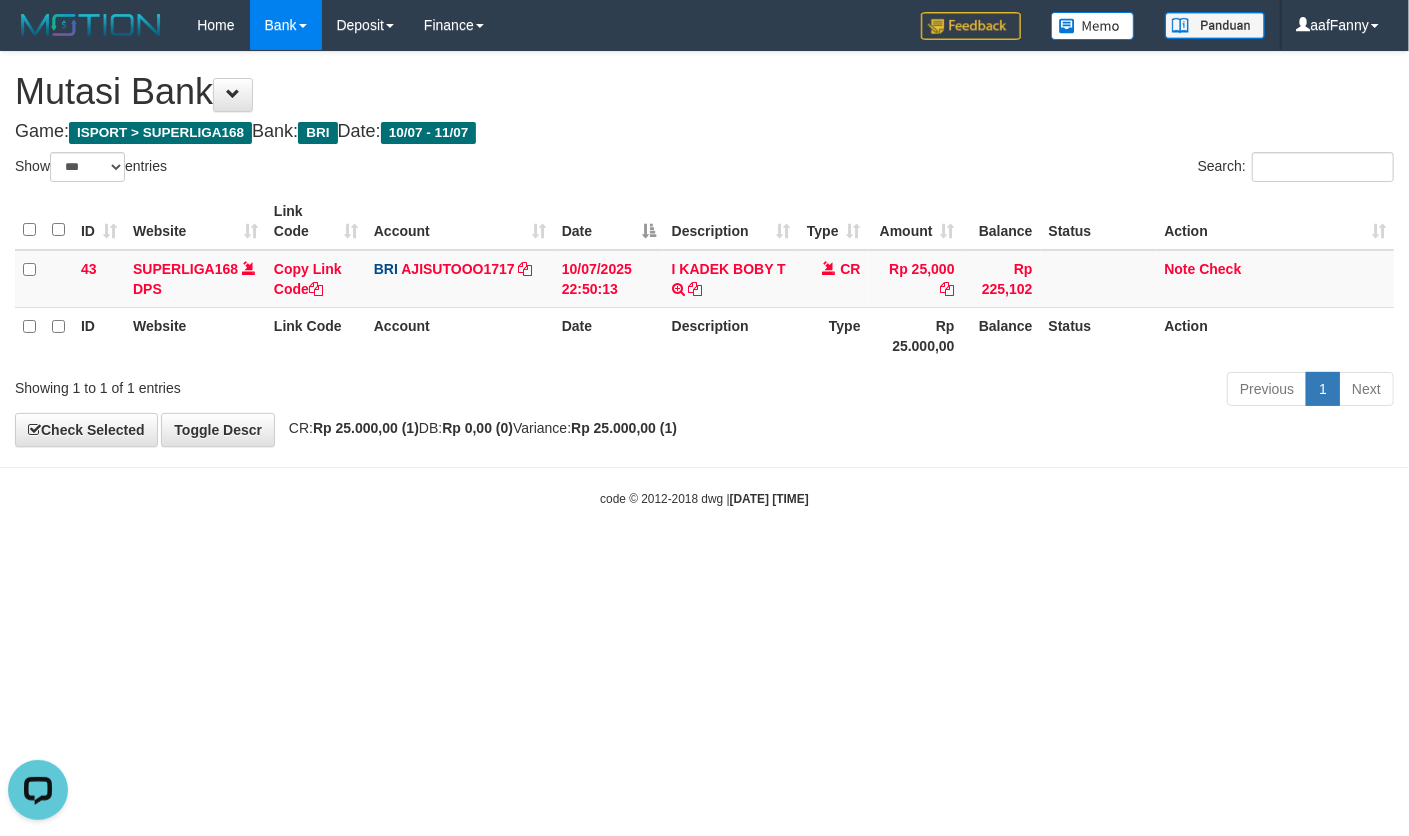 scroll, scrollTop: 0, scrollLeft: 0, axis: both 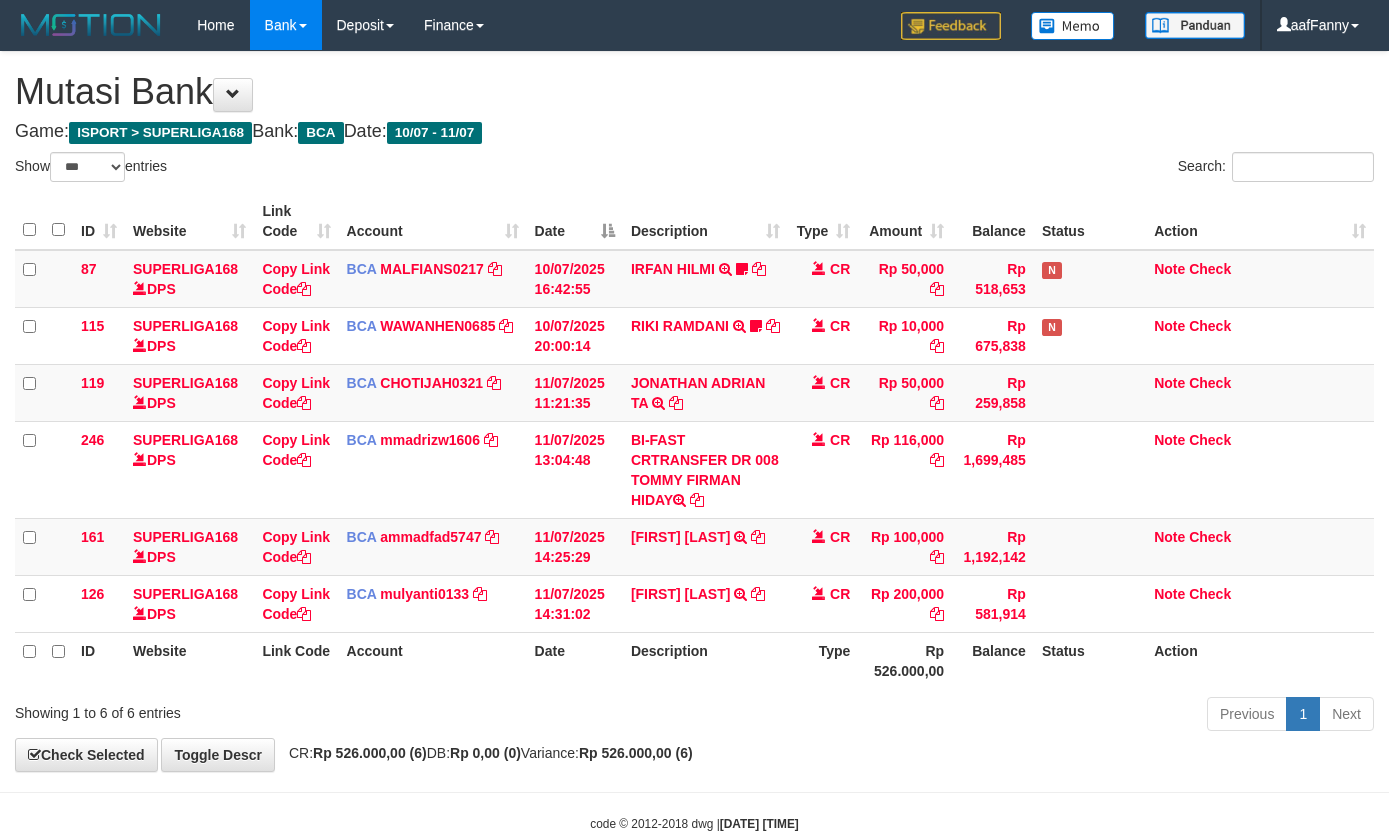 select on "***" 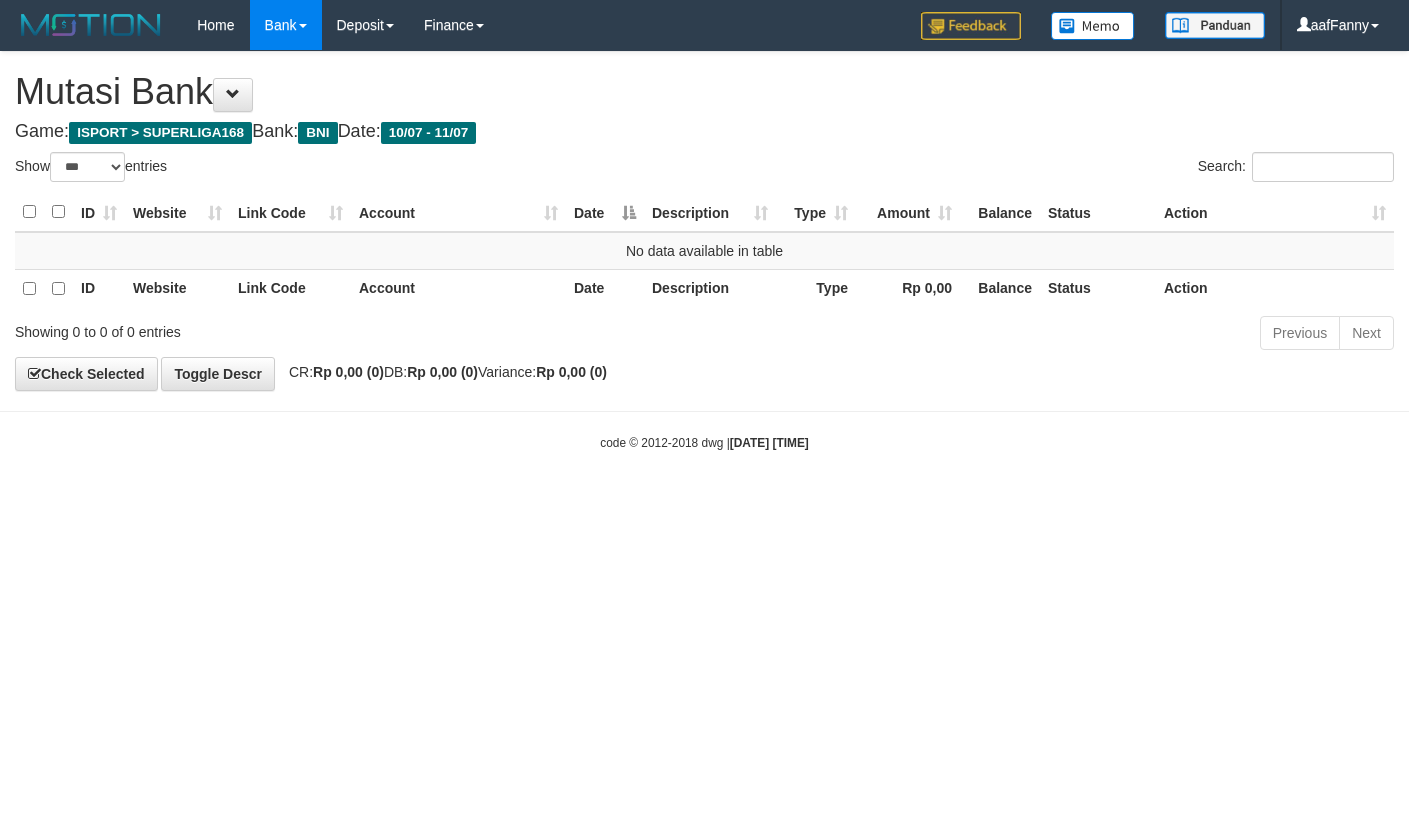 select on "***" 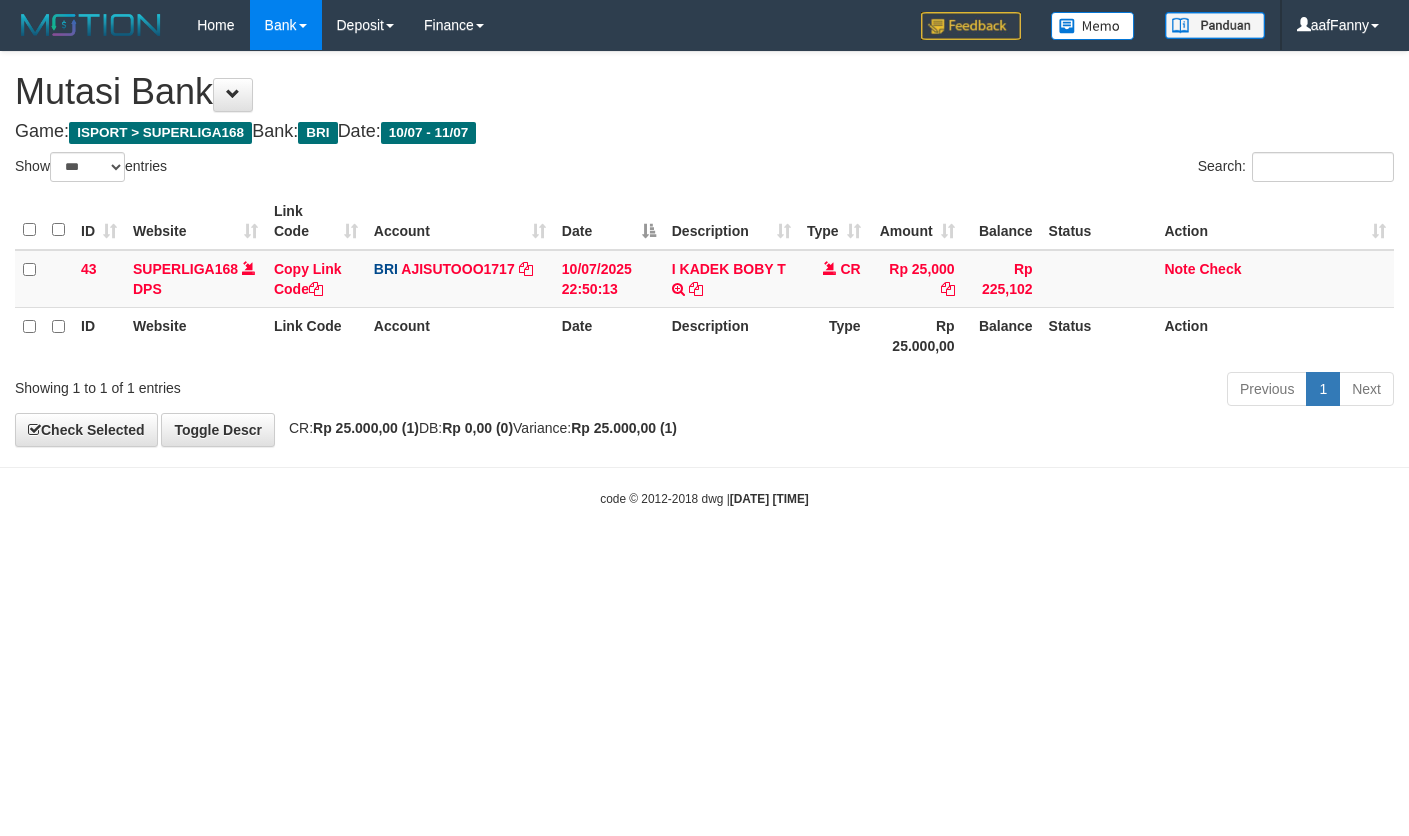 select on "***" 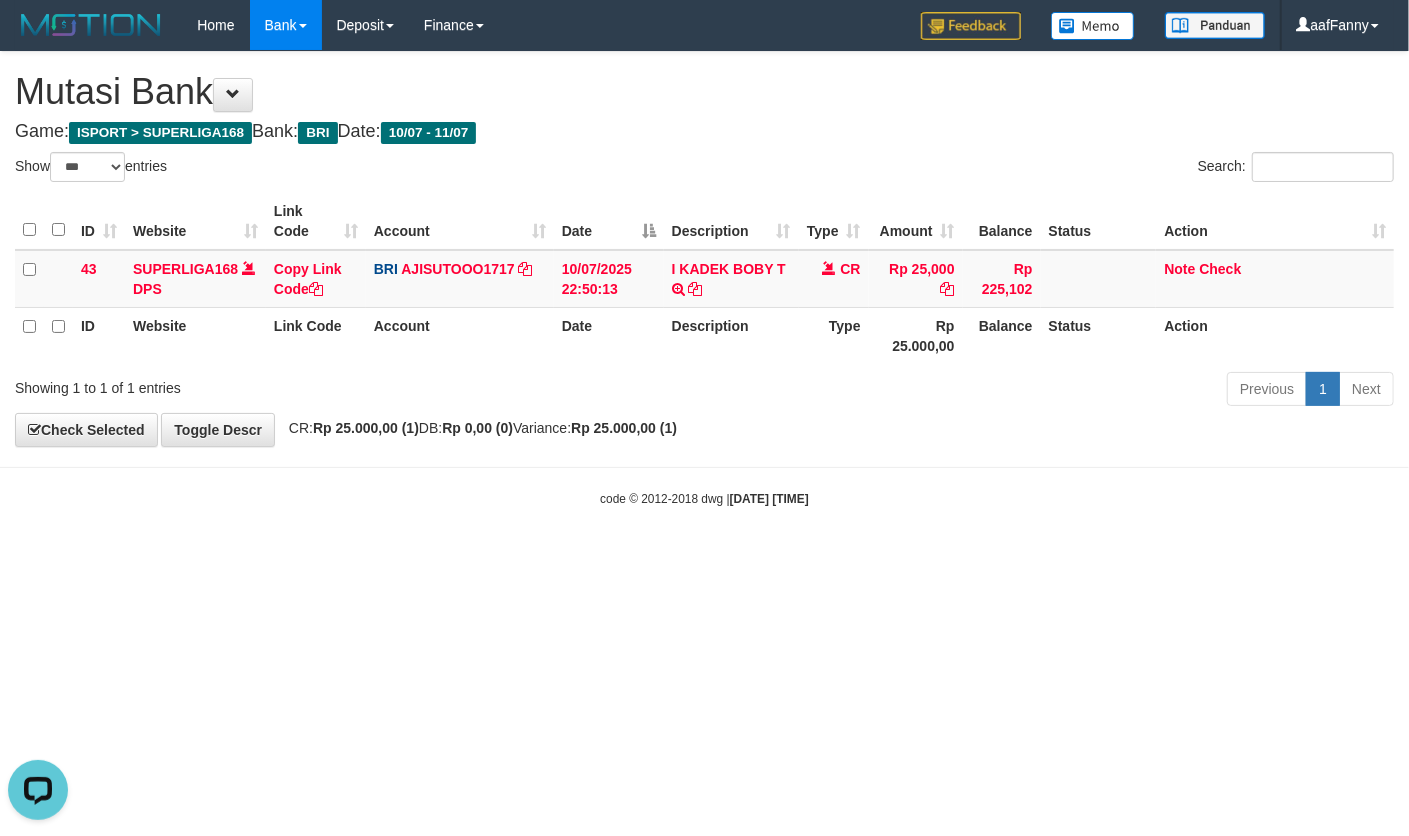 scroll, scrollTop: 0, scrollLeft: 0, axis: both 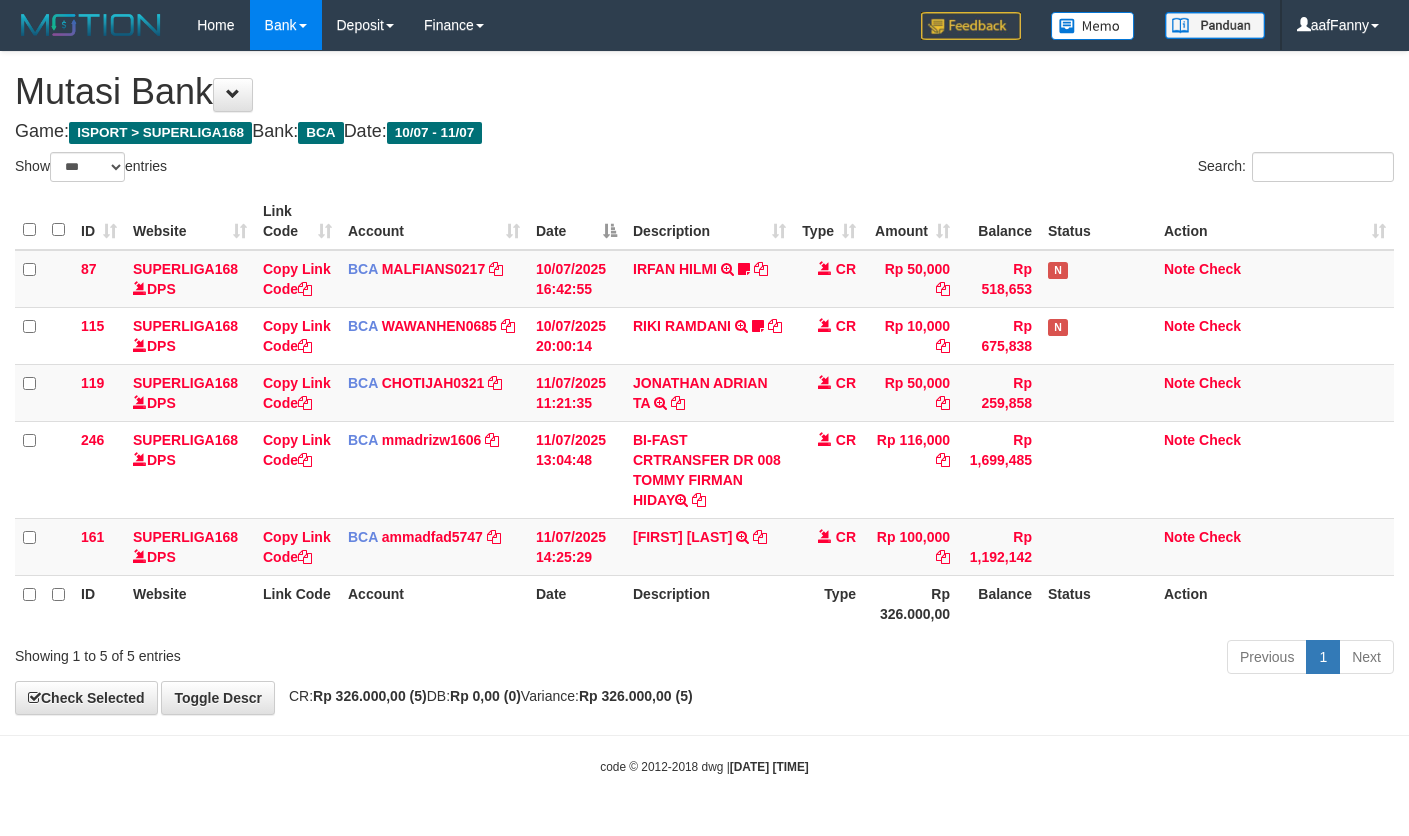 select on "***" 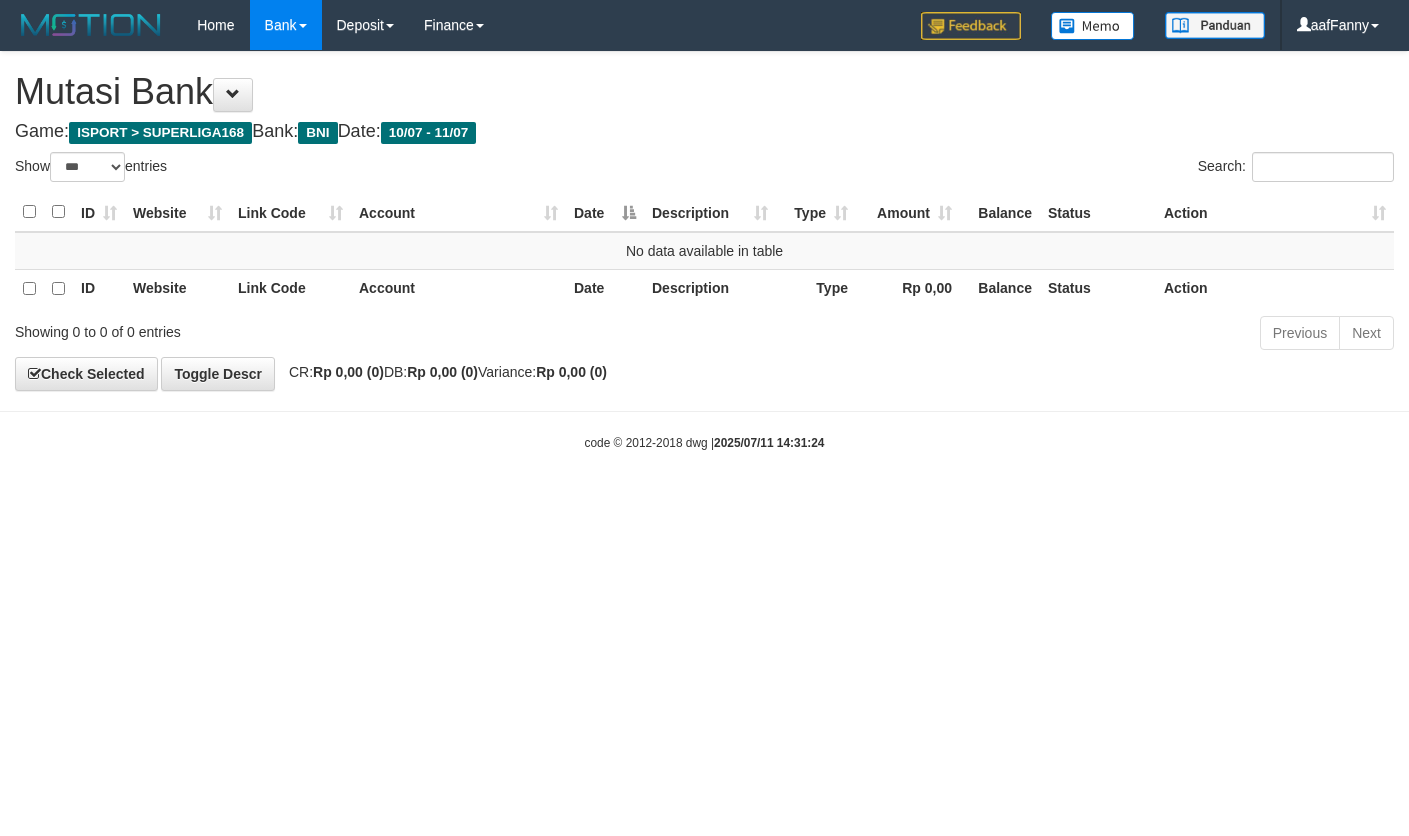 select on "***" 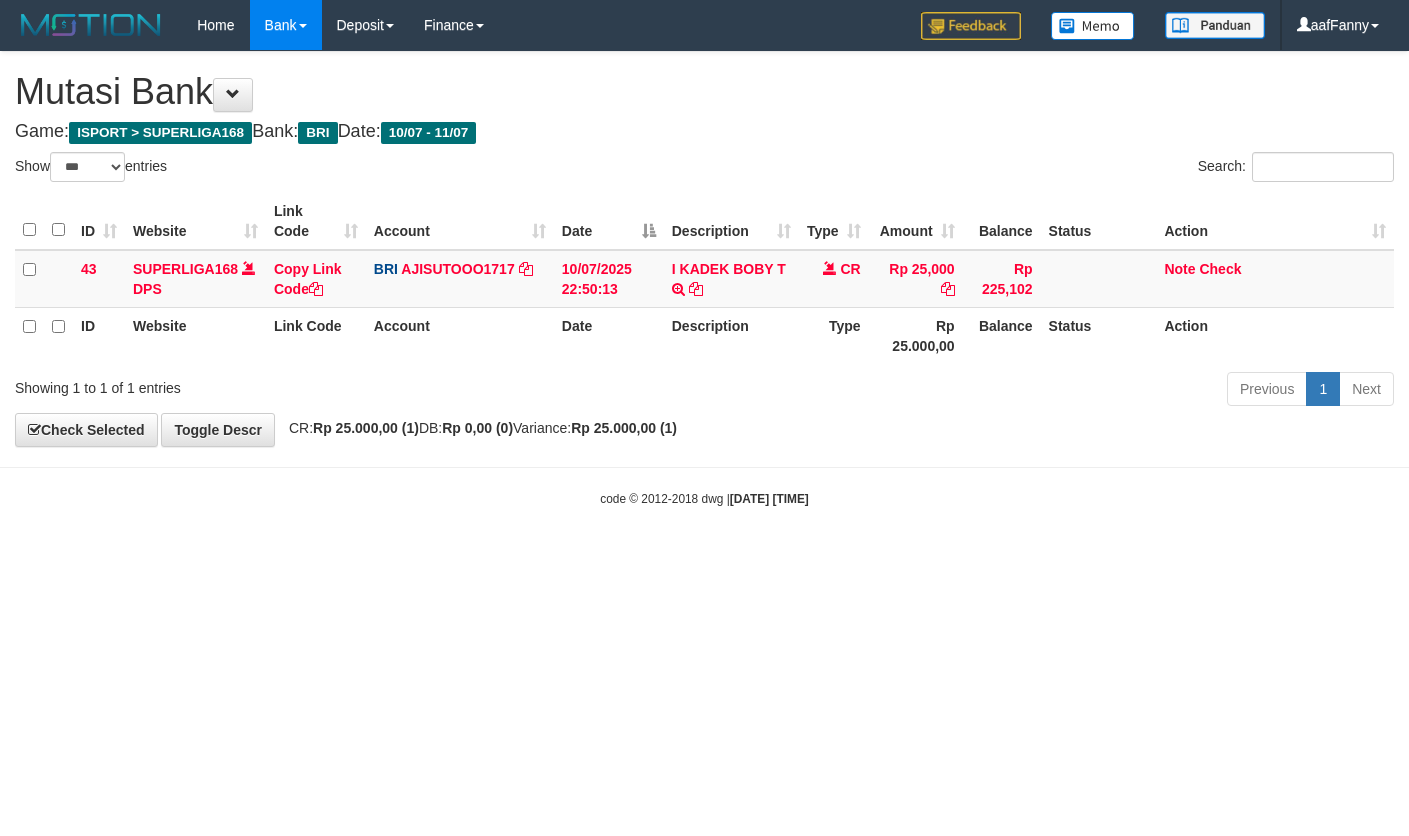 select on "***" 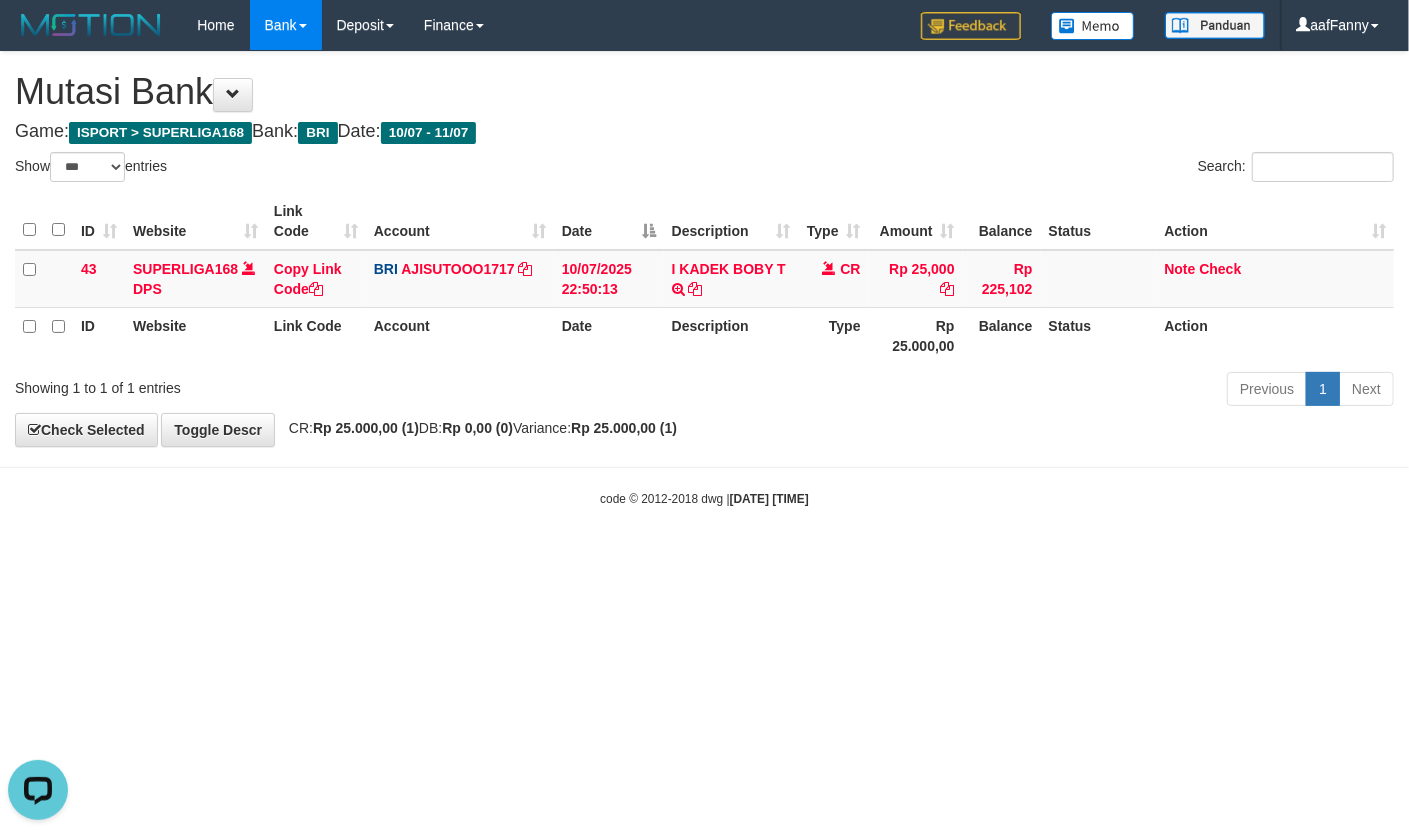 scroll, scrollTop: 0, scrollLeft: 0, axis: both 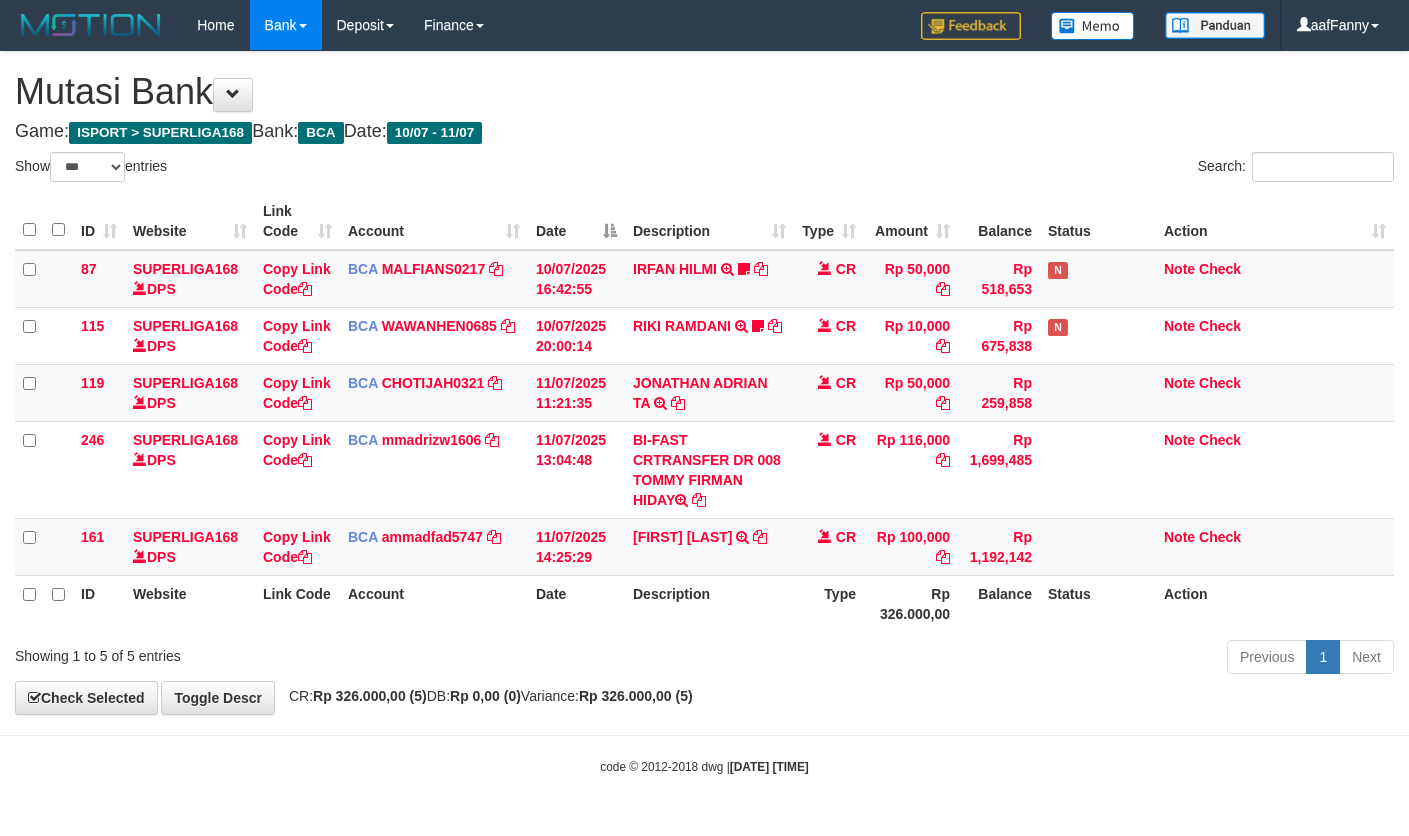 select on "***" 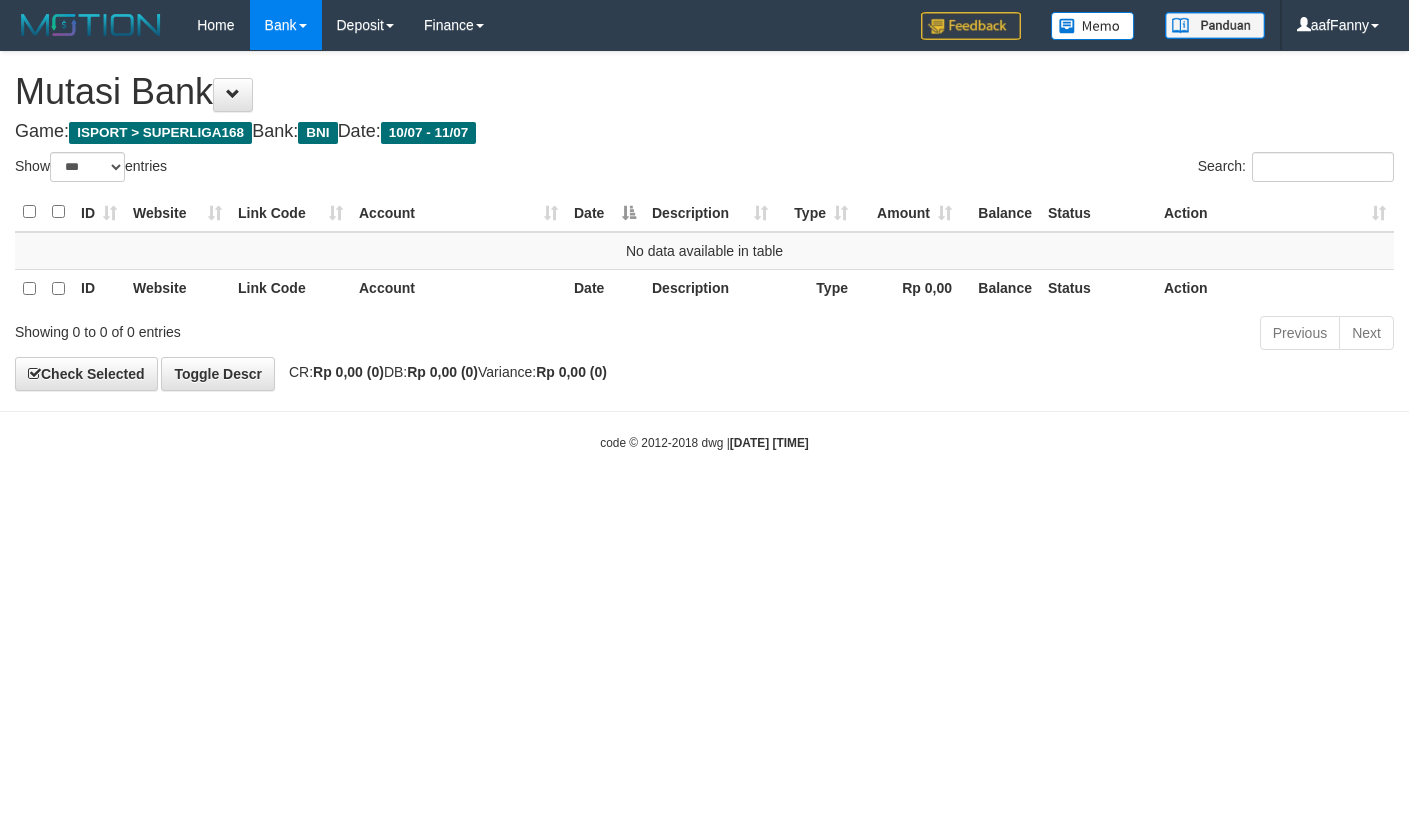 select on "***" 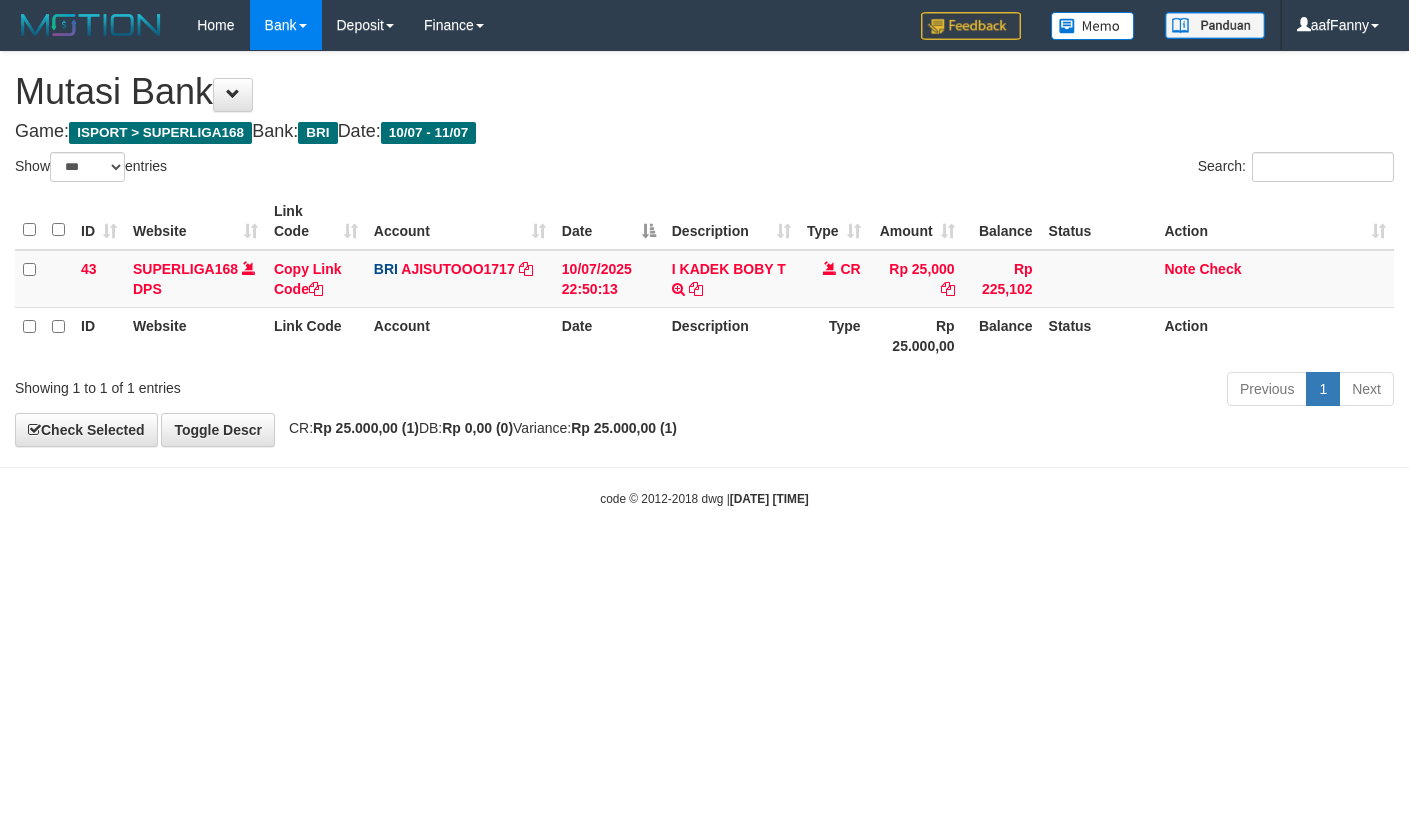 select on "***" 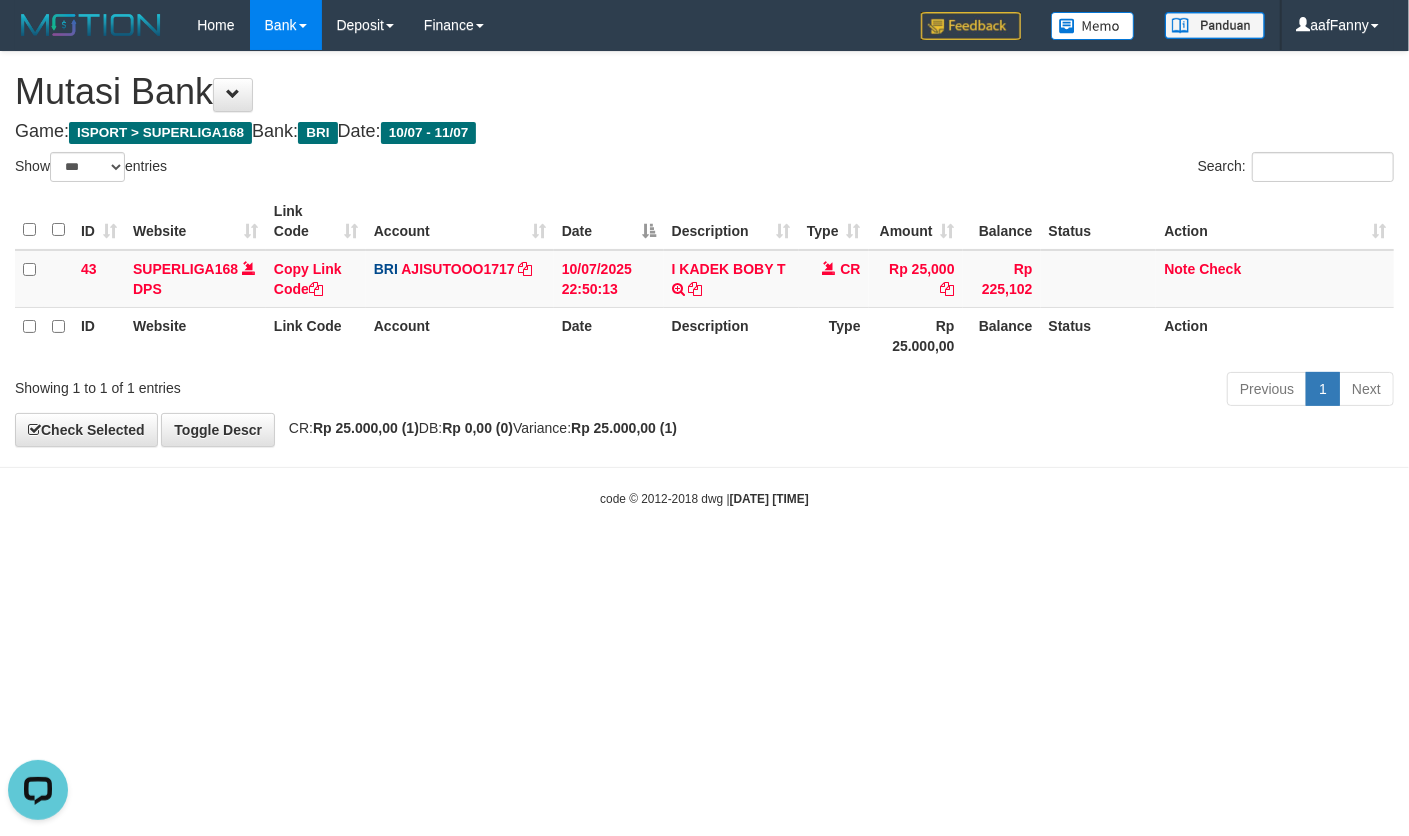 scroll, scrollTop: 0, scrollLeft: 0, axis: both 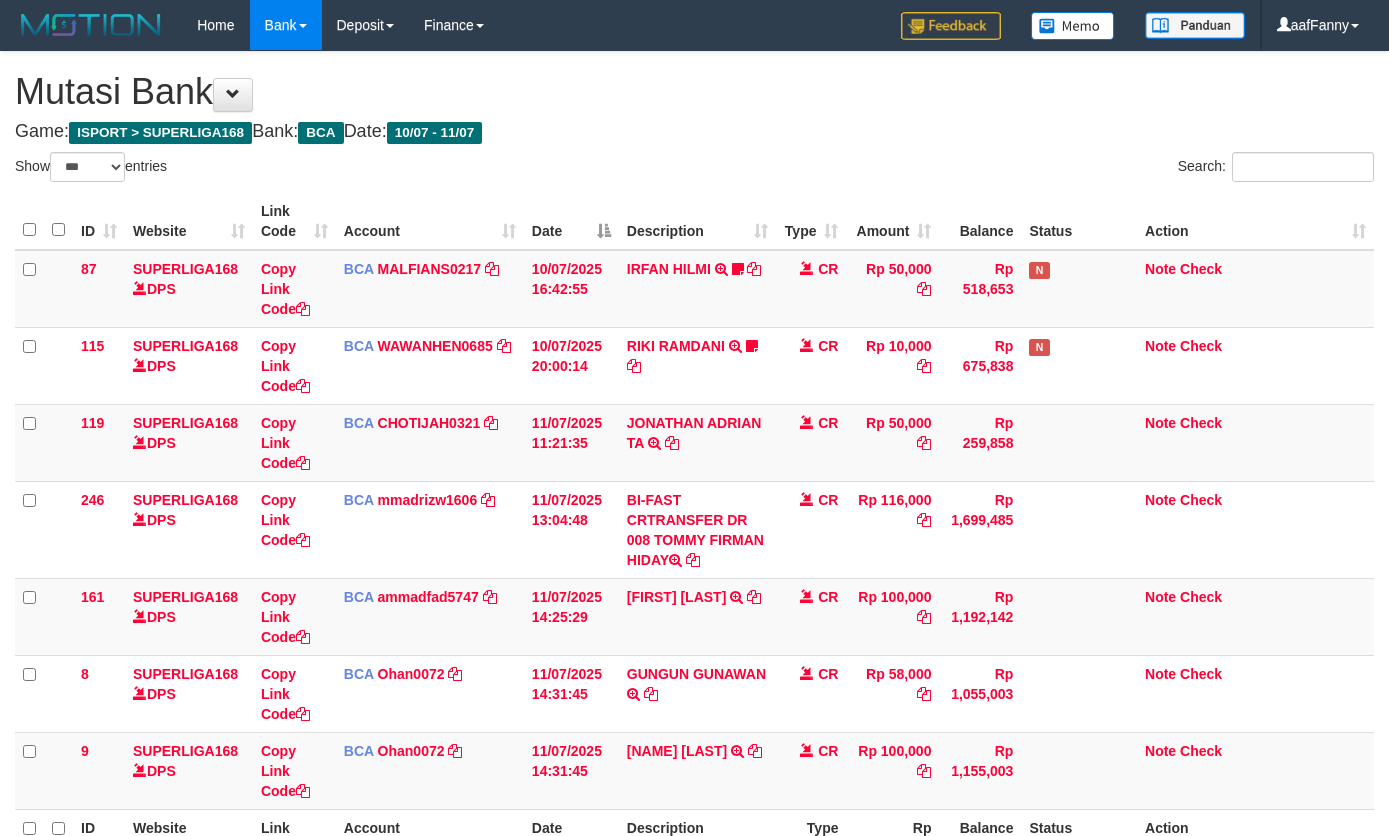 select on "***" 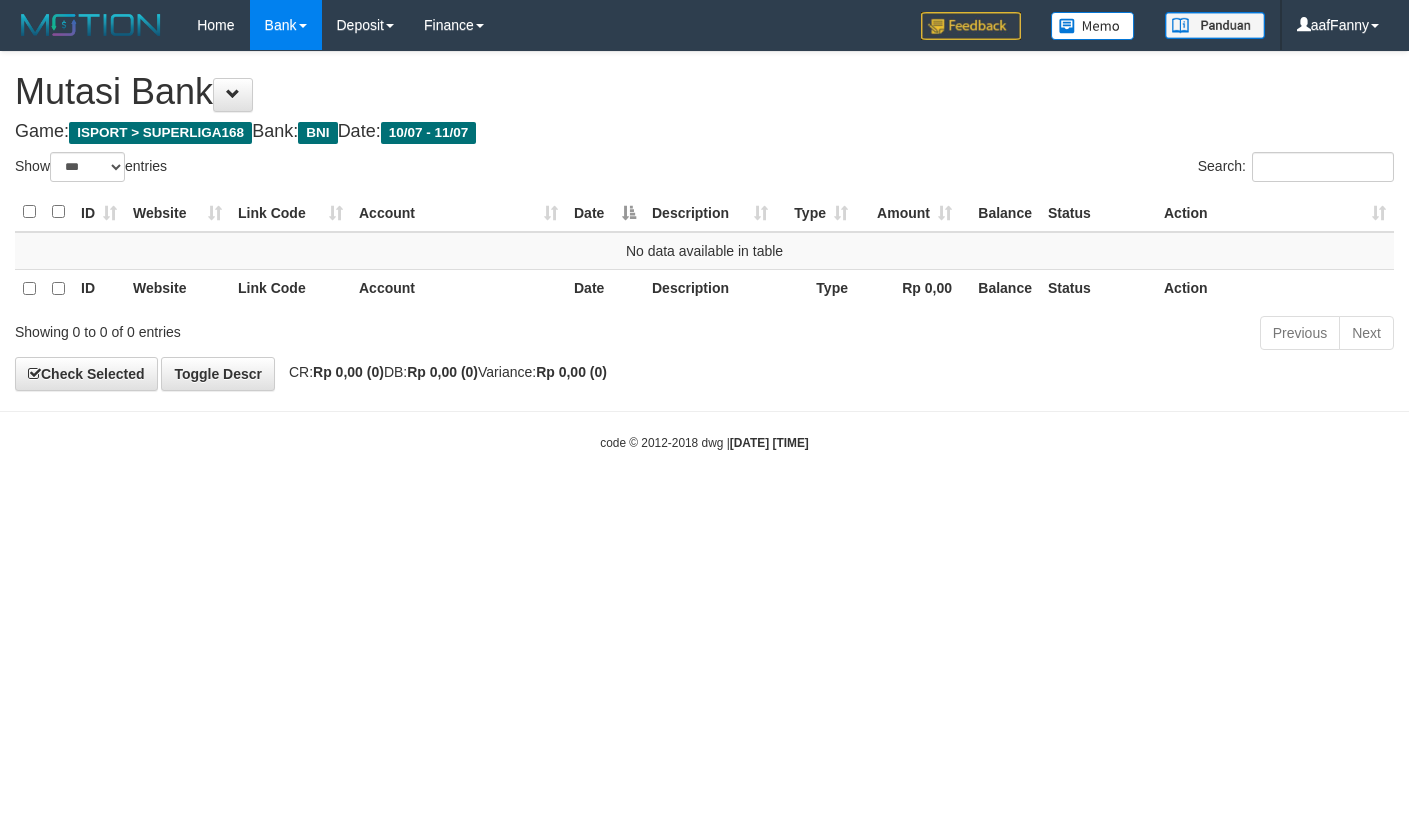 select on "***" 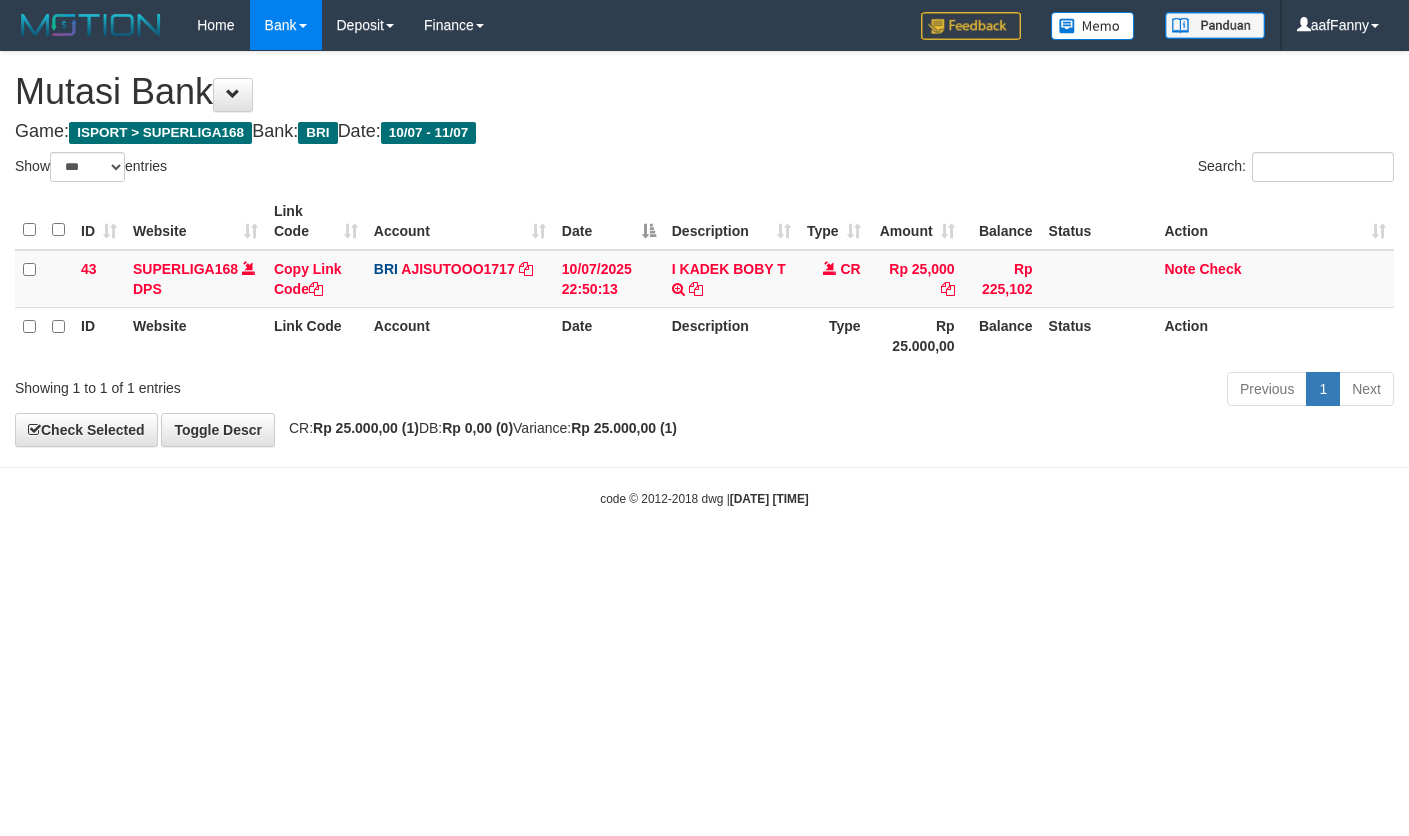 select on "***" 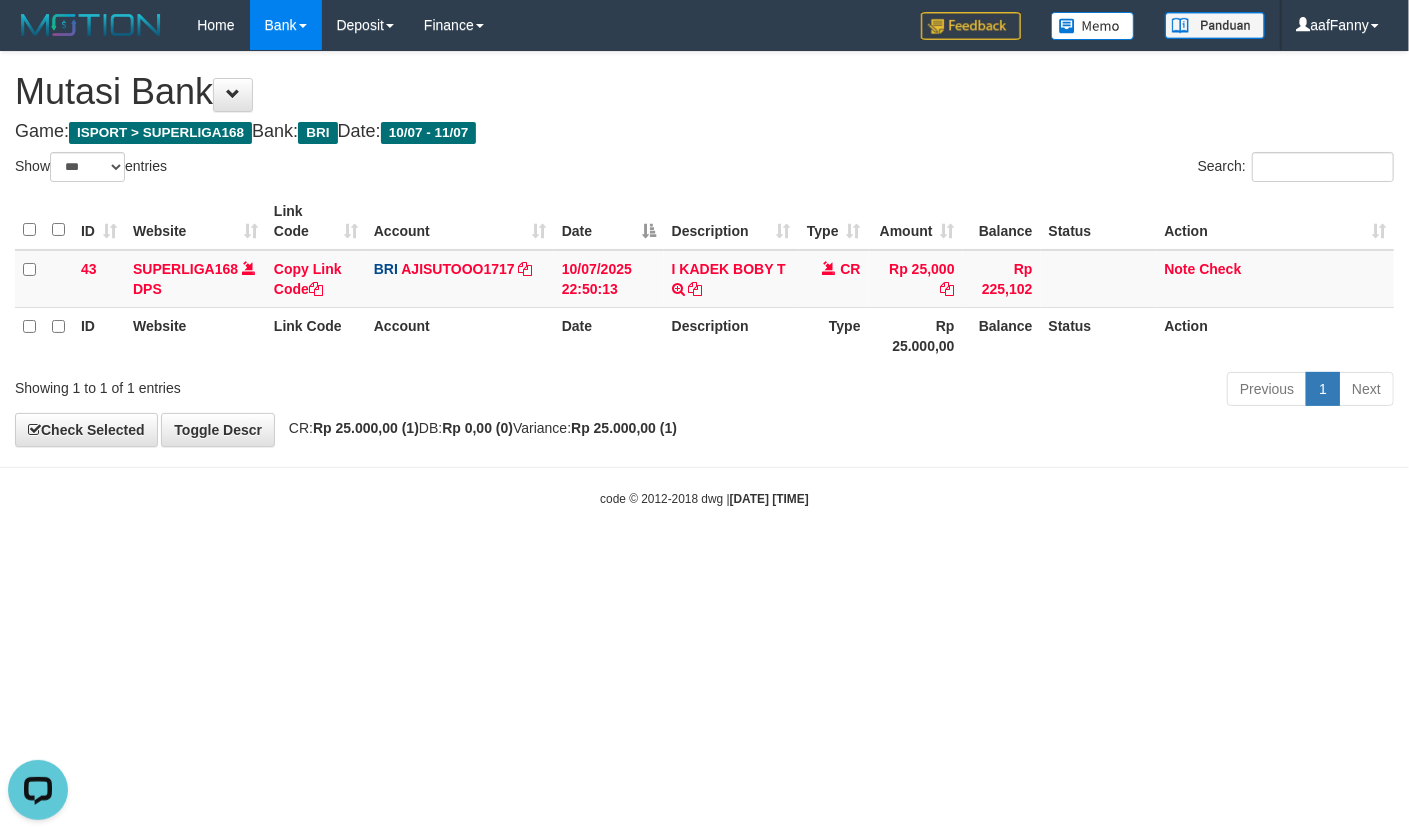 scroll, scrollTop: 0, scrollLeft: 0, axis: both 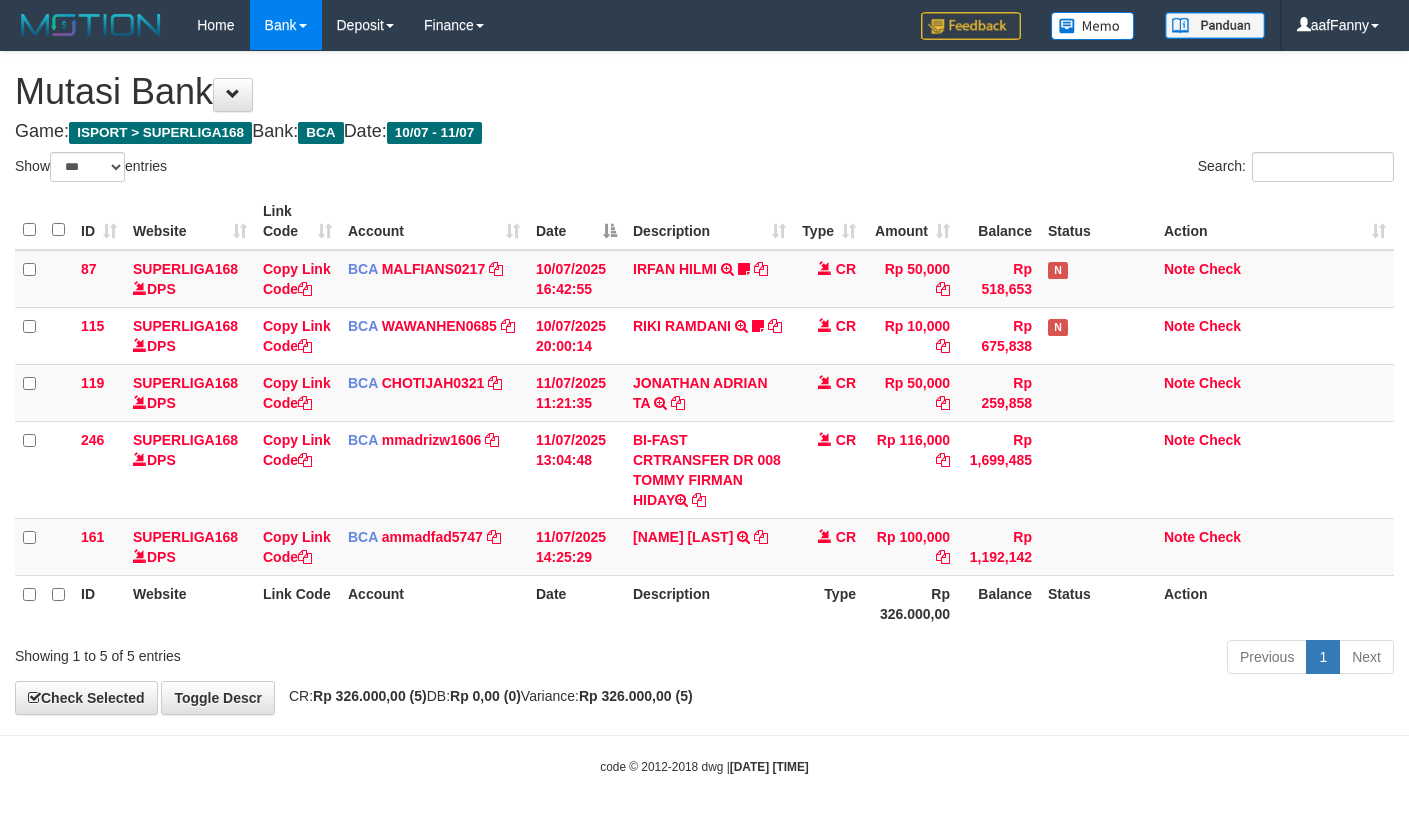select on "***" 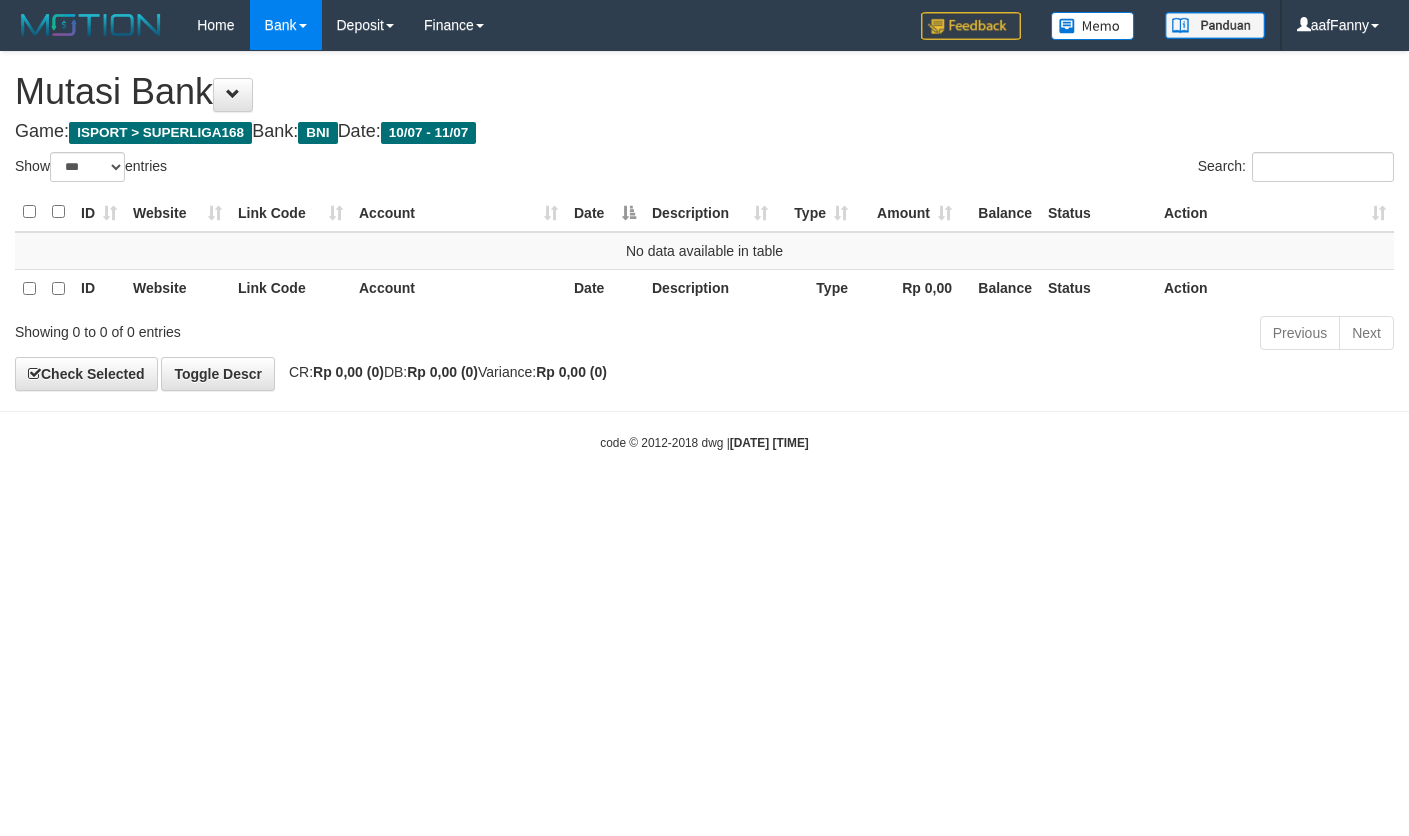 select on "***" 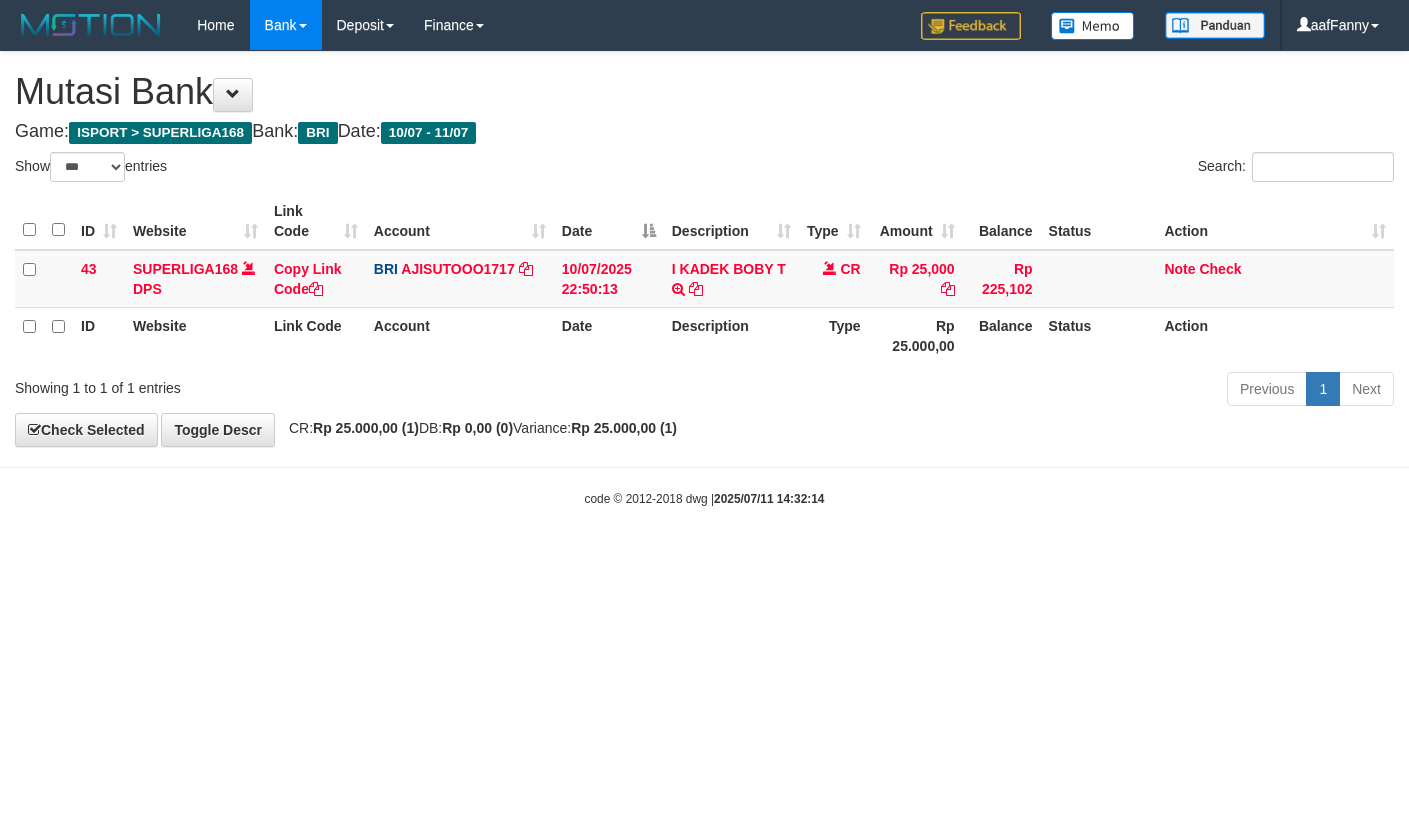 select on "***" 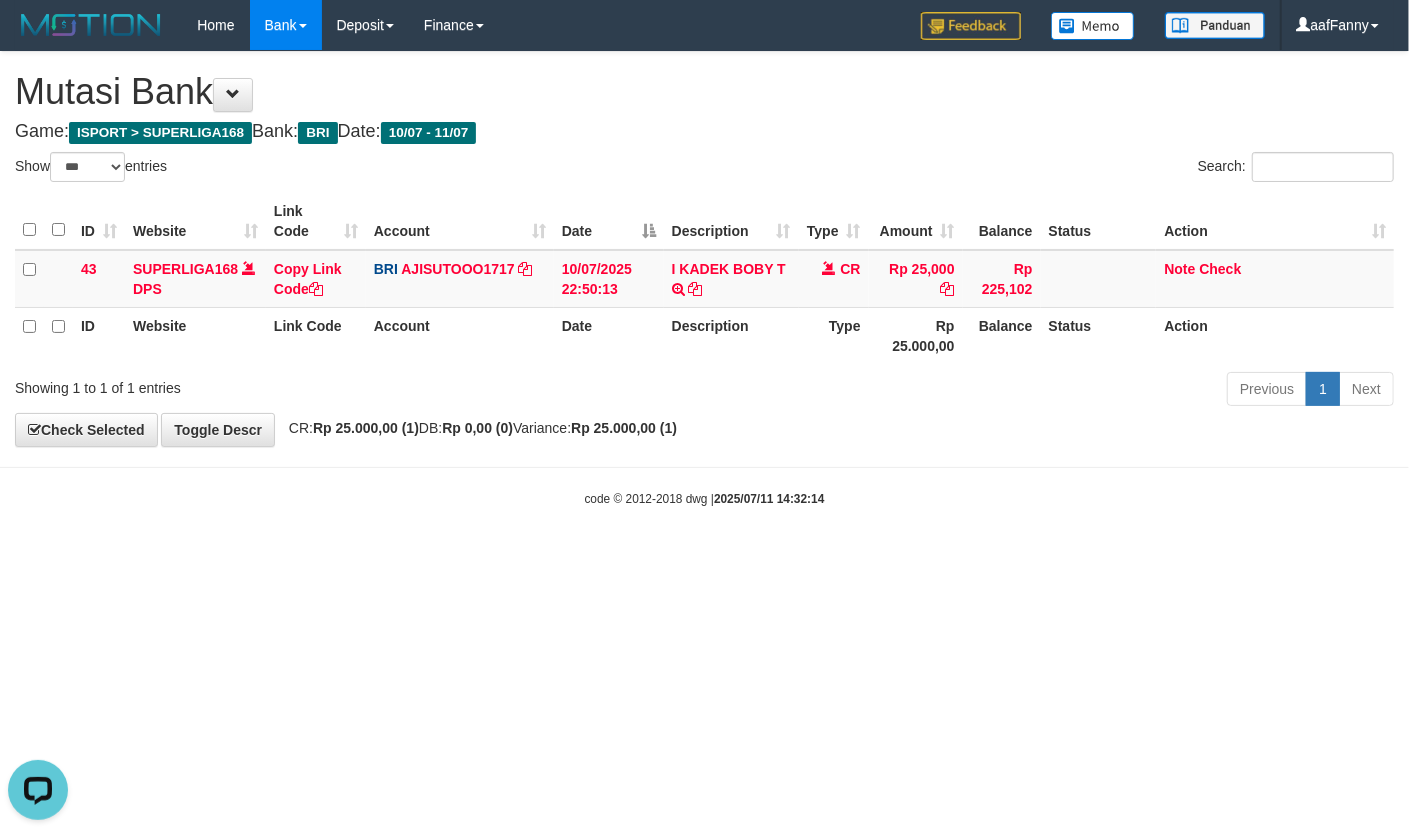 scroll, scrollTop: 0, scrollLeft: 0, axis: both 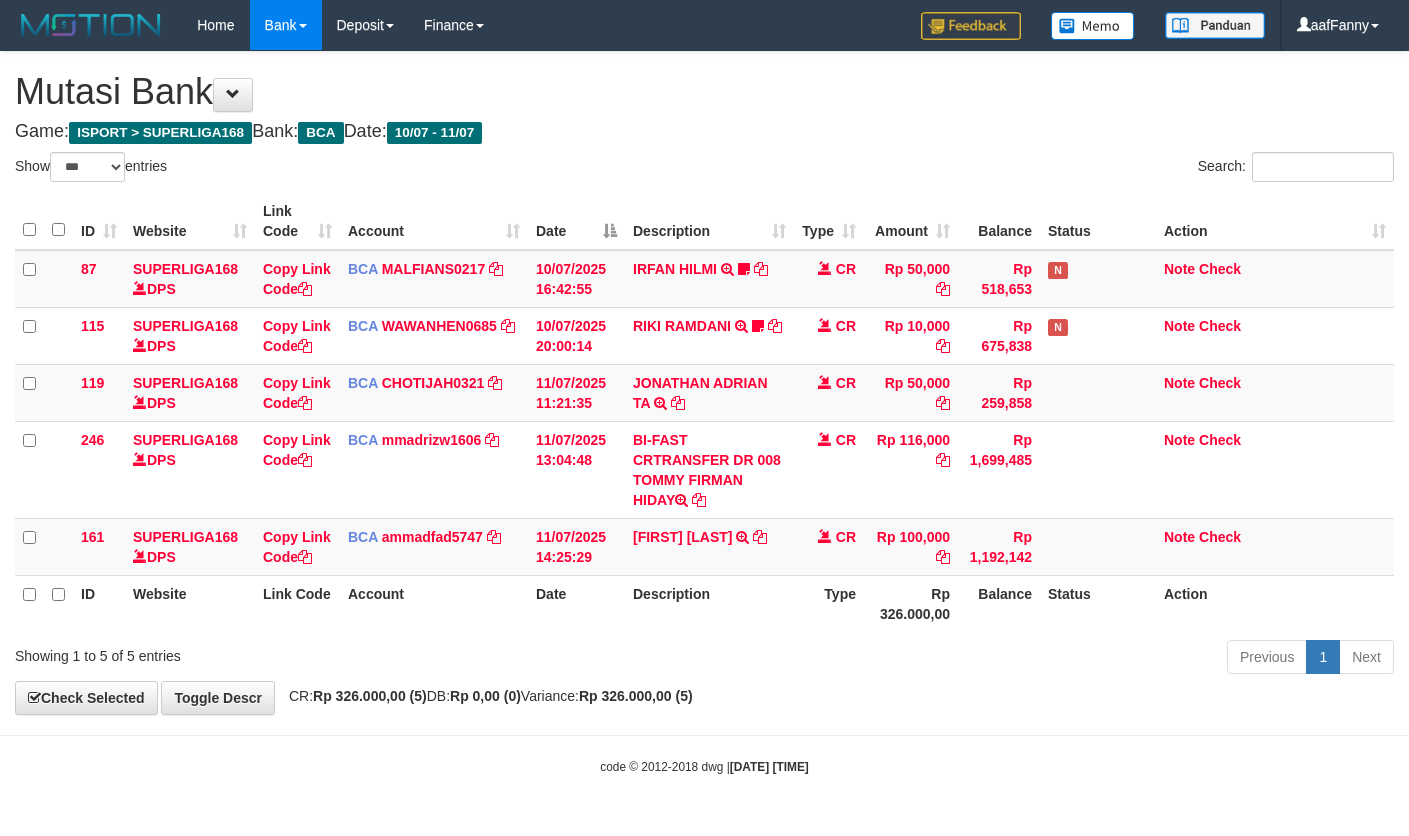 select on "***" 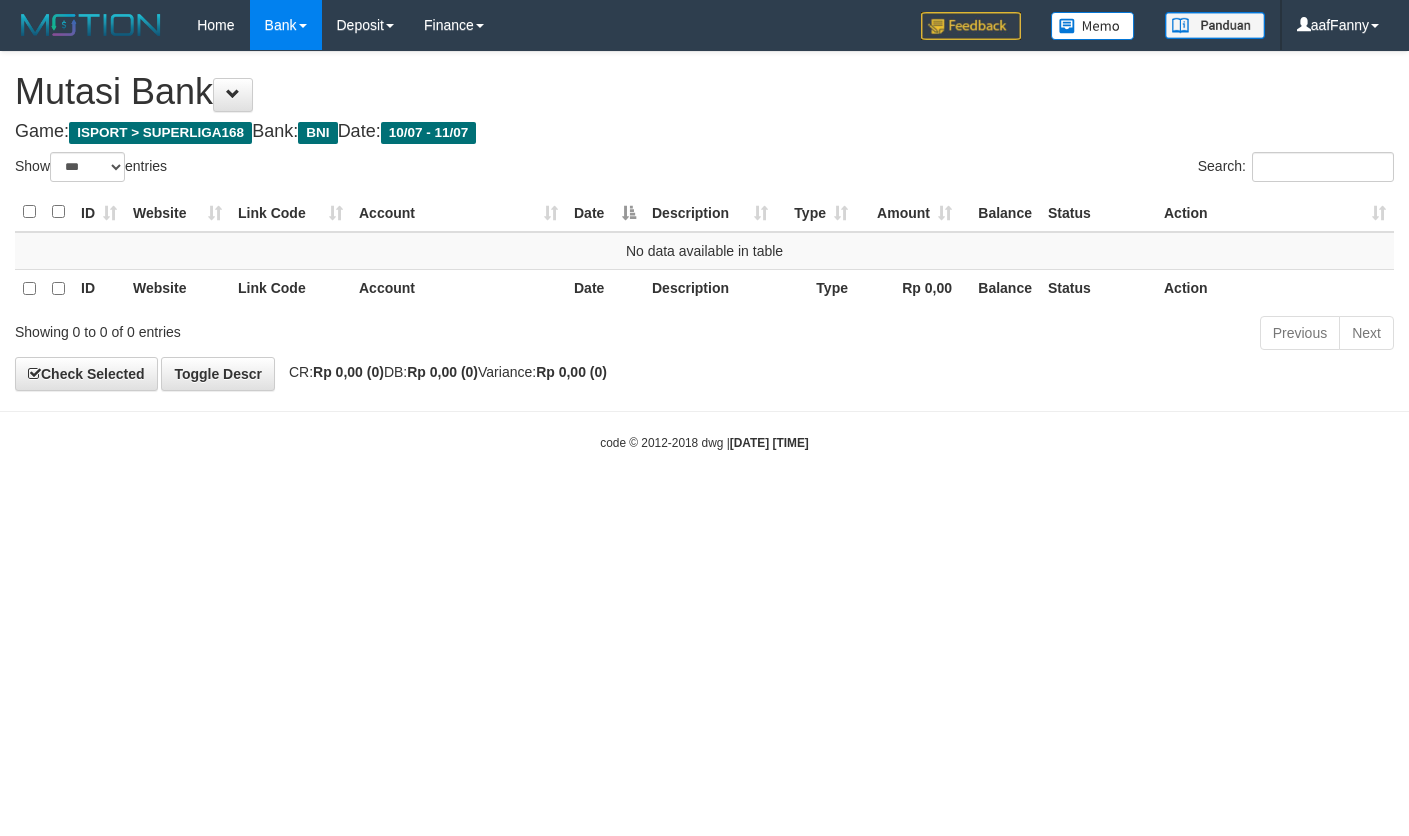 select on "***" 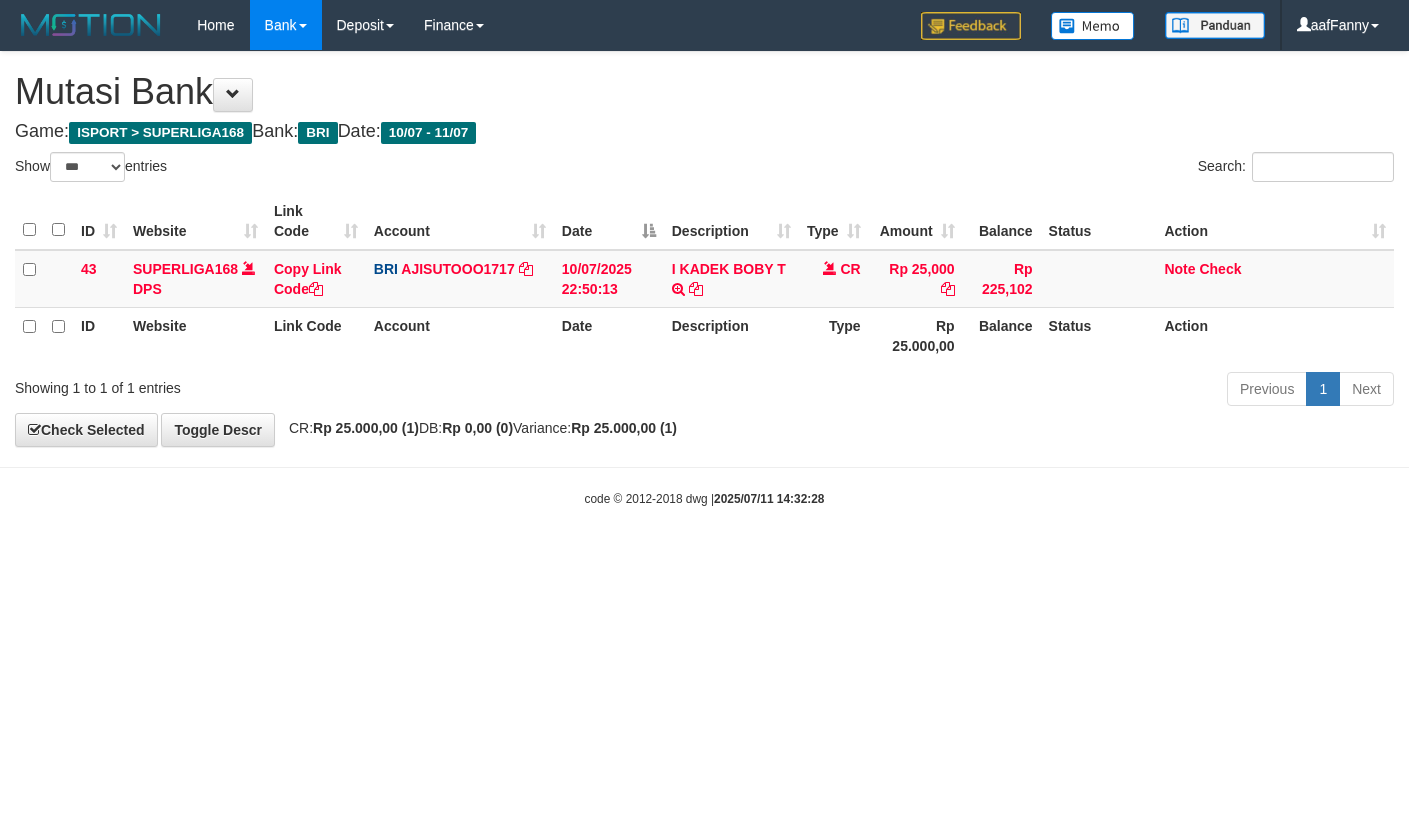 select on "***" 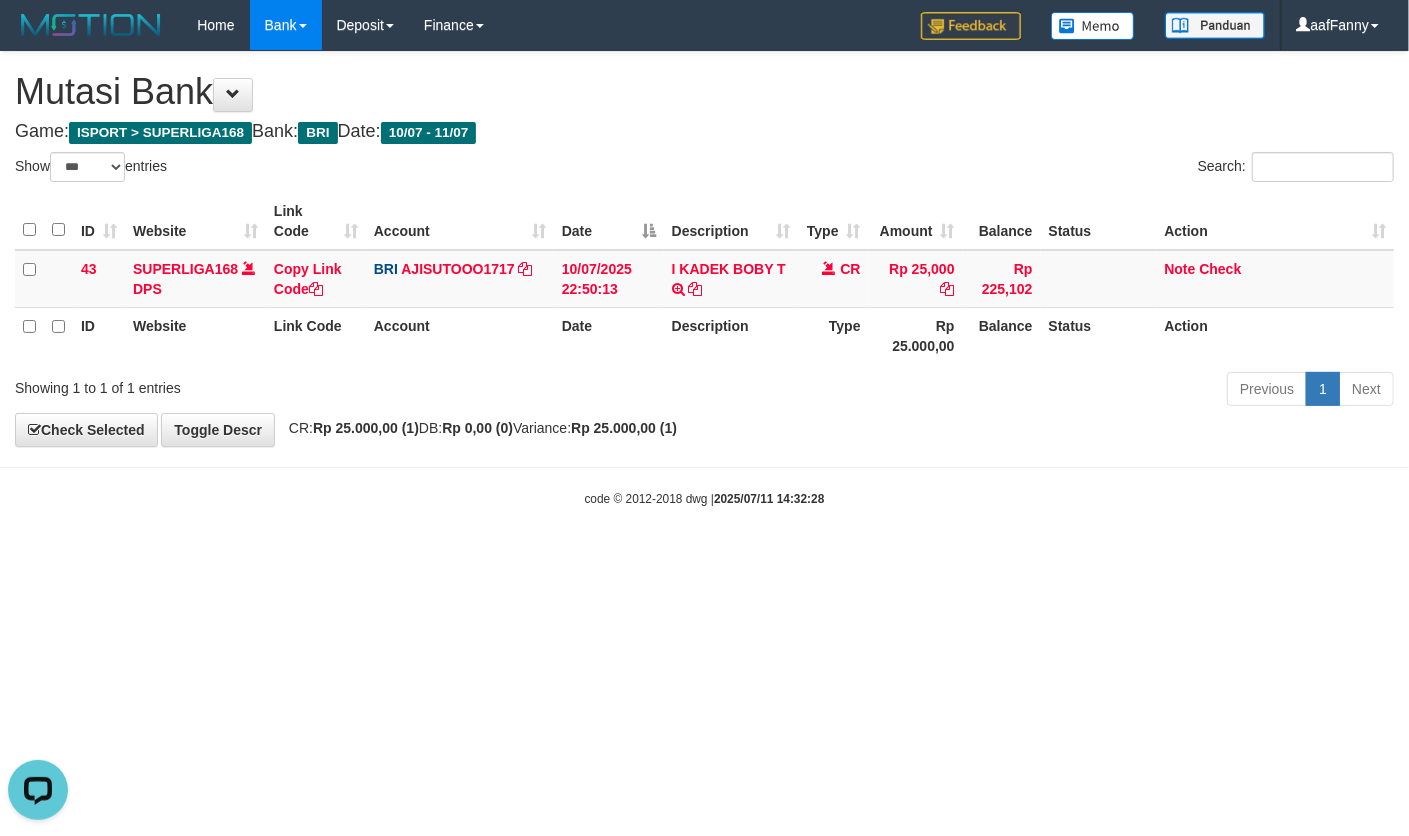 scroll, scrollTop: 0, scrollLeft: 0, axis: both 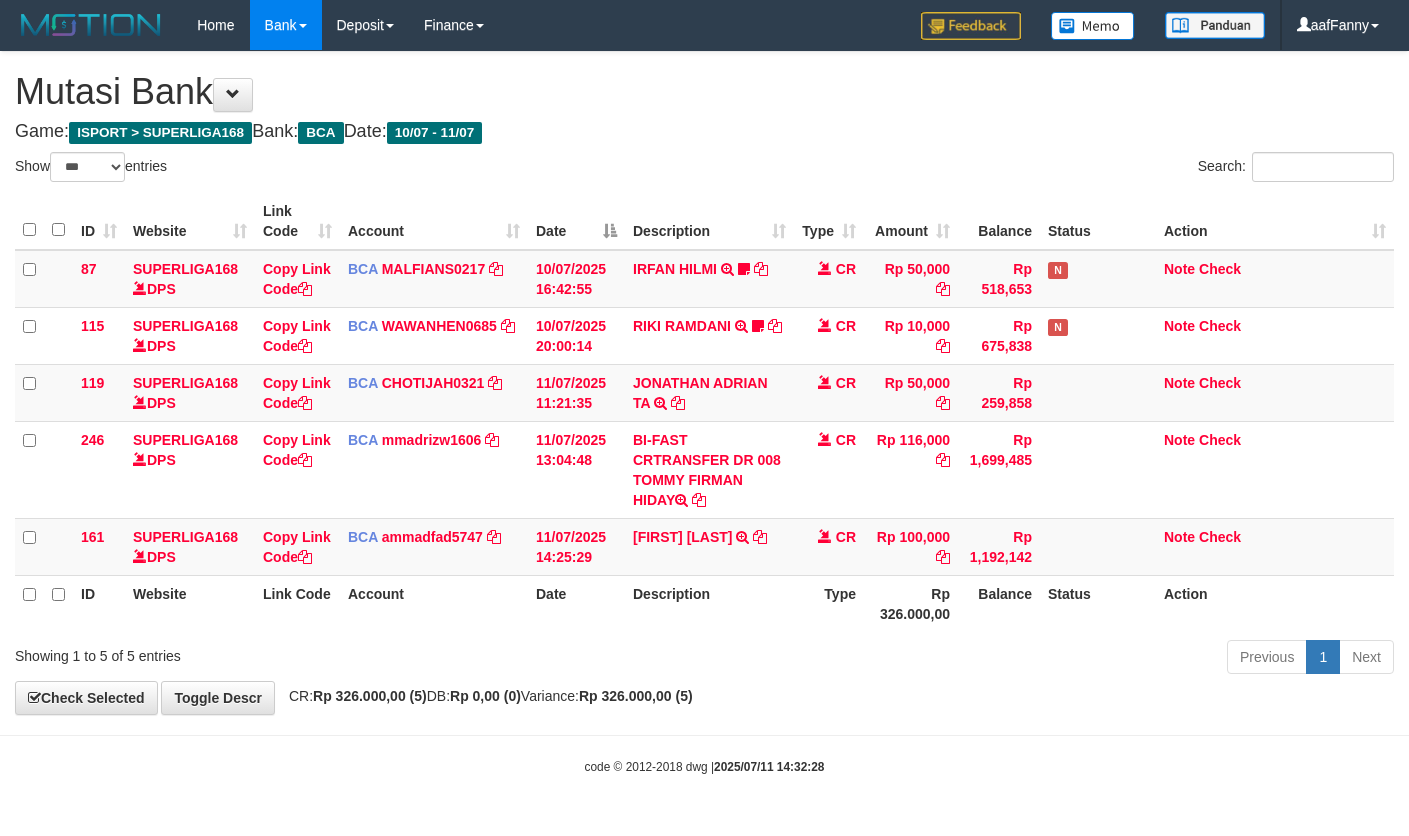 select on "***" 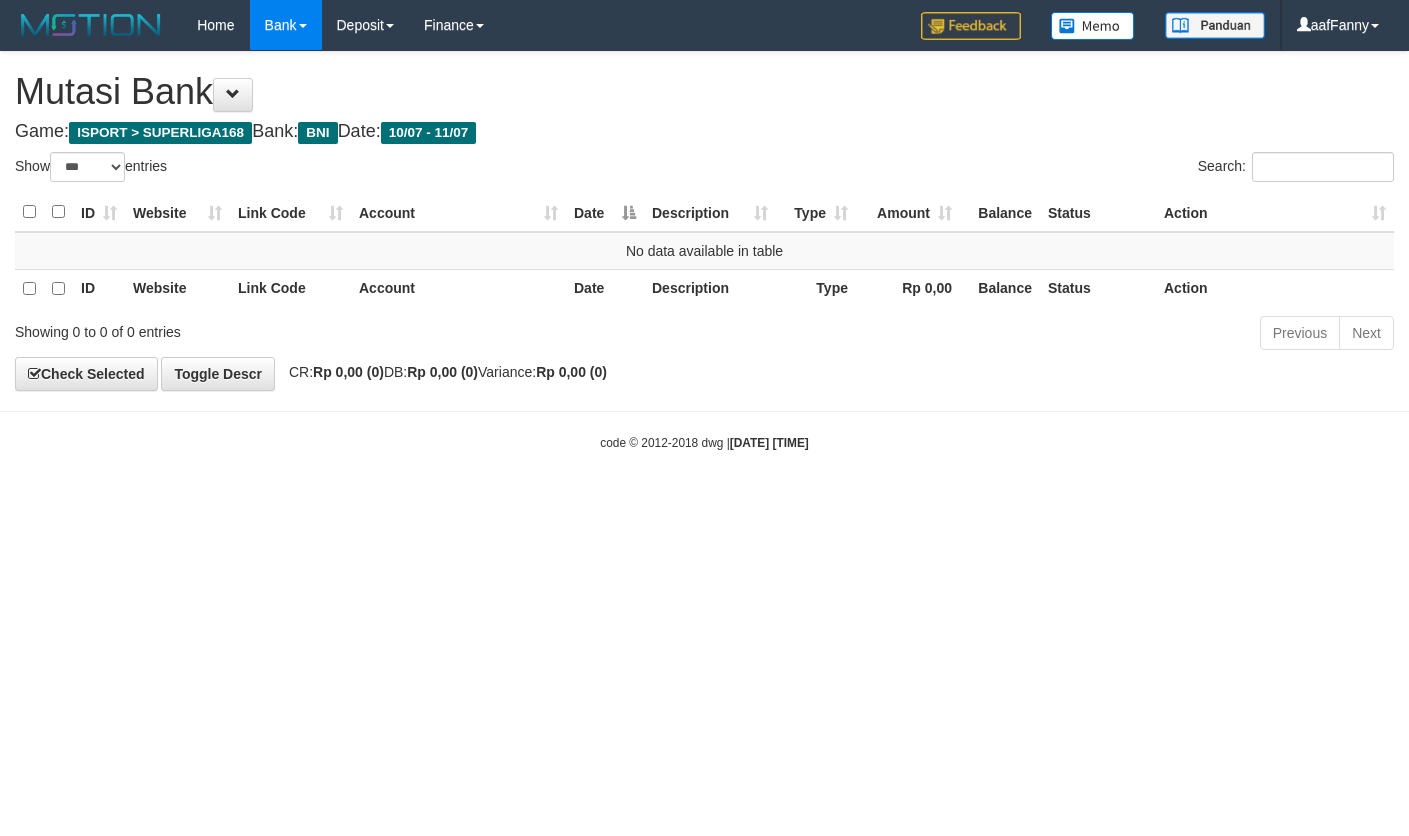 select on "***" 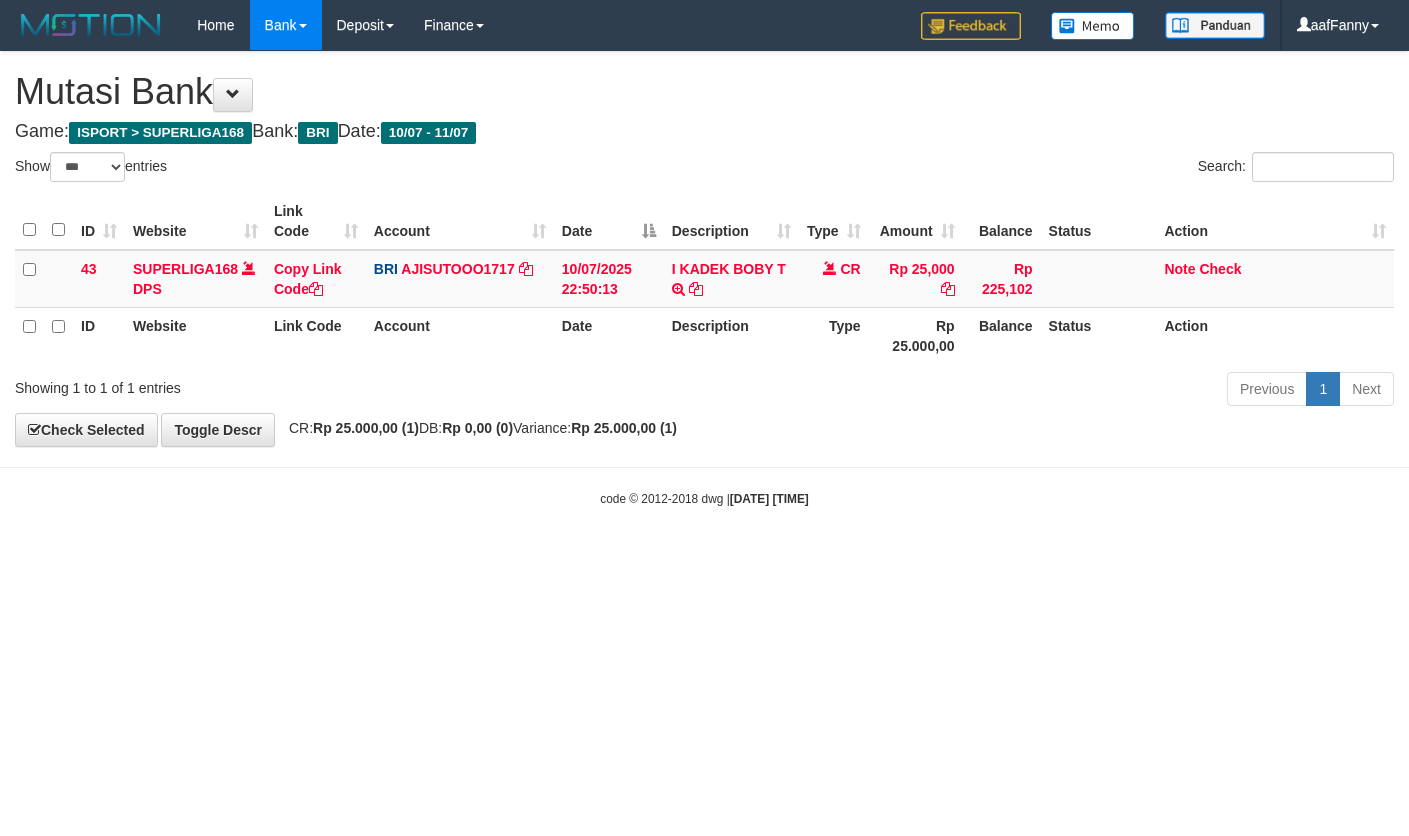 select on "***" 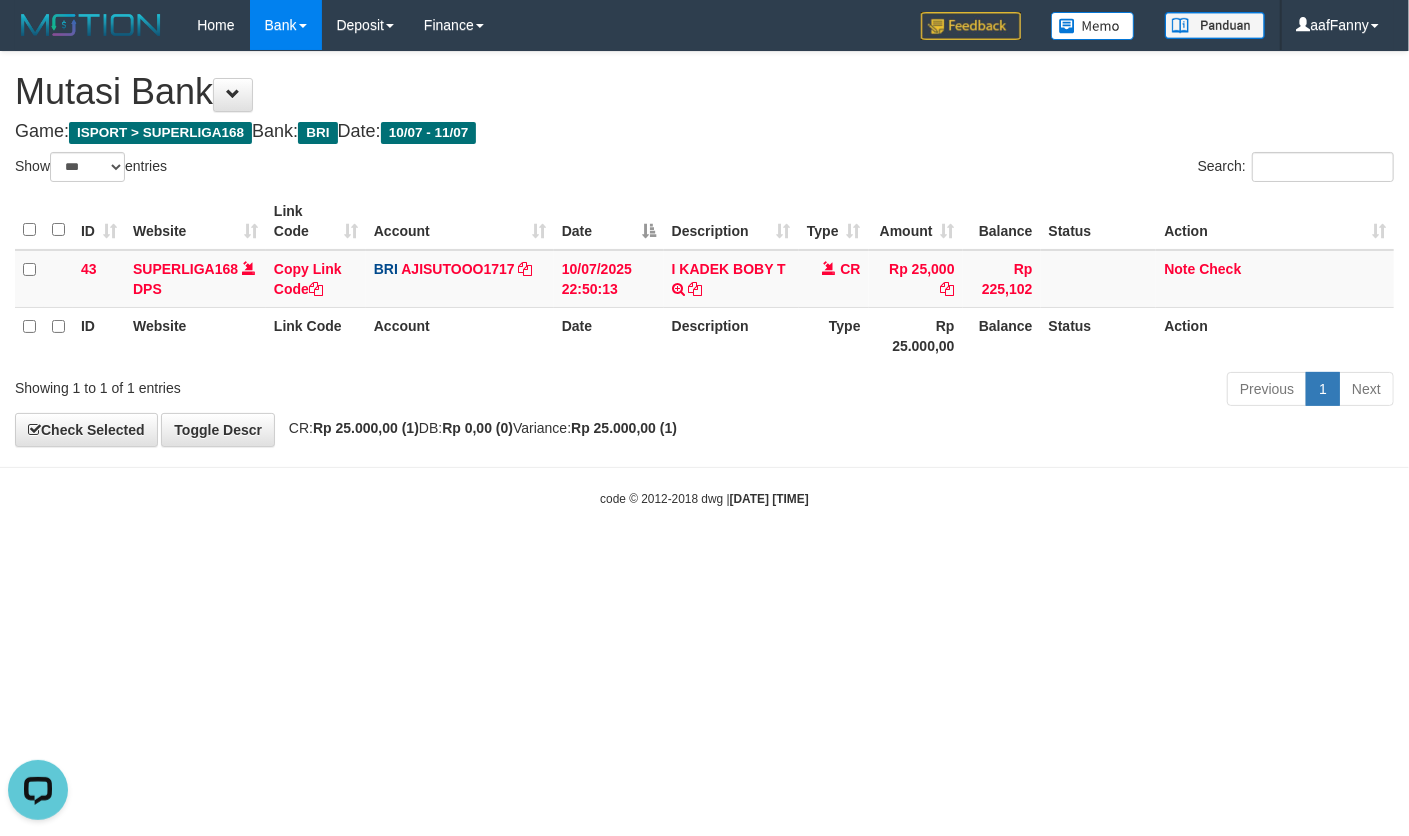 scroll, scrollTop: 0, scrollLeft: 0, axis: both 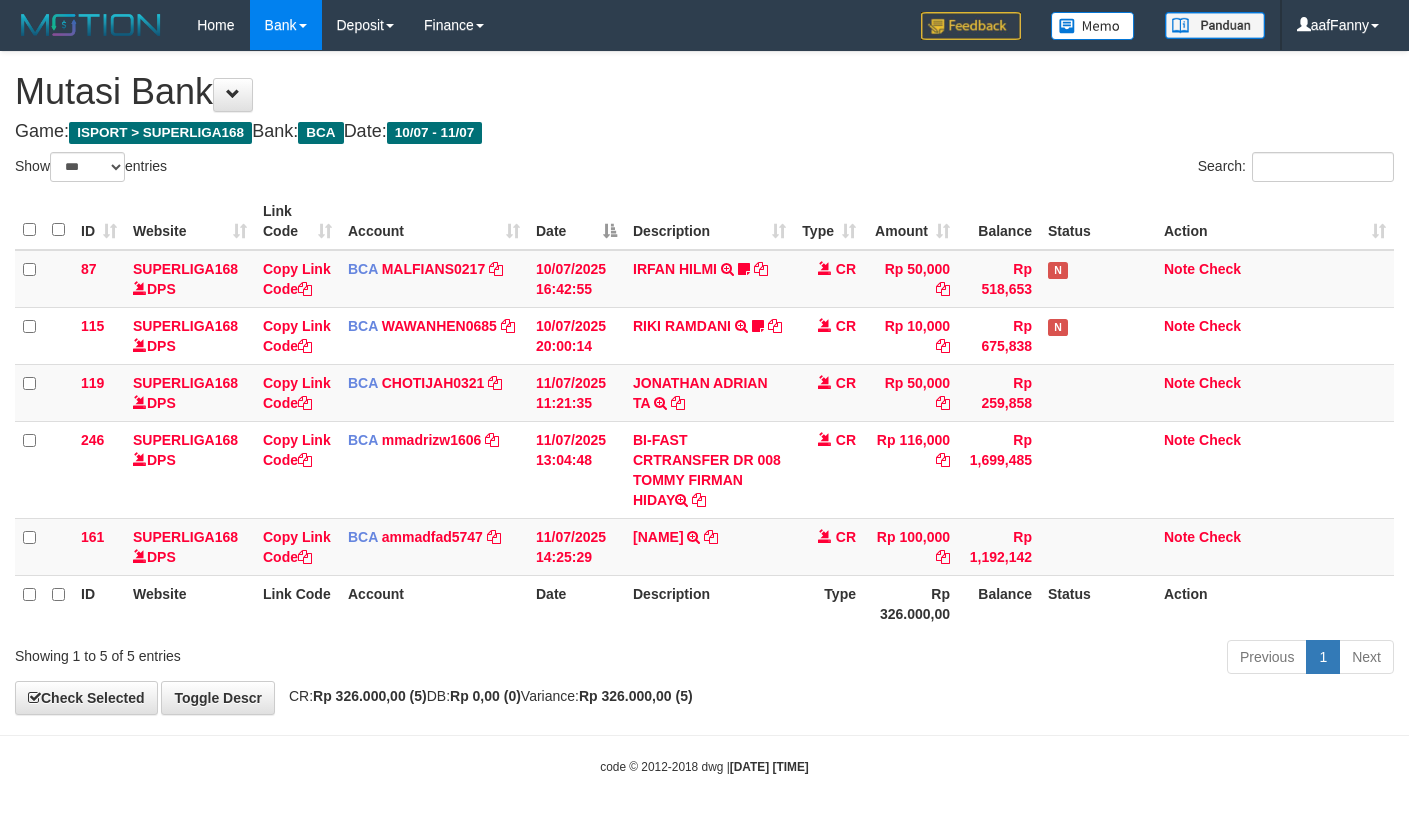 select on "***" 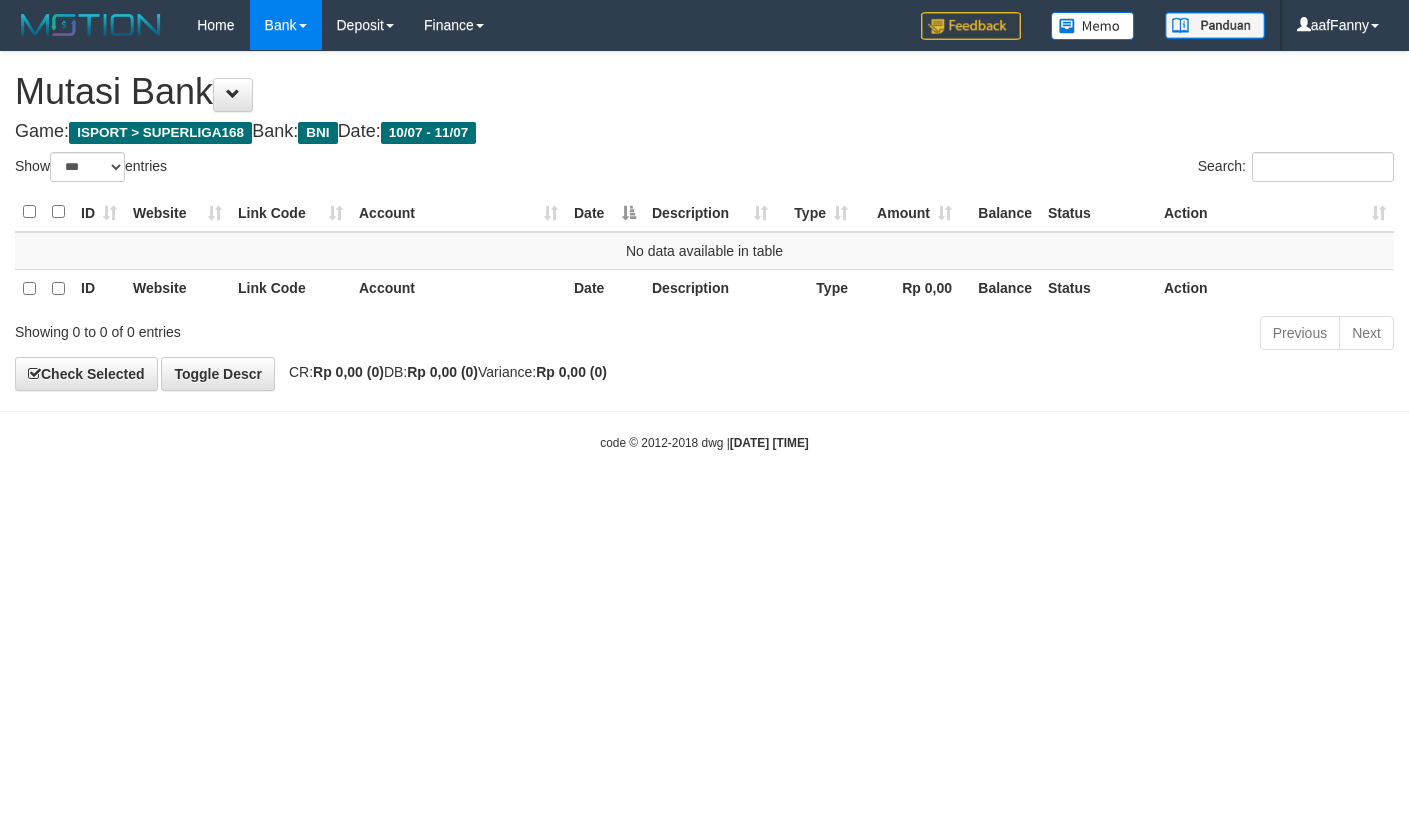 select on "***" 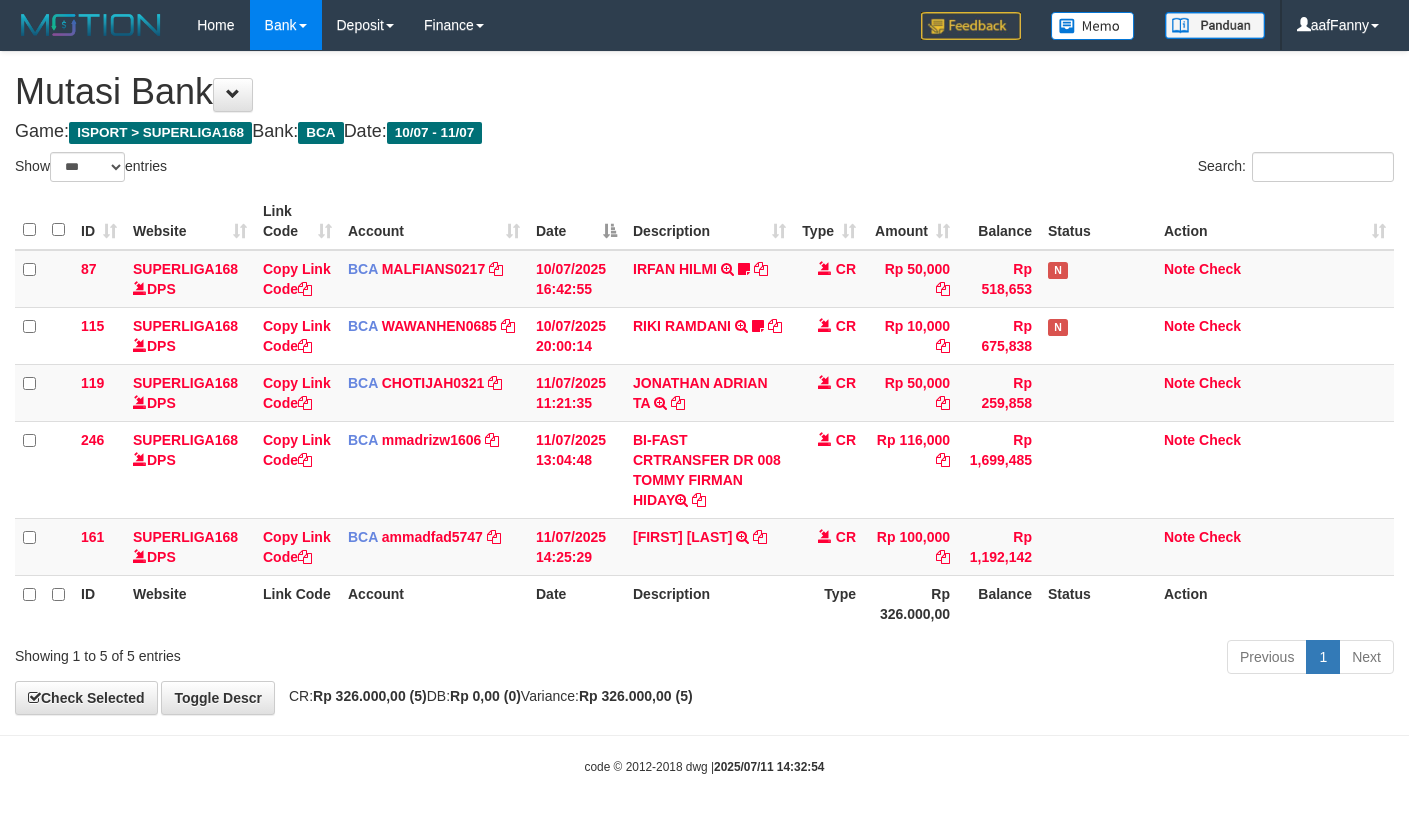 select on "***" 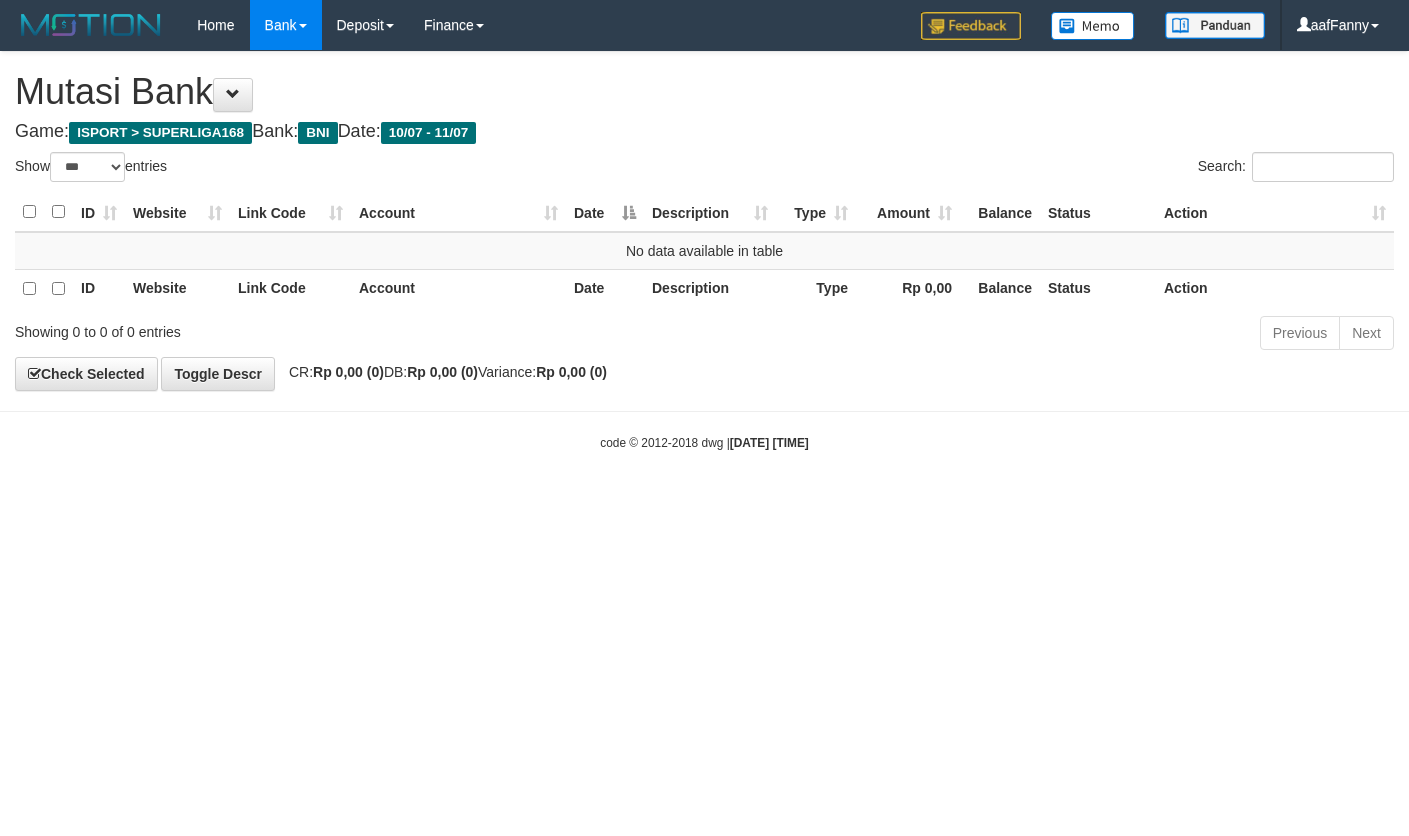 select on "***" 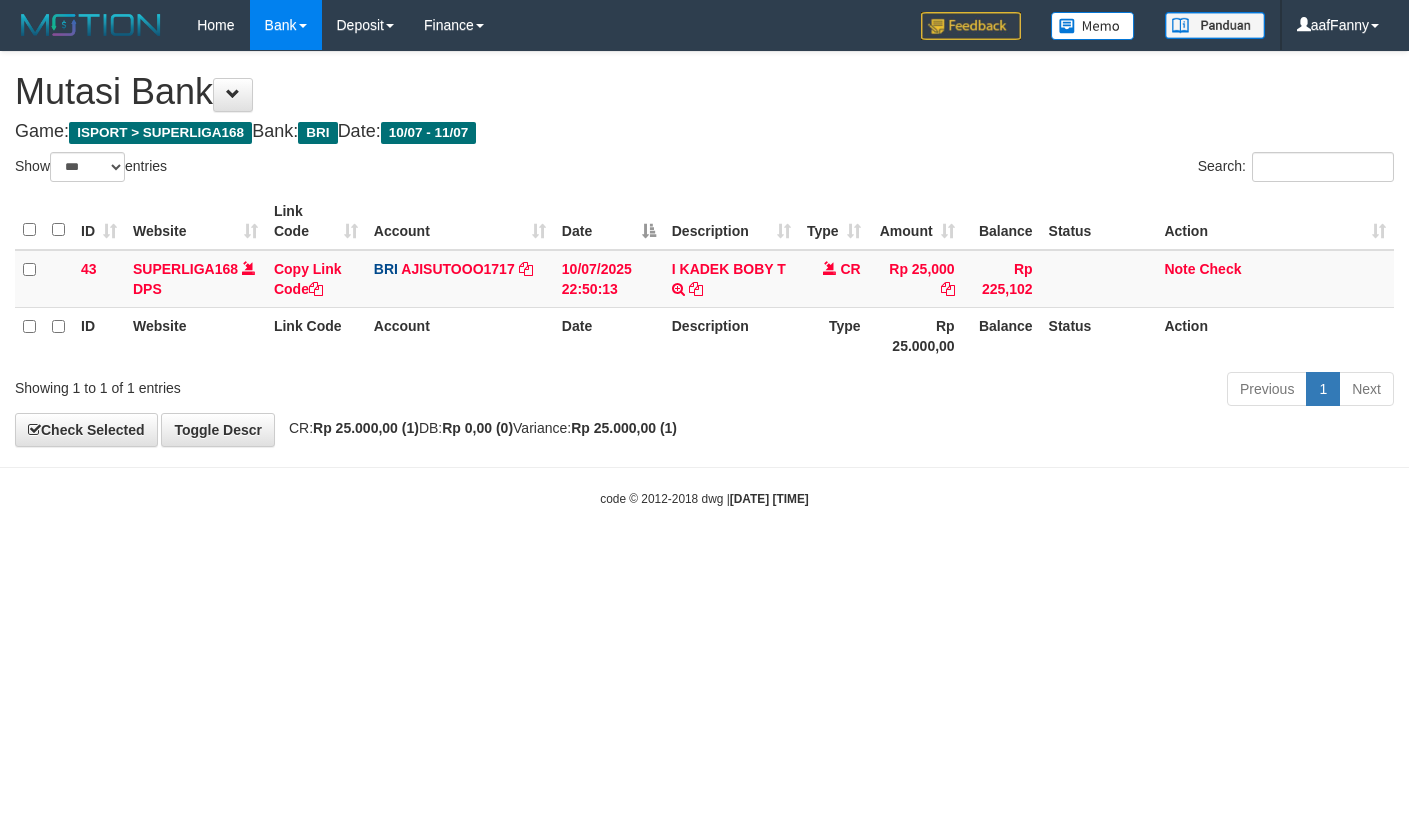 select on "***" 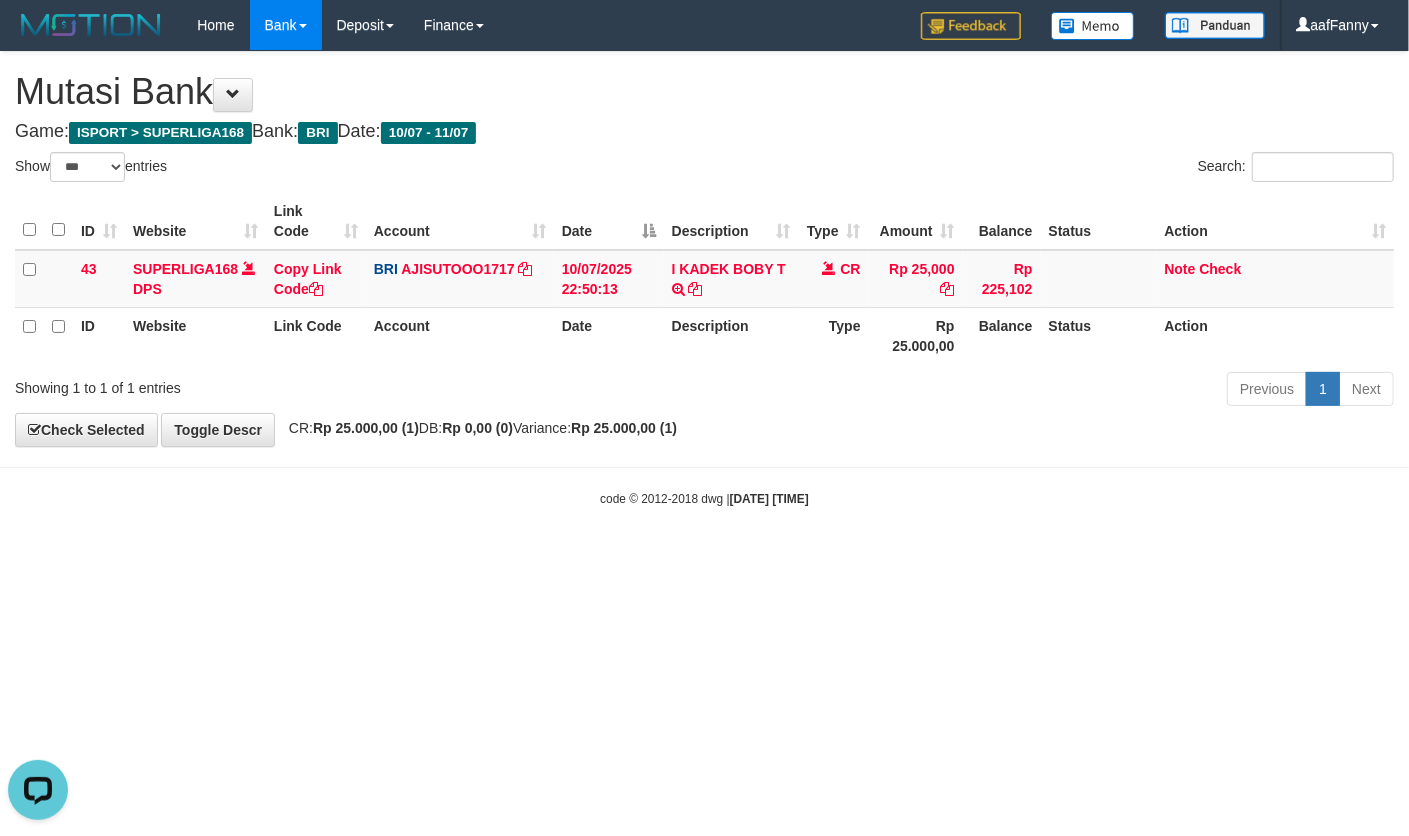 scroll, scrollTop: 0, scrollLeft: 0, axis: both 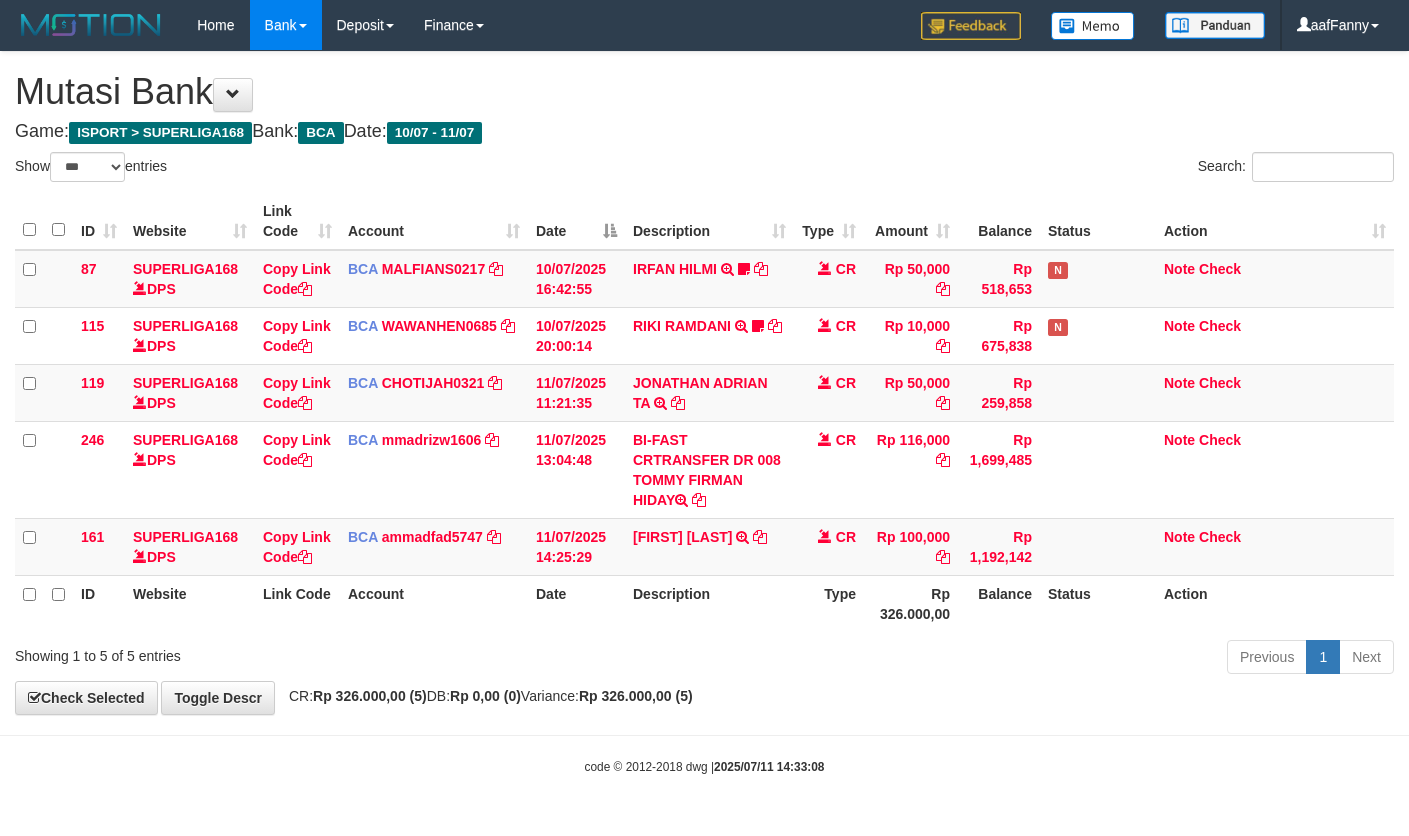select on "***" 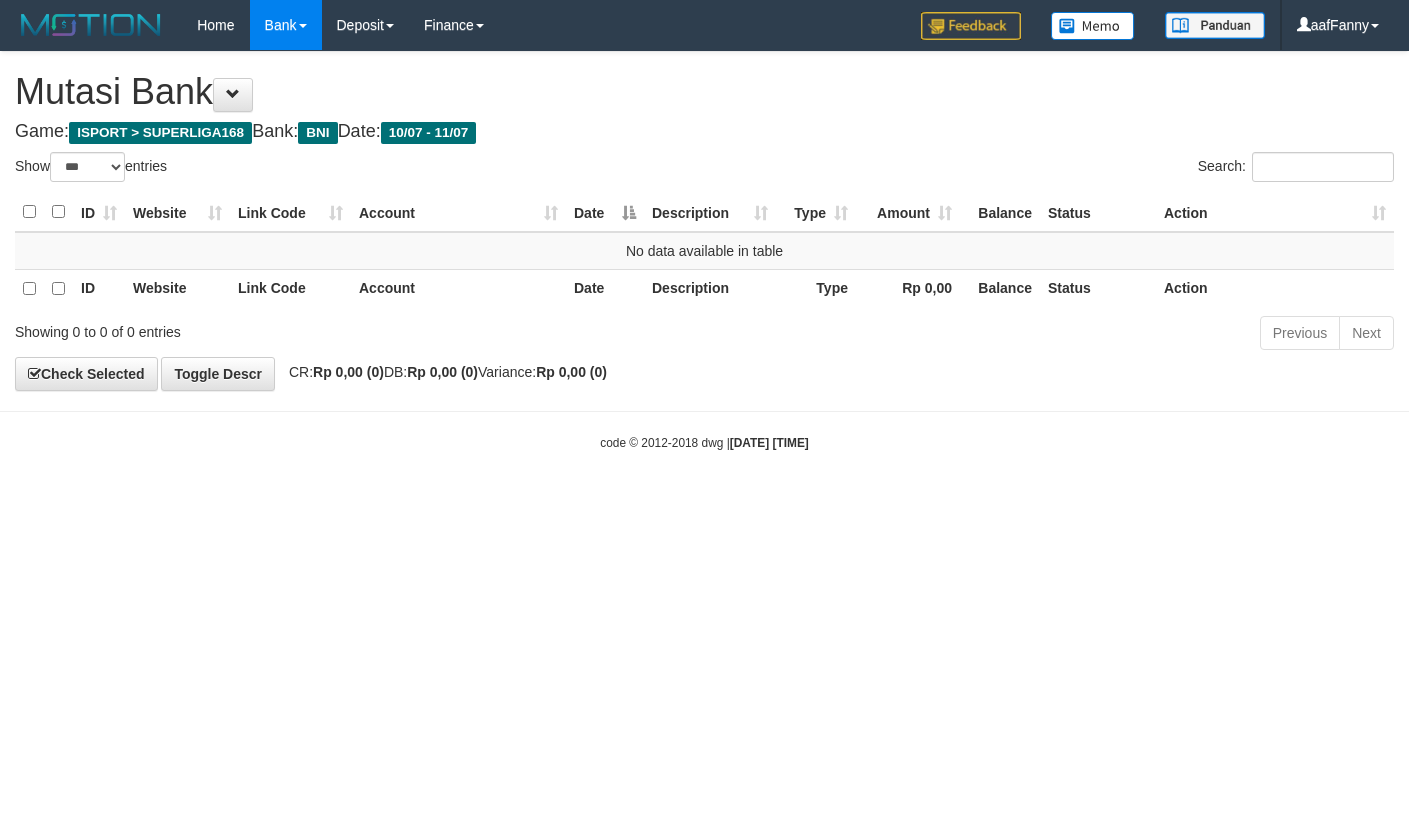 select on "***" 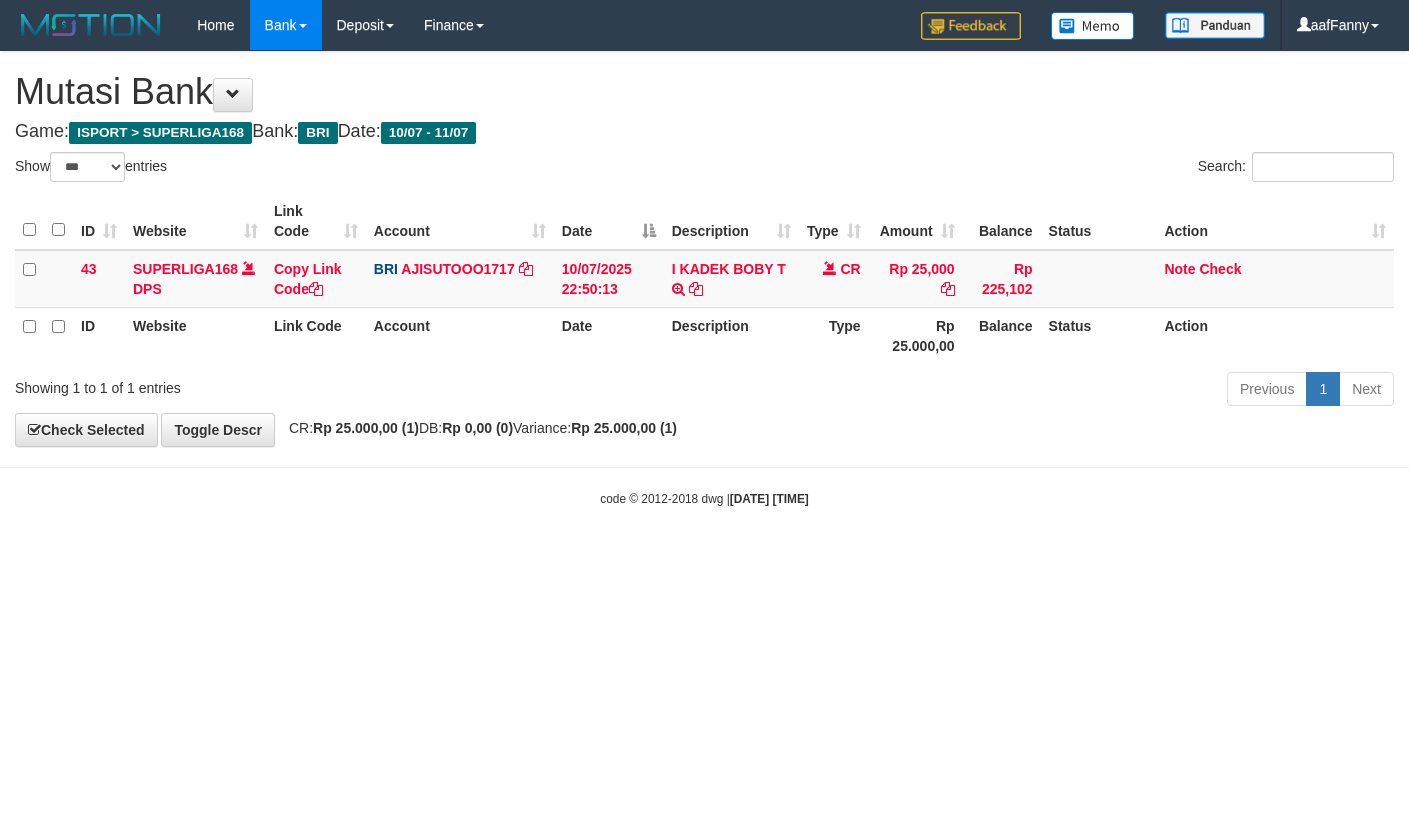 select on "***" 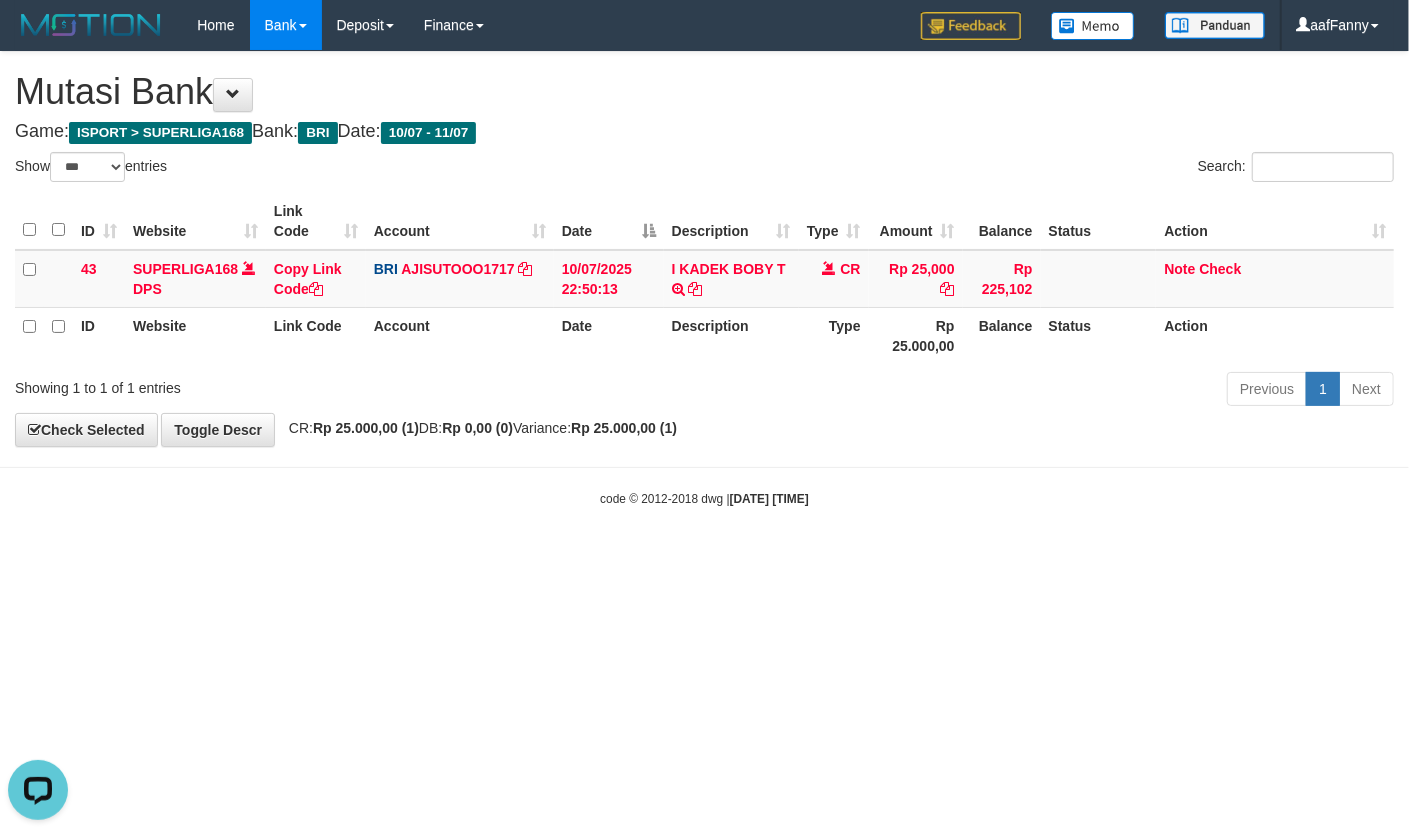 scroll, scrollTop: 0, scrollLeft: 0, axis: both 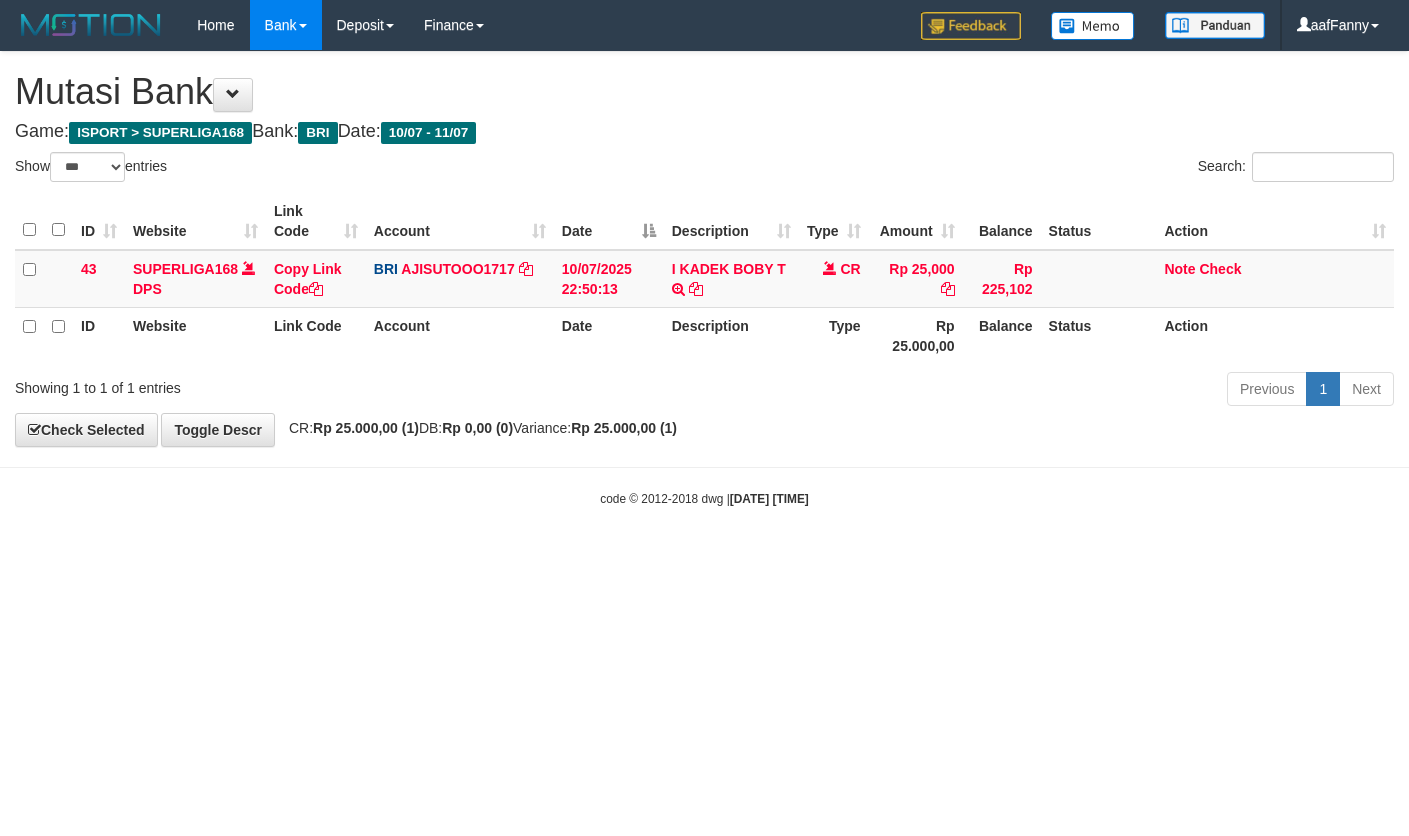 select on "***" 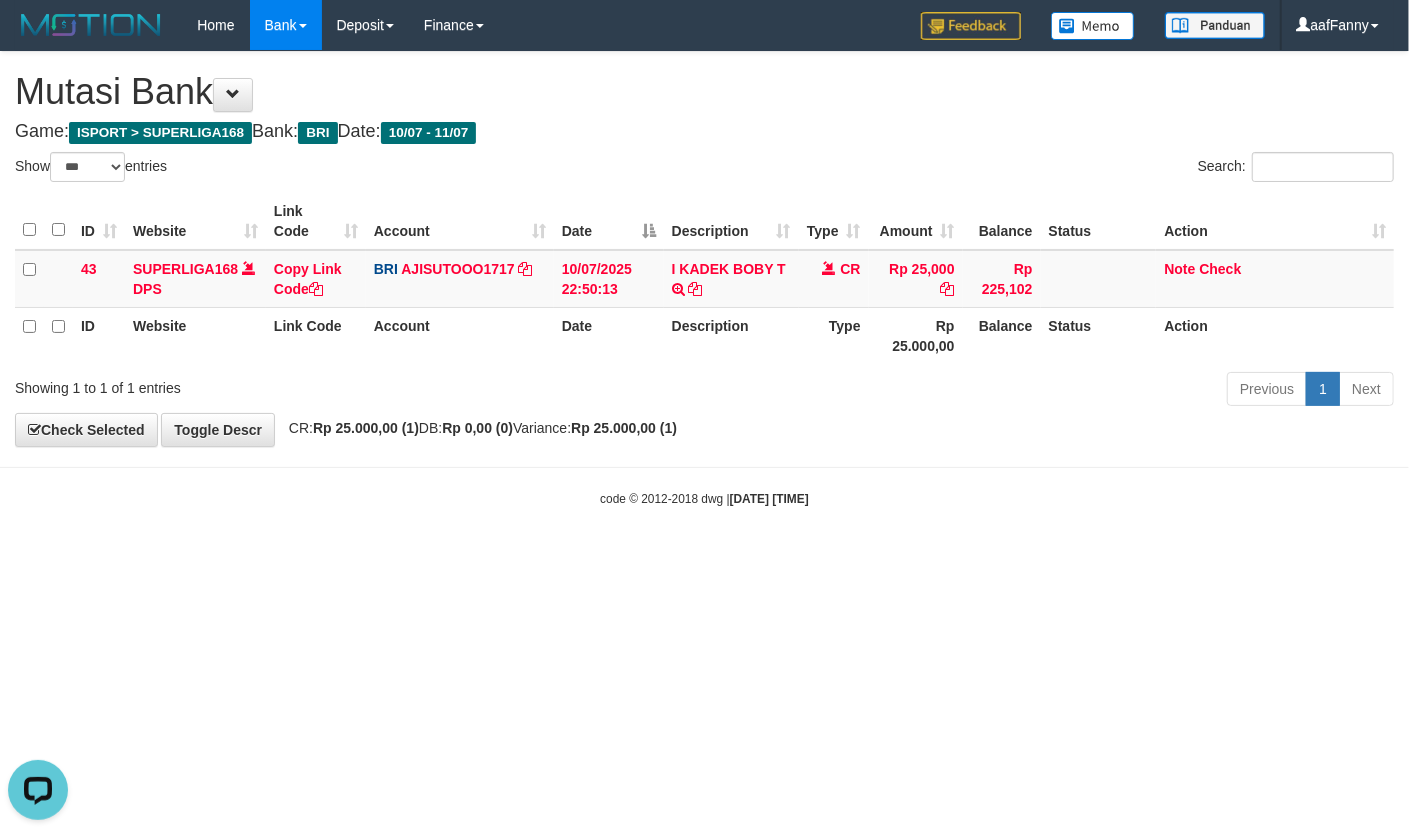 scroll, scrollTop: 0, scrollLeft: 0, axis: both 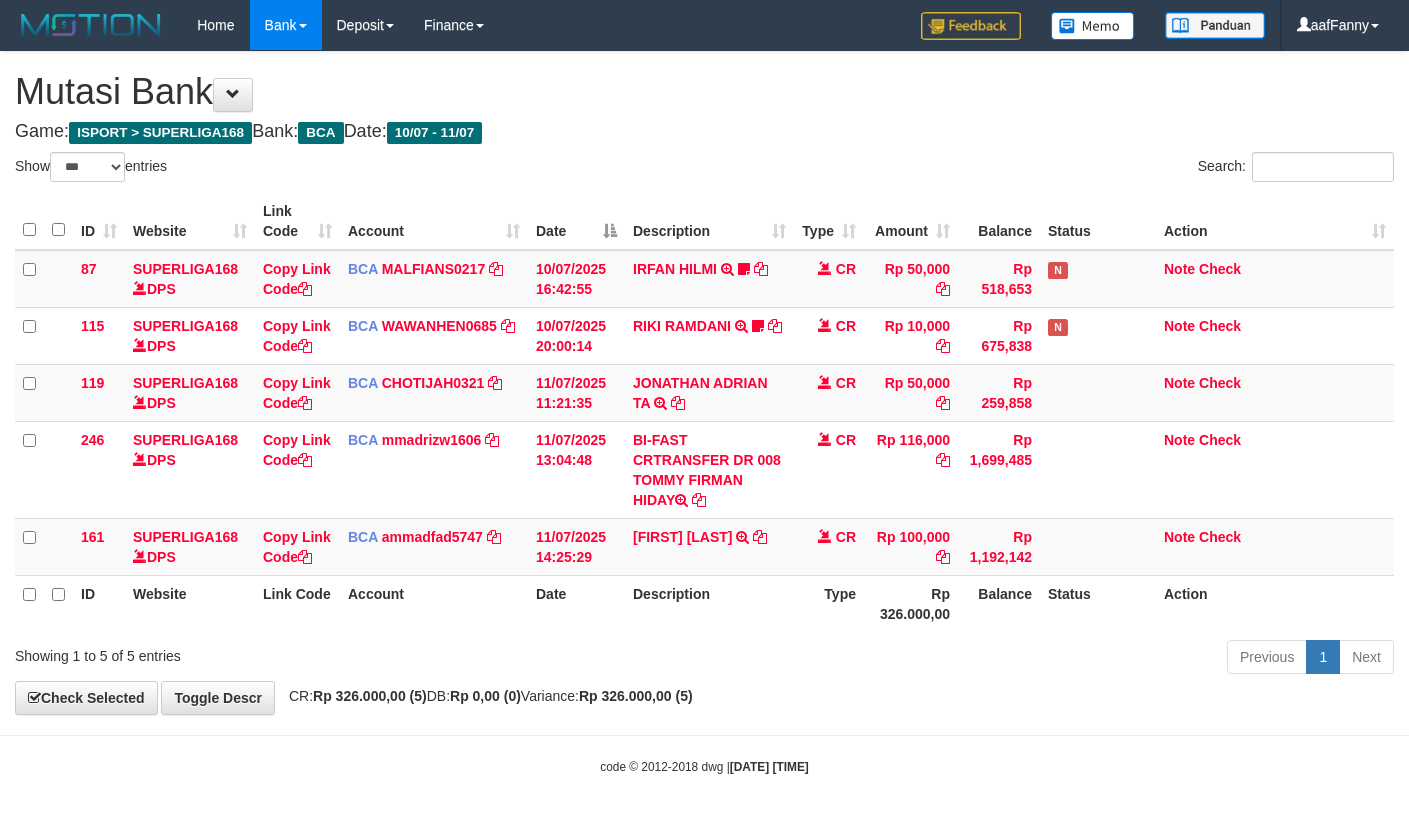 select on "***" 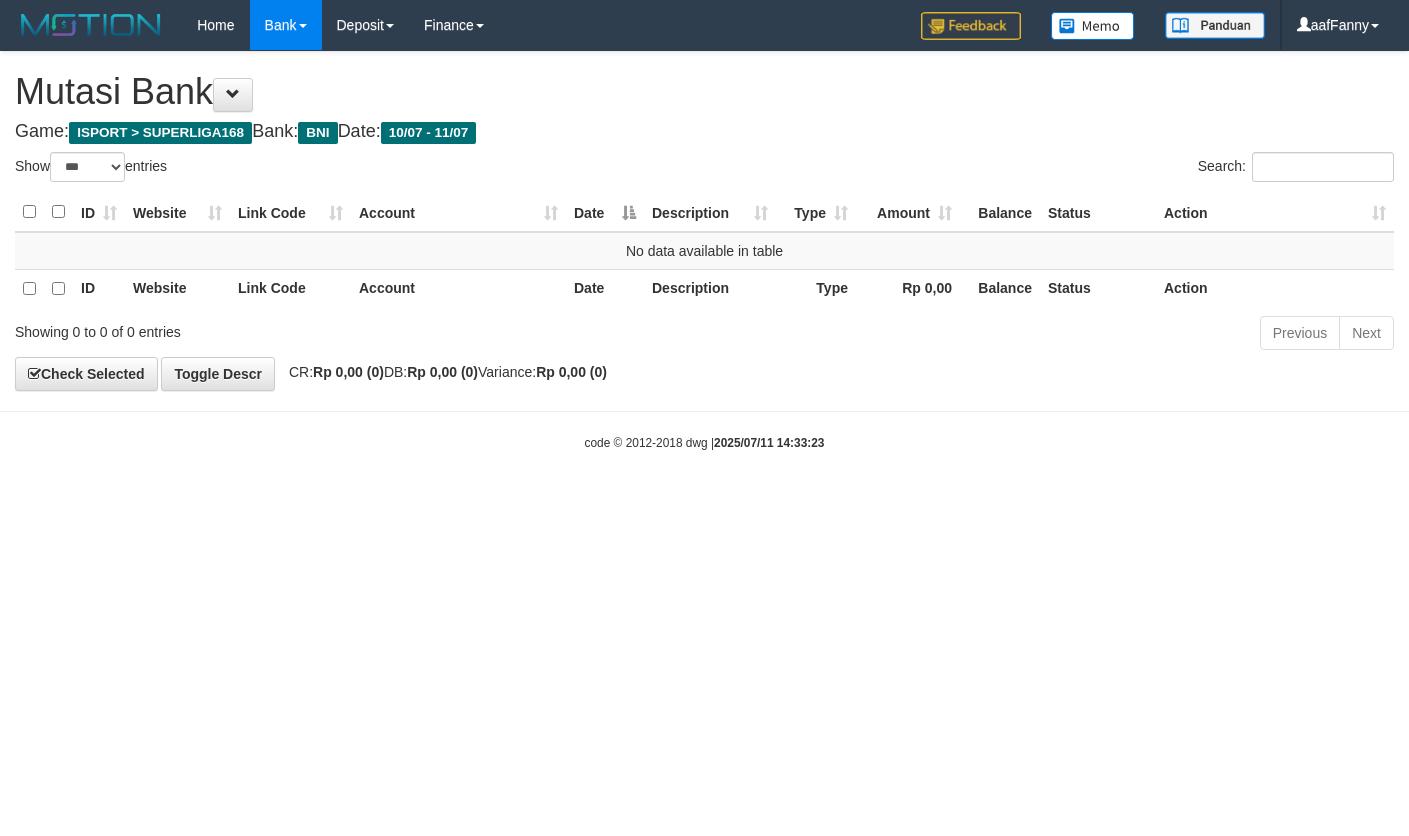 select on "***" 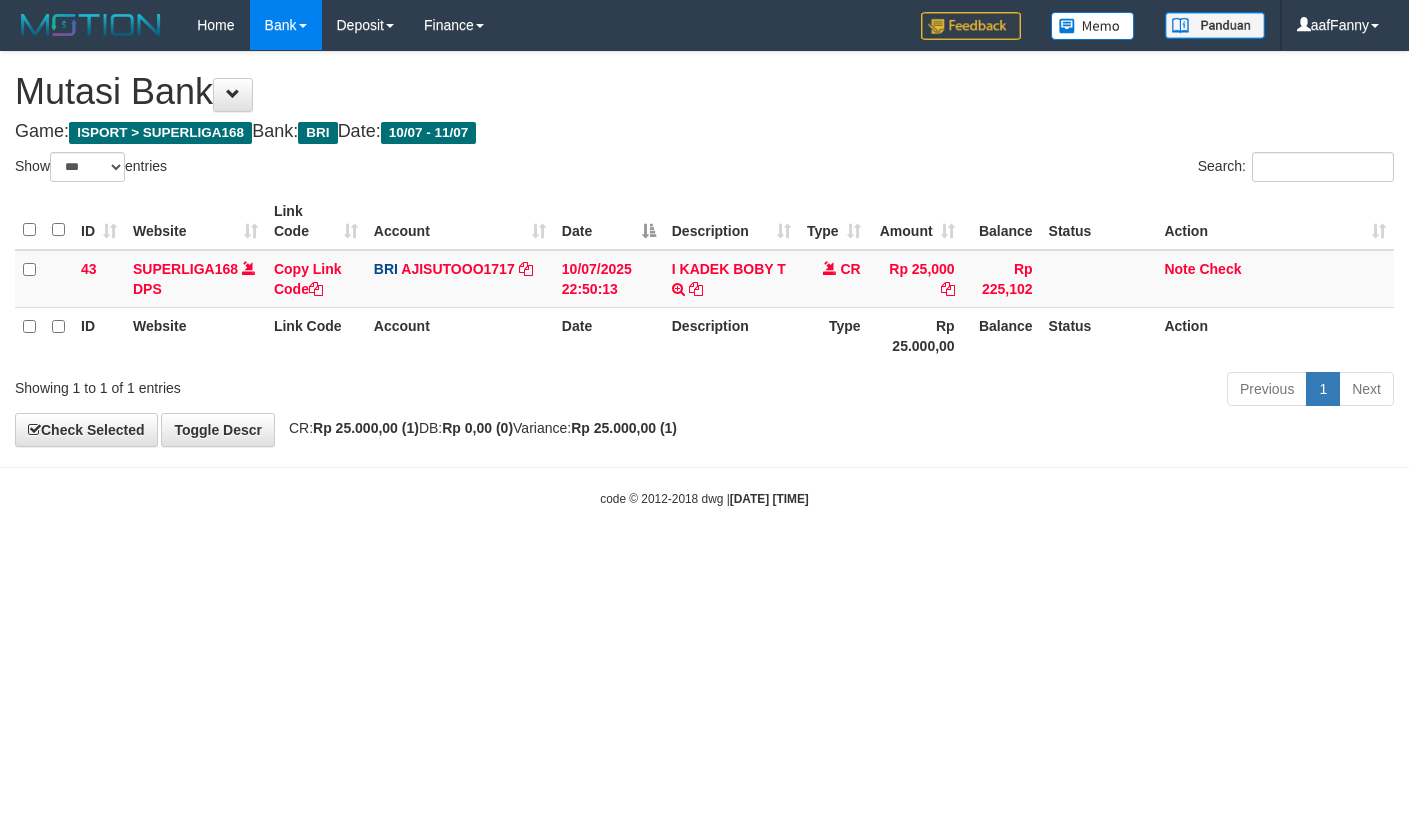 select on "***" 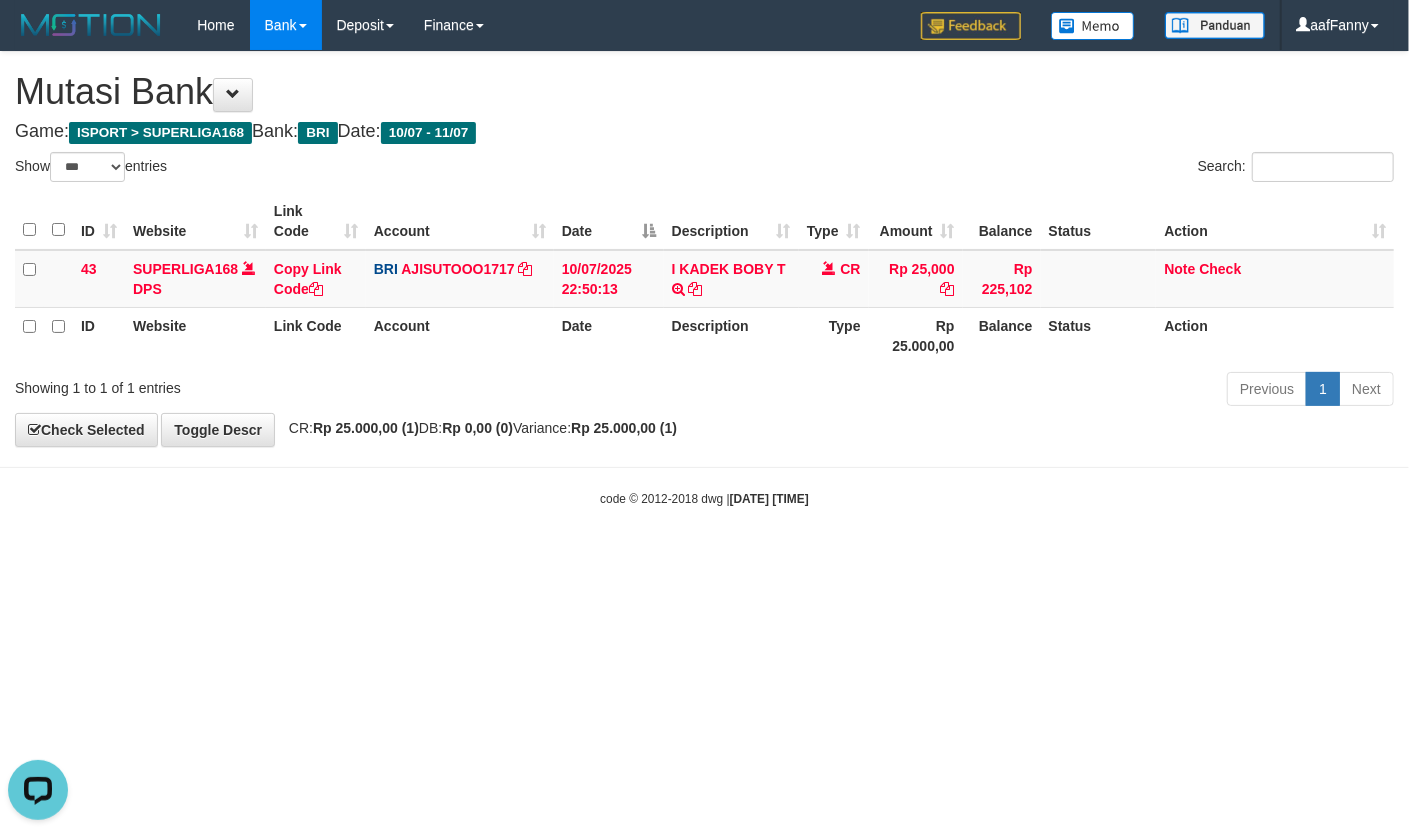 scroll, scrollTop: 0, scrollLeft: 0, axis: both 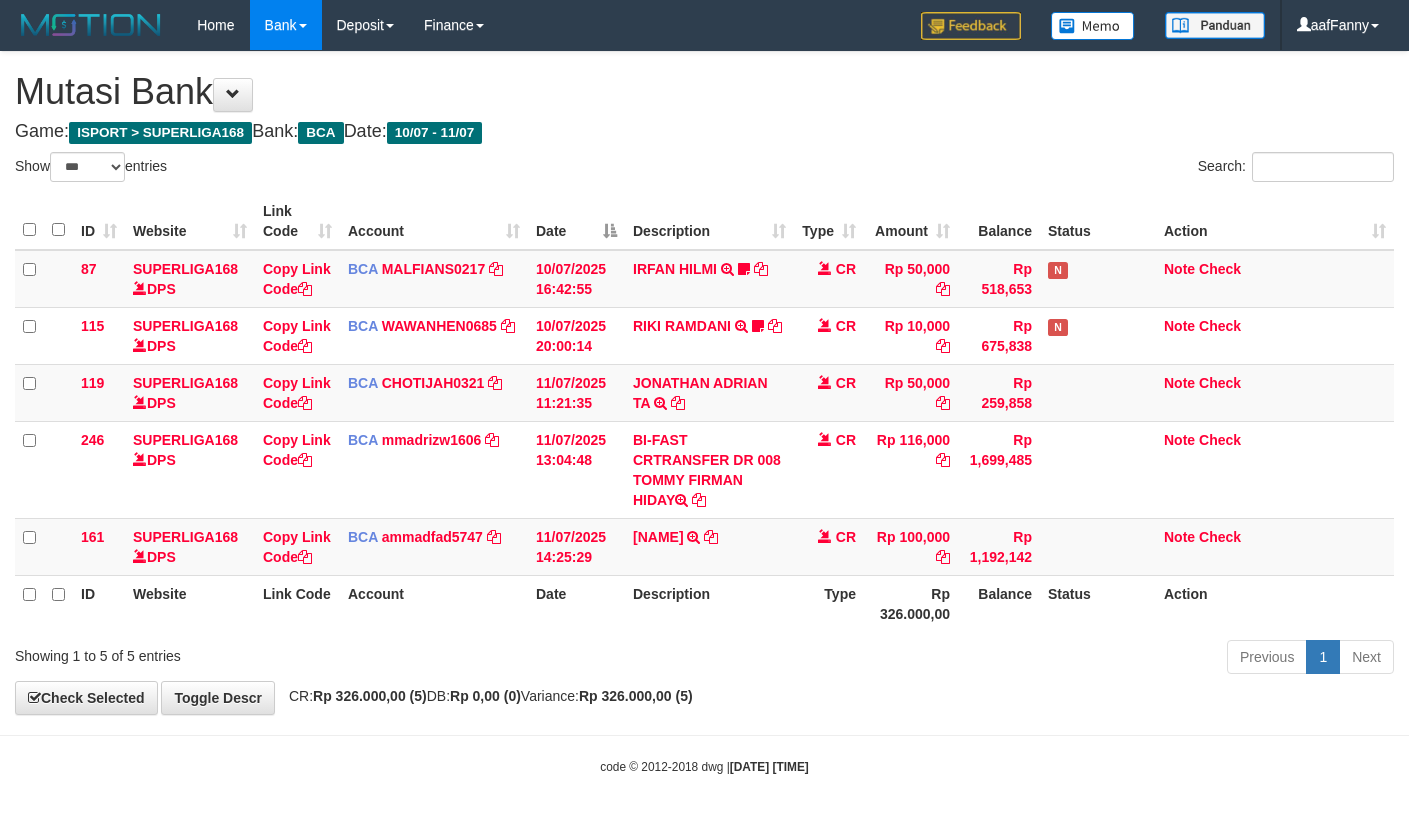 select on "***" 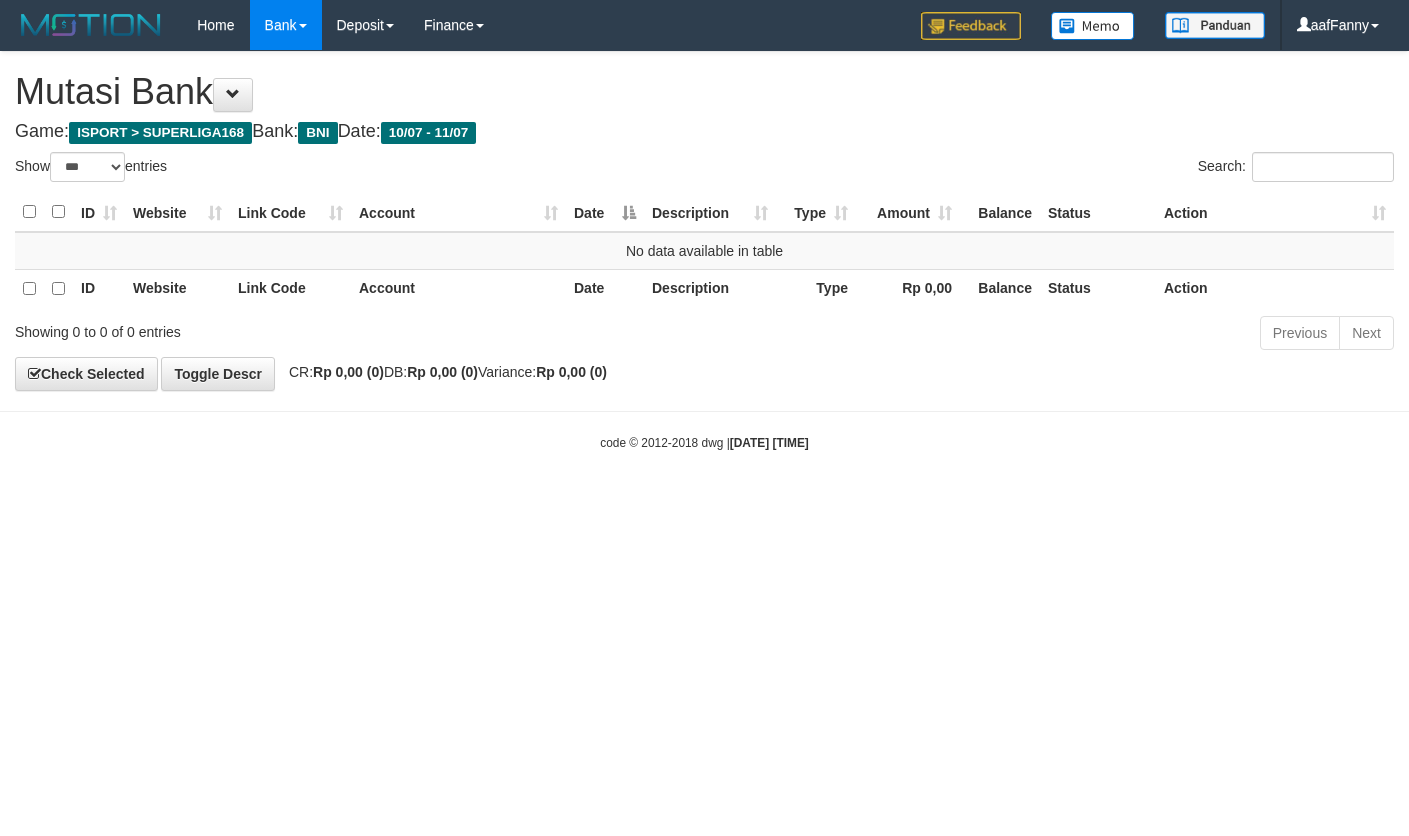 select on "***" 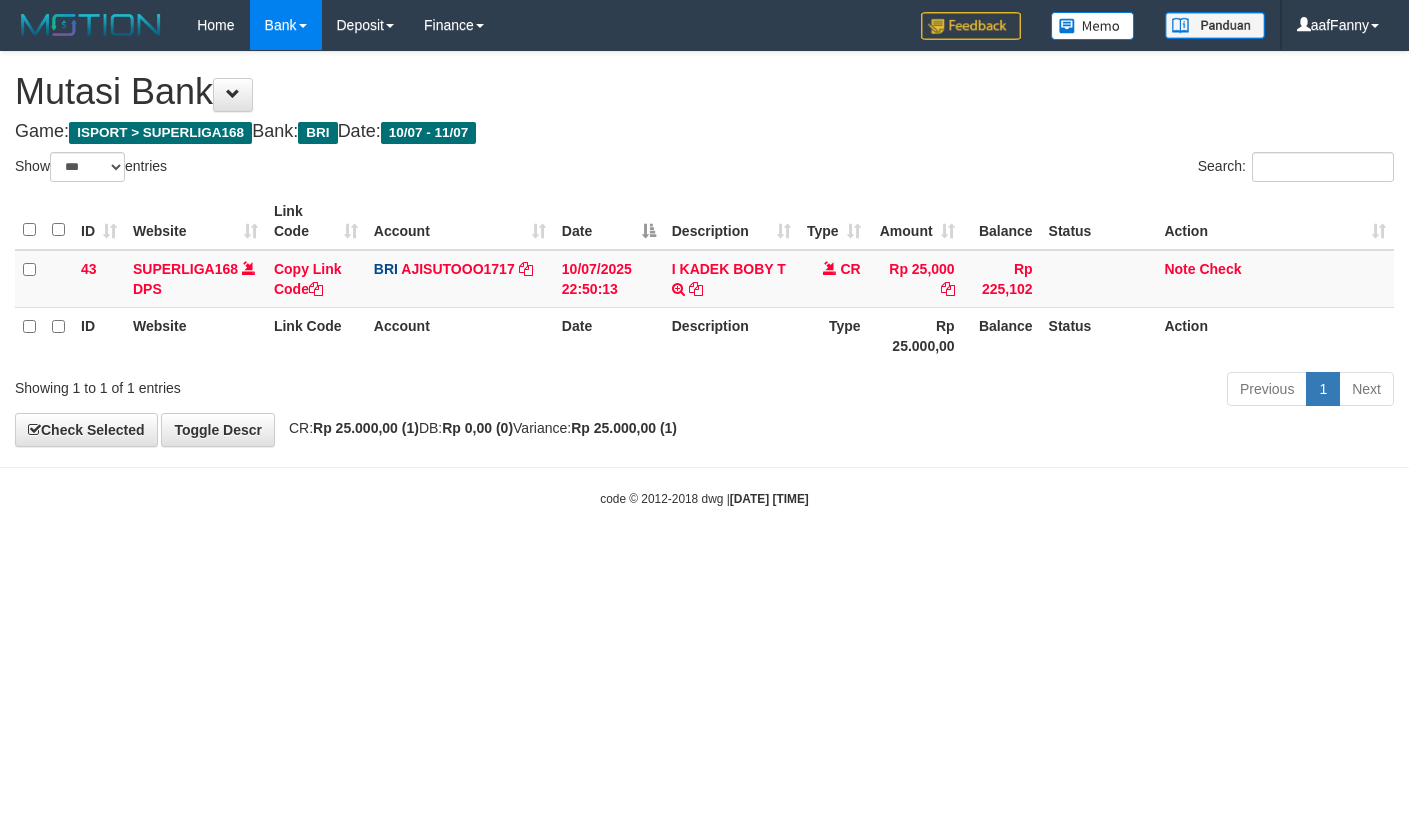 select on "***" 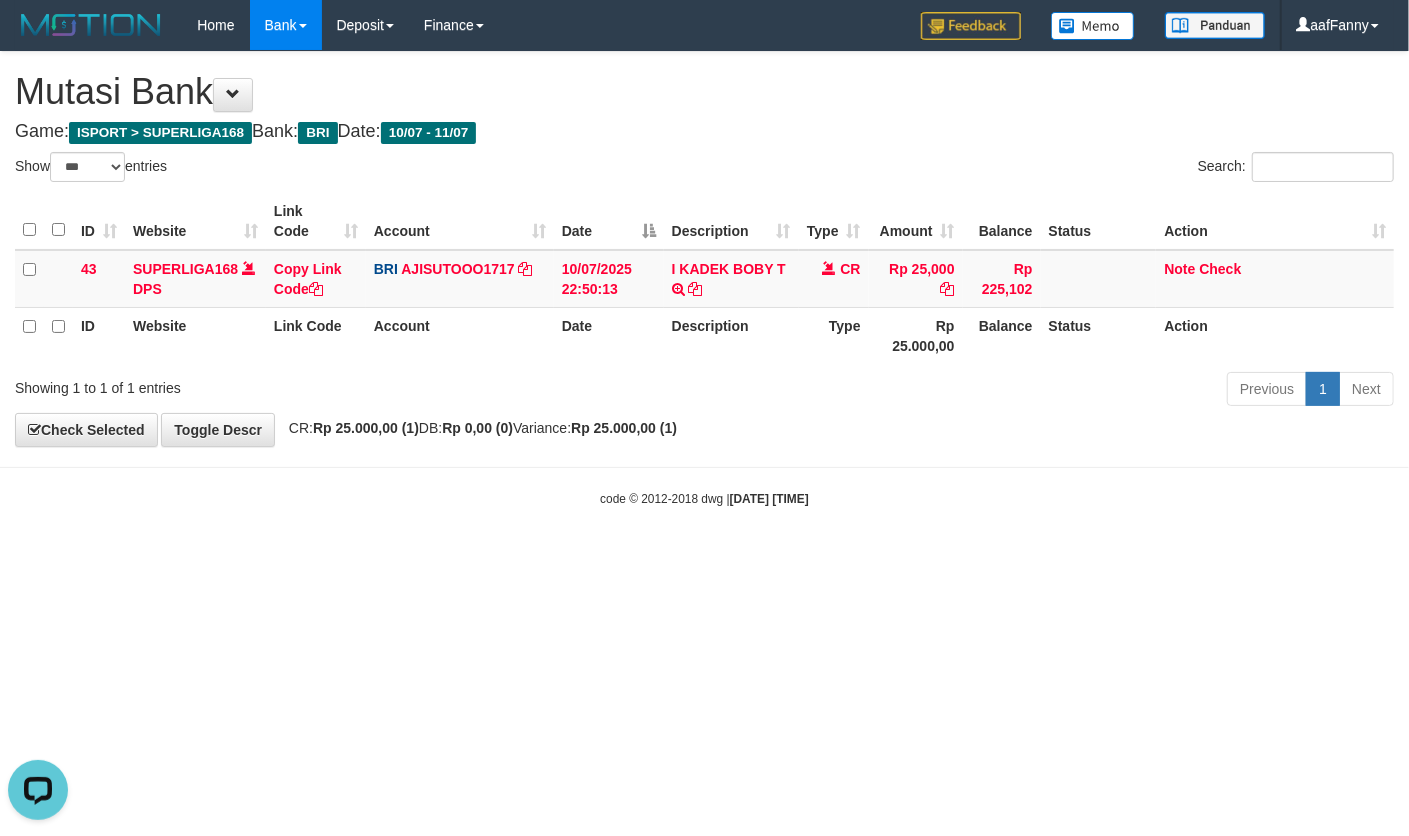 scroll, scrollTop: 0, scrollLeft: 0, axis: both 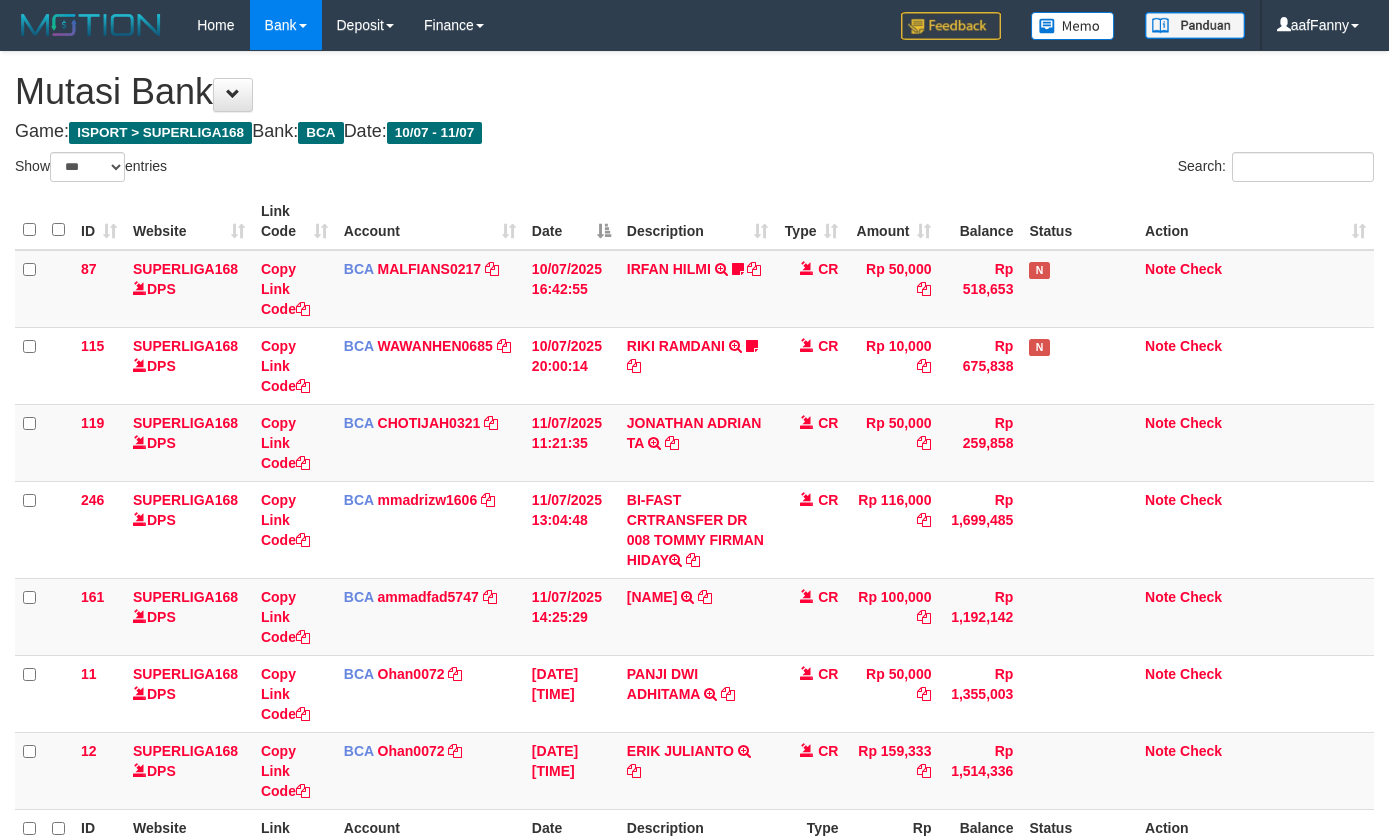 select on "***" 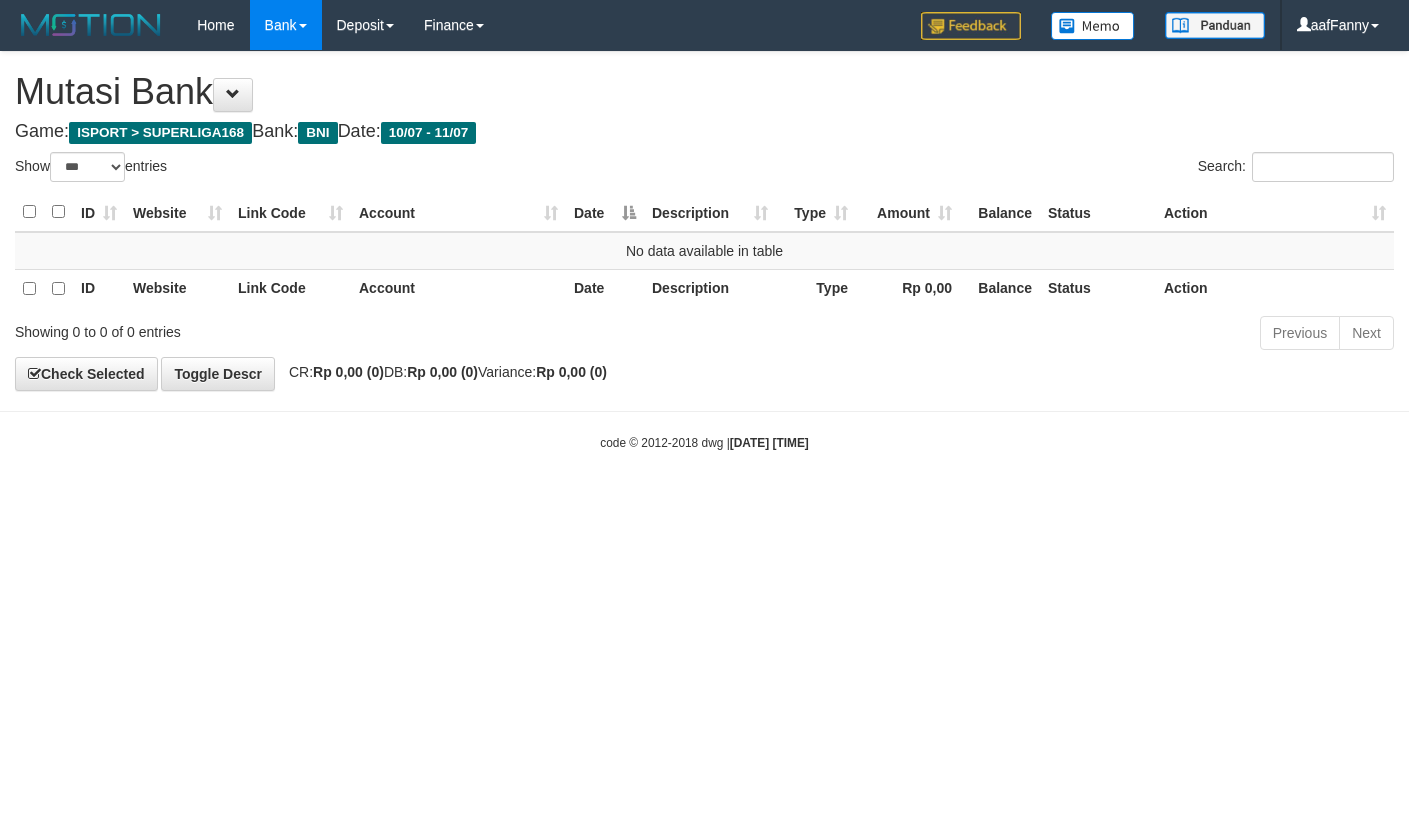 select on "***" 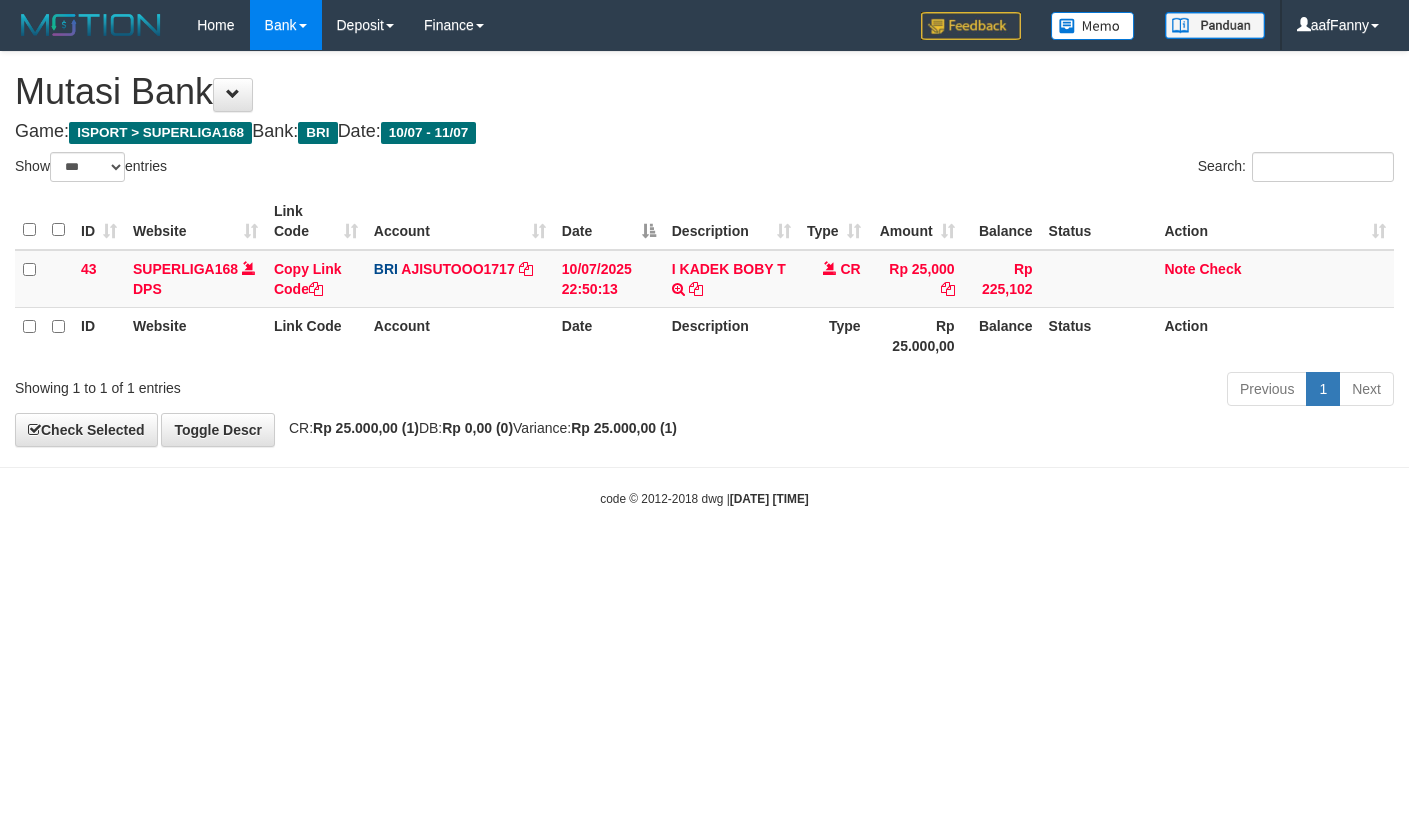 select on "***" 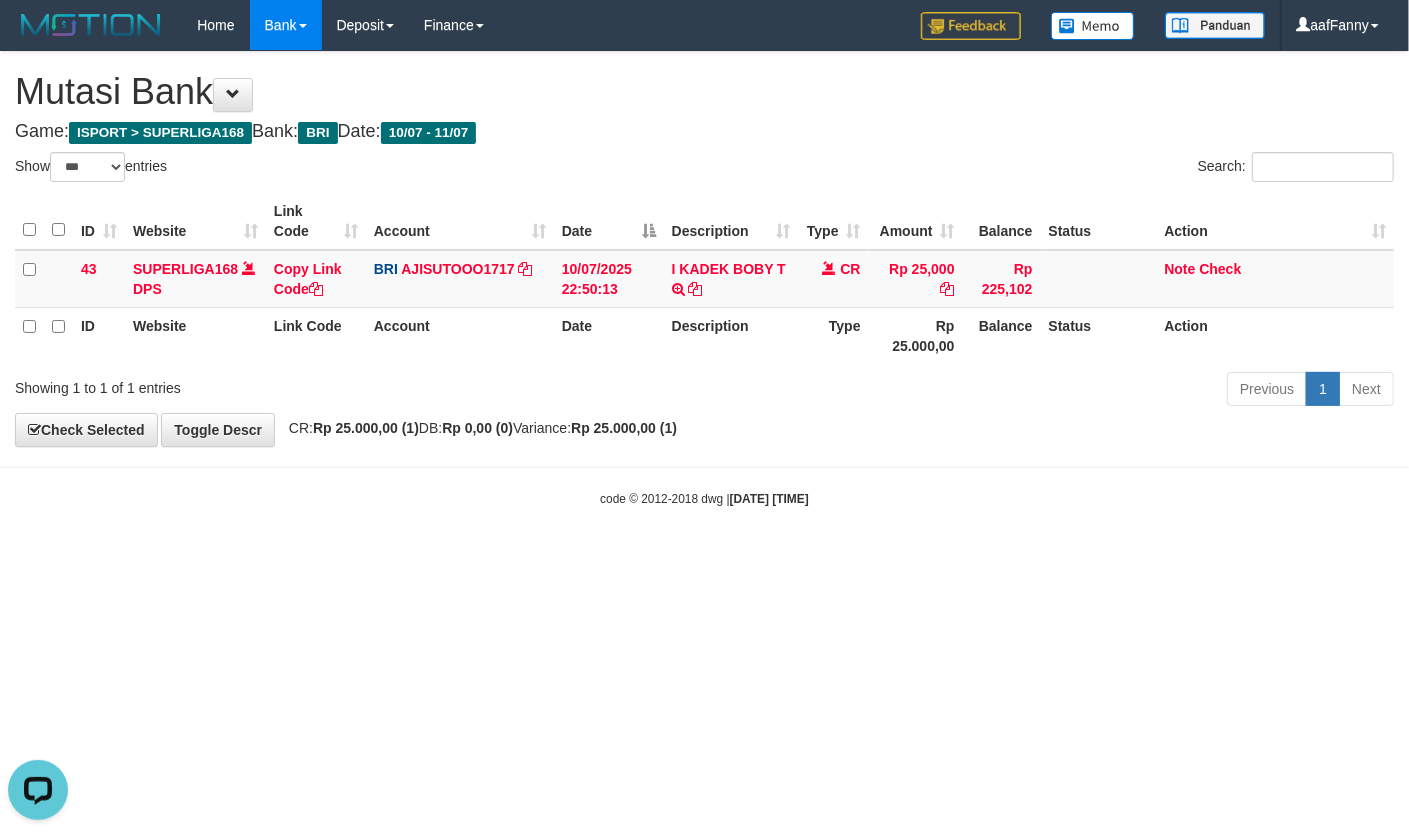 scroll, scrollTop: 0, scrollLeft: 0, axis: both 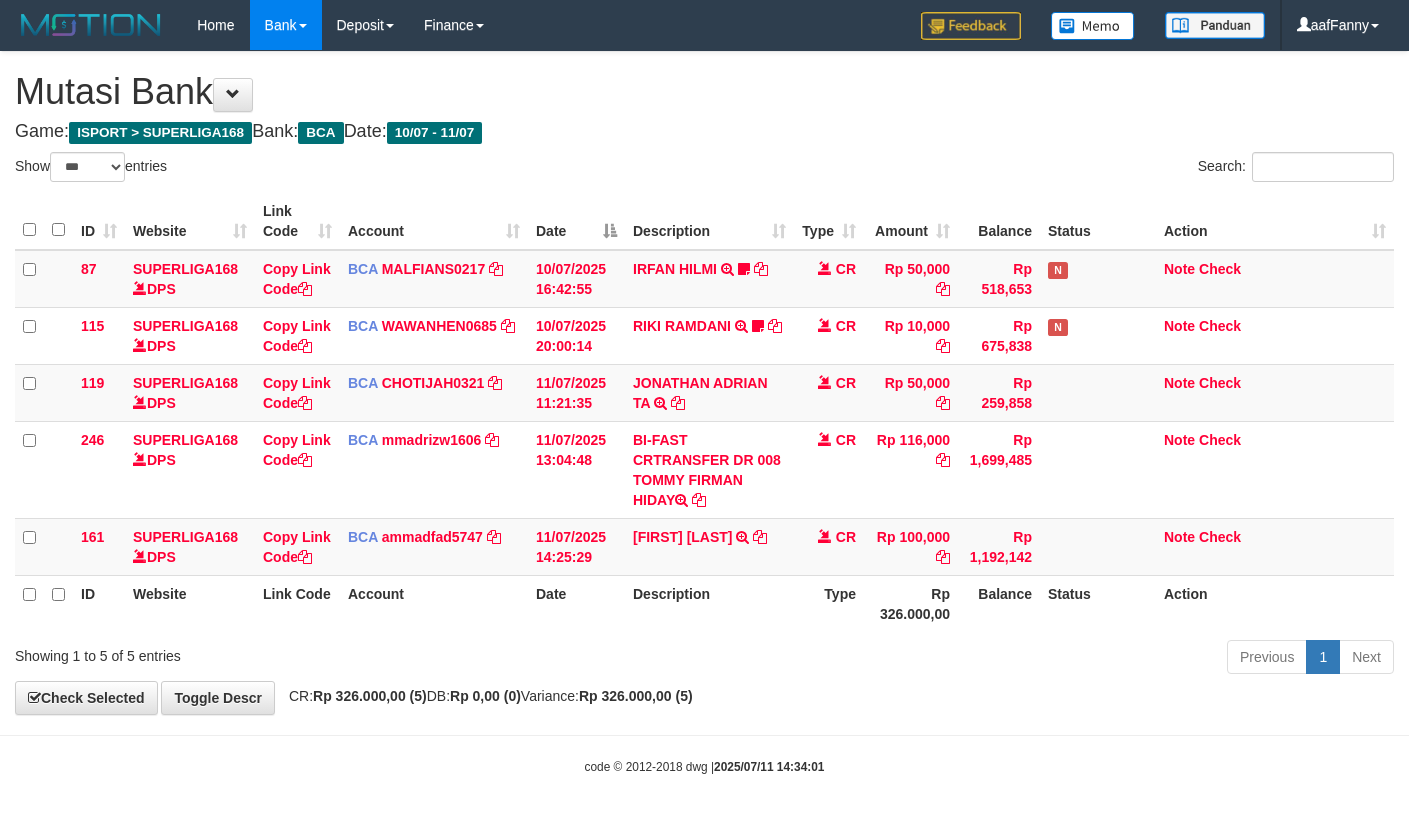 select on "***" 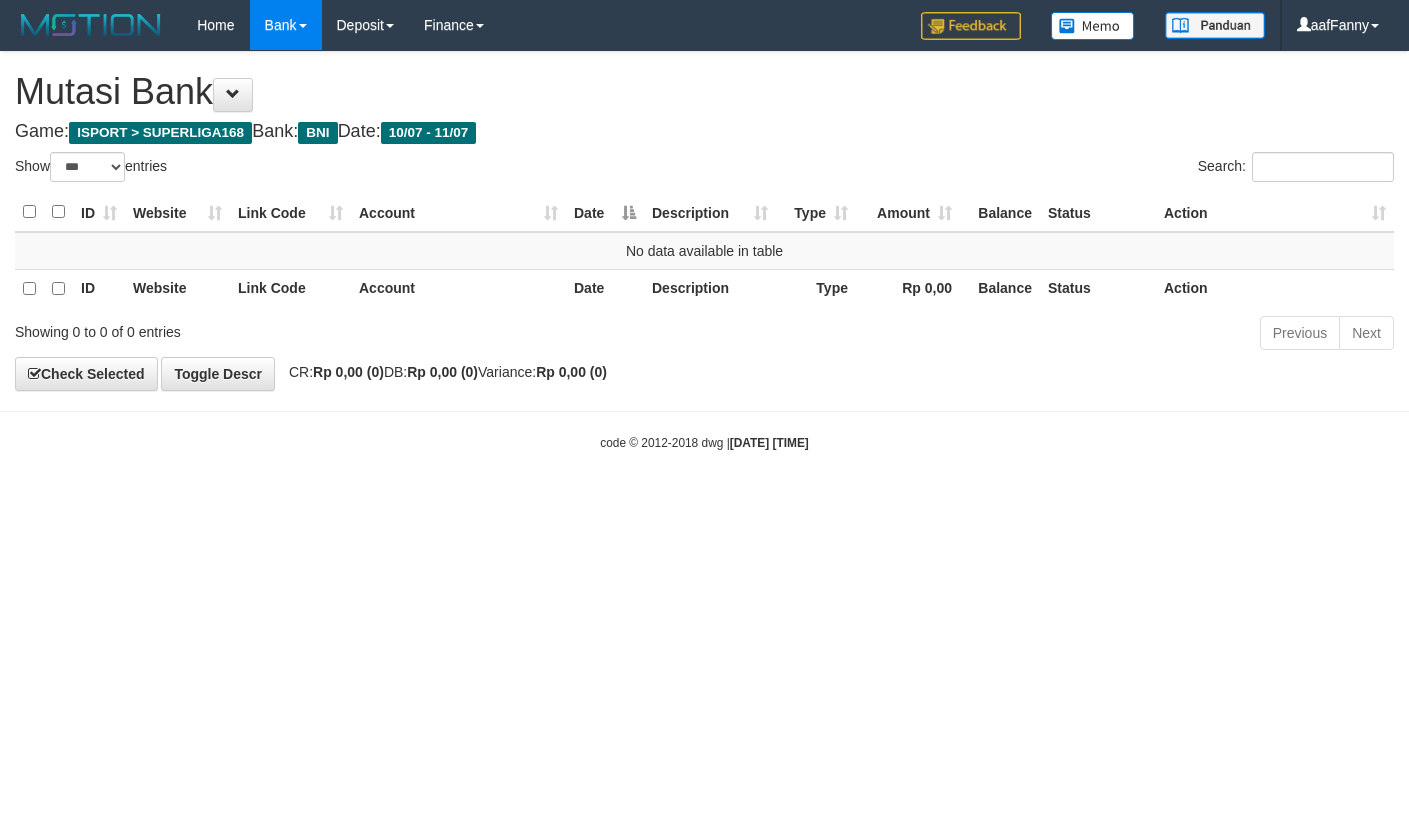 select on "***" 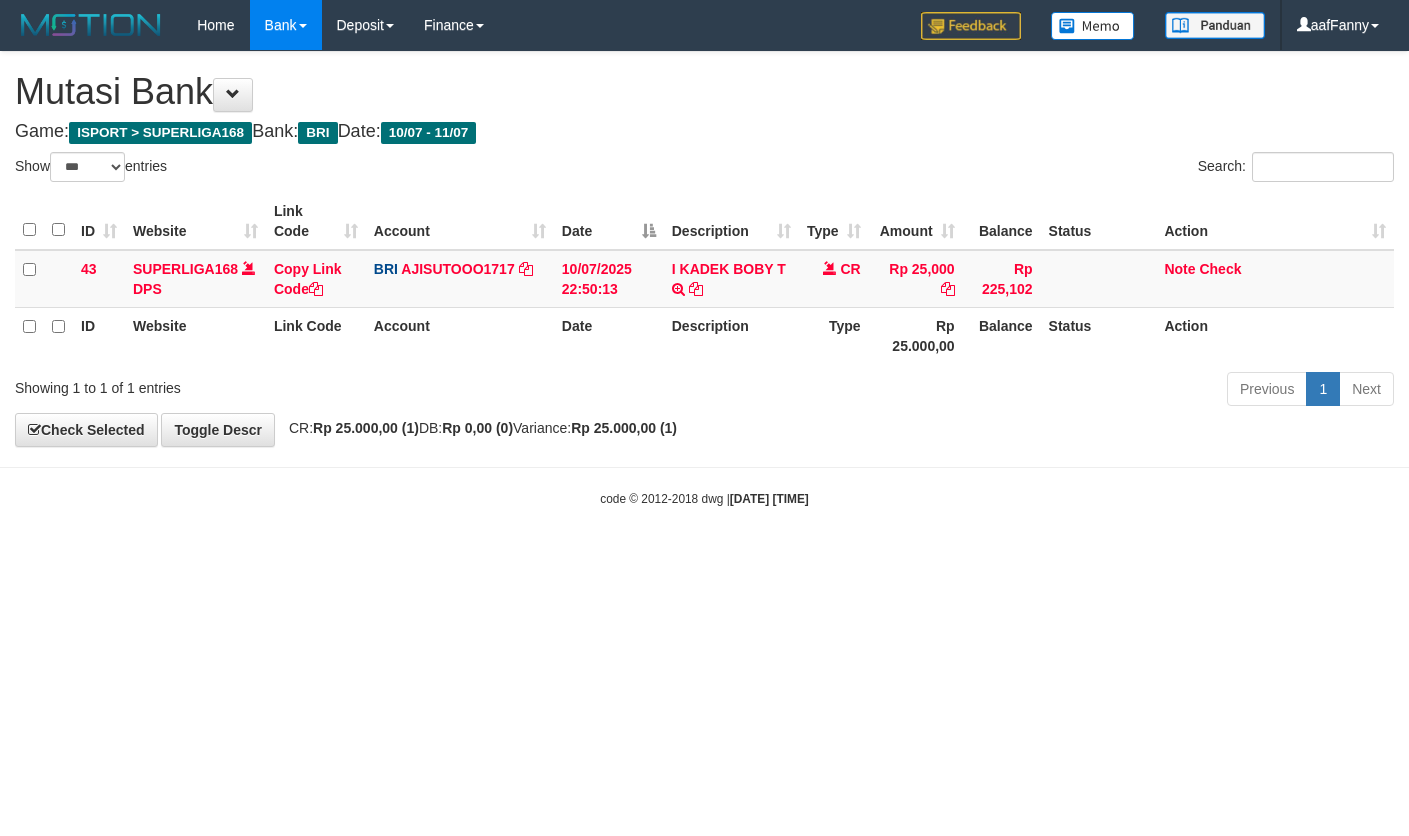 select on "***" 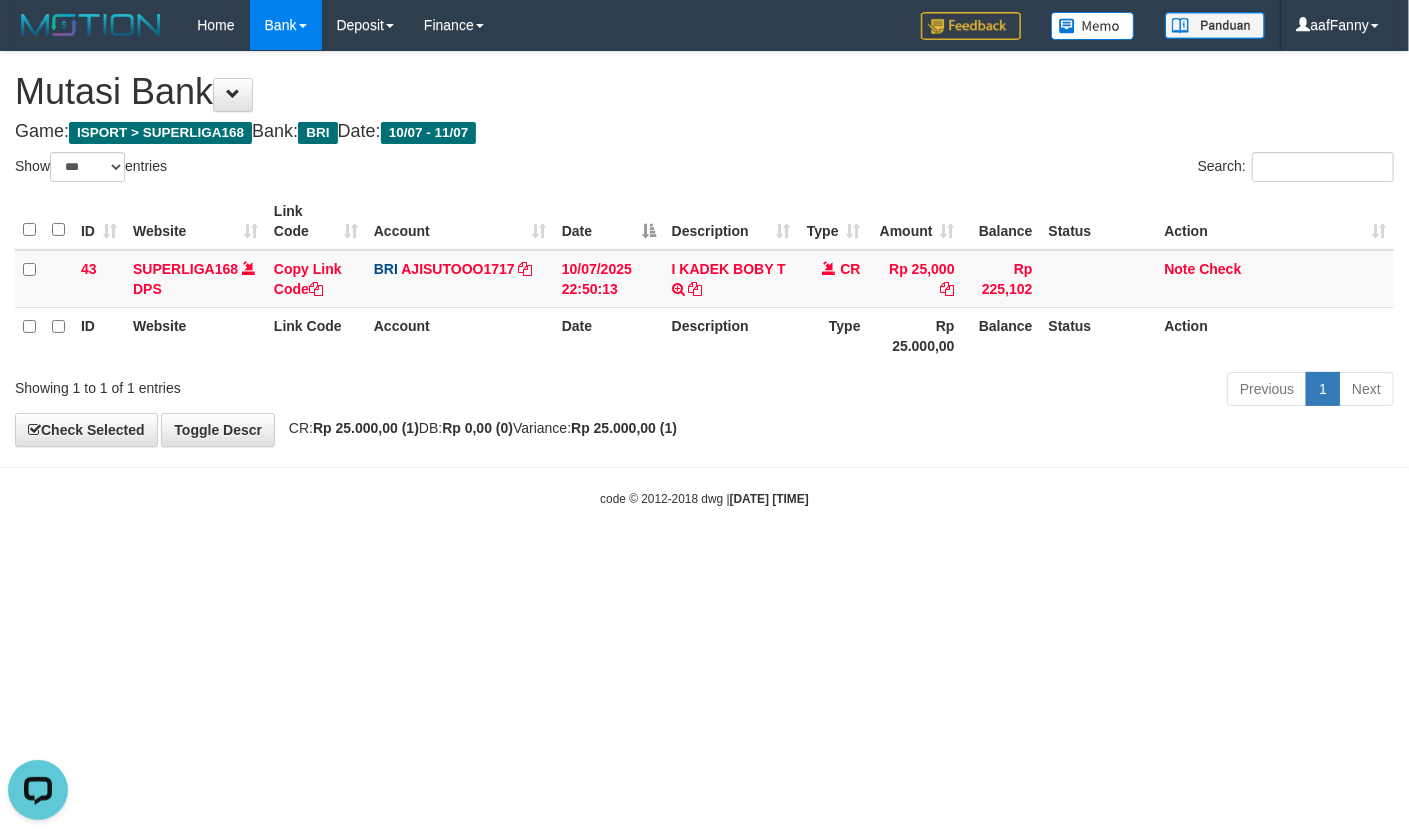 scroll, scrollTop: 0, scrollLeft: 0, axis: both 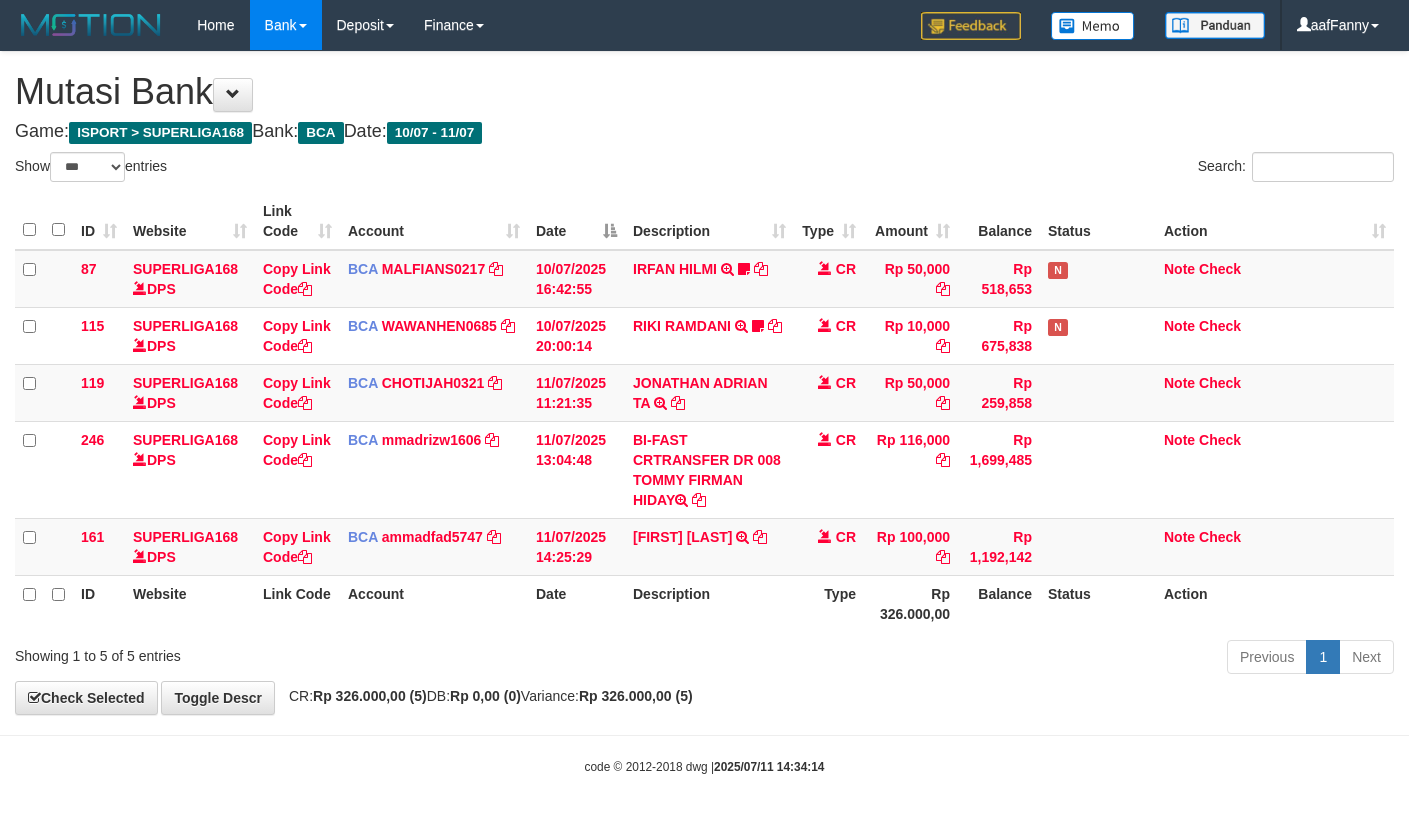 select on "***" 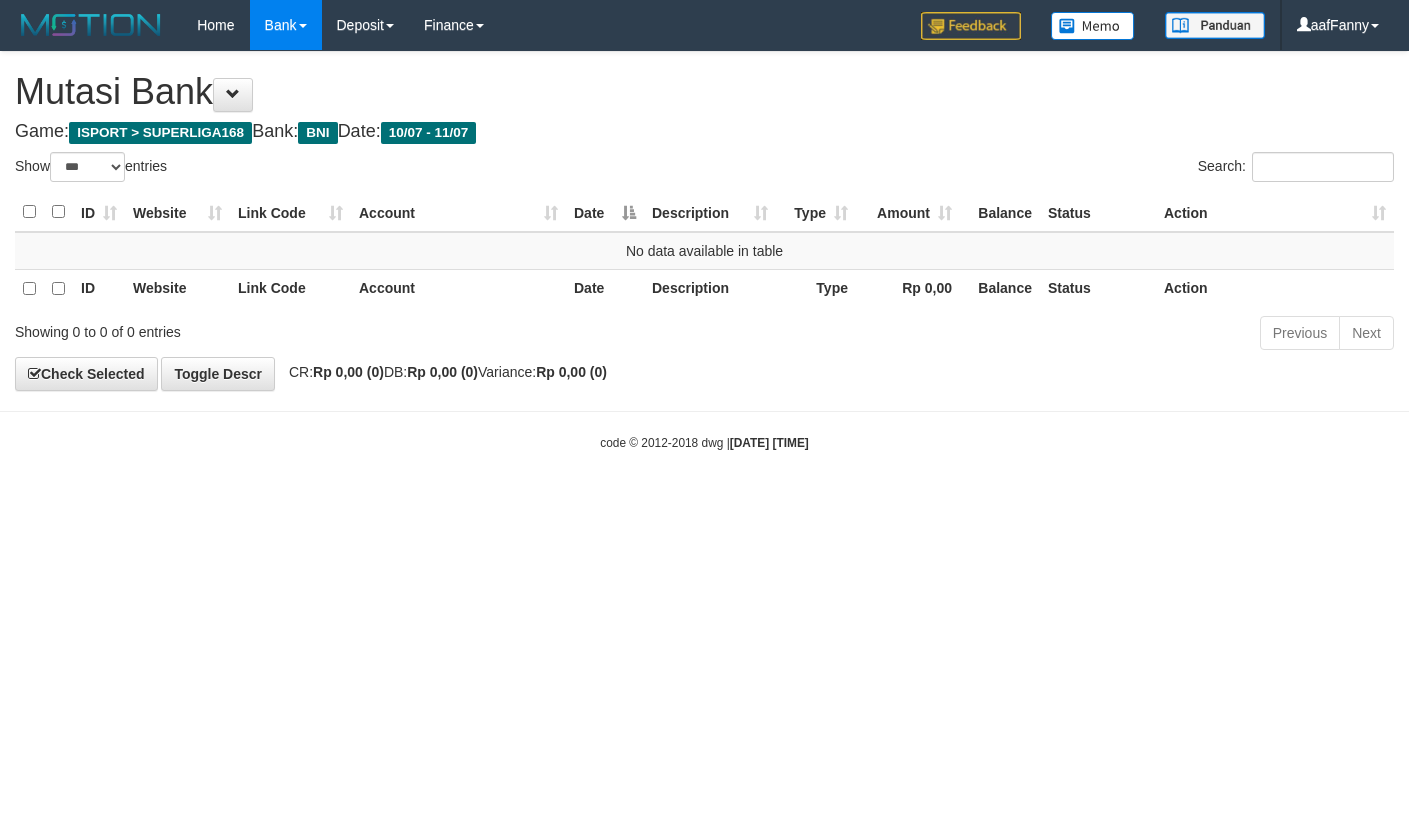select on "***" 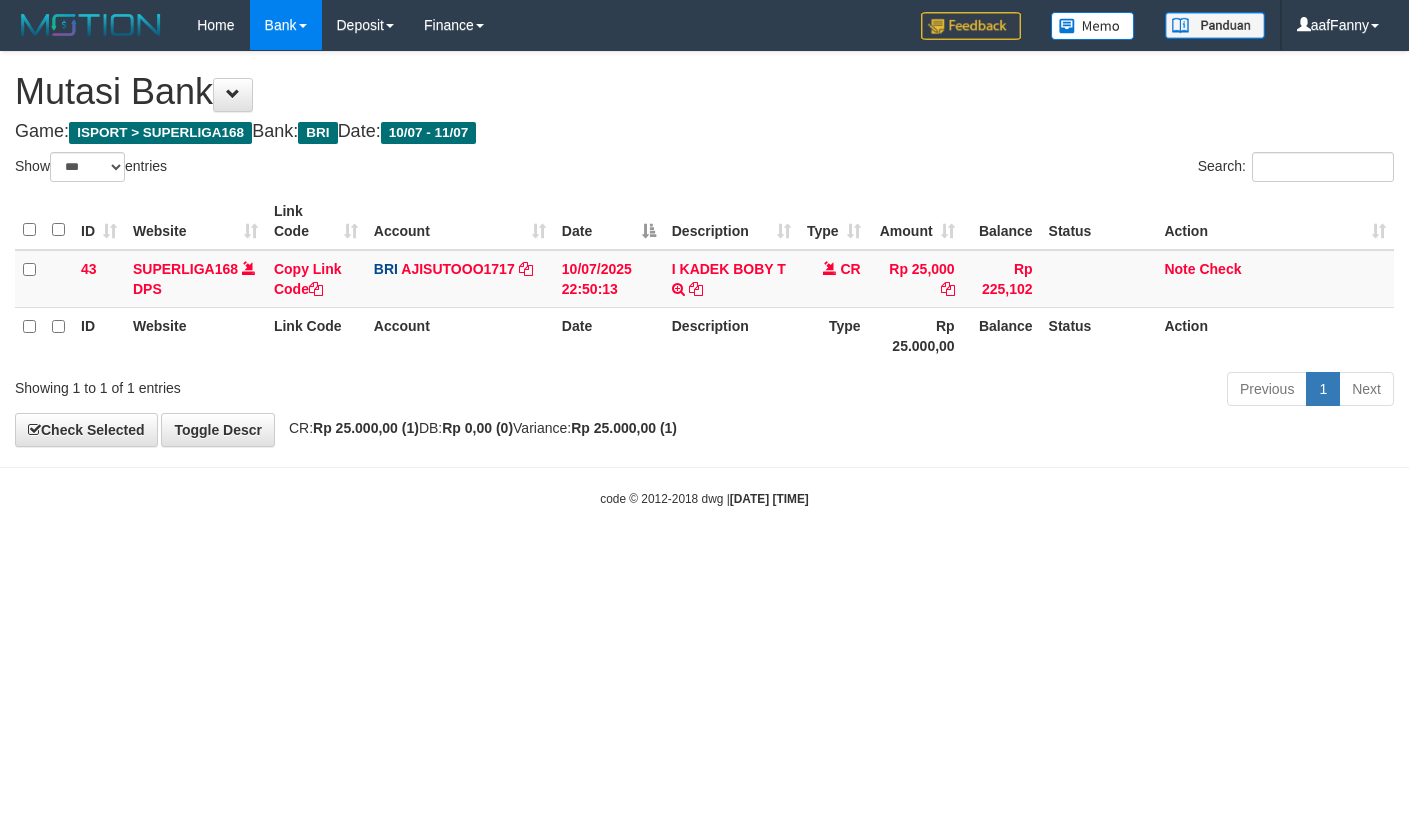 select on "***" 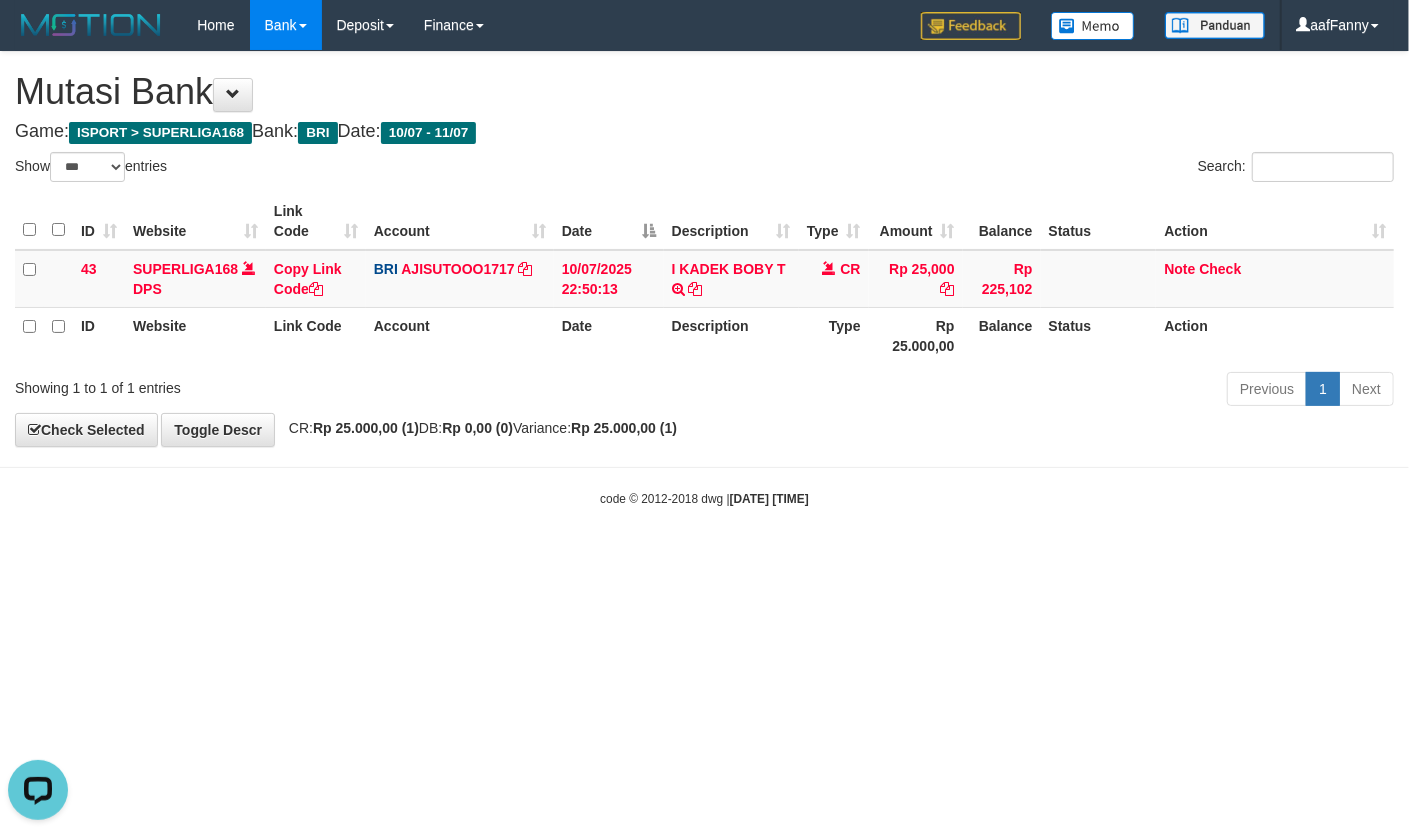 scroll, scrollTop: 0, scrollLeft: 0, axis: both 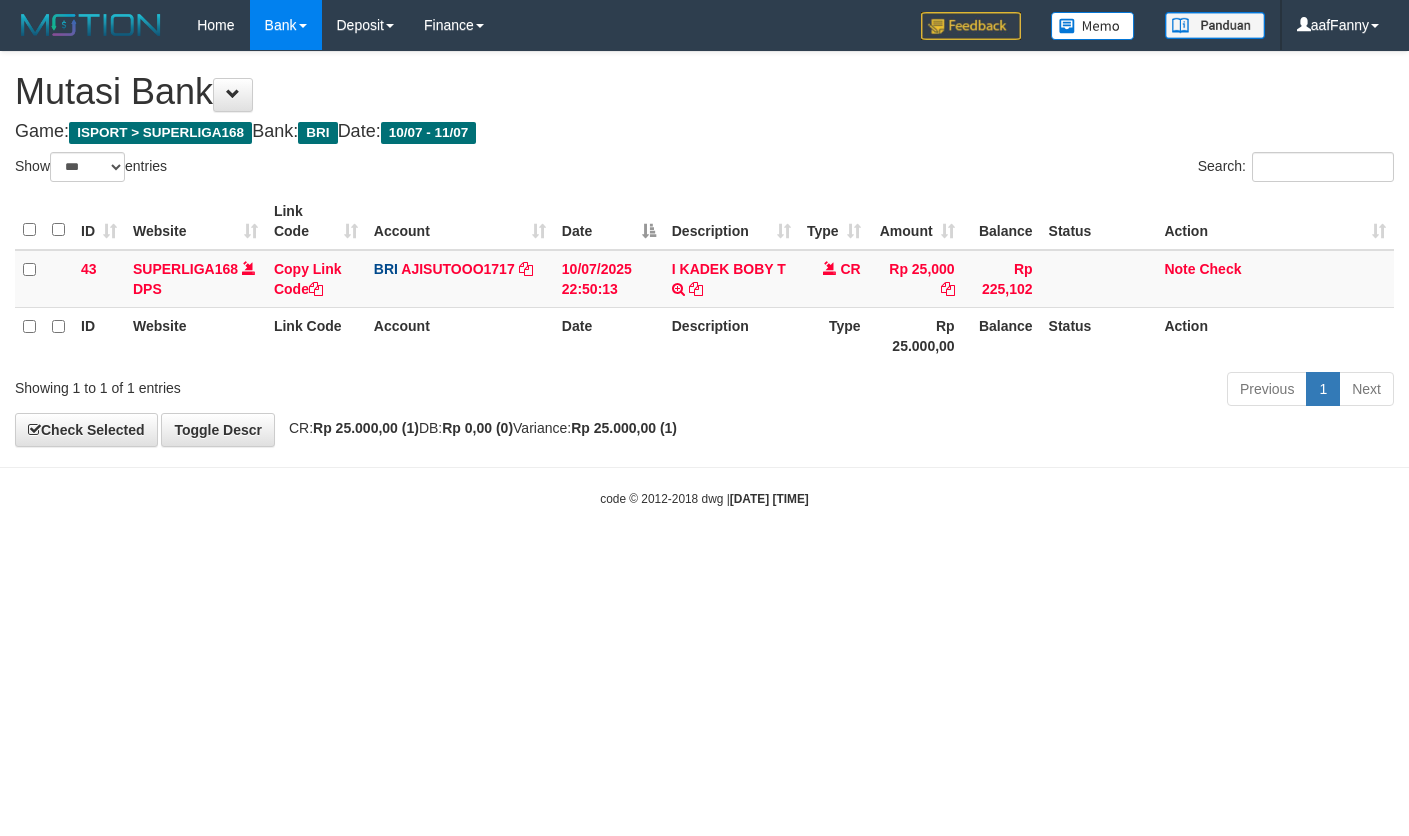 select on "***" 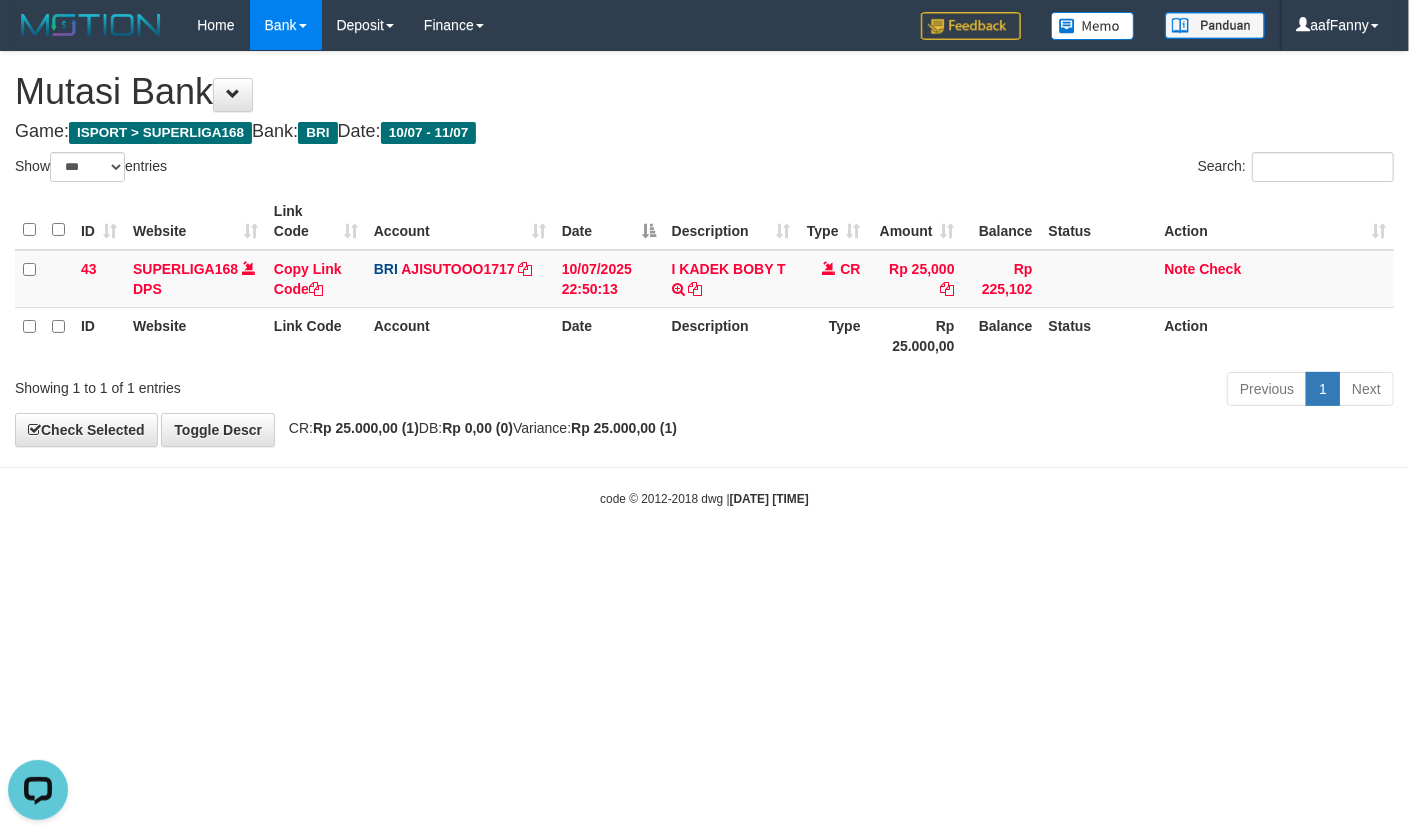 scroll, scrollTop: 0, scrollLeft: 0, axis: both 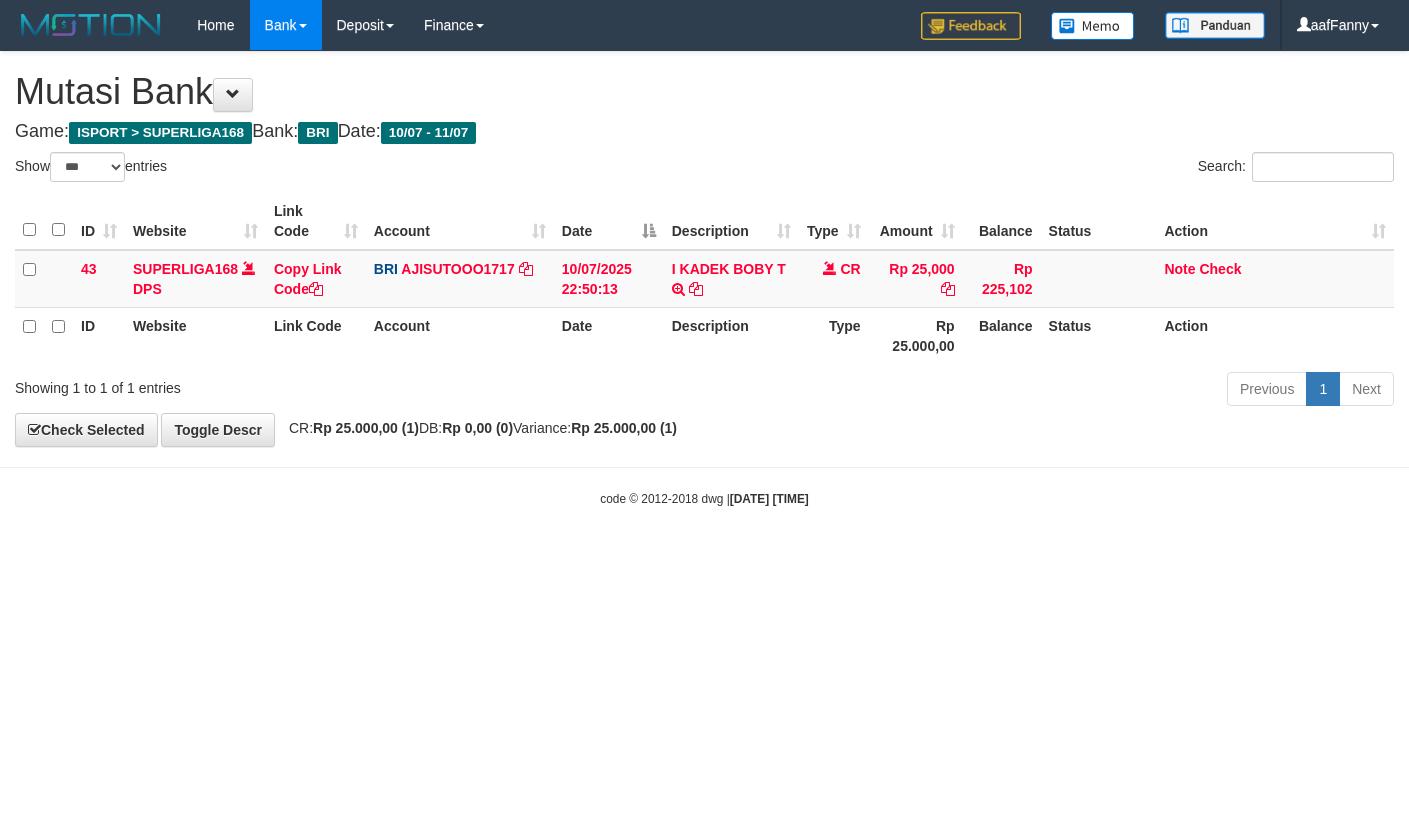 select on "***" 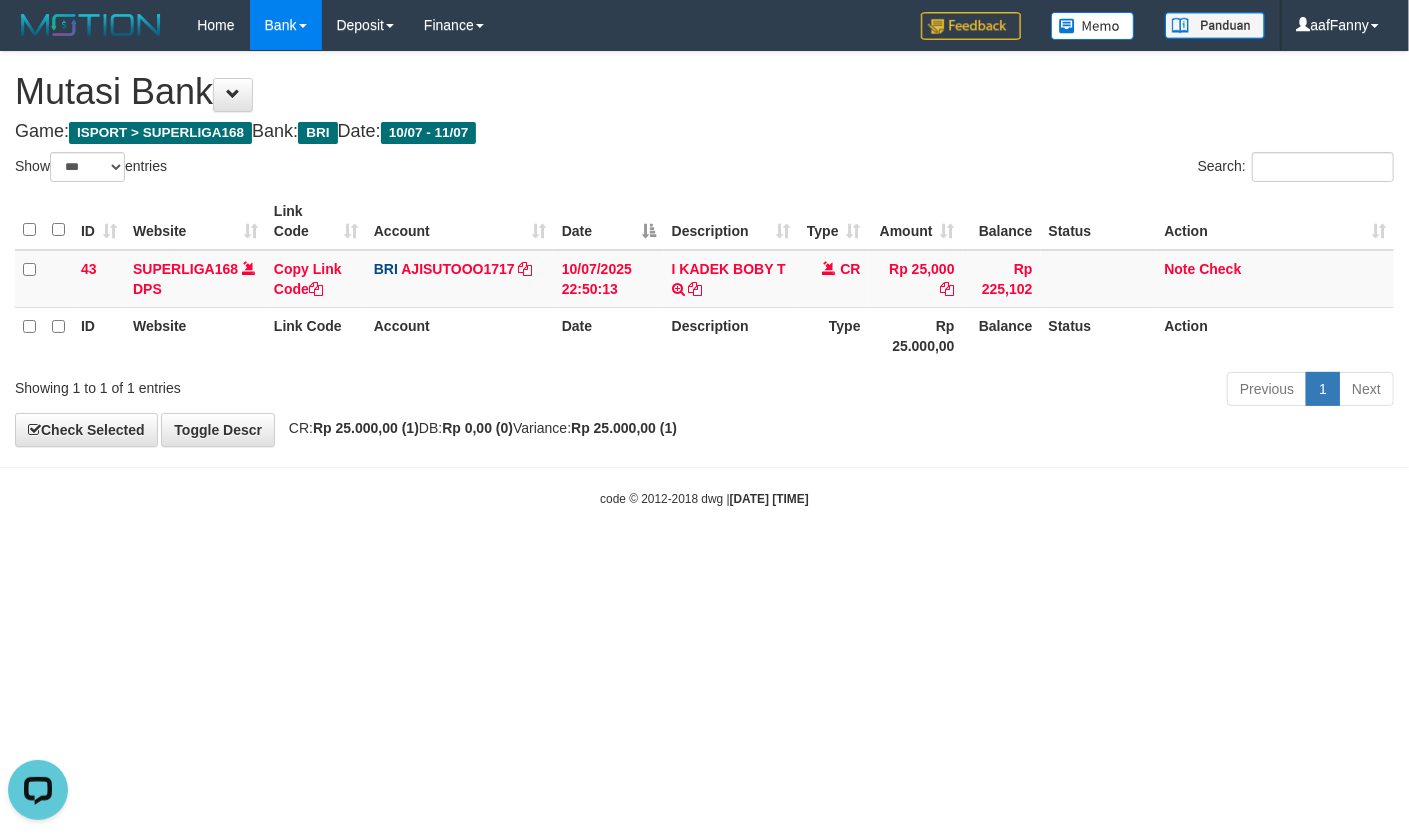scroll, scrollTop: 0, scrollLeft: 0, axis: both 